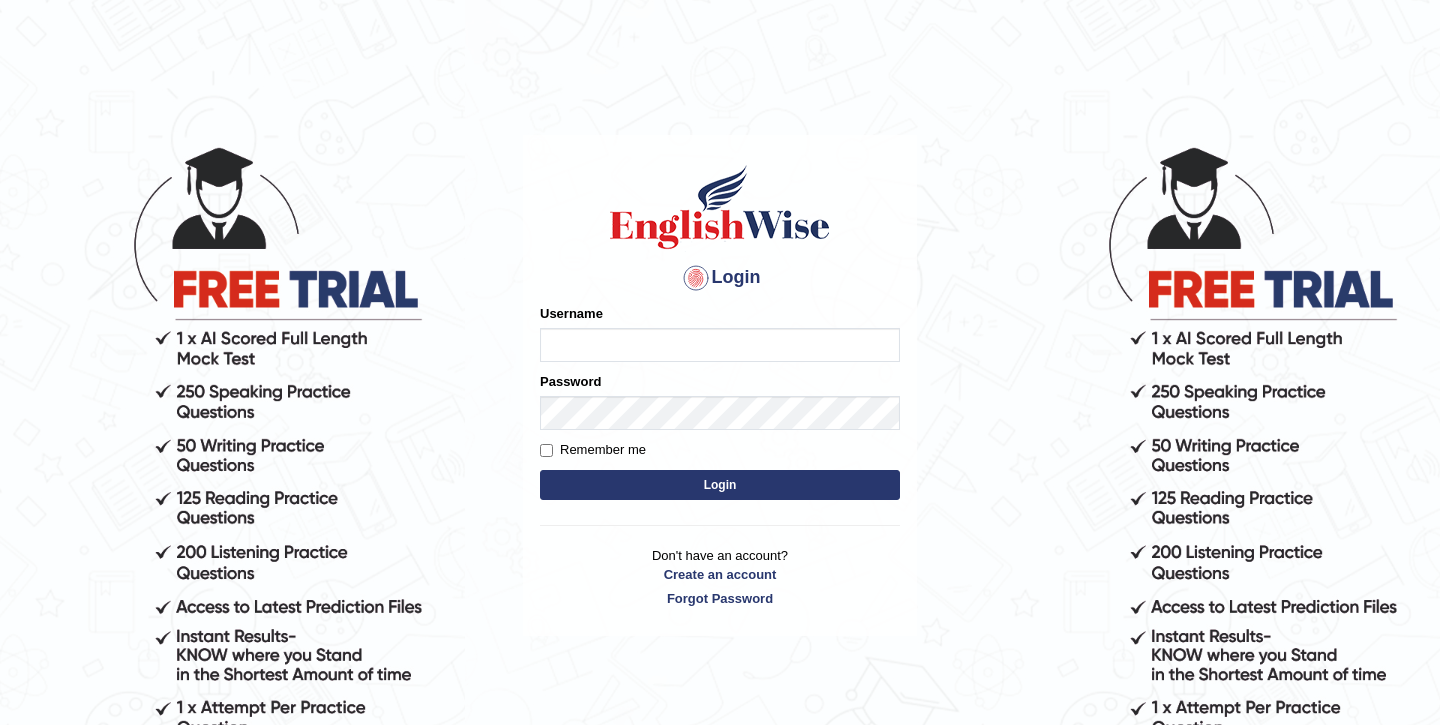 scroll, scrollTop: 0, scrollLeft: 0, axis: both 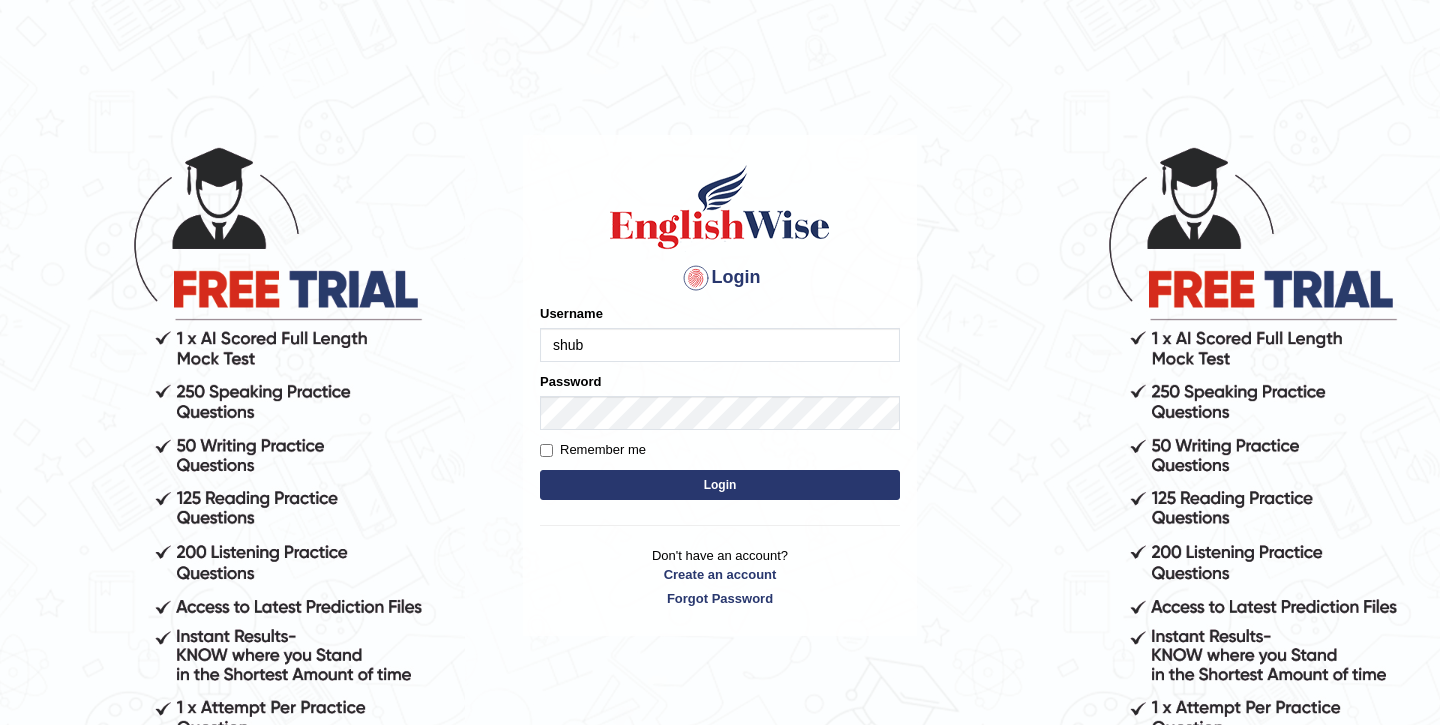 type on "shubham04" 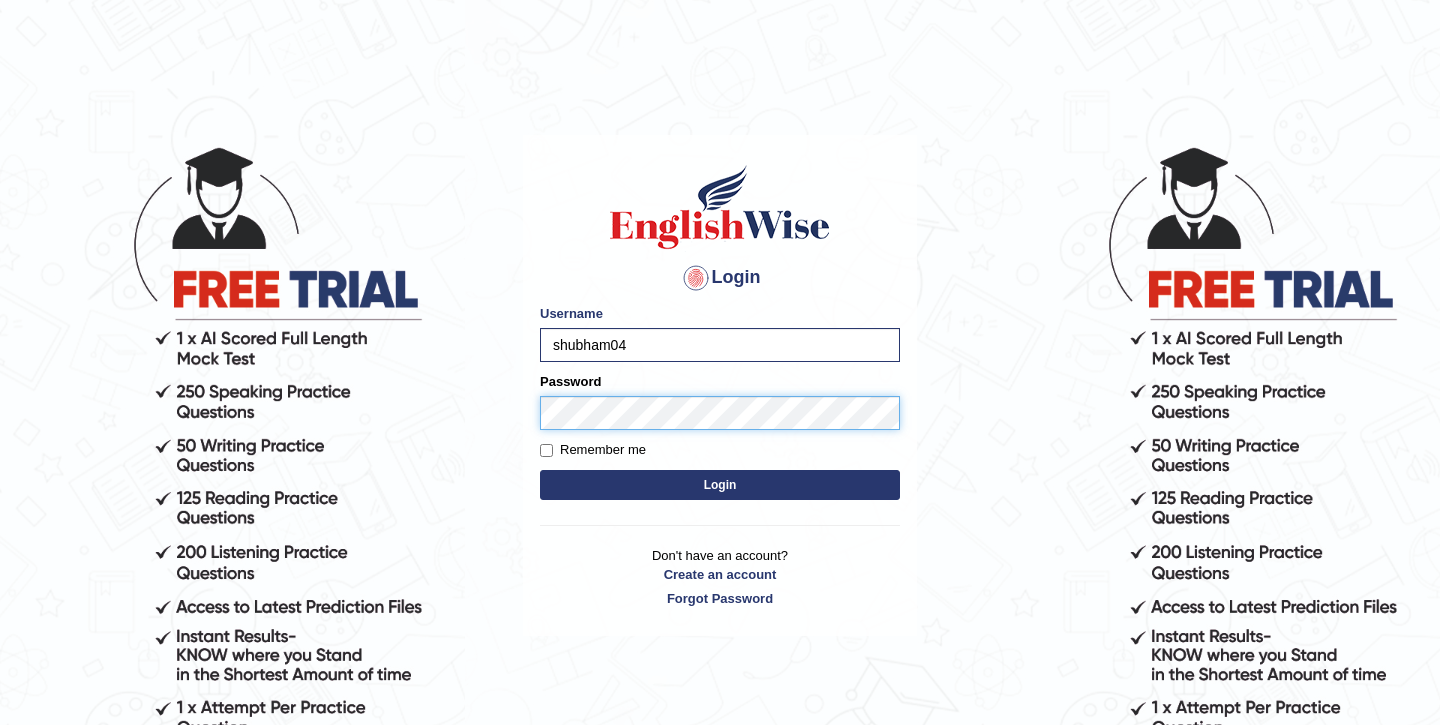 click on "Login" at bounding box center [720, 485] 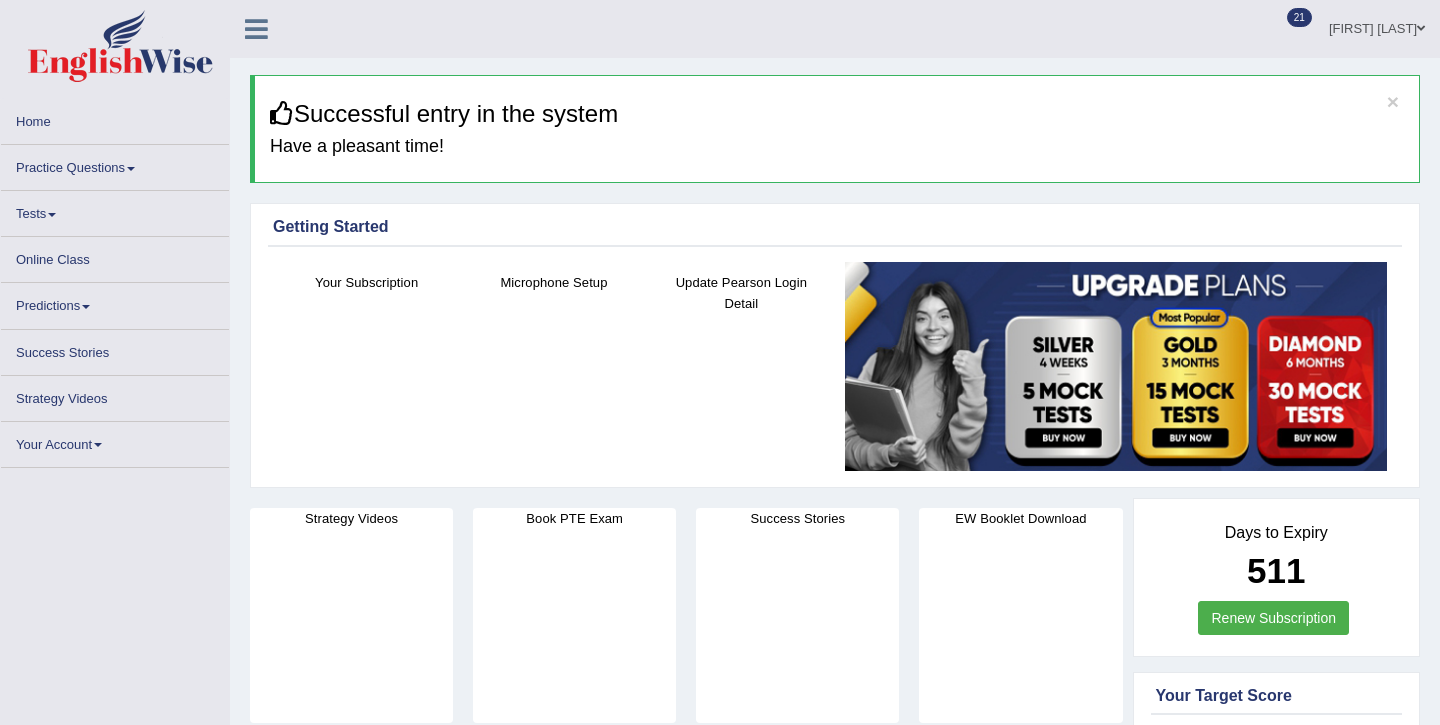 scroll, scrollTop: 0, scrollLeft: 0, axis: both 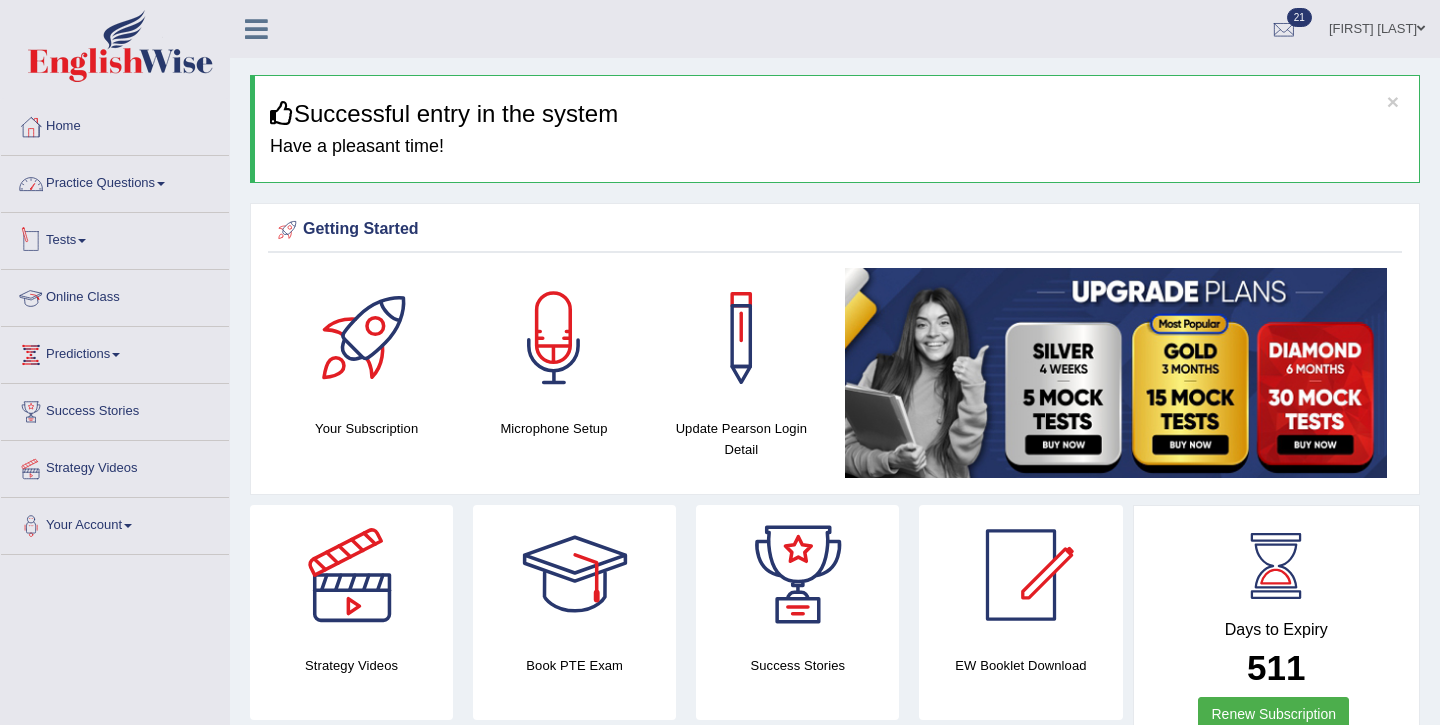 click on "Practice Questions" at bounding box center (115, 181) 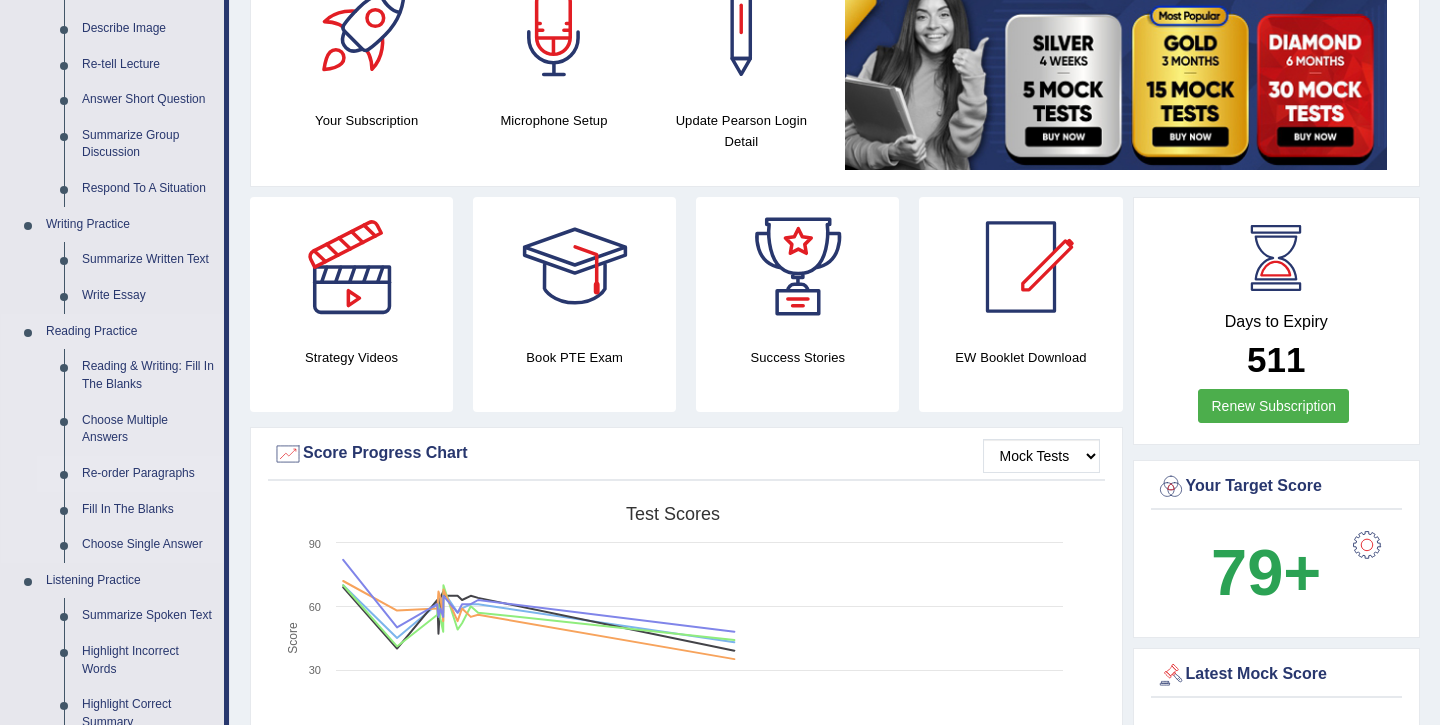 scroll, scrollTop: 316, scrollLeft: 0, axis: vertical 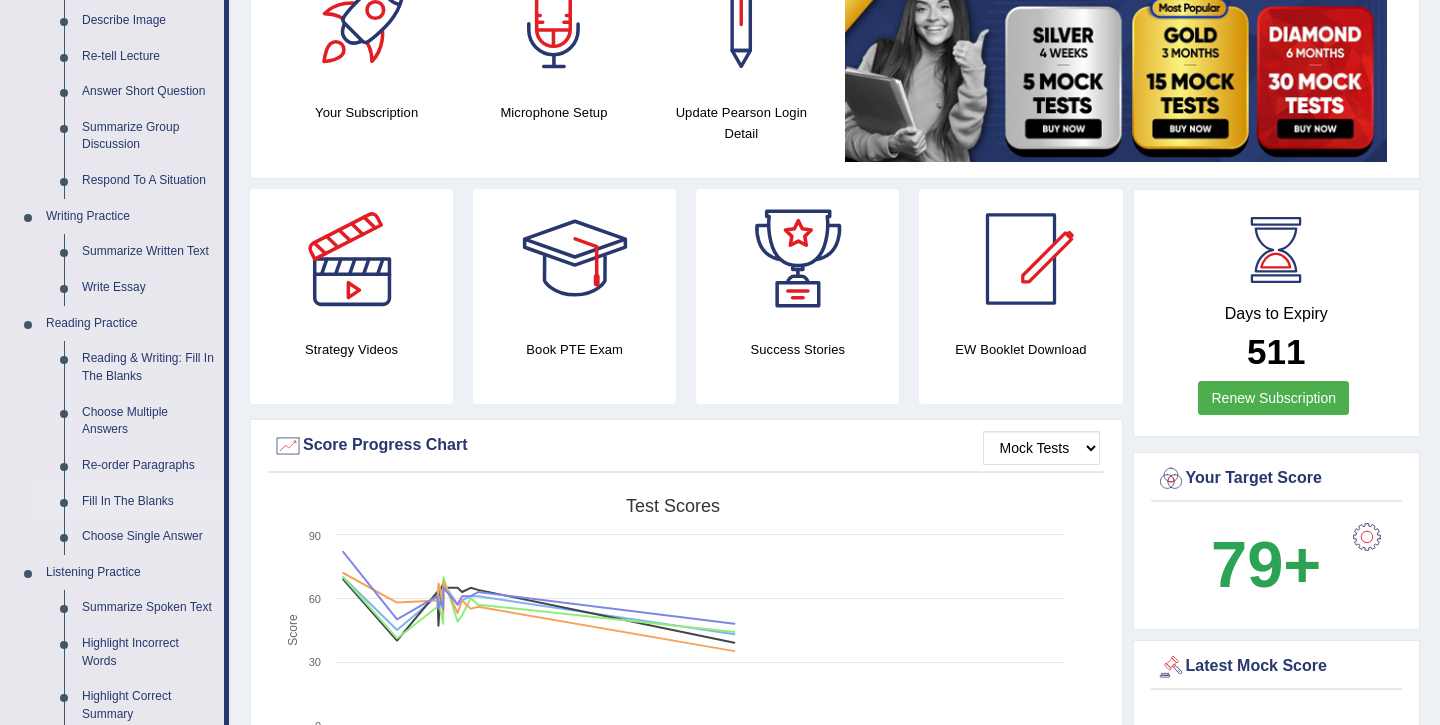click on "Fill In The Blanks" at bounding box center [148, 502] 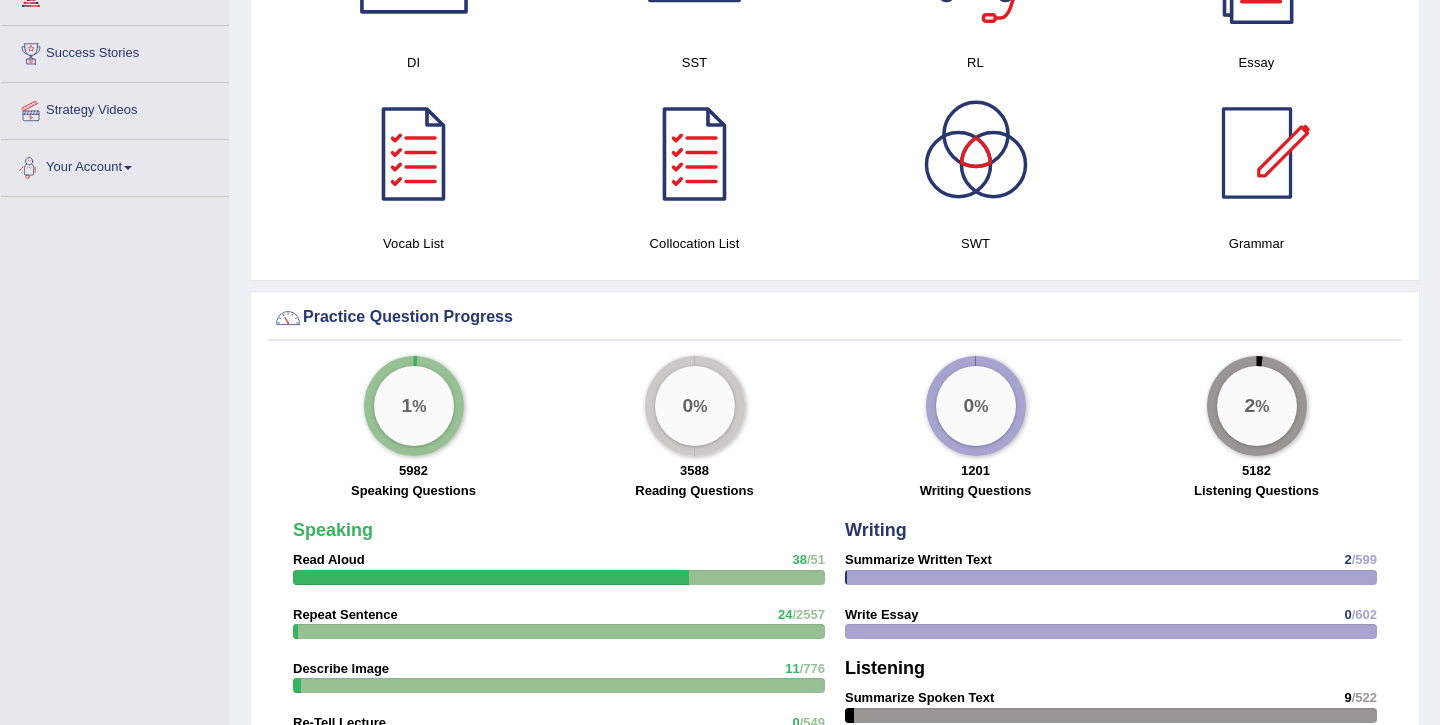 scroll, scrollTop: 1188, scrollLeft: 0, axis: vertical 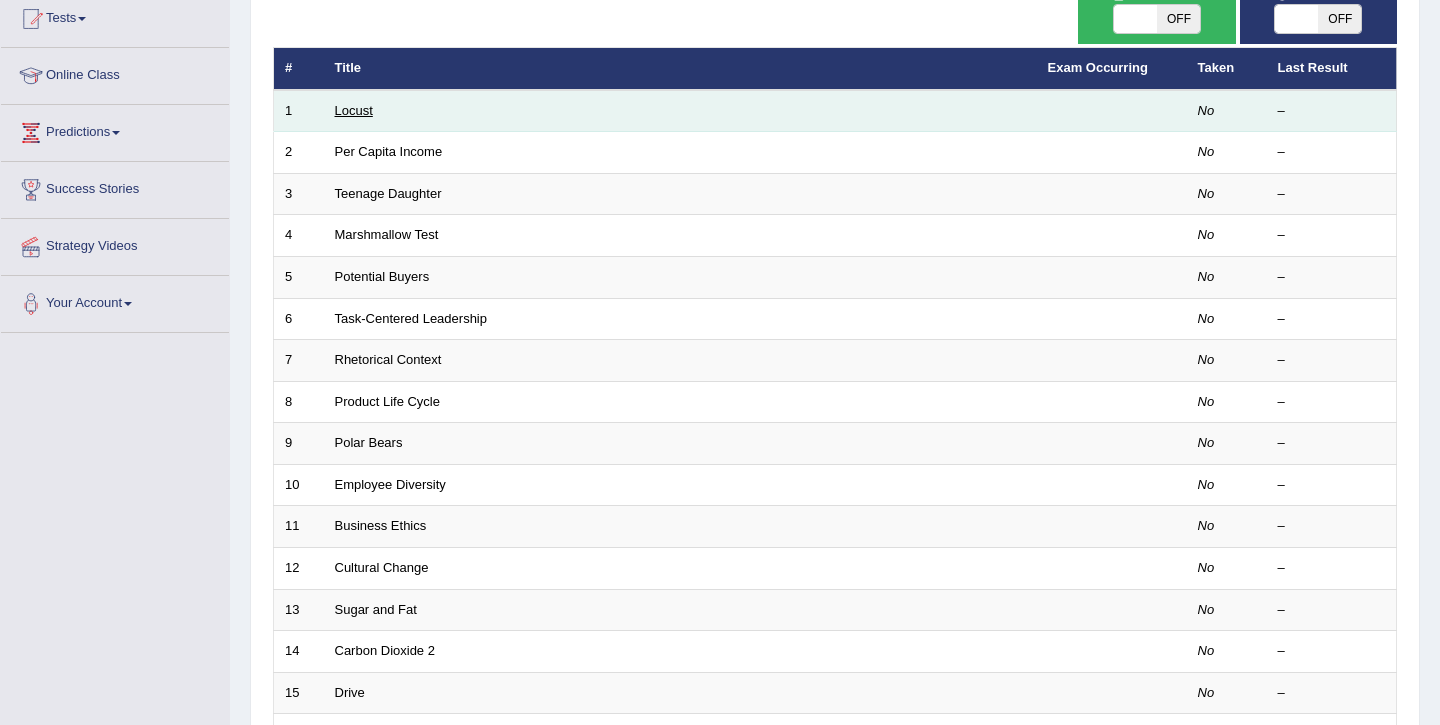 click on "Locust" at bounding box center (354, 110) 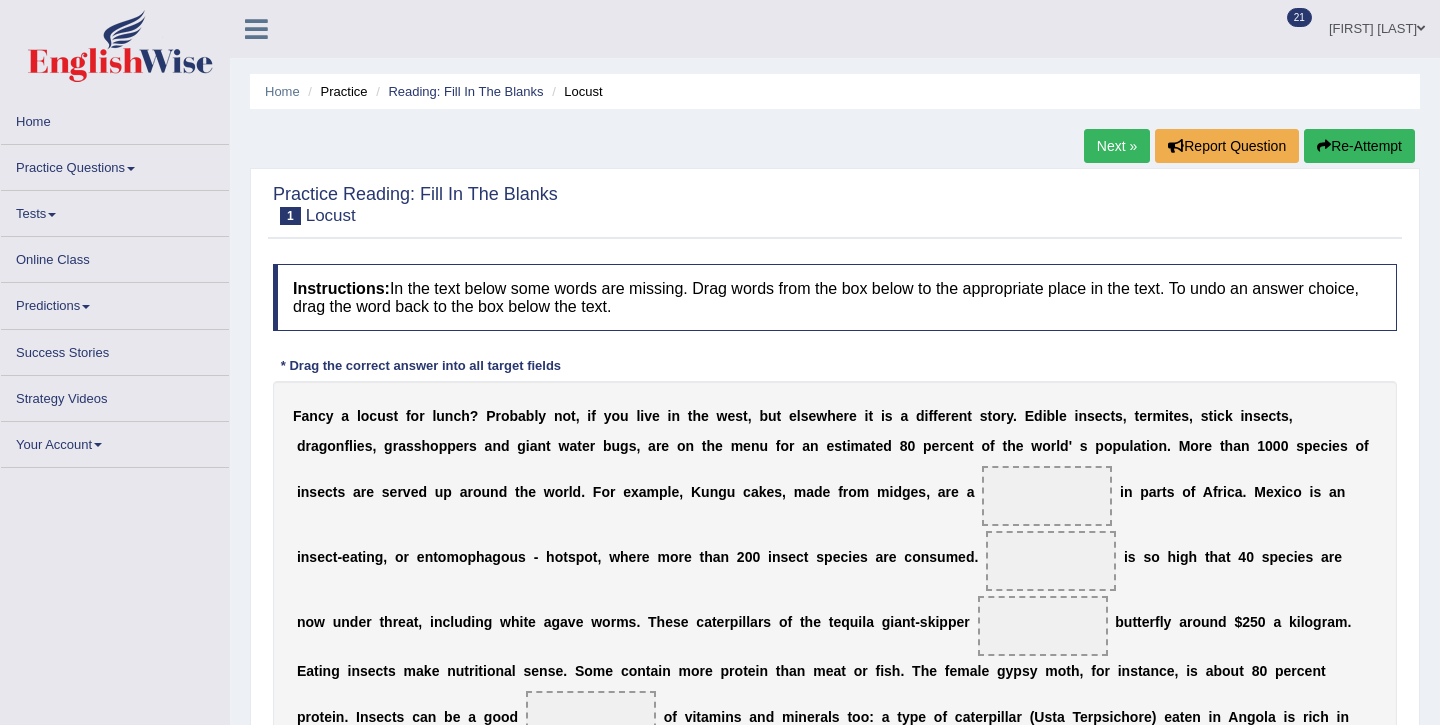 scroll, scrollTop: 0, scrollLeft: 0, axis: both 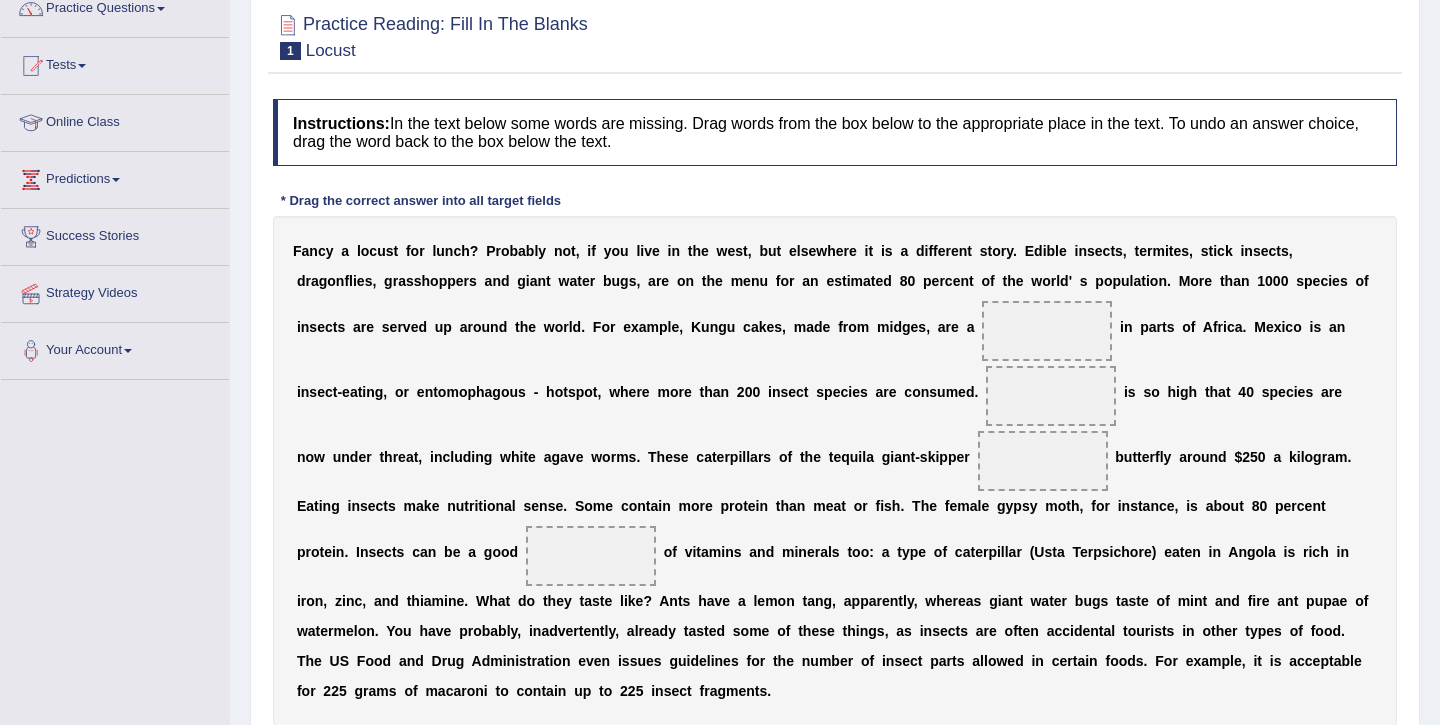 click at bounding box center (1047, 331) 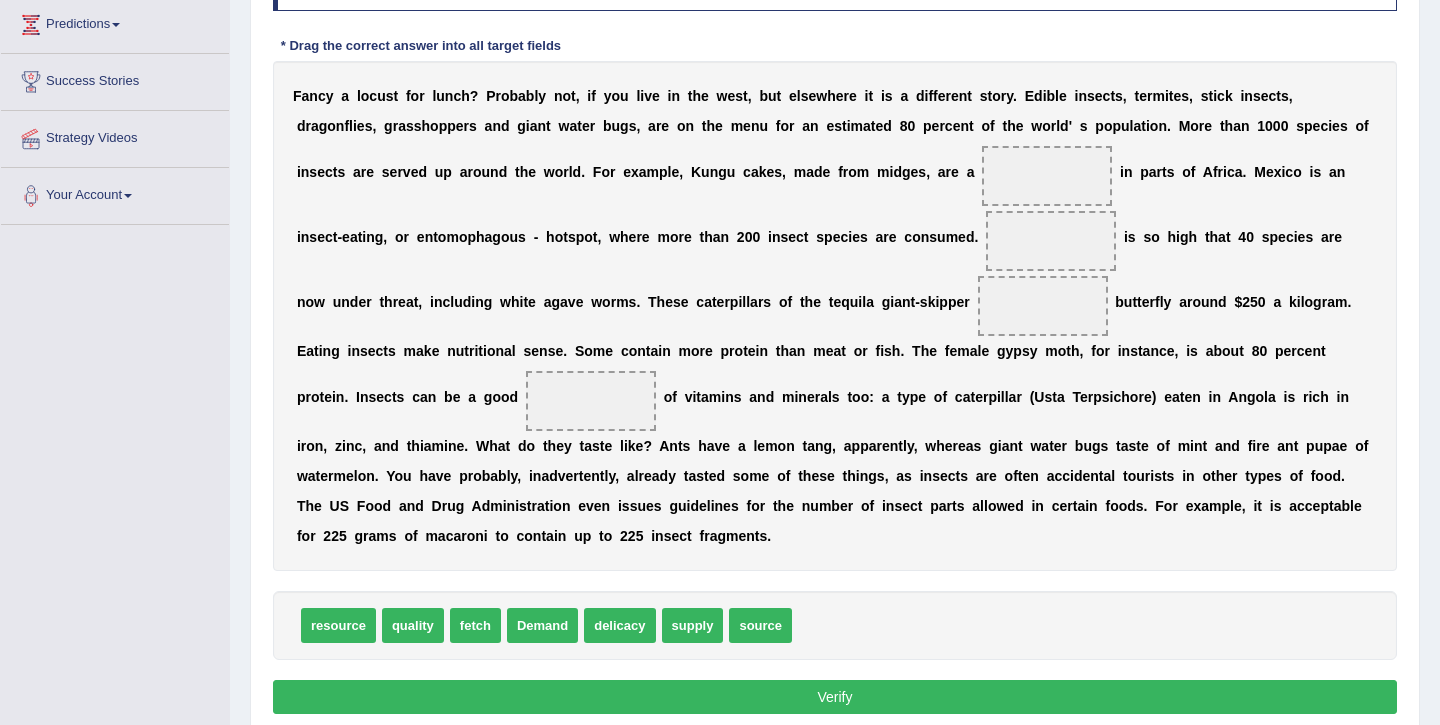 scroll, scrollTop: 333, scrollLeft: 0, axis: vertical 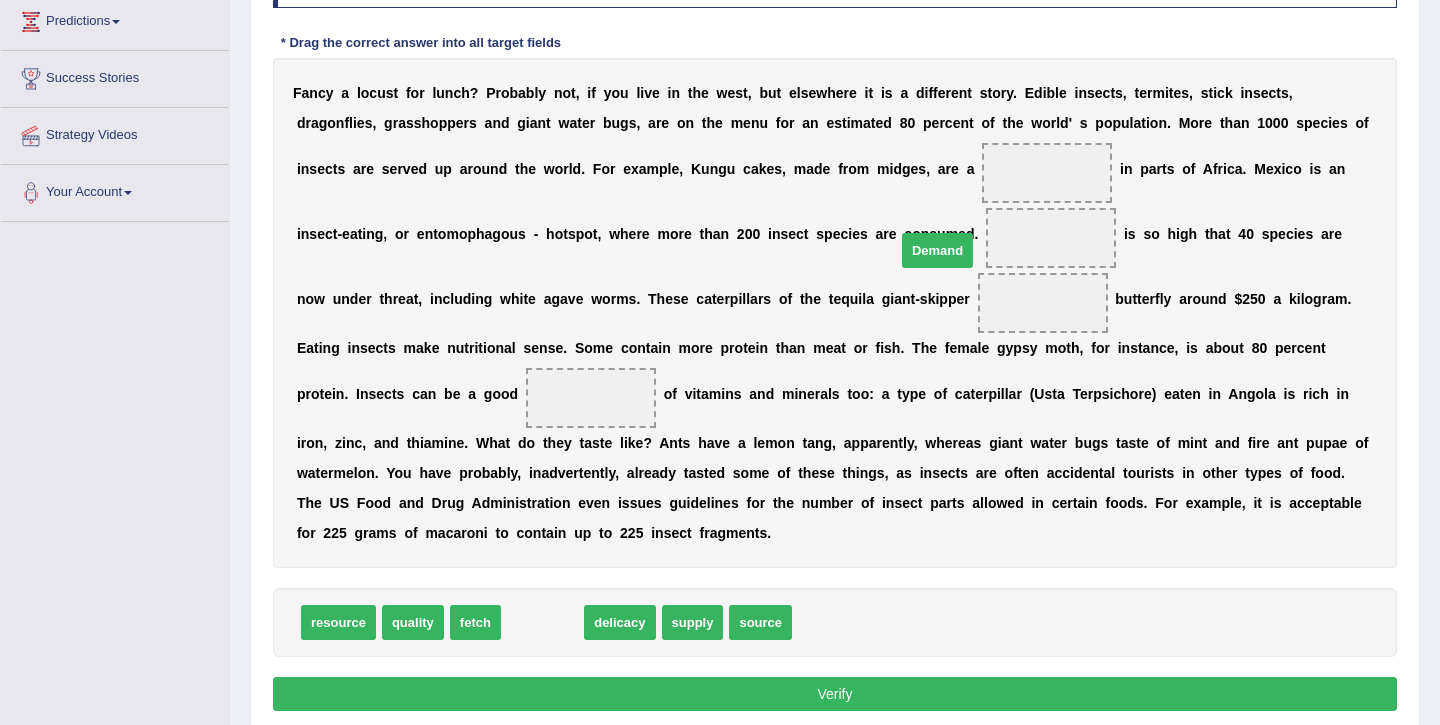 drag, startPoint x: 551, startPoint y: 622, endPoint x: 947, endPoint y: 250, distance: 543.3231 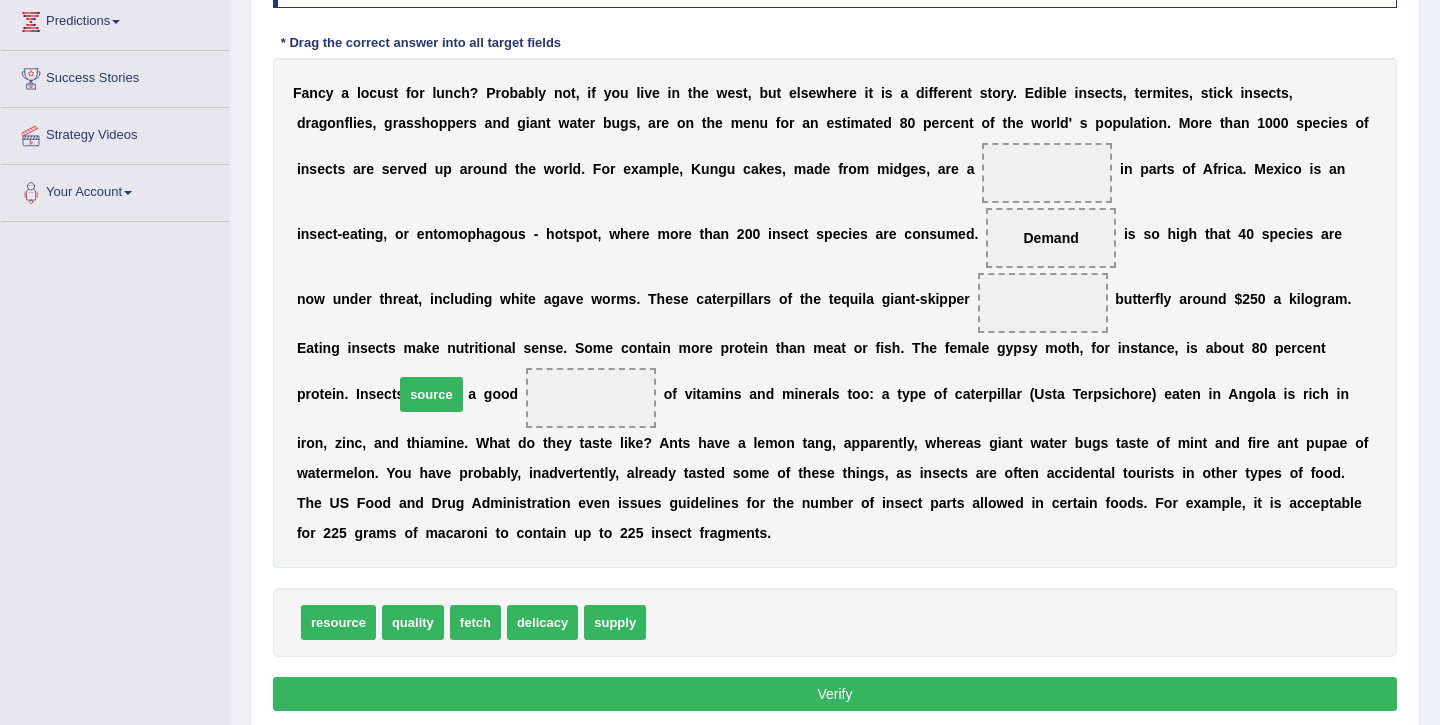 drag, startPoint x: 687, startPoint y: 629, endPoint x: 435, endPoint y: 401, distance: 339.83527 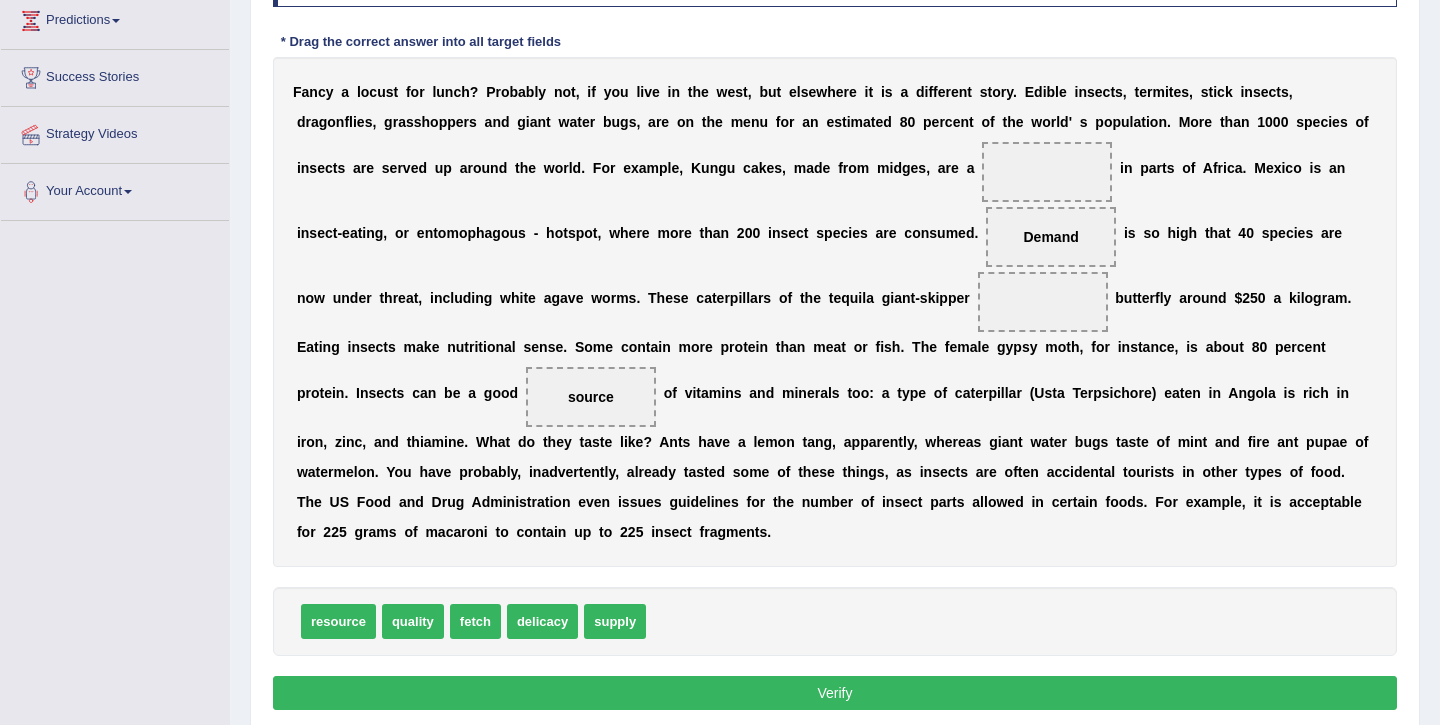scroll, scrollTop: 340, scrollLeft: 0, axis: vertical 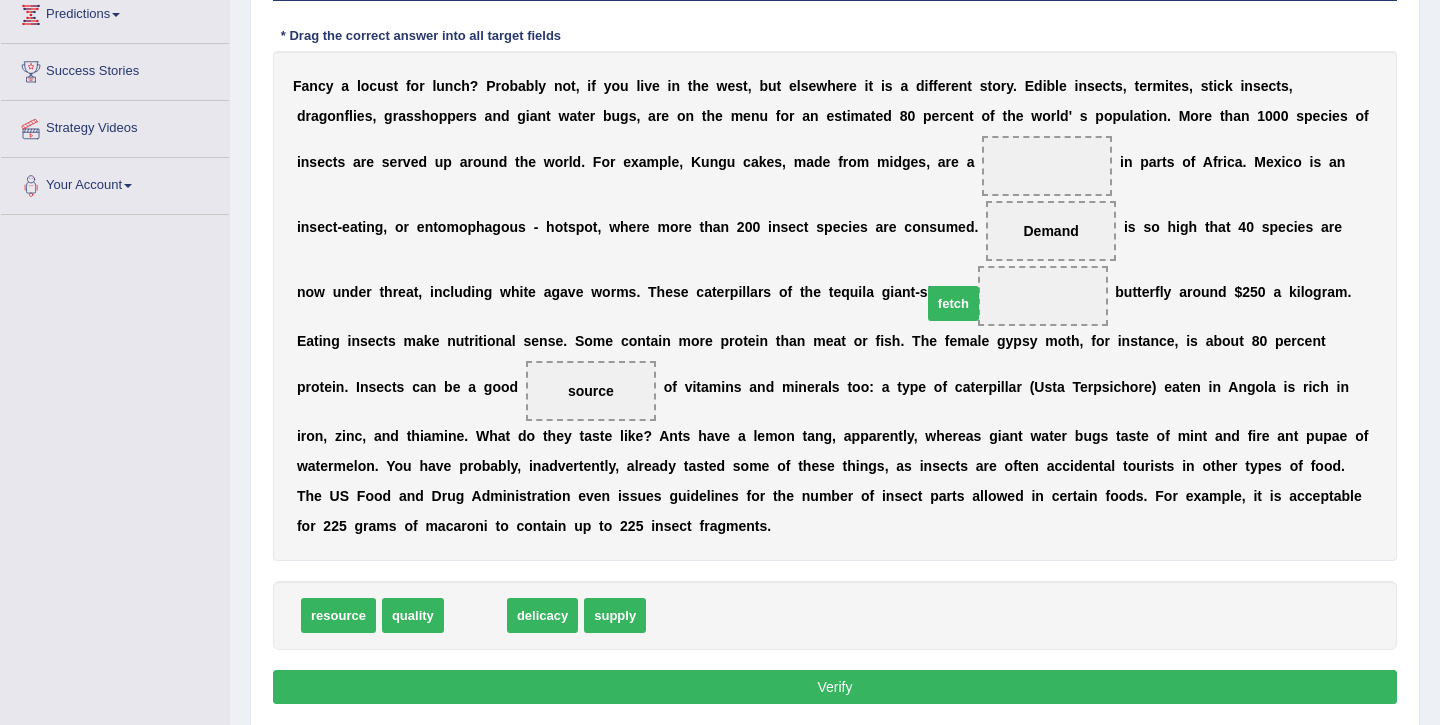 drag, startPoint x: 474, startPoint y: 618, endPoint x: 952, endPoint y: 307, distance: 570.26746 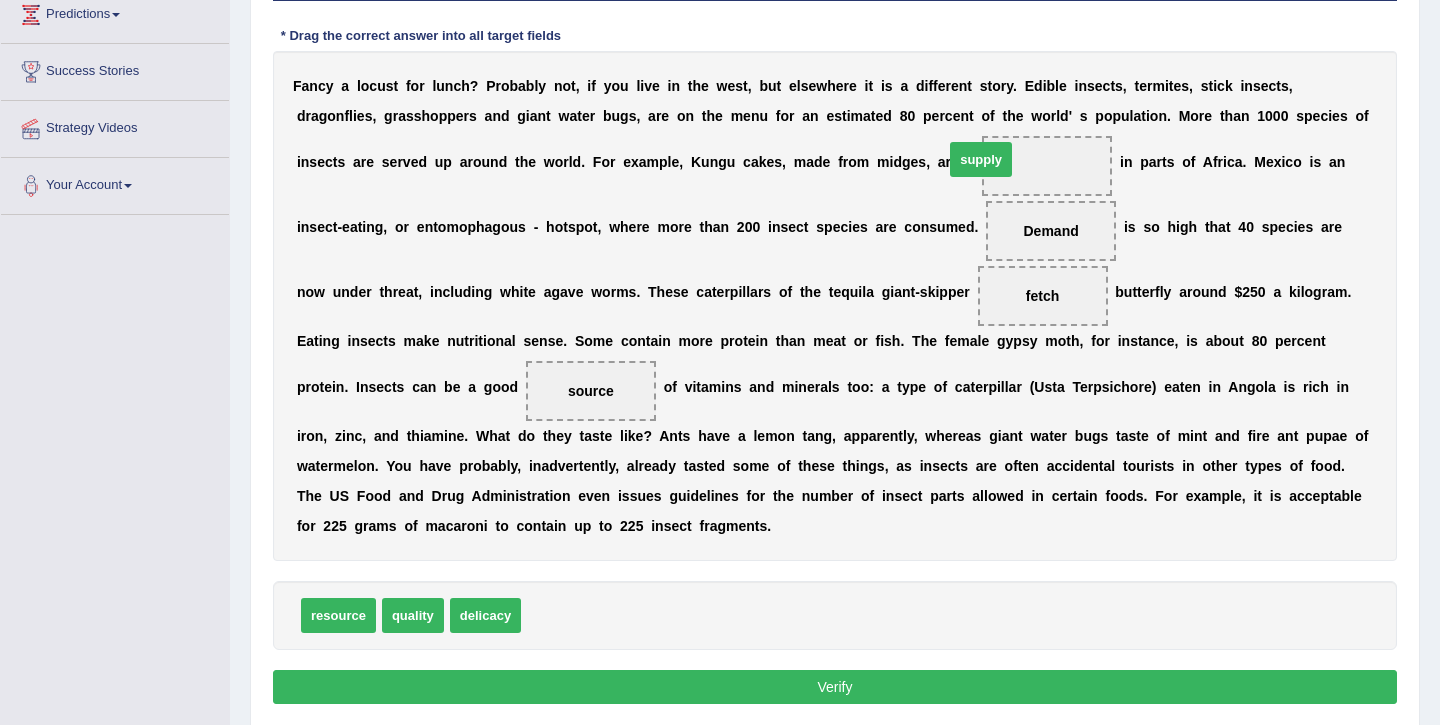 drag, startPoint x: 561, startPoint y: 614, endPoint x: 983, endPoint y: 159, distance: 620.57153 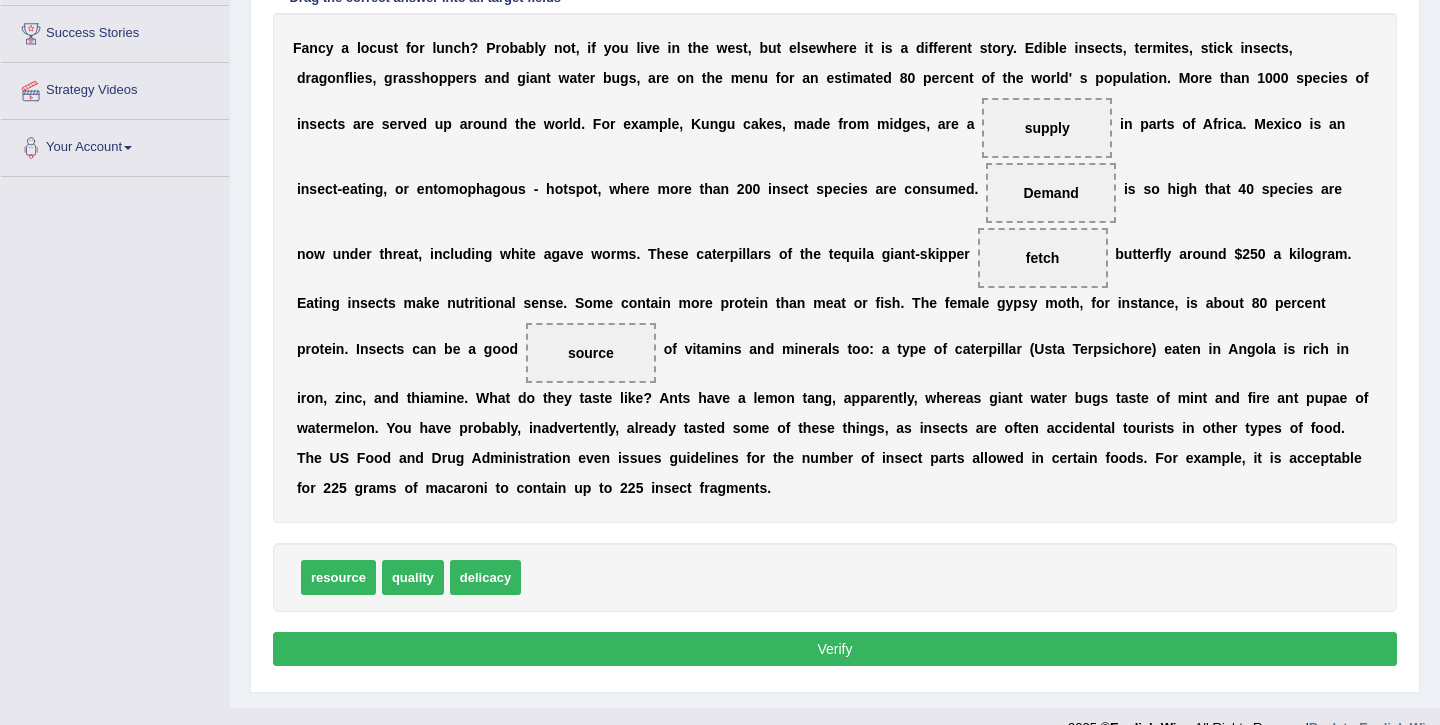 scroll, scrollTop: 381, scrollLeft: 0, axis: vertical 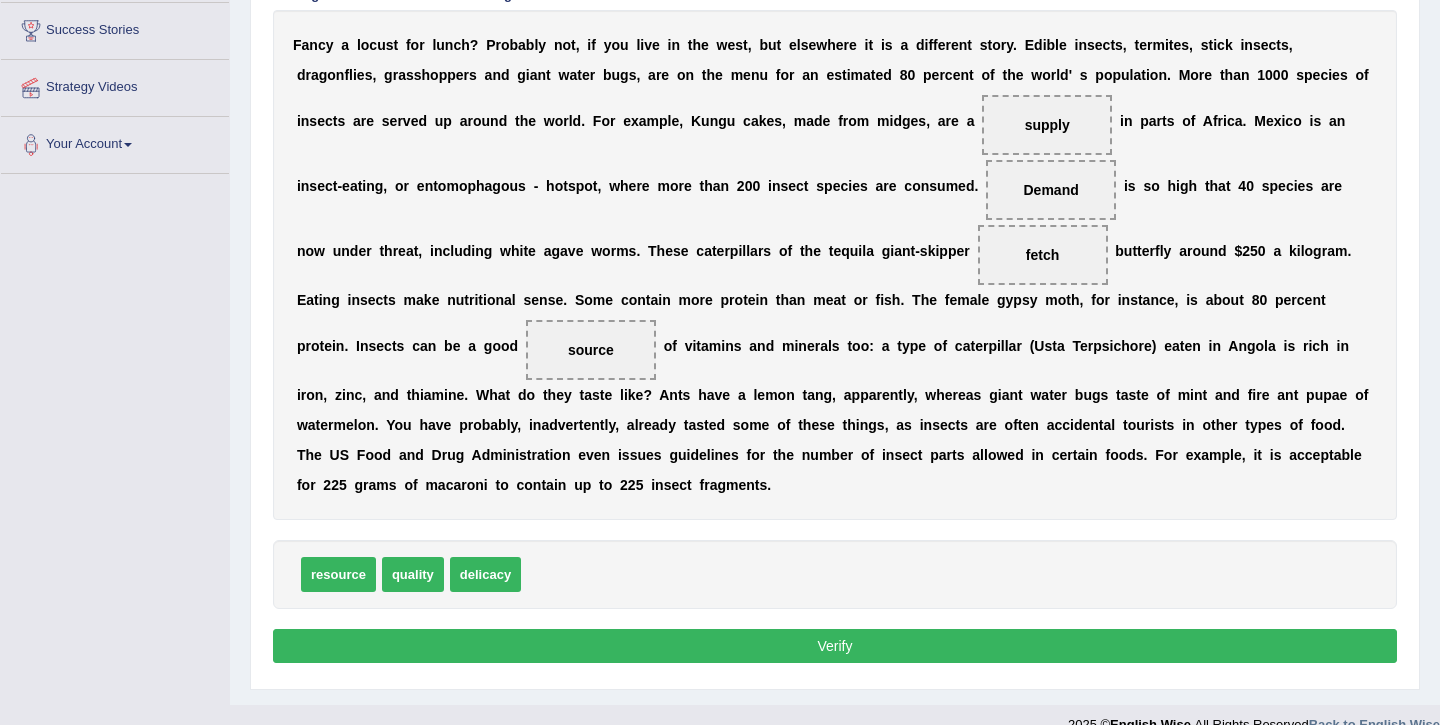 click on "Verify" at bounding box center (835, 646) 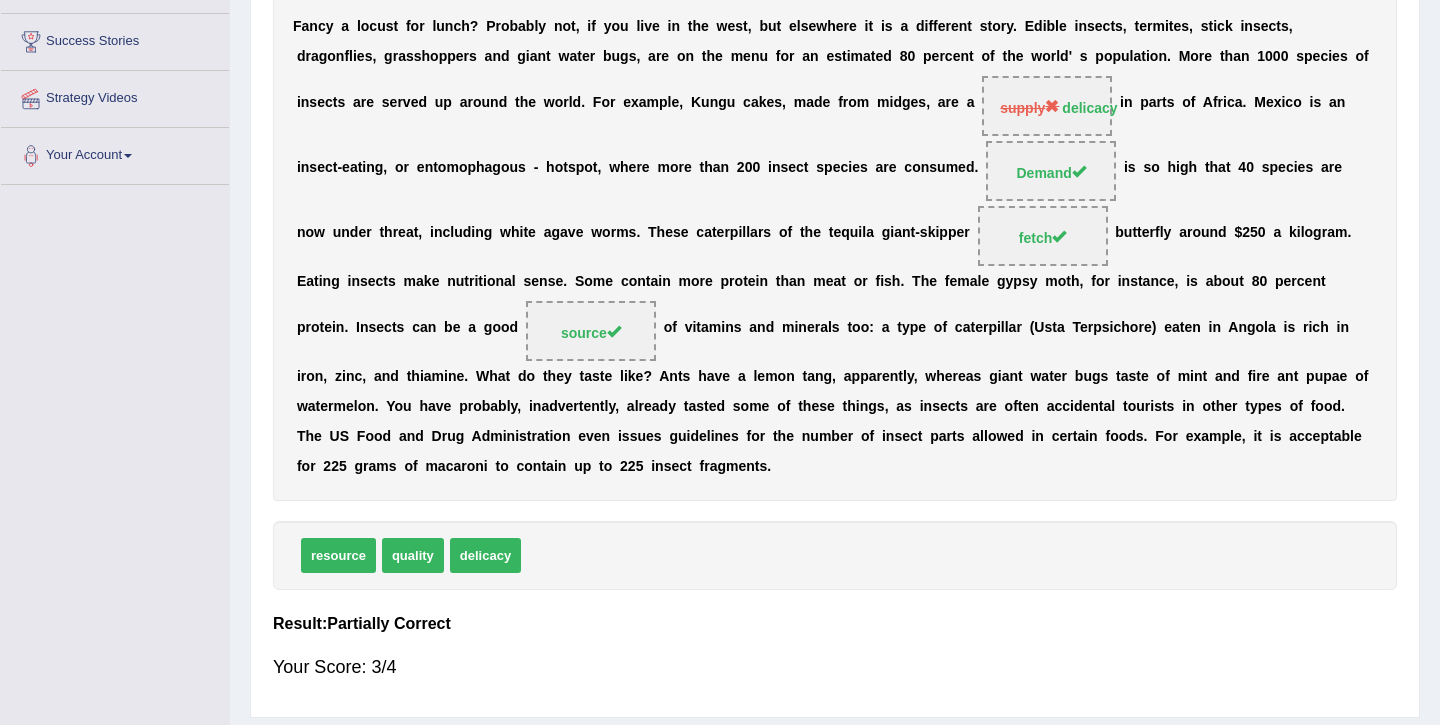 scroll, scrollTop: 381, scrollLeft: 0, axis: vertical 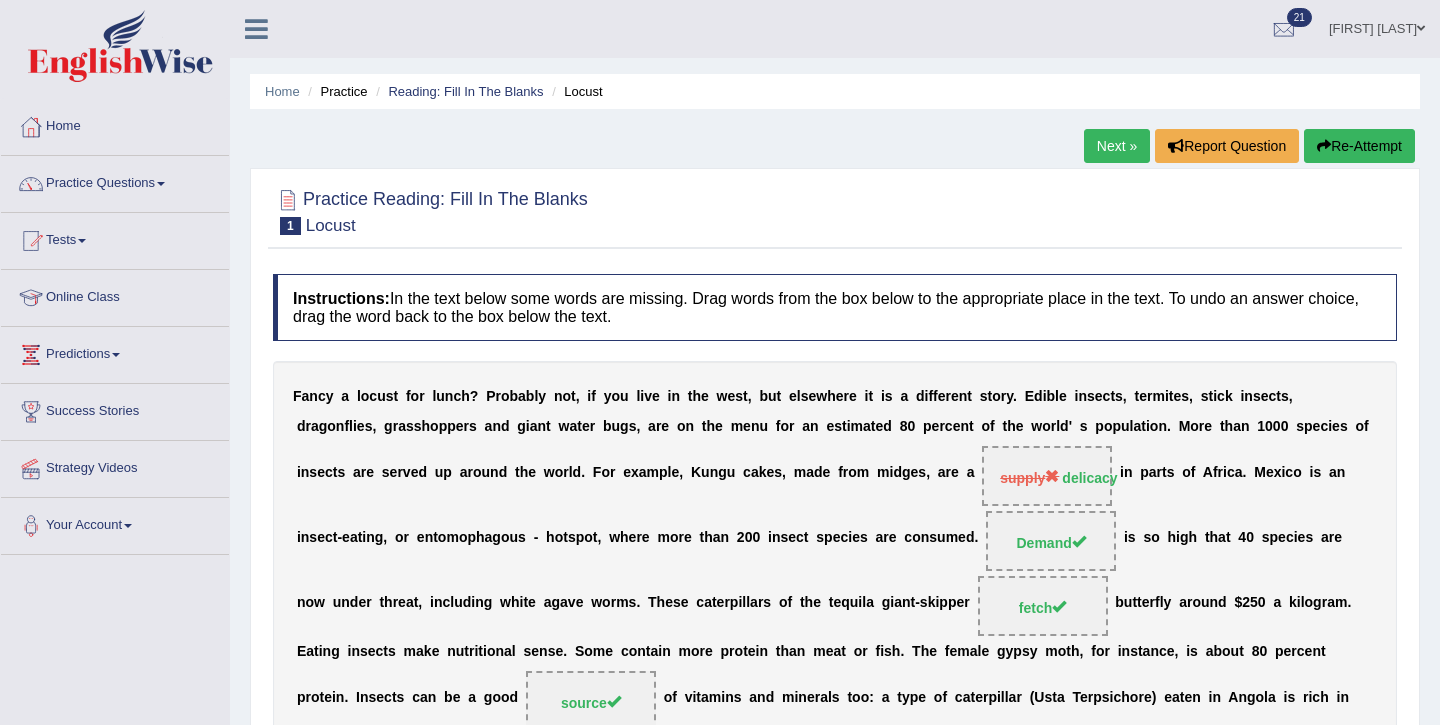 click on "Next »" at bounding box center [1117, 146] 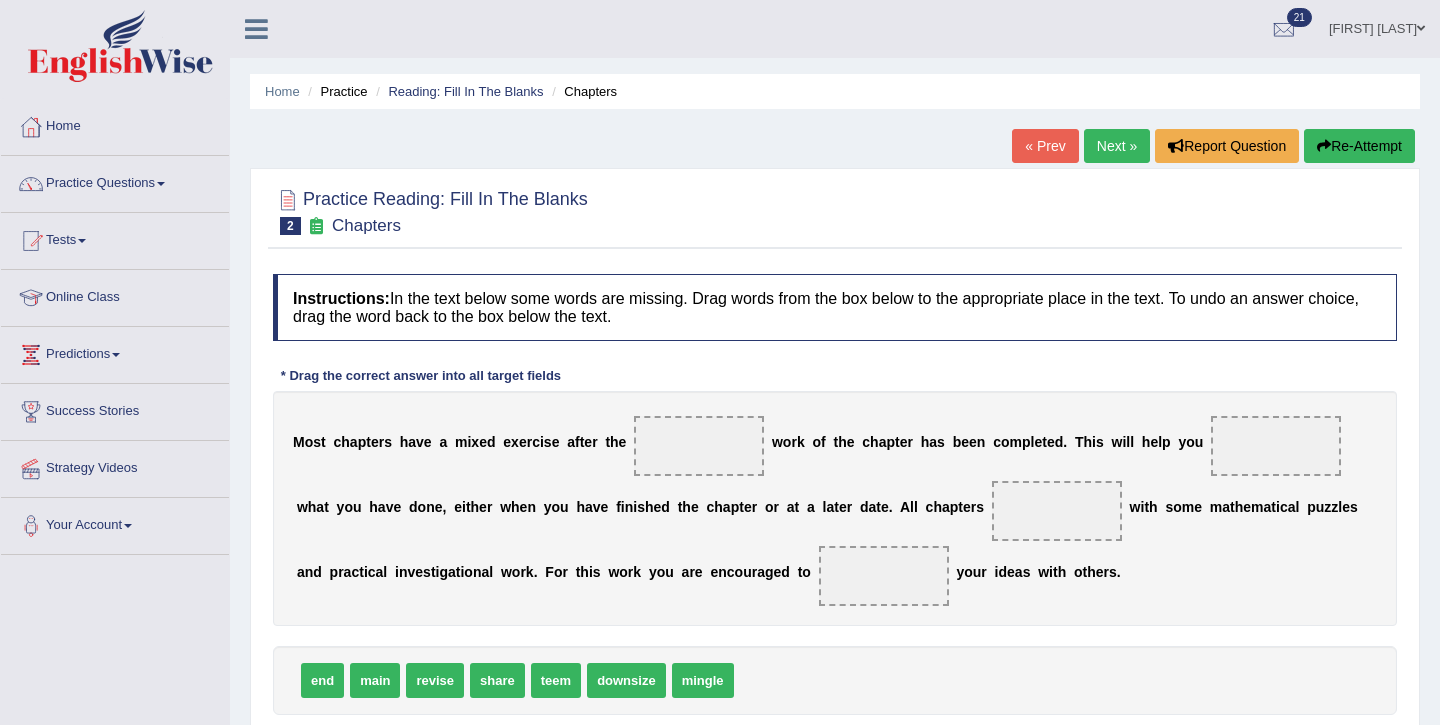scroll, scrollTop: 0, scrollLeft: 0, axis: both 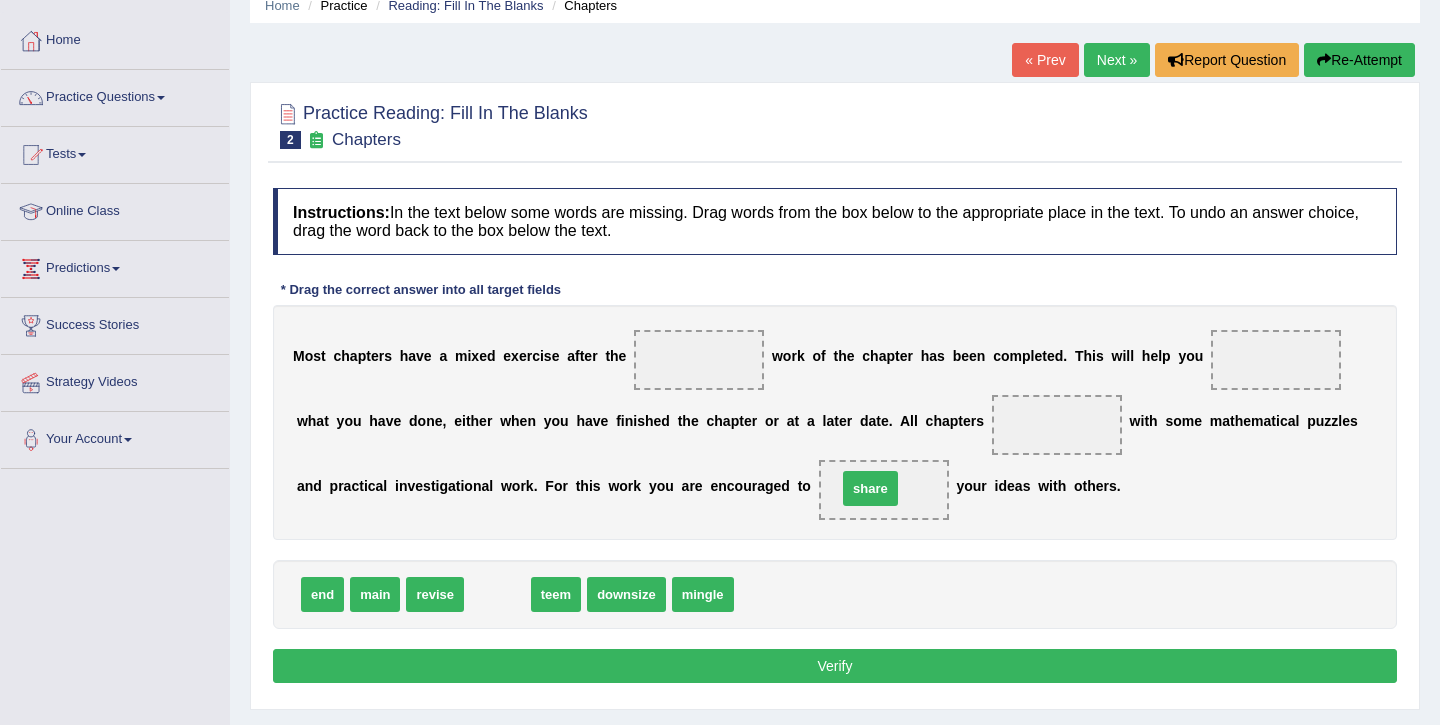 drag, startPoint x: 506, startPoint y: 596, endPoint x: 878, endPoint y: 491, distance: 386.5346 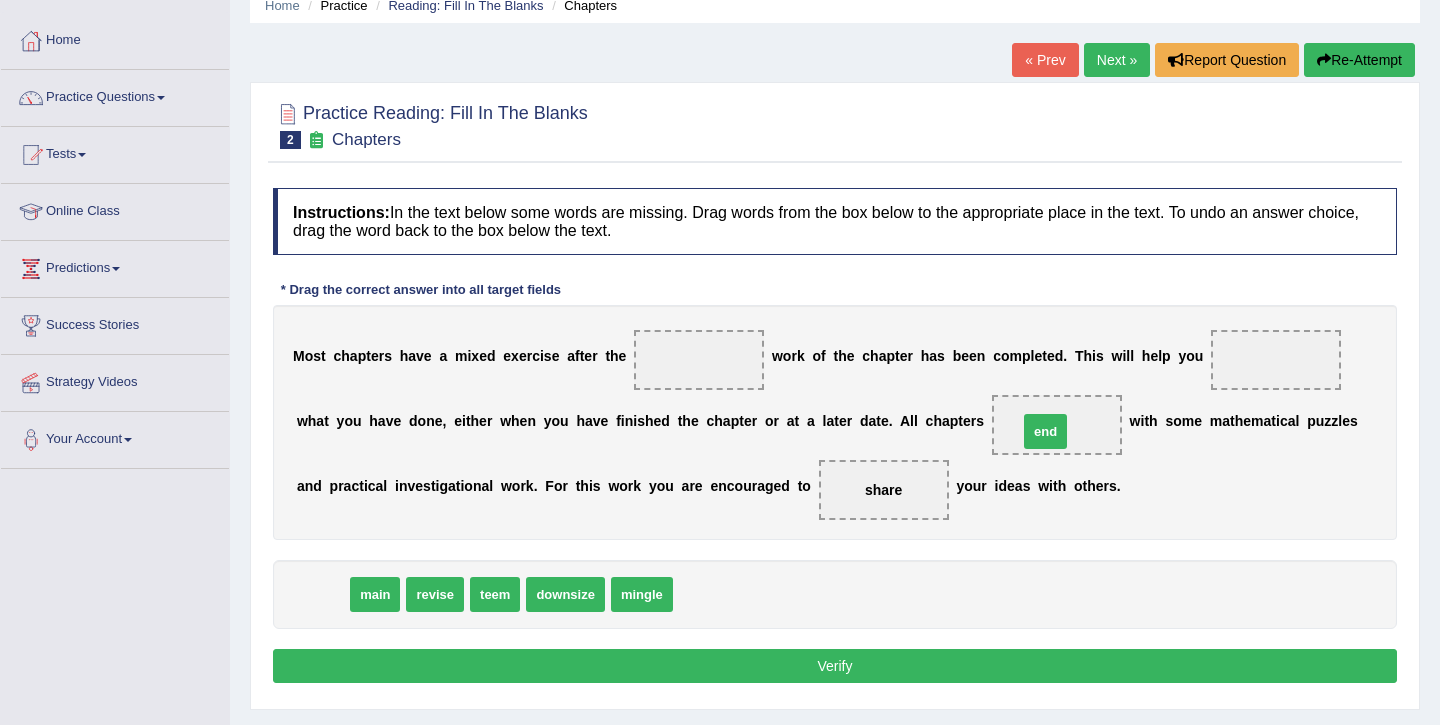drag, startPoint x: 321, startPoint y: 596, endPoint x: 1044, endPoint y: 432, distance: 741.367 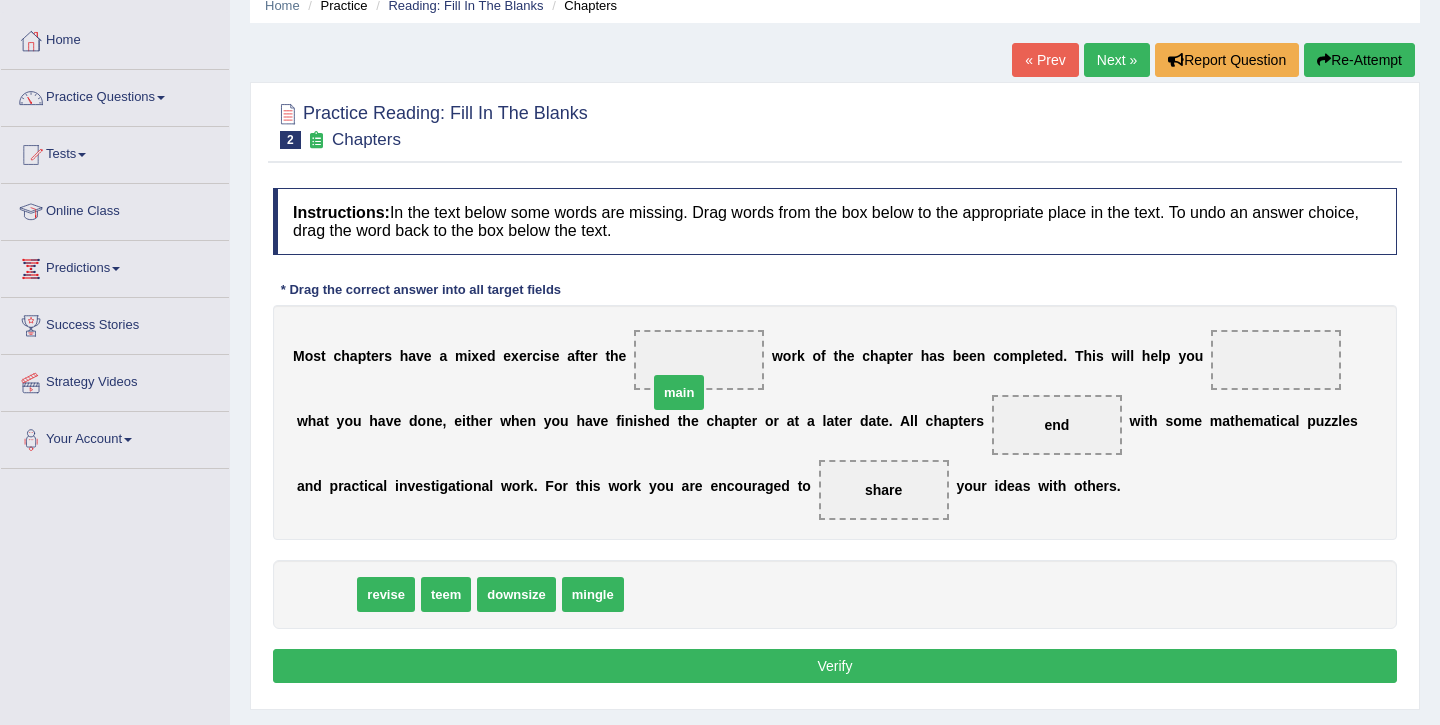 drag, startPoint x: 318, startPoint y: 592, endPoint x: 688, endPoint y: 379, distance: 426.92975 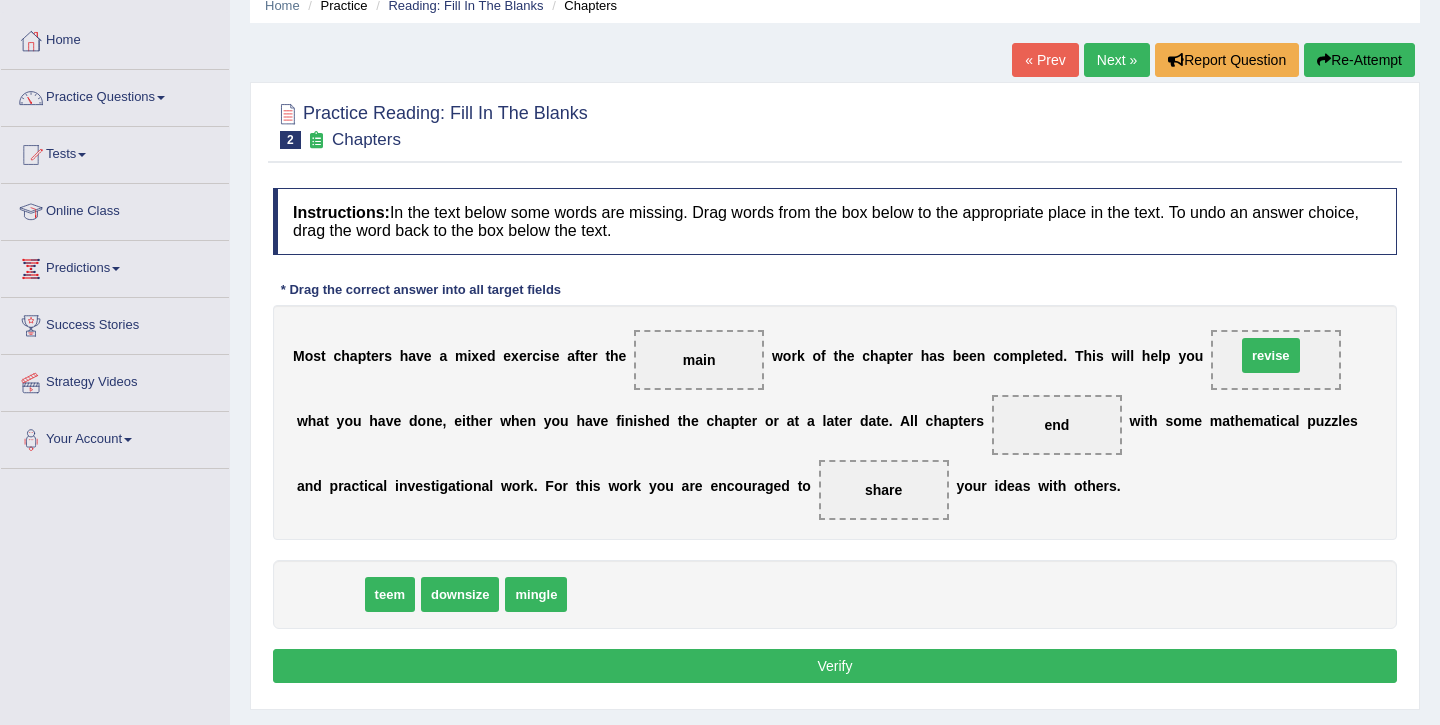 drag, startPoint x: 332, startPoint y: 595, endPoint x: 1273, endPoint y: 357, distance: 970.6312 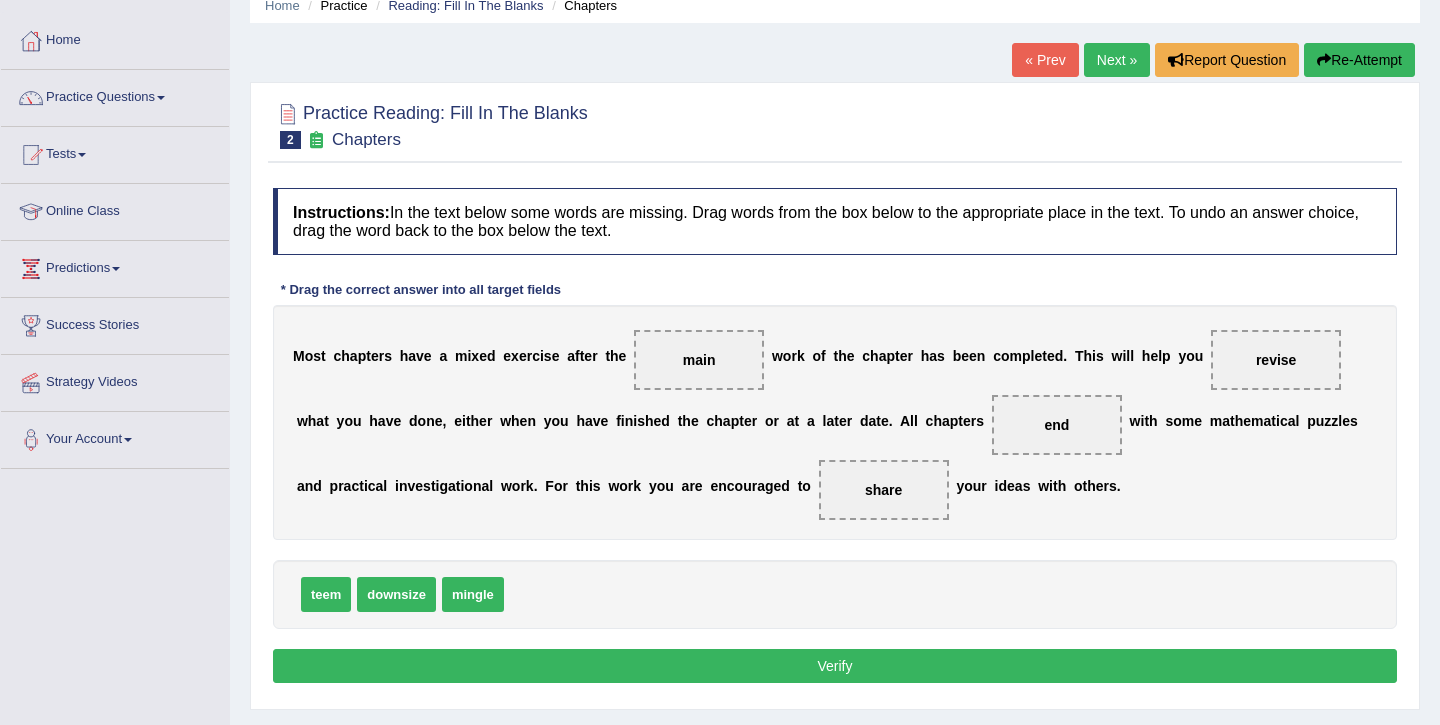 click on "Verify" at bounding box center (835, 666) 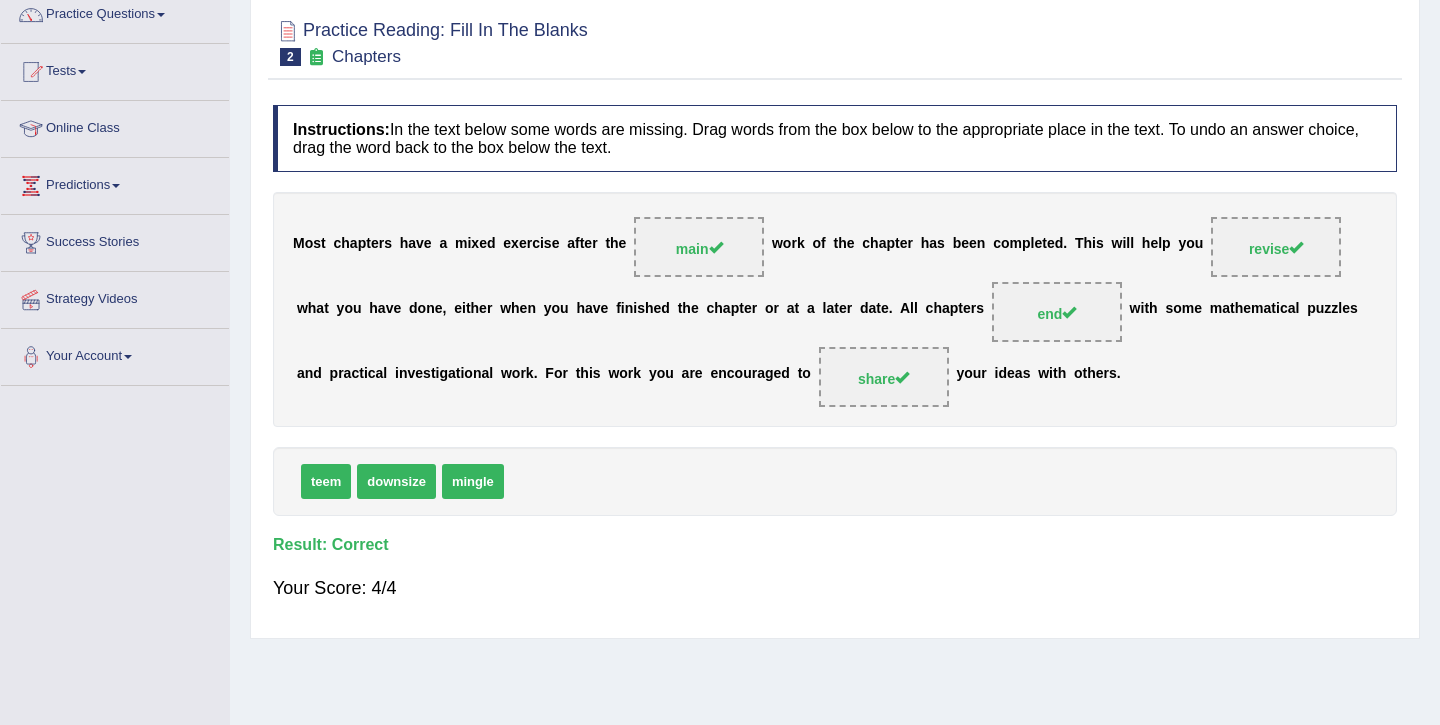 scroll, scrollTop: 0, scrollLeft: 0, axis: both 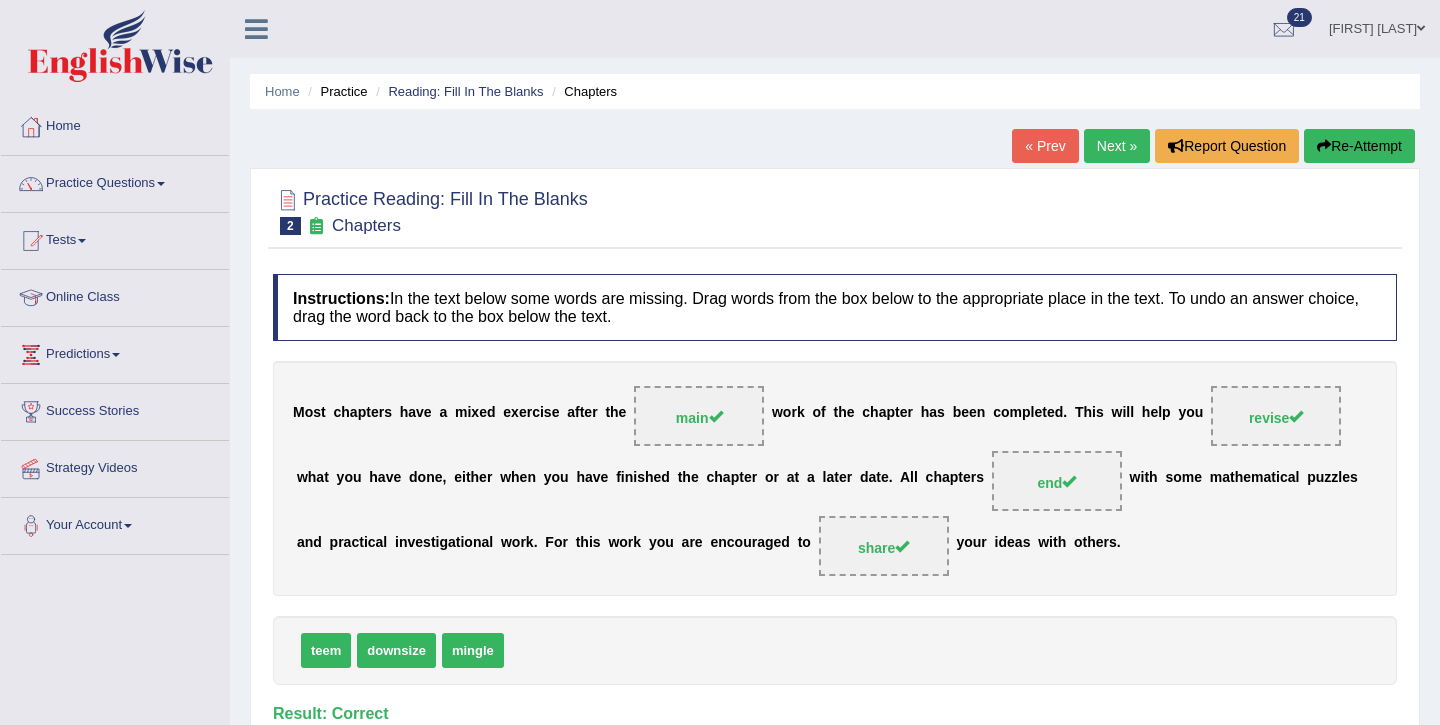 click on "Next »" at bounding box center (1117, 146) 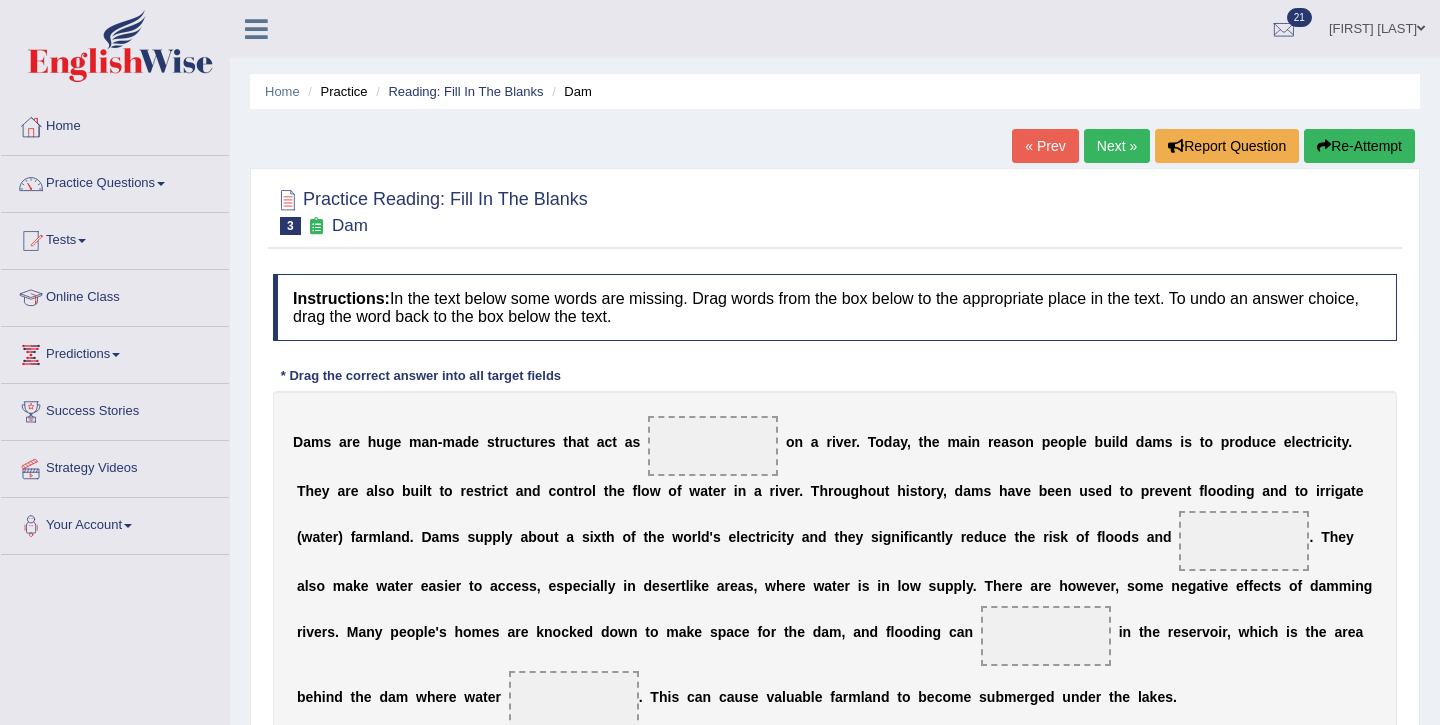 scroll, scrollTop: 0, scrollLeft: 0, axis: both 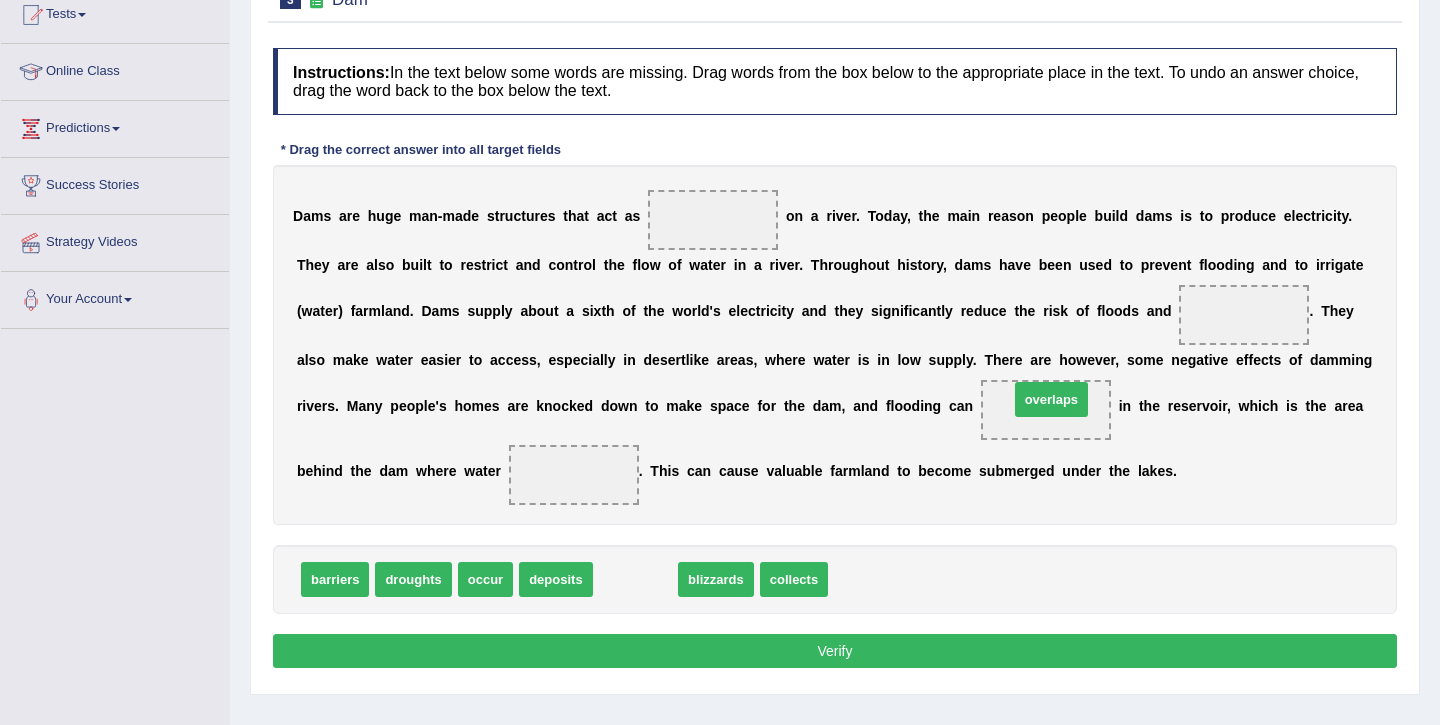 drag, startPoint x: 634, startPoint y: 587, endPoint x: 1050, endPoint y: 407, distance: 453.27255 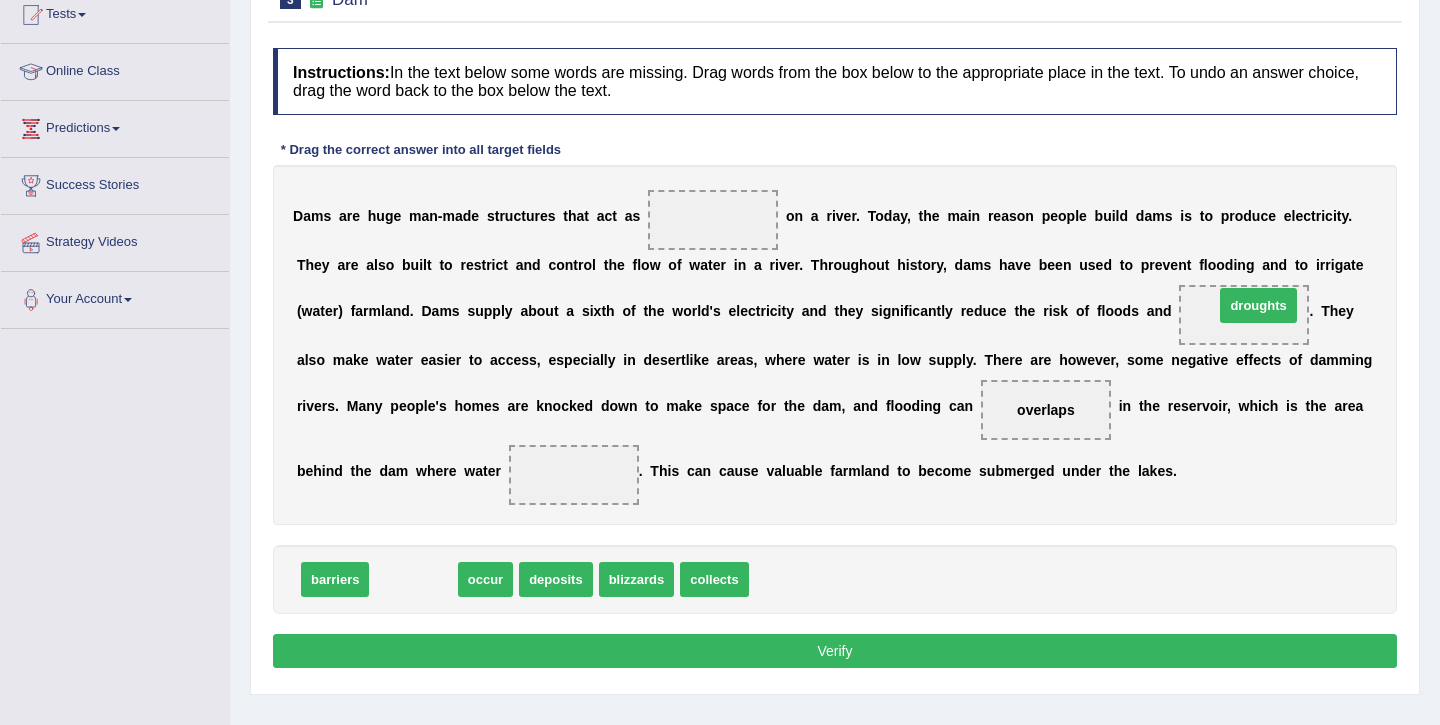drag, startPoint x: 409, startPoint y: 580, endPoint x: 1232, endPoint y: 314, distance: 864.91907 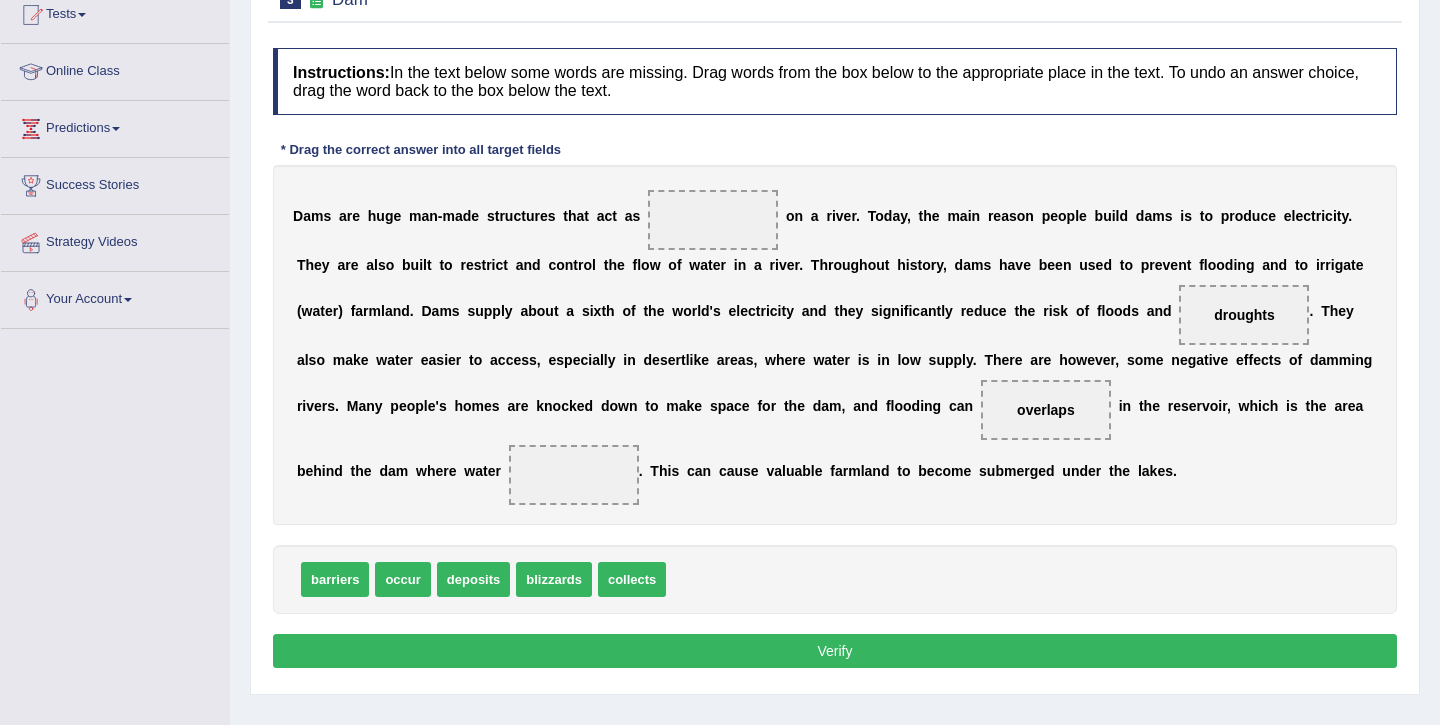 click on "collects" at bounding box center [632, 579] 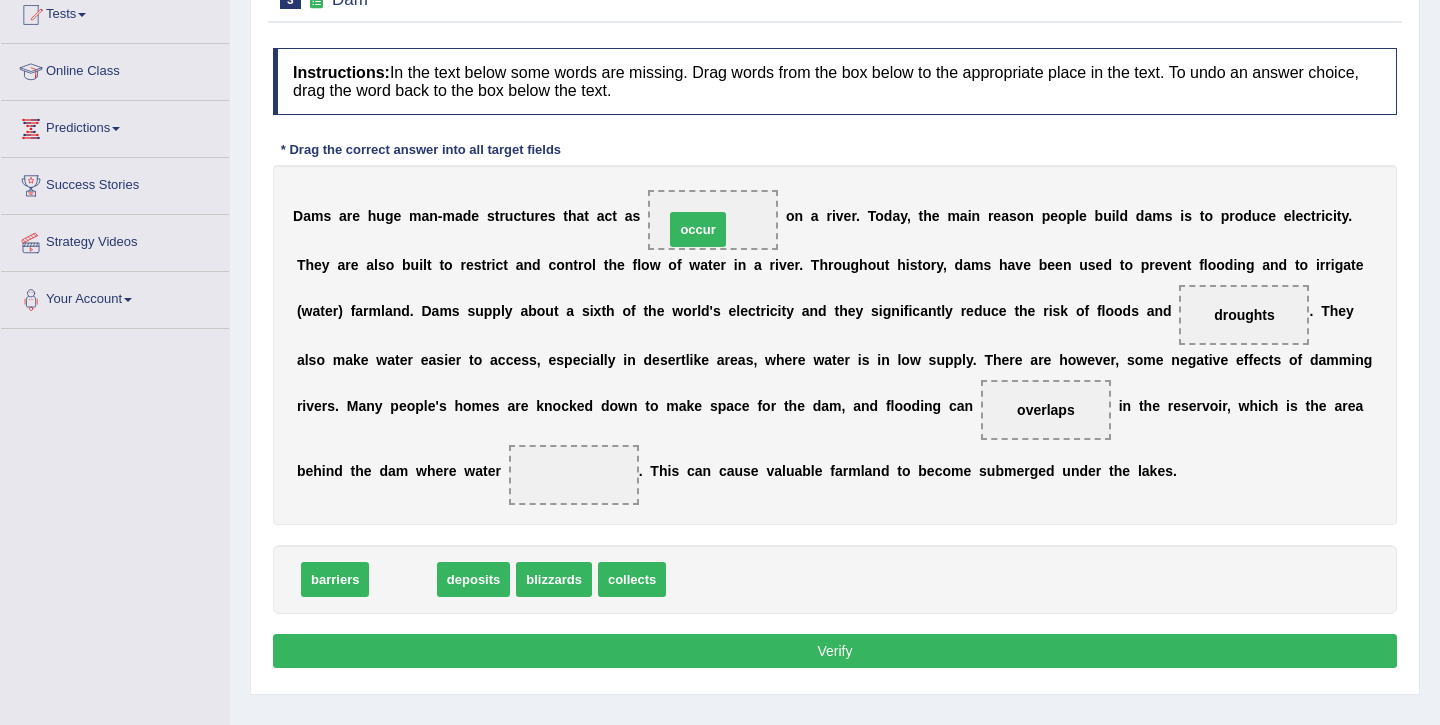 drag, startPoint x: 404, startPoint y: 577, endPoint x: 699, endPoint y: 228, distance: 456.97482 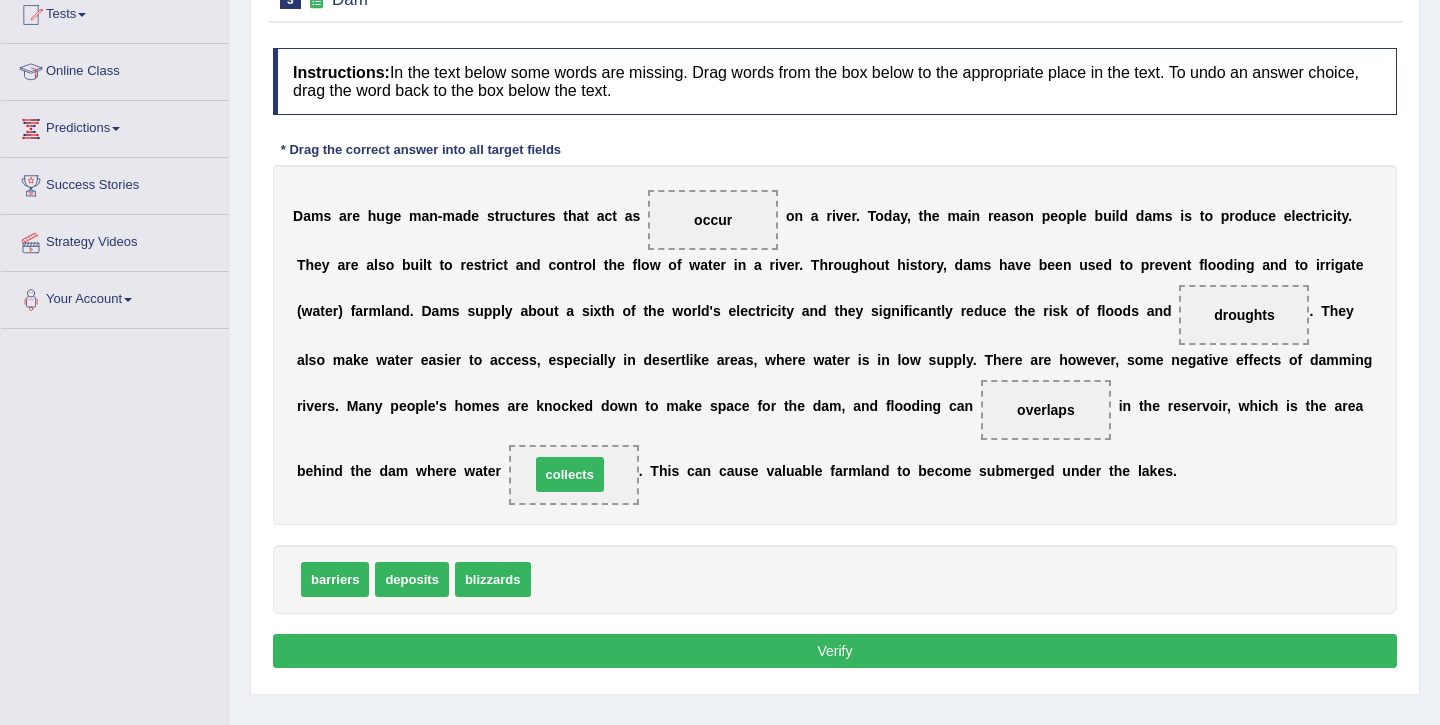 drag, startPoint x: 563, startPoint y: 576, endPoint x: 563, endPoint y: 465, distance: 111 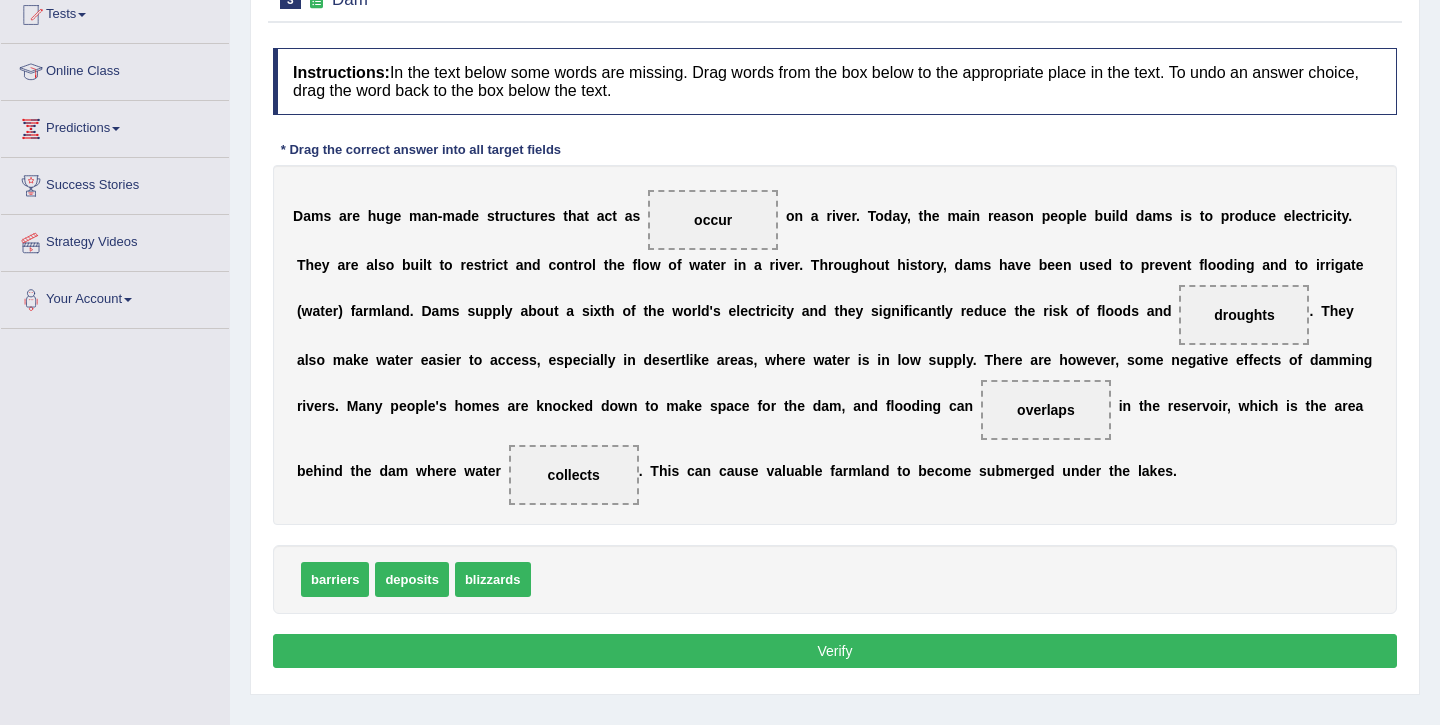 click on "Verify" at bounding box center [835, 651] 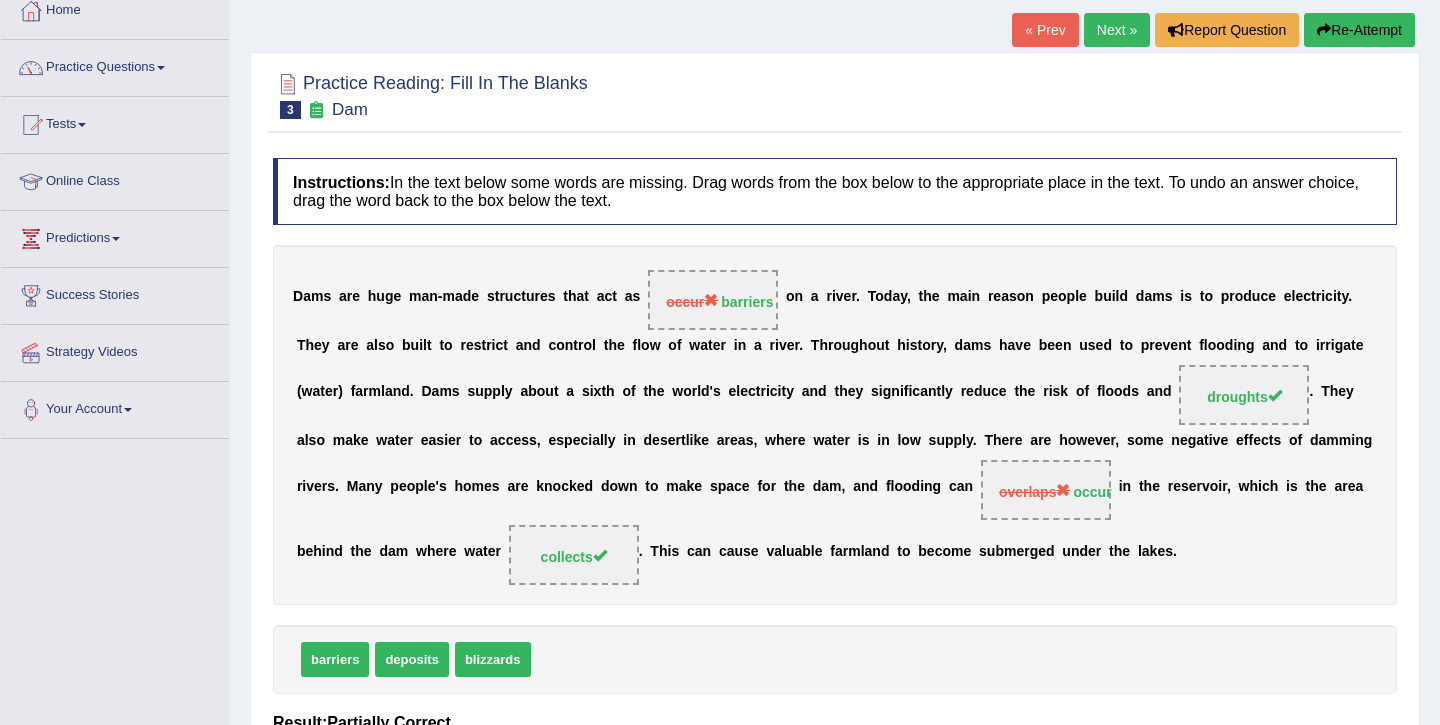 scroll, scrollTop: 57, scrollLeft: 0, axis: vertical 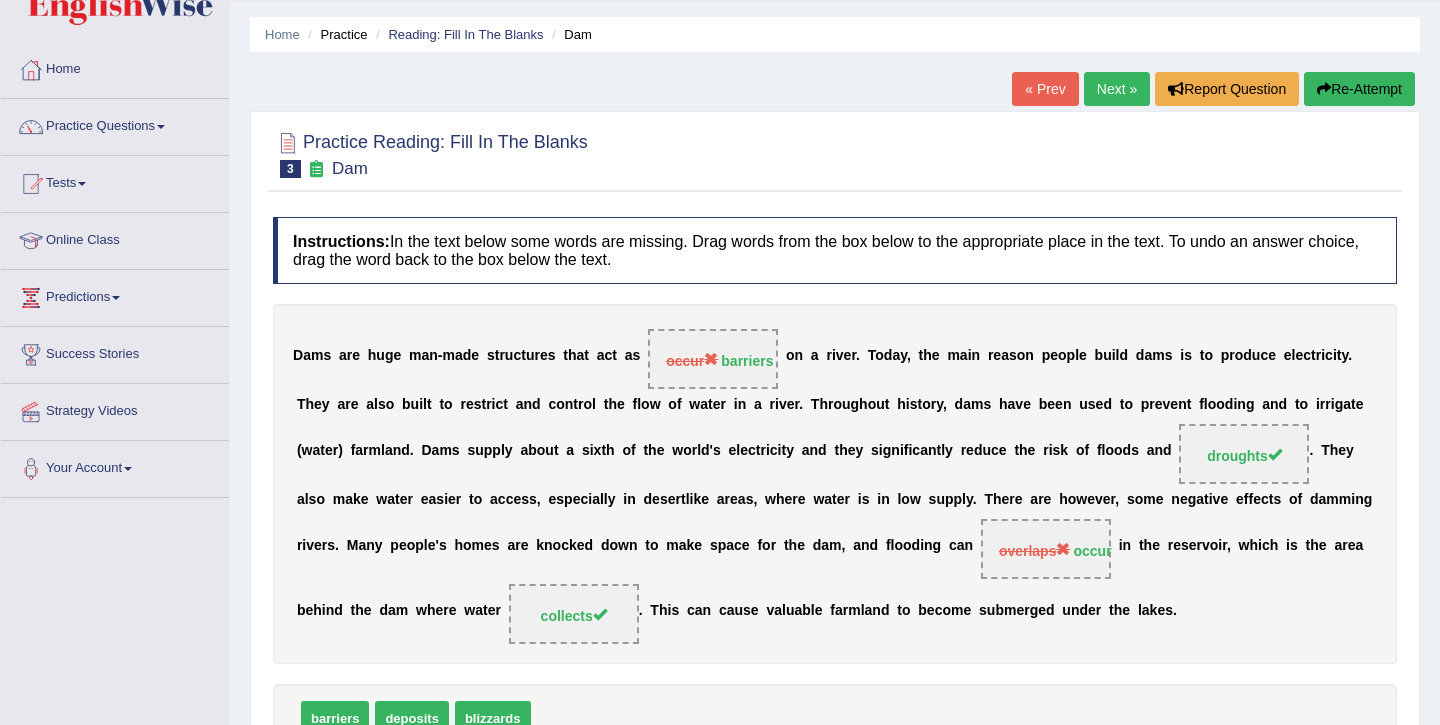 click on "Next »" at bounding box center (1117, 89) 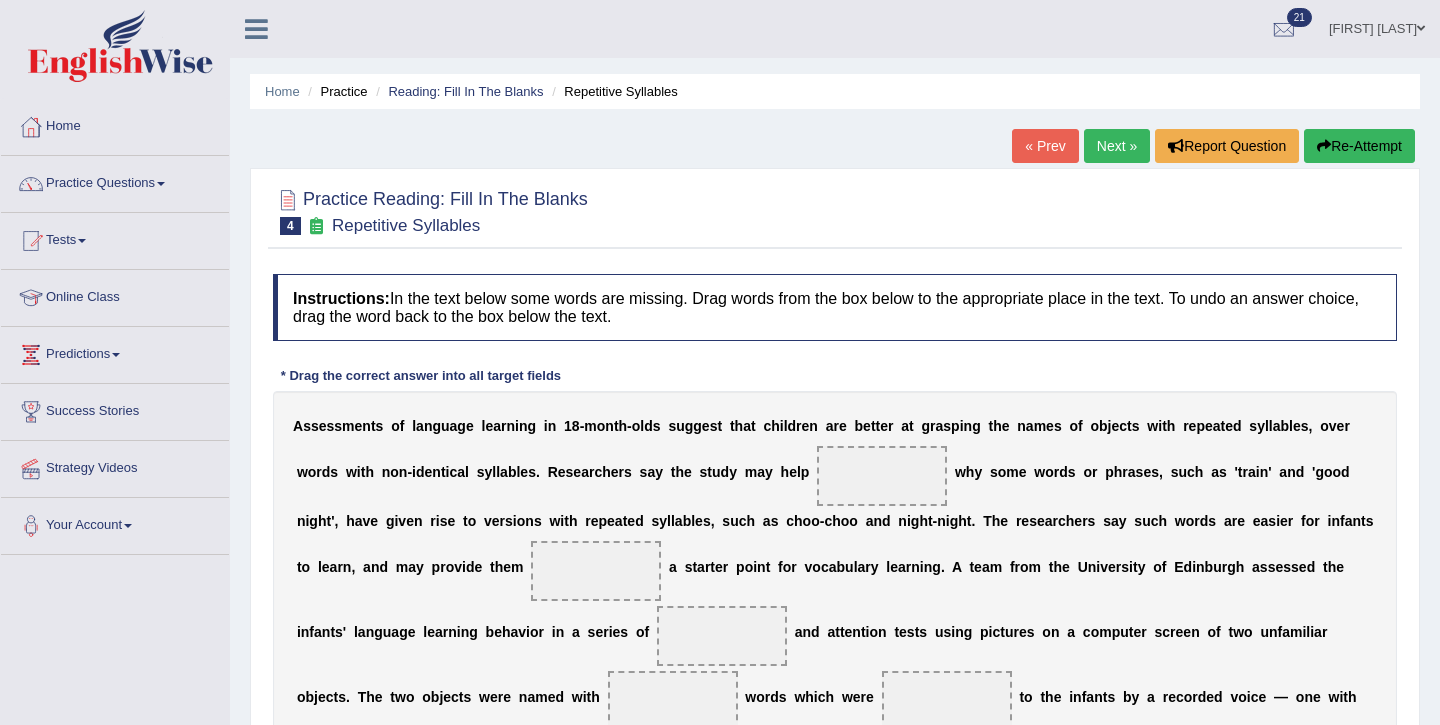 scroll, scrollTop: 0, scrollLeft: 0, axis: both 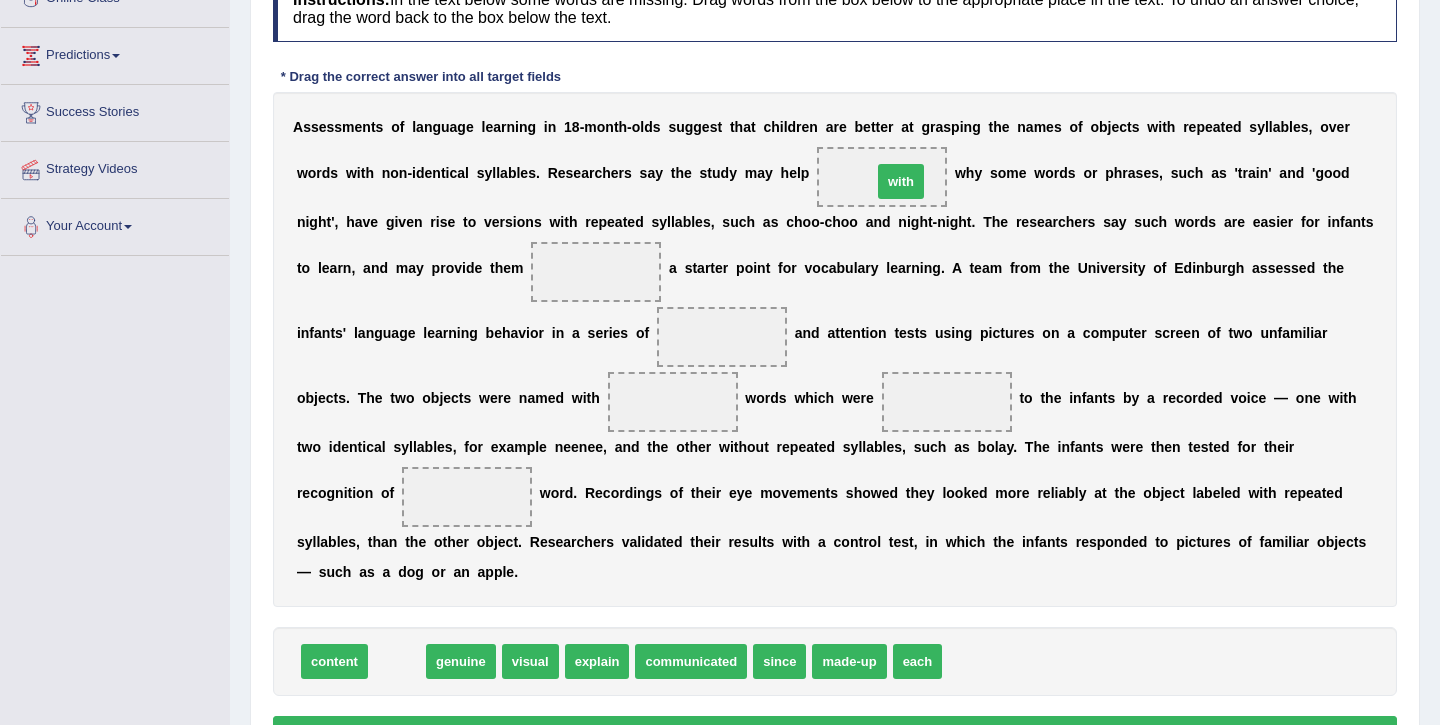 drag, startPoint x: 400, startPoint y: 663, endPoint x: 904, endPoint y: 183, distance: 696 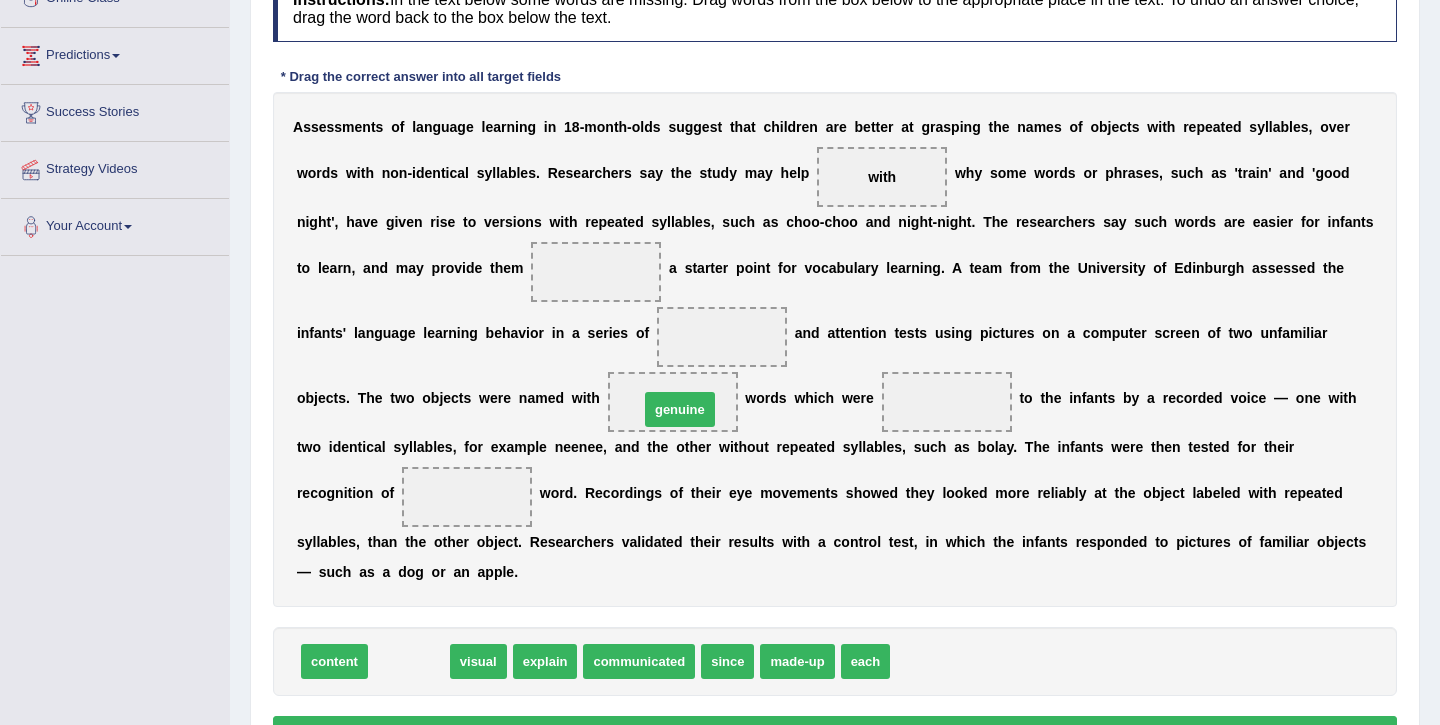 drag, startPoint x: 413, startPoint y: 660, endPoint x: 684, endPoint y: 408, distance: 370.0608 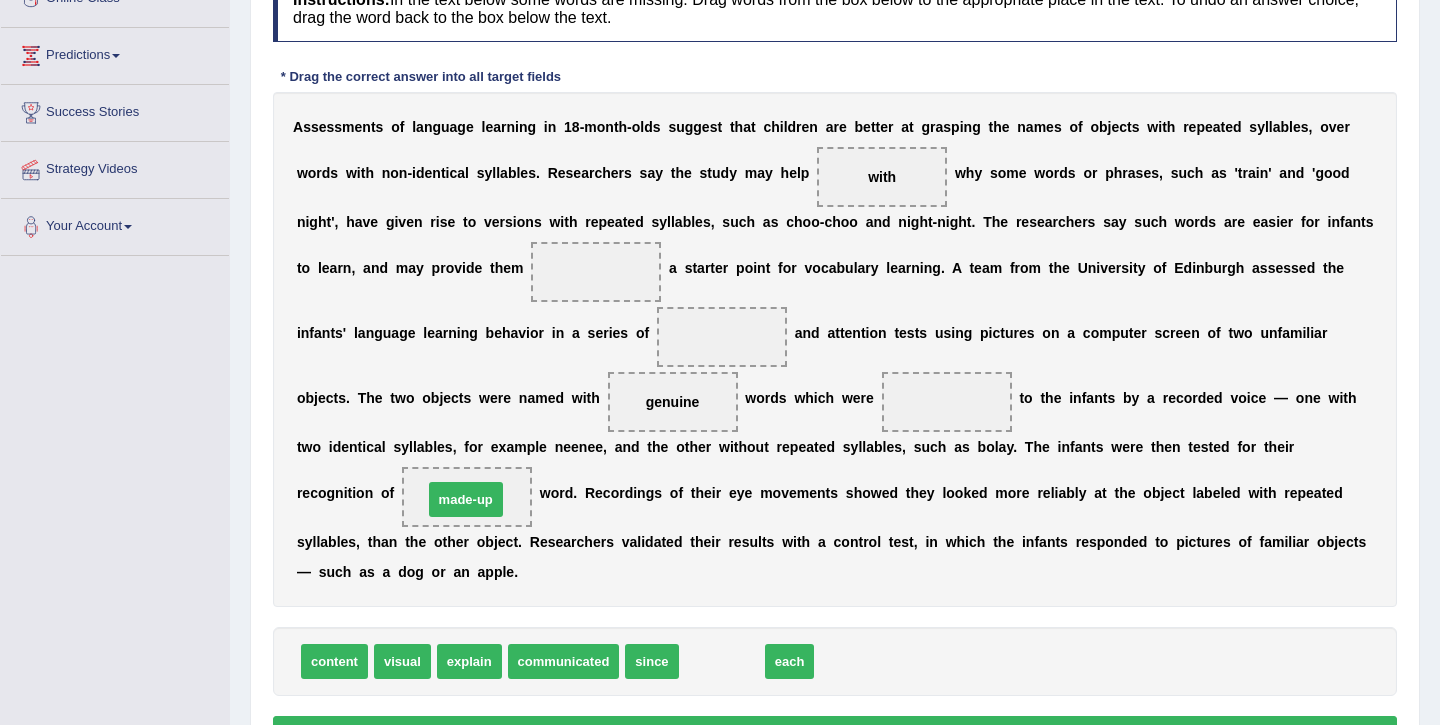 drag, startPoint x: 725, startPoint y: 658, endPoint x: 469, endPoint y: 497, distance: 302.41858 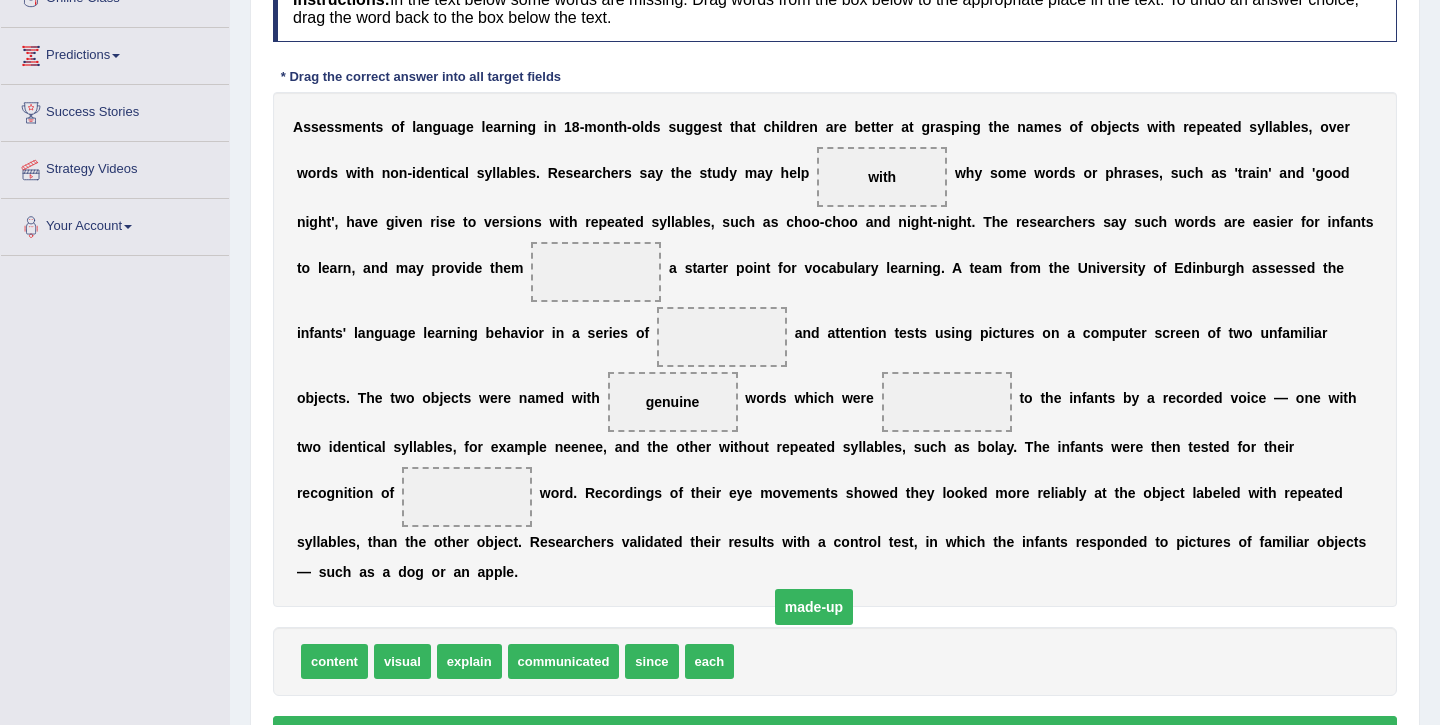 drag, startPoint x: 469, startPoint y: 495, endPoint x: 860, endPoint y: 664, distance: 425.96008 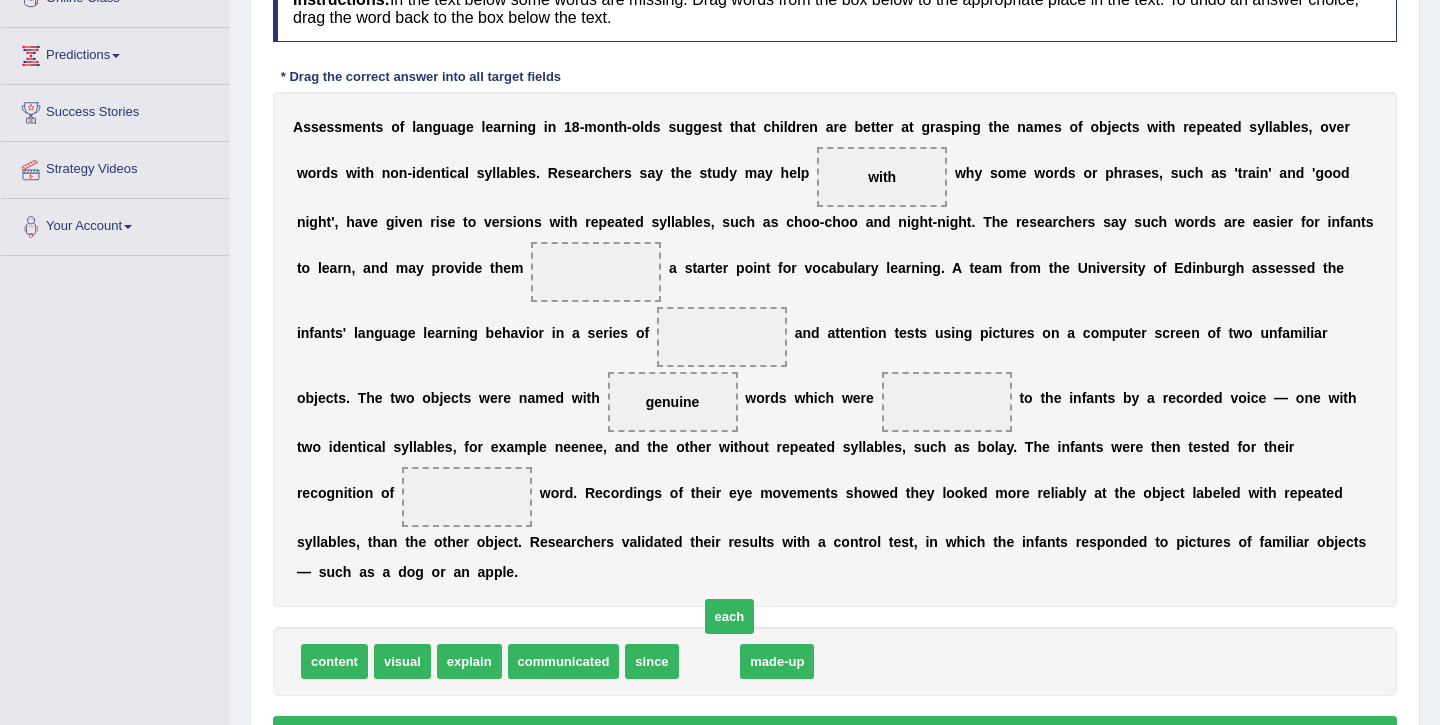 drag, startPoint x: 718, startPoint y: 656, endPoint x: 752, endPoint y: 644, distance: 36.05551 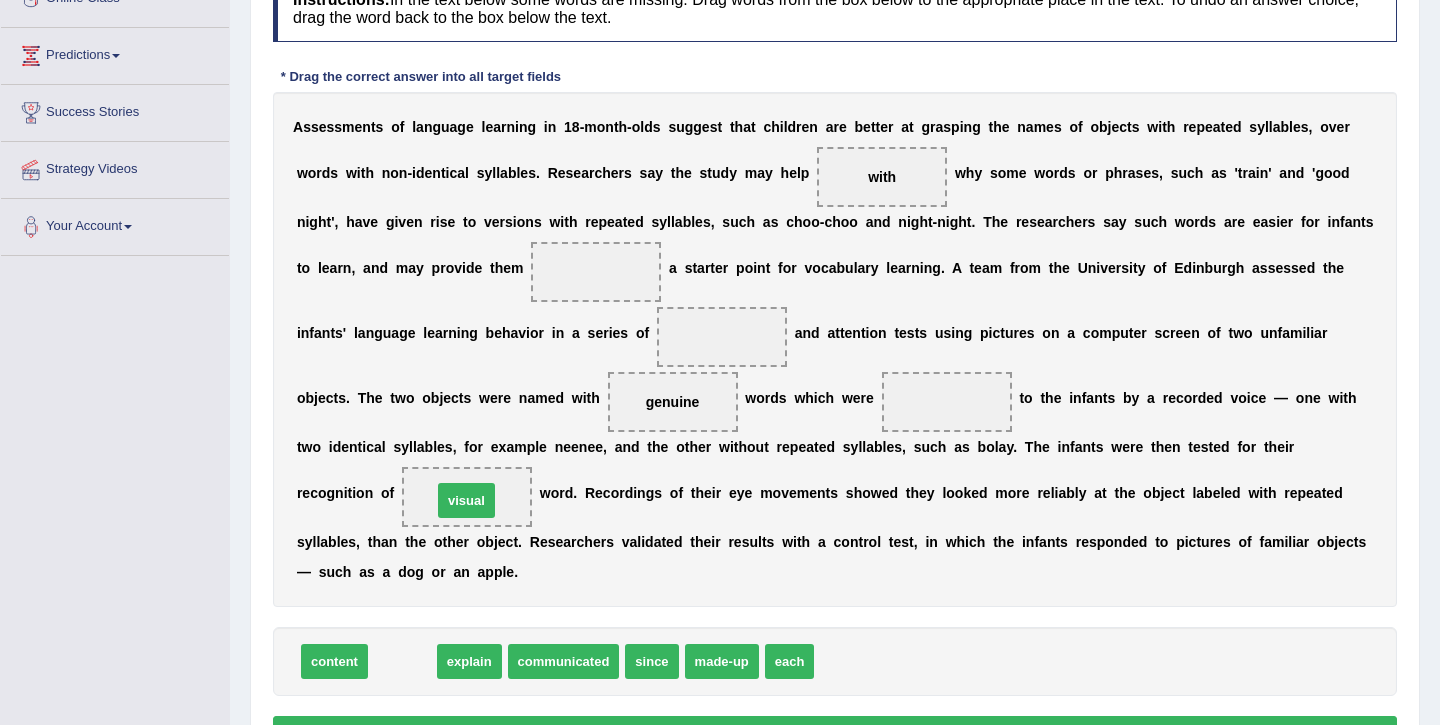 drag, startPoint x: 397, startPoint y: 667, endPoint x: 464, endPoint y: 502, distance: 178.08424 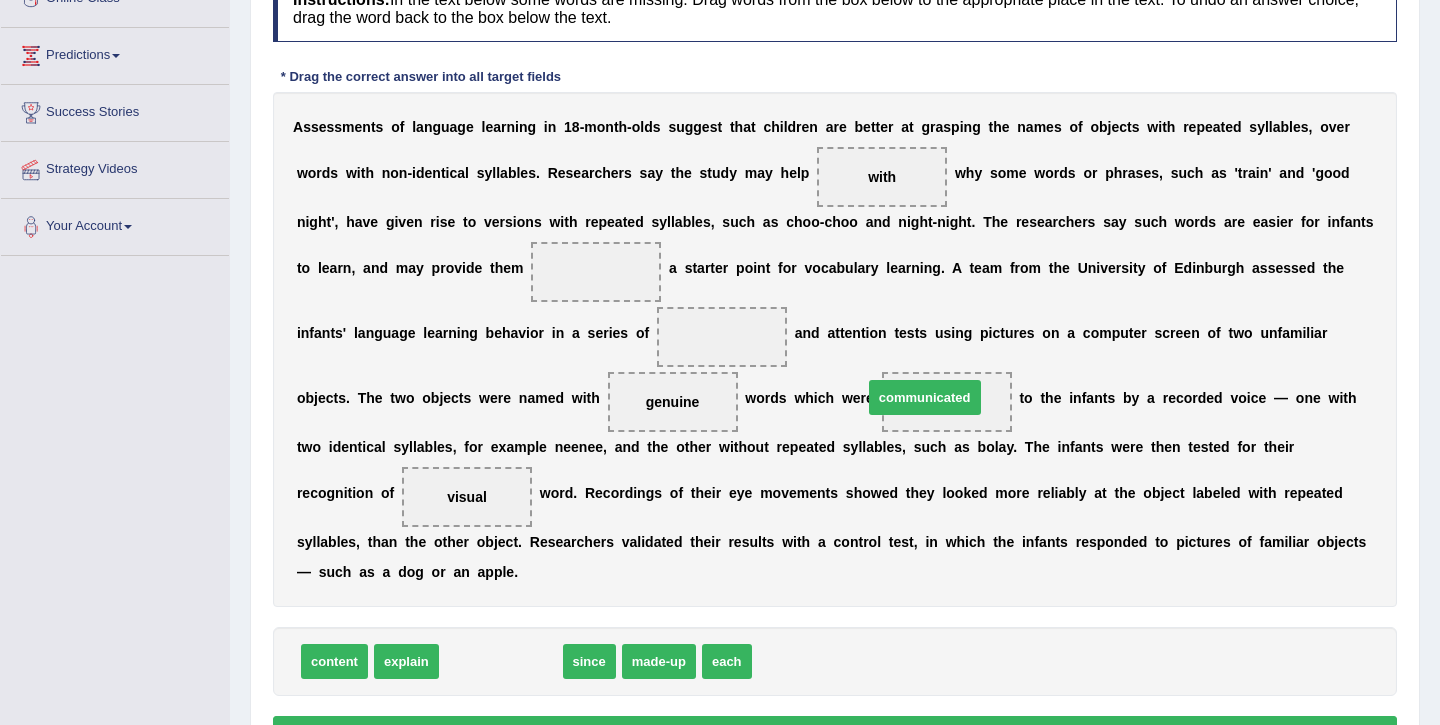 drag, startPoint x: 515, startPoint y: 665, endPoint x: 949, endPoint y: 407, distance: 504.89603 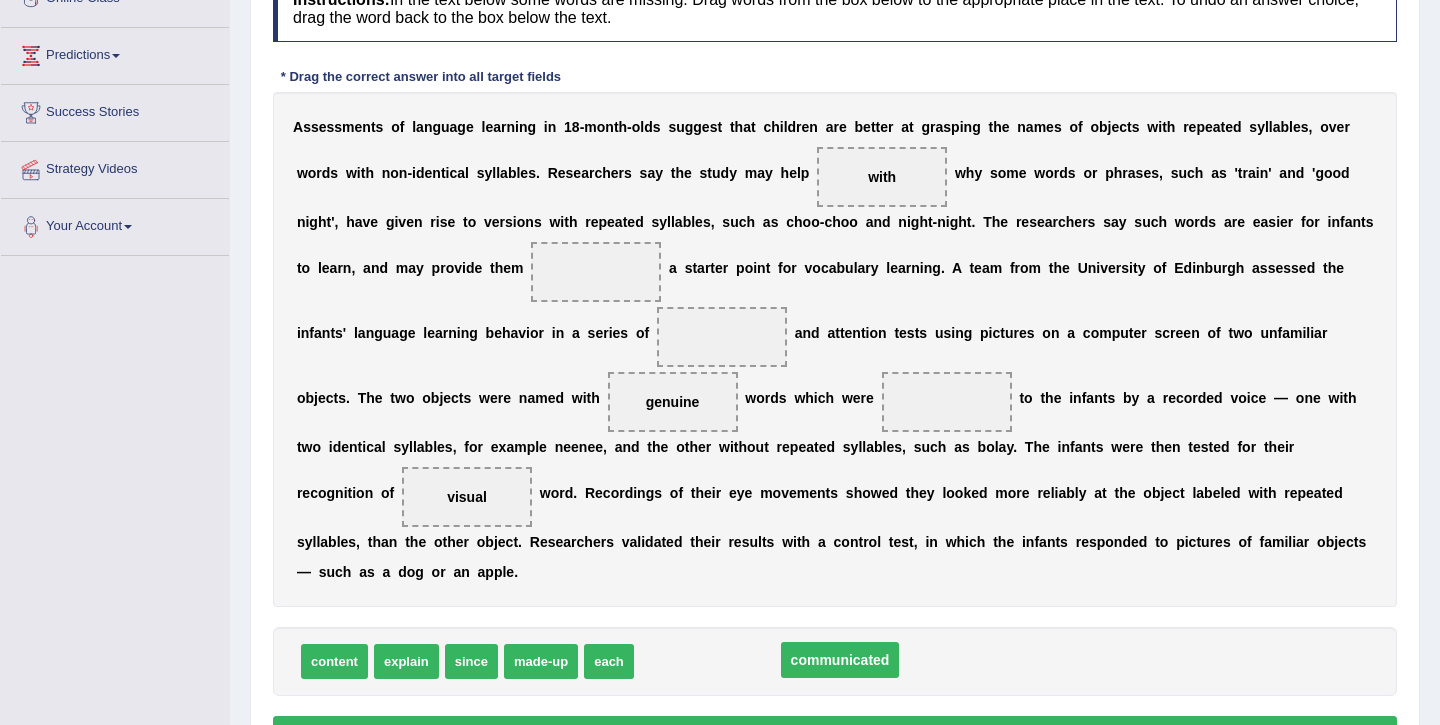 drag, startPoint x: 973, startPoint y: 397, endPoint x: 850, endPoint y: 643, distance: 275.03635 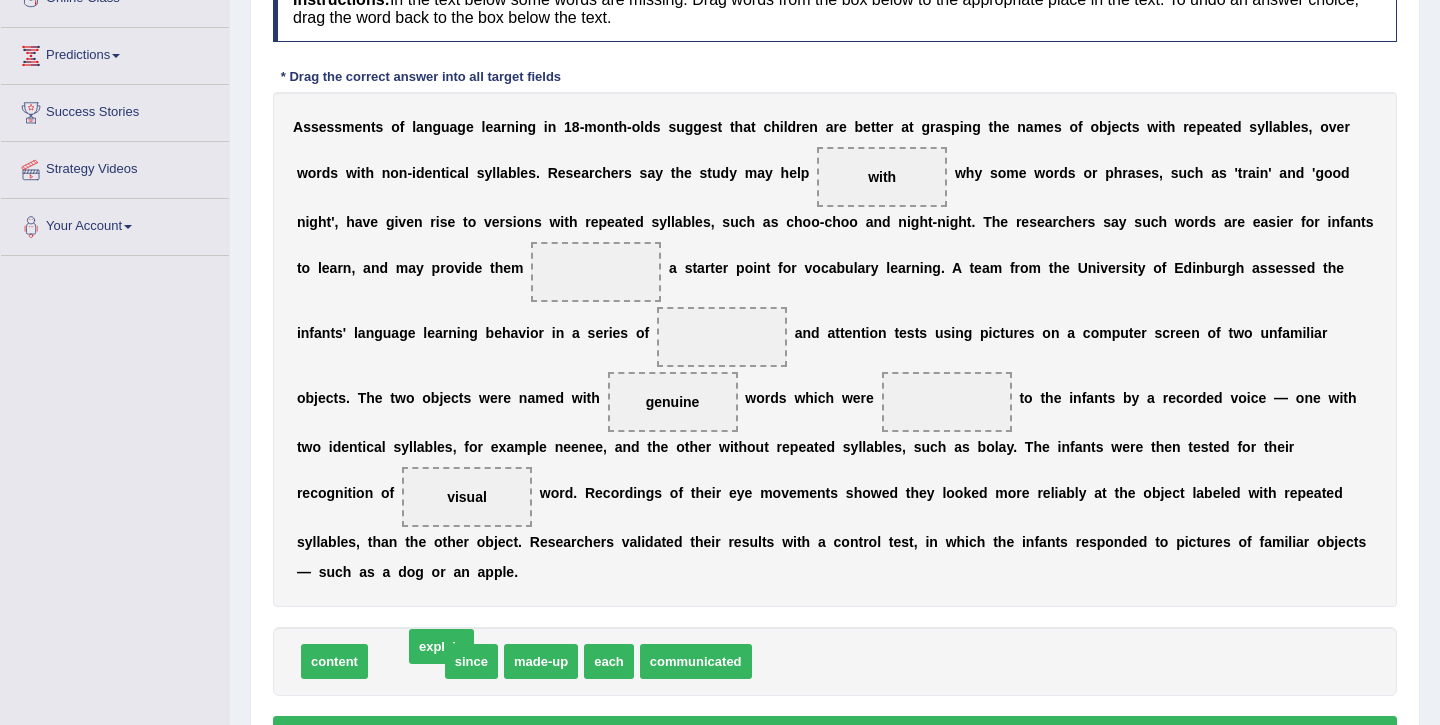 drag, startPoint x: 414, startPoint y: 662, endPoint x: 445, endPoint y: 649, distance: 33.61547 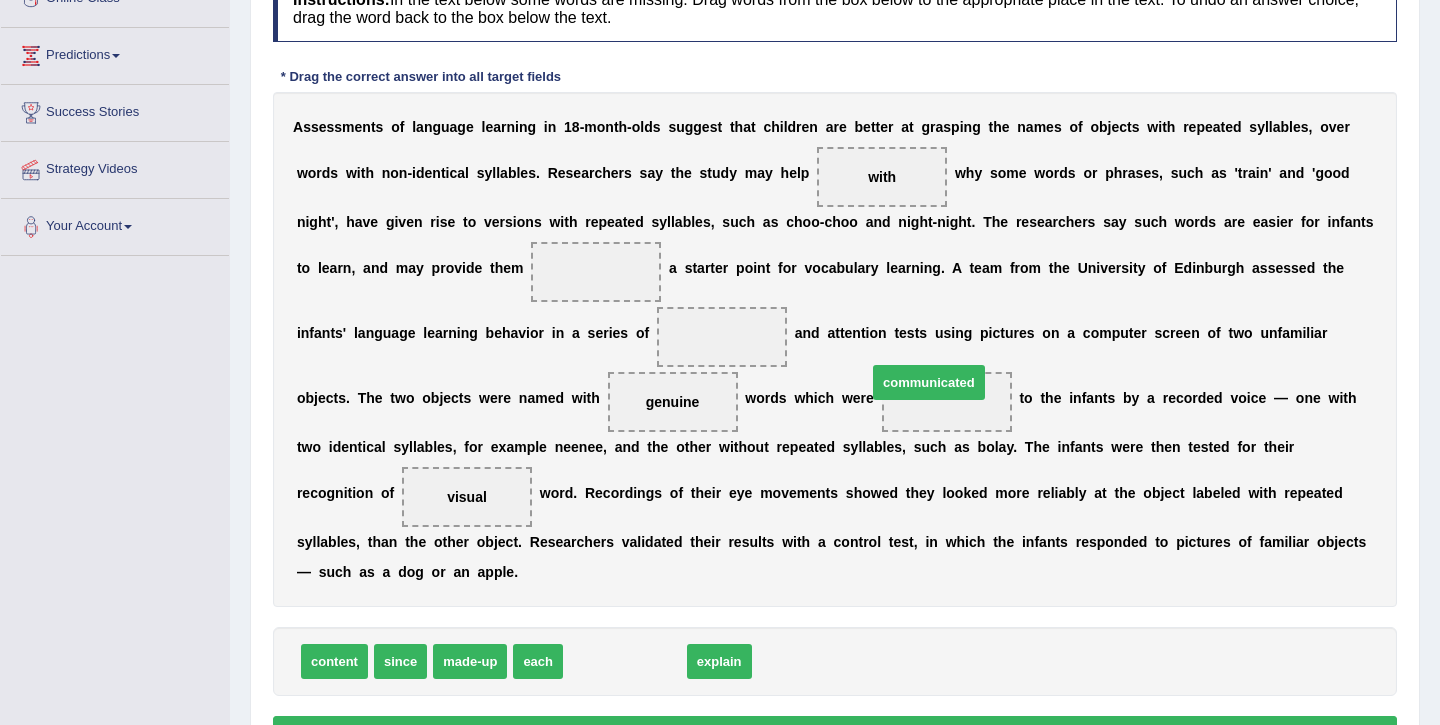 drag, startPoint x: 633, startPoint y: 658, endPoint x: 948, endPoint y: 391, distance: 412.9334 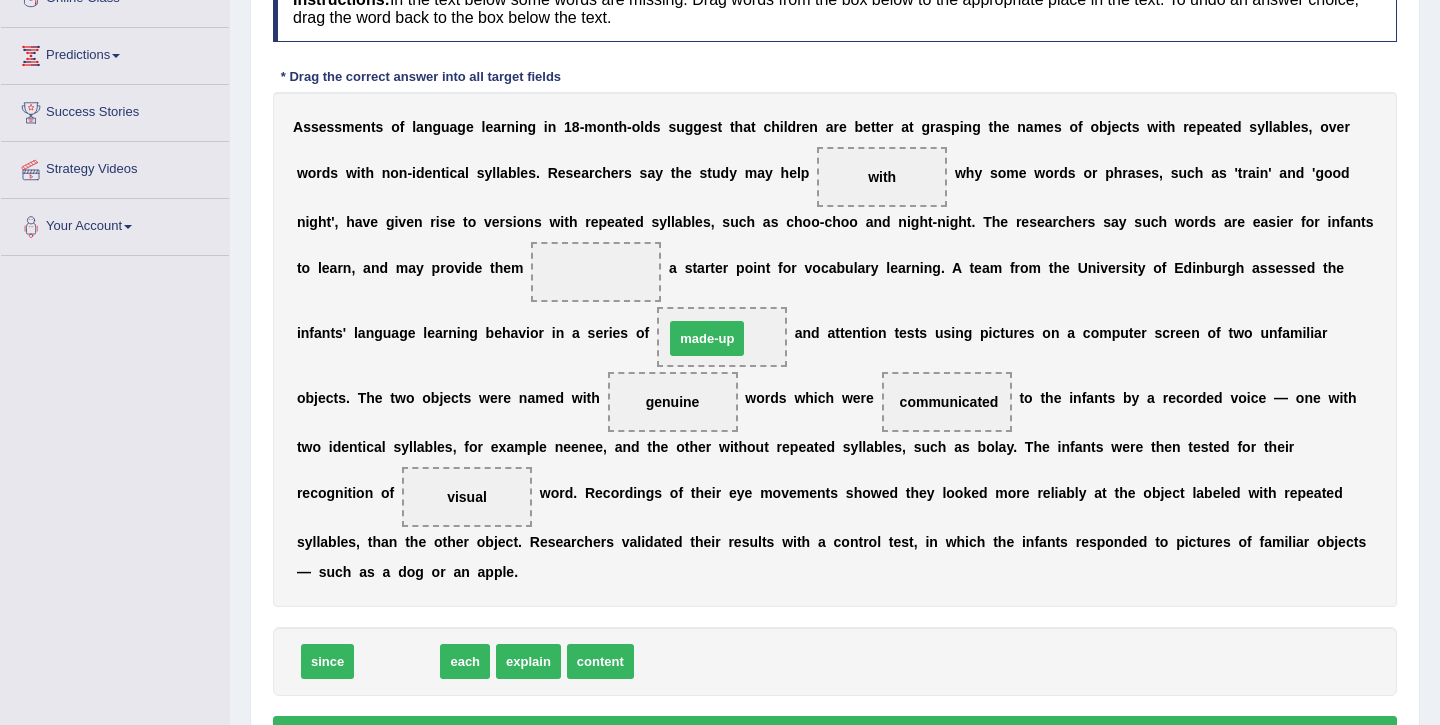 drag, startPoint x: 402, startPoint y: 666, endPoint x: 712, endPoint y: 343, distance: 447.69296 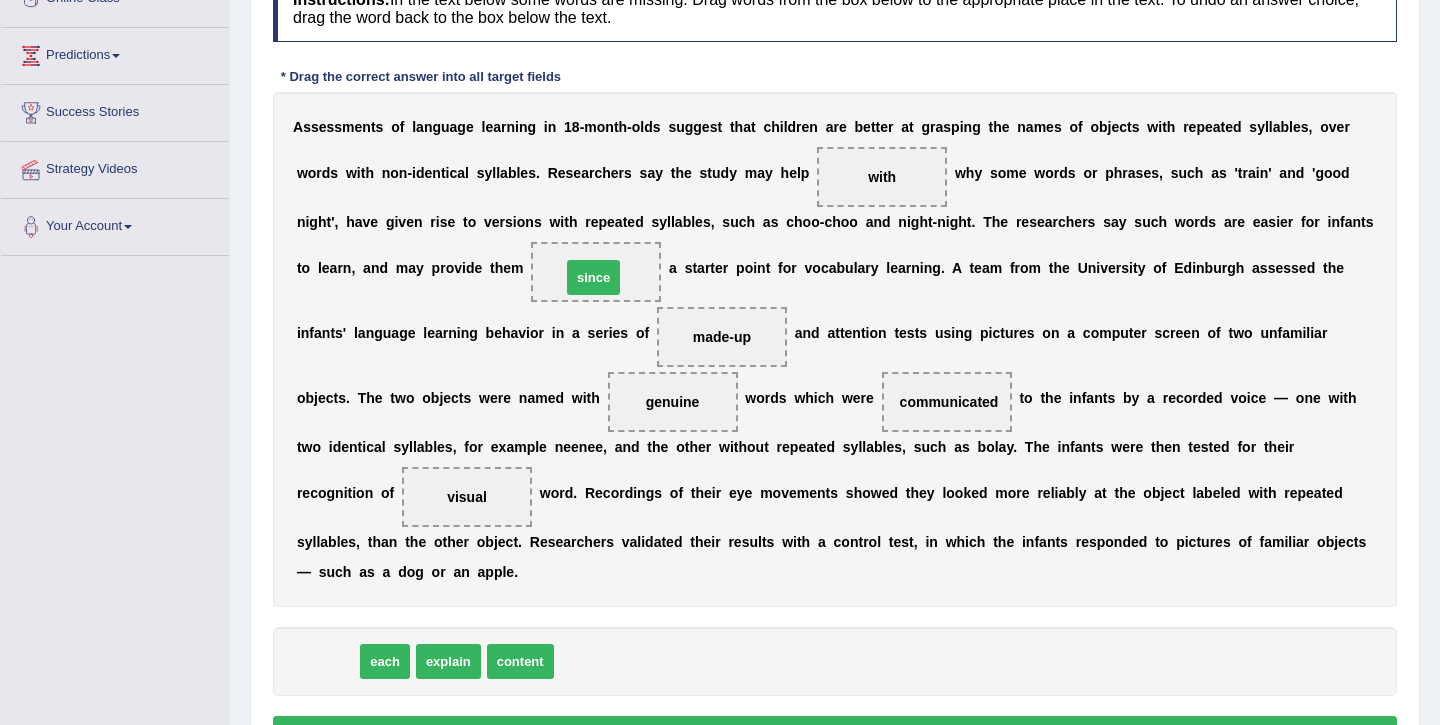 drag, startPoint x: 330, startPoint y: 662, endPoint x: 596, endPoint y: 278, distance: 467.13168 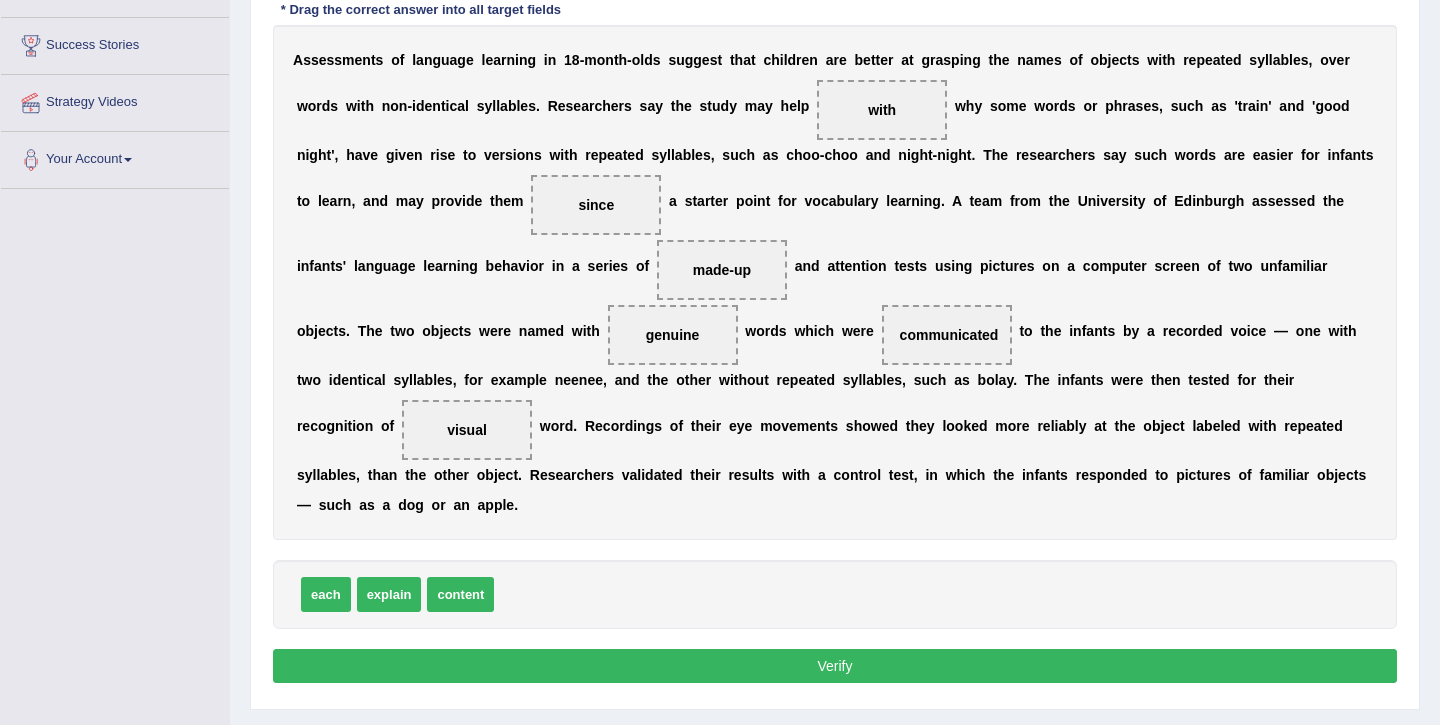 scroll, scrollTop: 367, scrollLeft: 0, axis: vertical 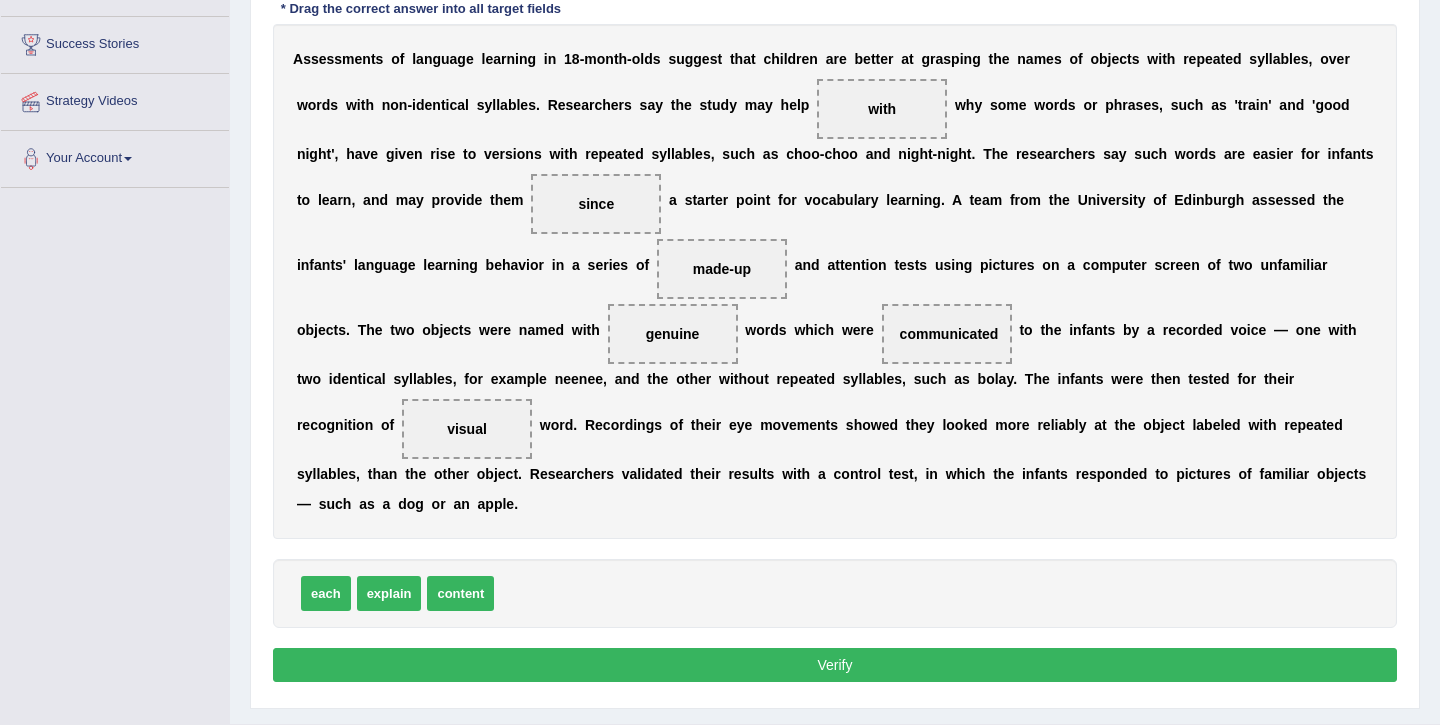 click on "Verify" at bounding box center [835, 665] 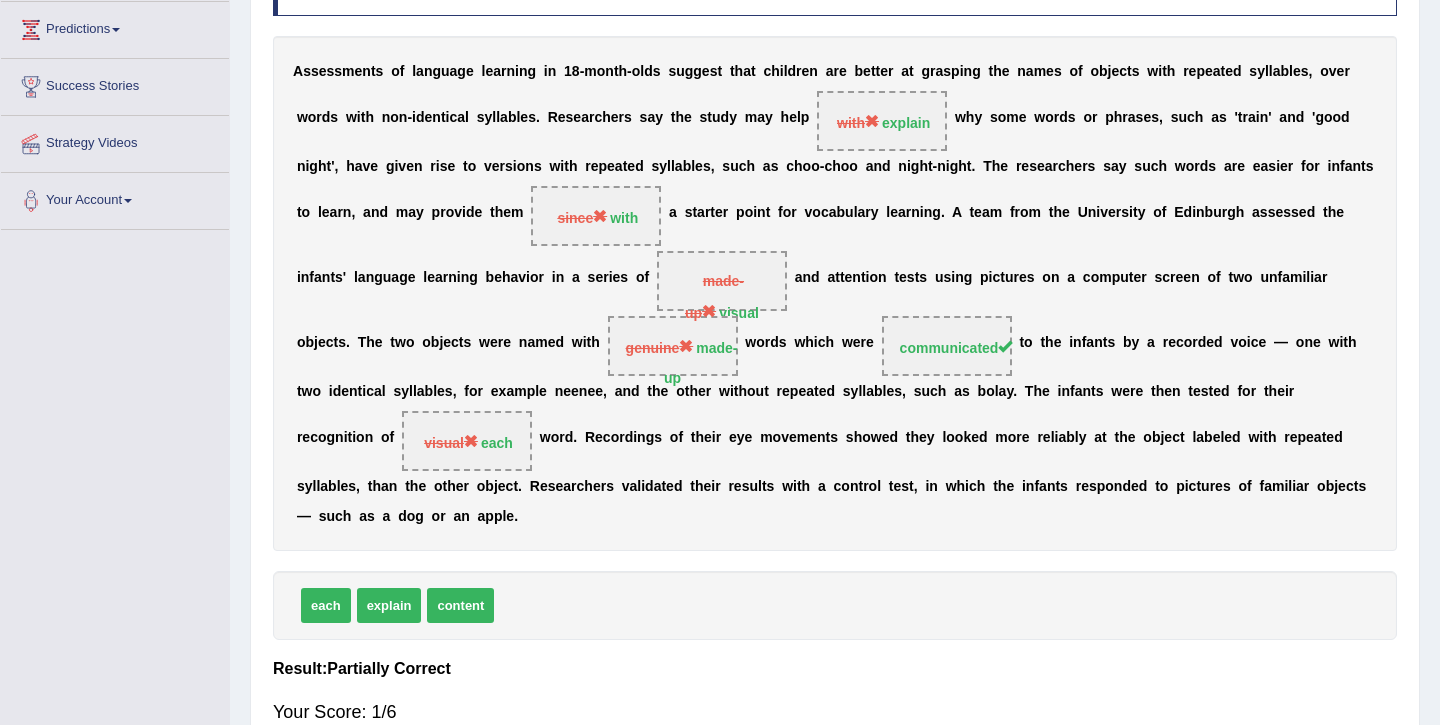 scroll, scrollTop: 0, scrollLeft: 0, axis: both 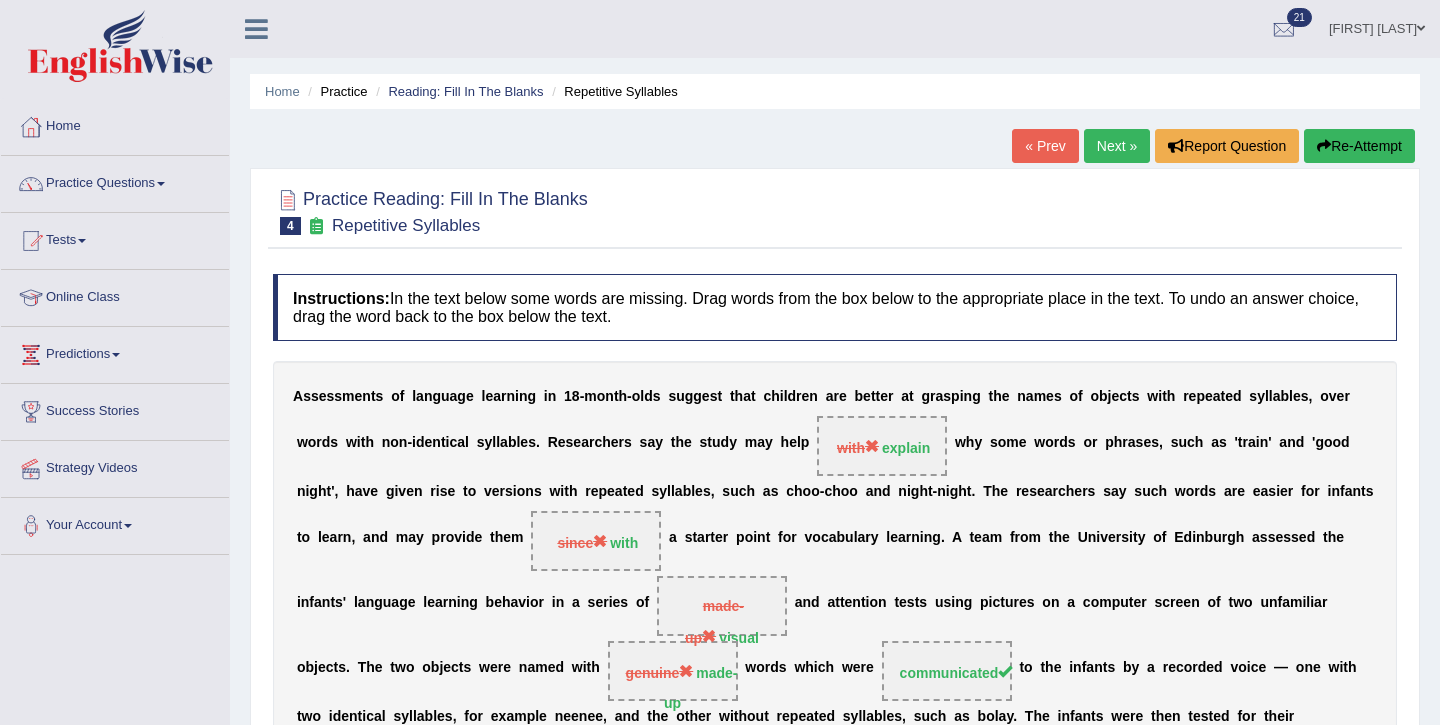click on "Re-Attempt" at bounding box center (1359, 146) 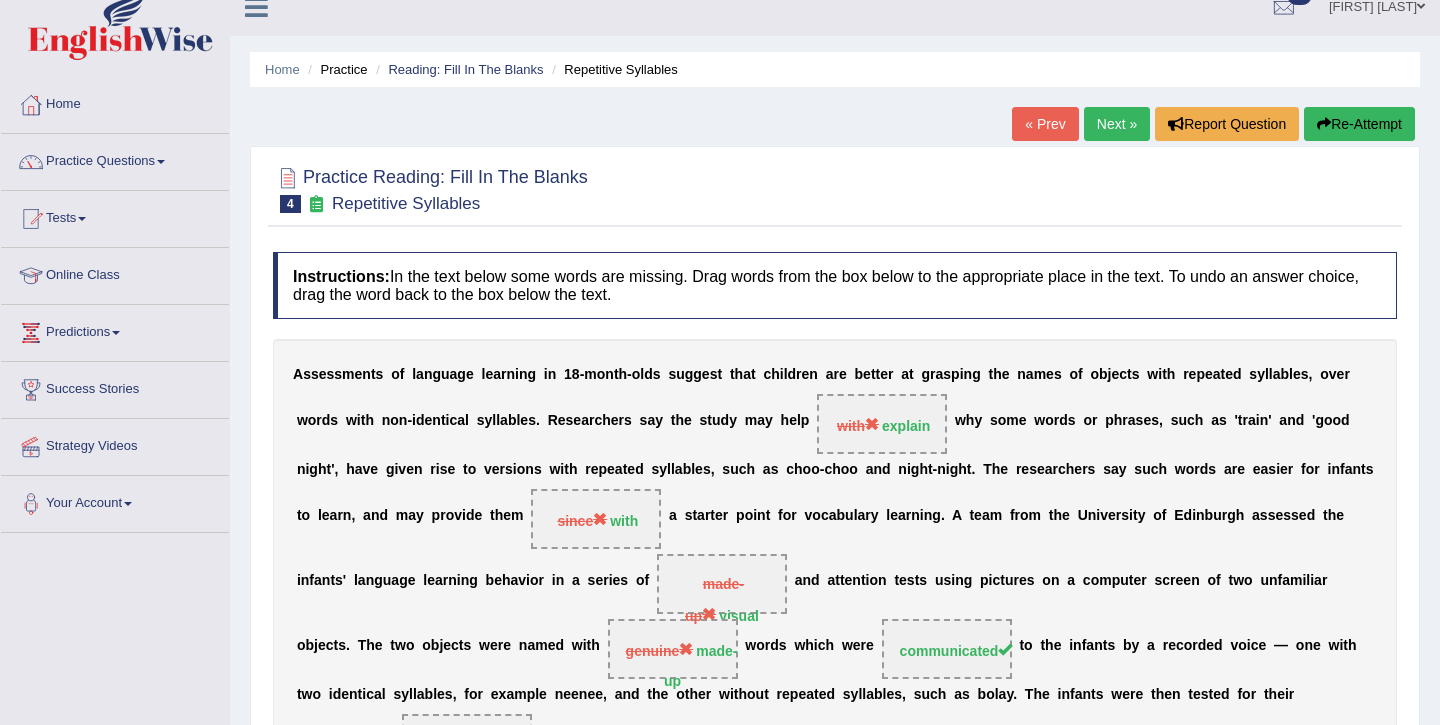 scroll, scrollTop: 52, scrollLeft: 0, axis: vertical 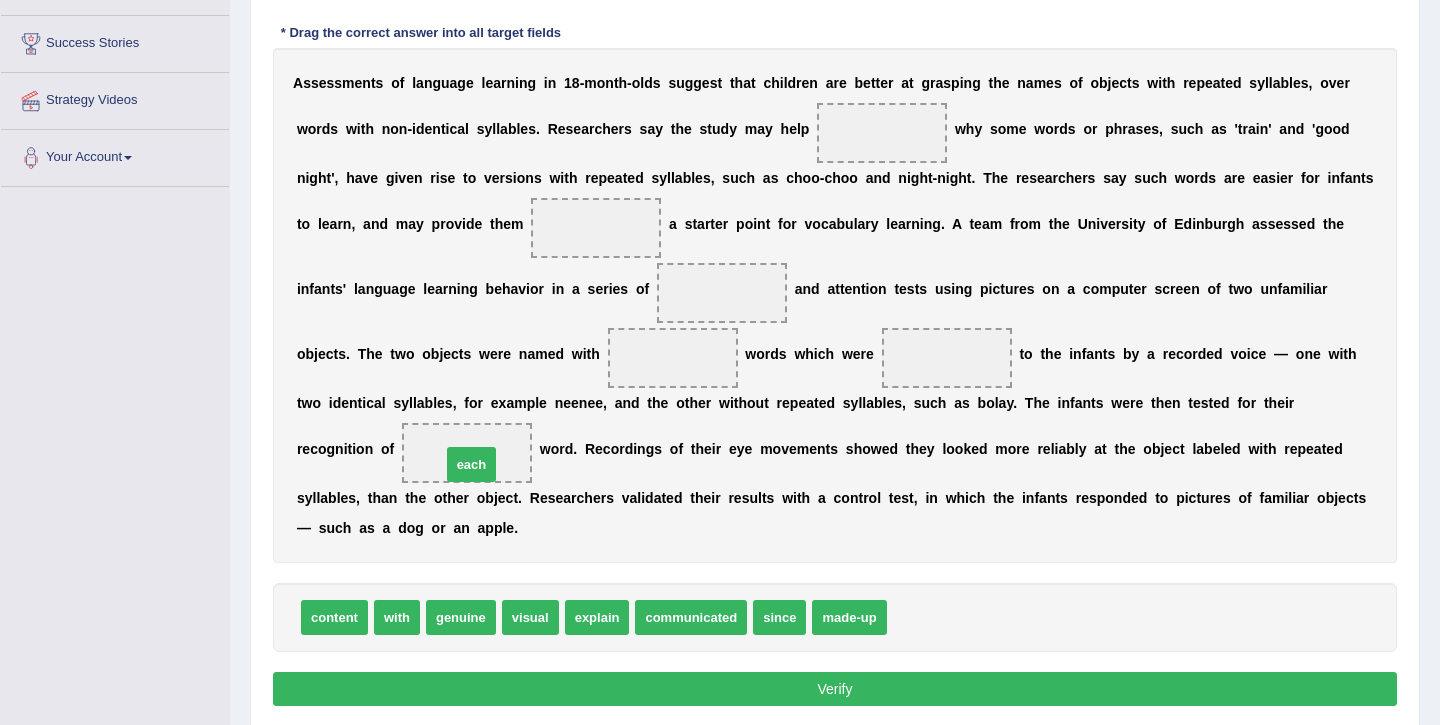 drag, startPoint x: 930, startPoint y: 619, endPoint x: 484, endPoint y: 466, distance: 471.51352 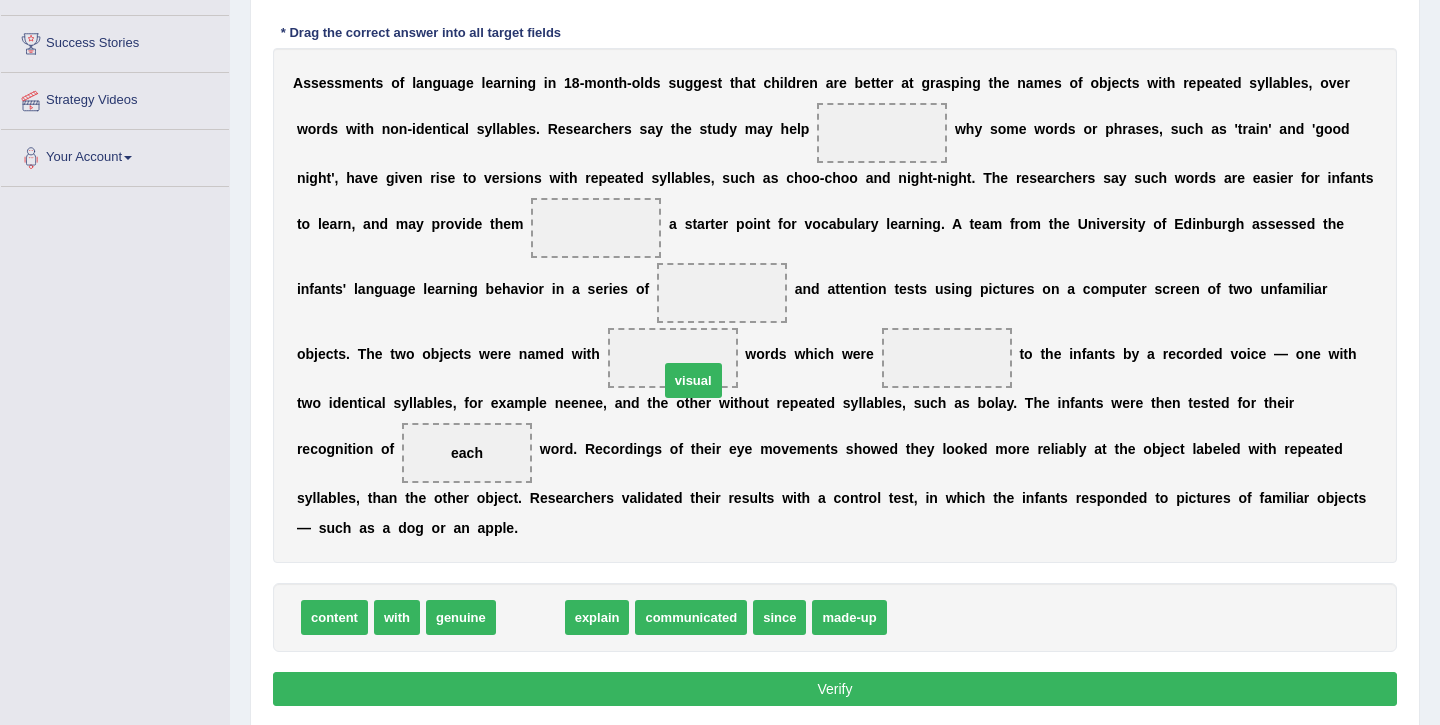 drag, startPoint x: 528, startPoint y: 614, endPoint x: 691, endPoint y: 378, distance: 286.81876 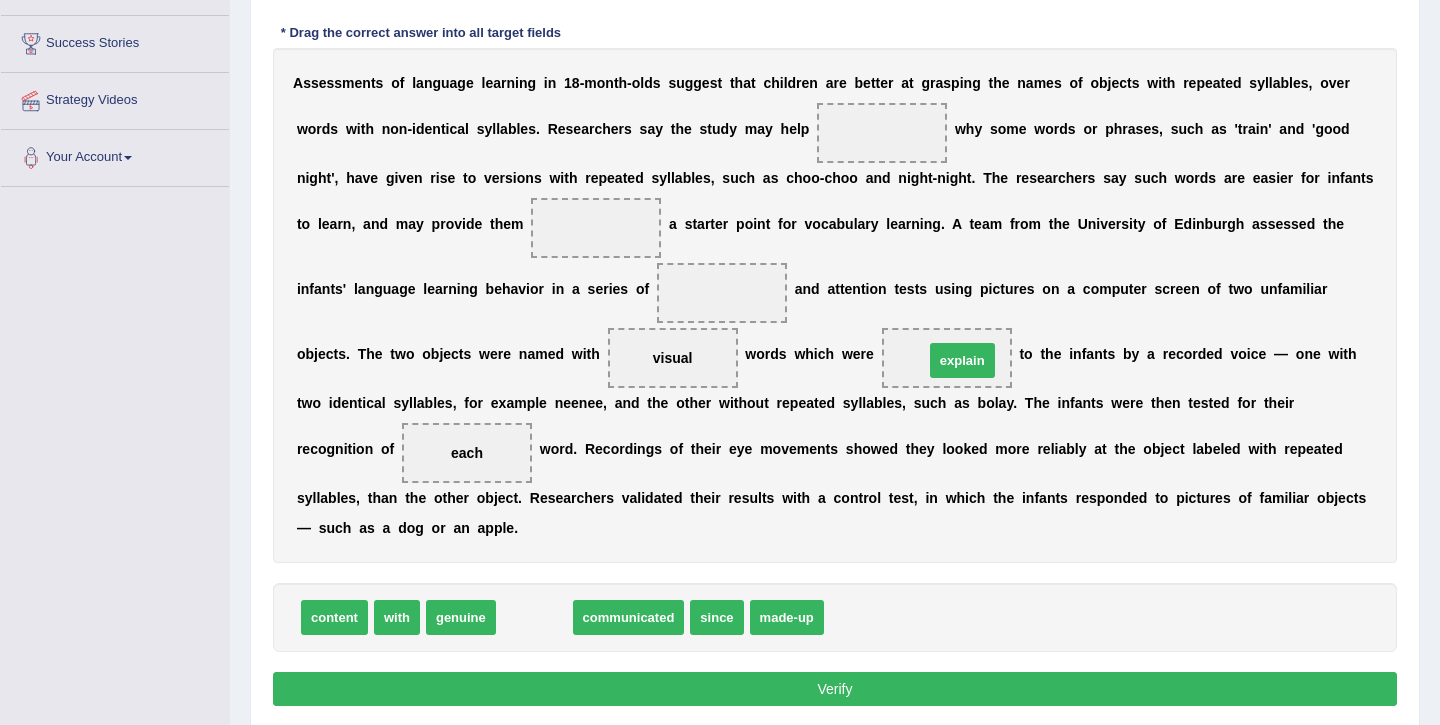 drag, startPoint x: 535, startPoint y: 614, endPoint x: 963, endPoint y: 357, distance: 499.23242 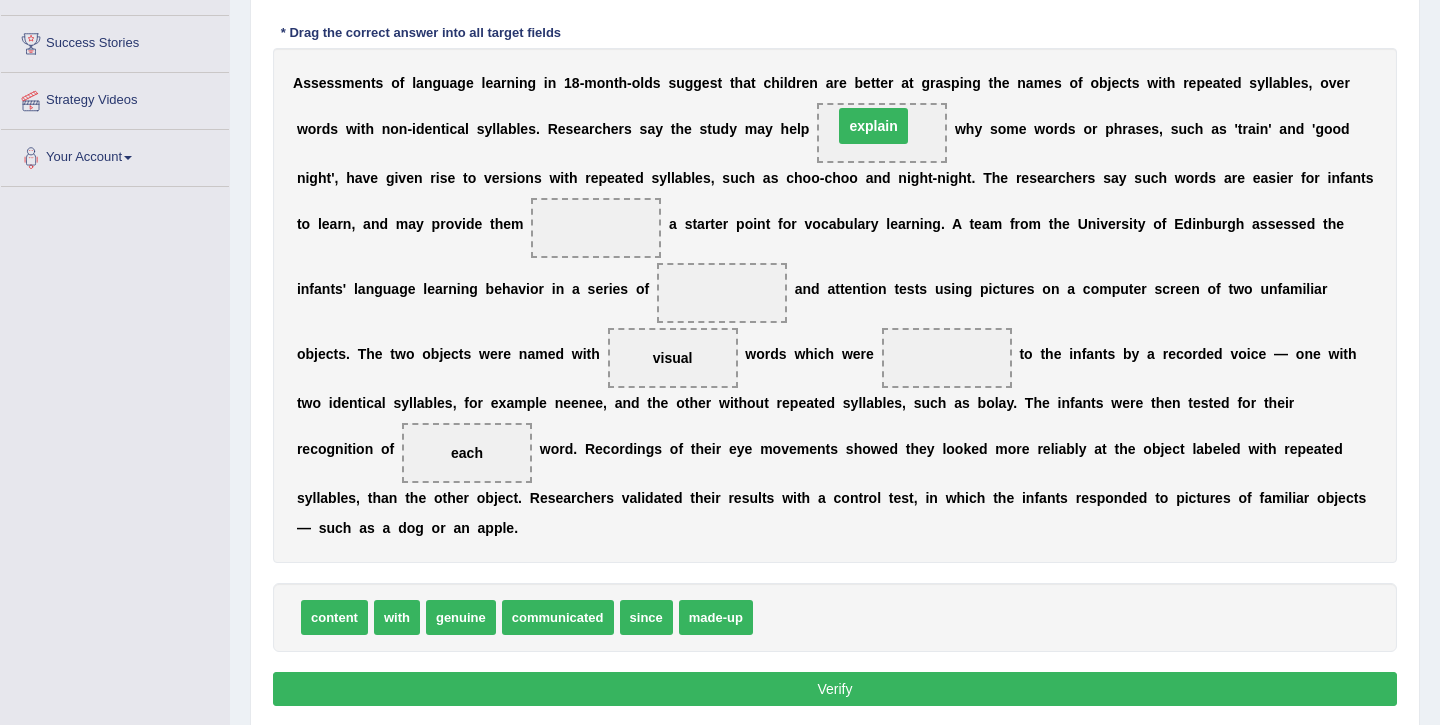 drag, startPoint x: 940, startPoint y: 358, endPoint x: 867, endPoint y: 126, distance: 243.2139 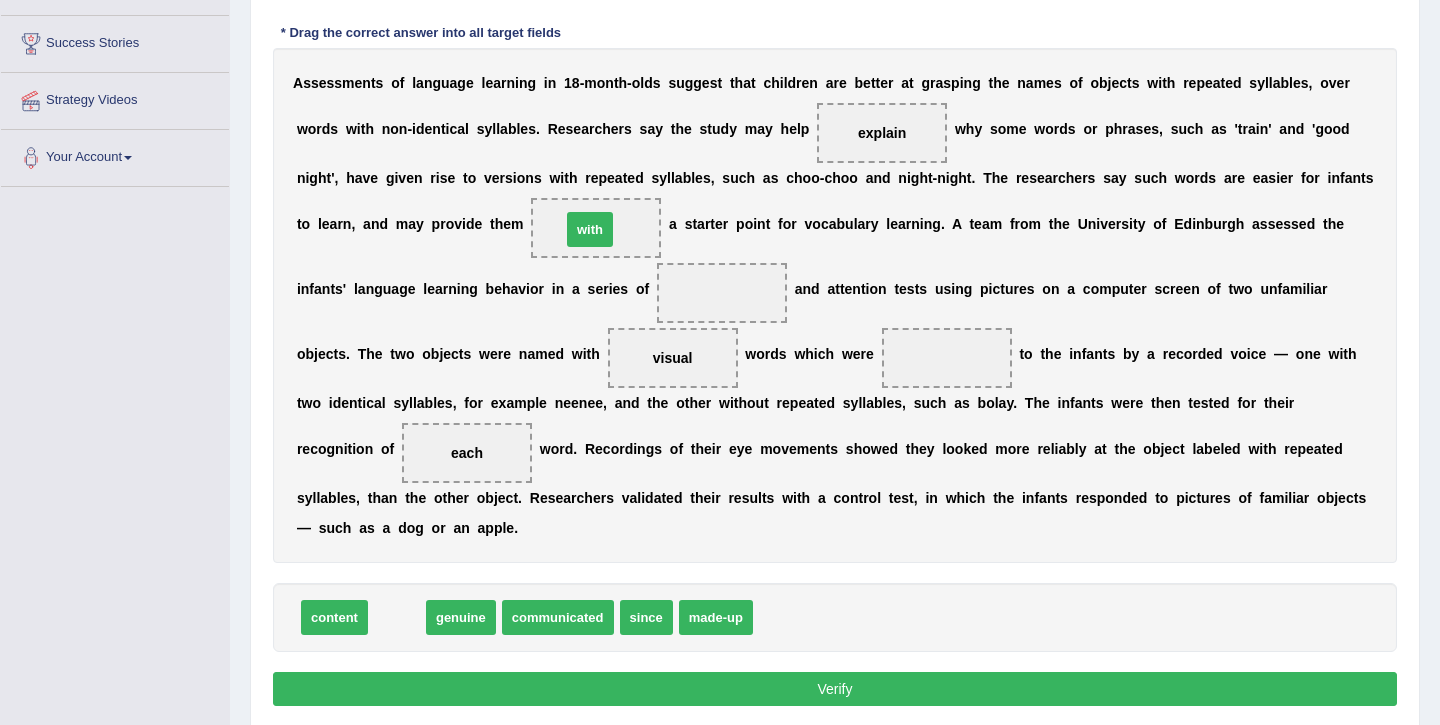 drag, startPoint x: 407, startPoint y: 612, endPoint x: 600, endPoint y: 226, distance: 431.56113 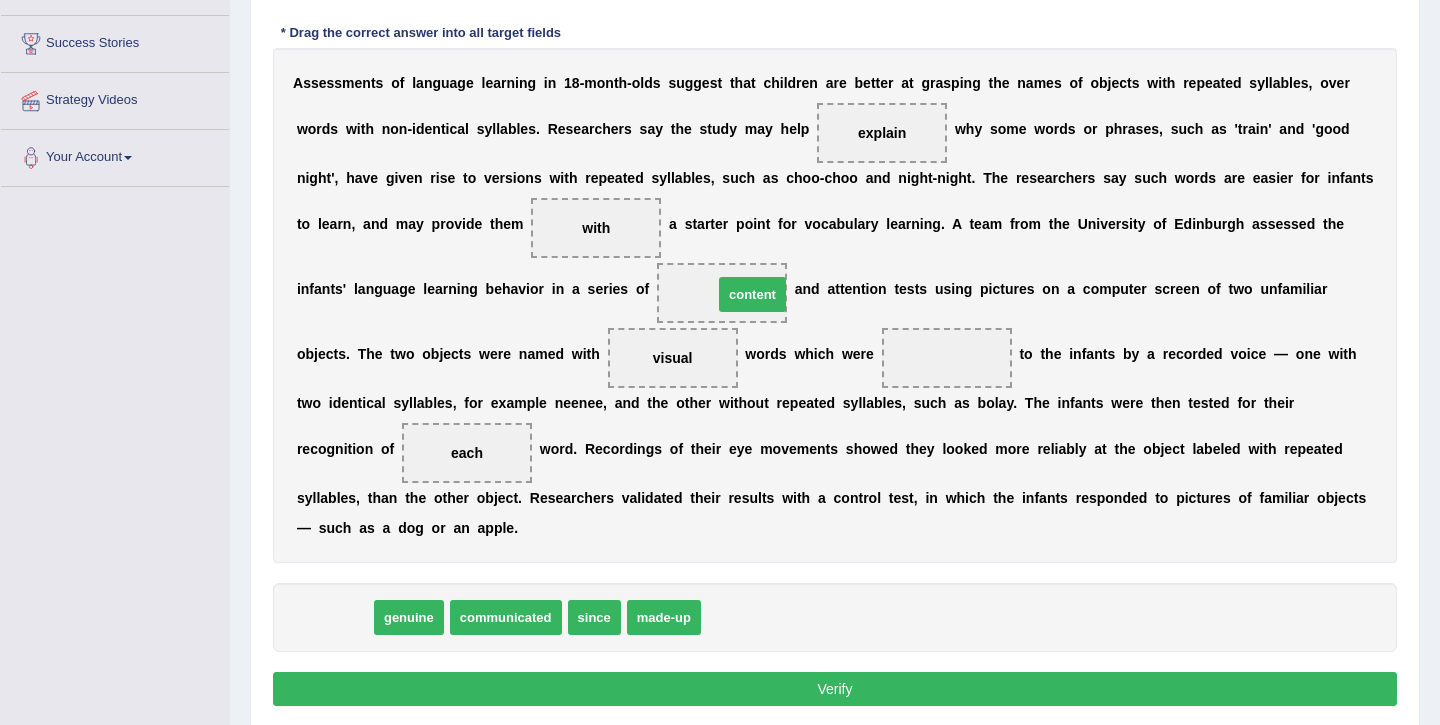 drag, startPoint x: 343, startPoint y: 614, endPoint x: 752, endPoint y: 290, distance: 521.78253 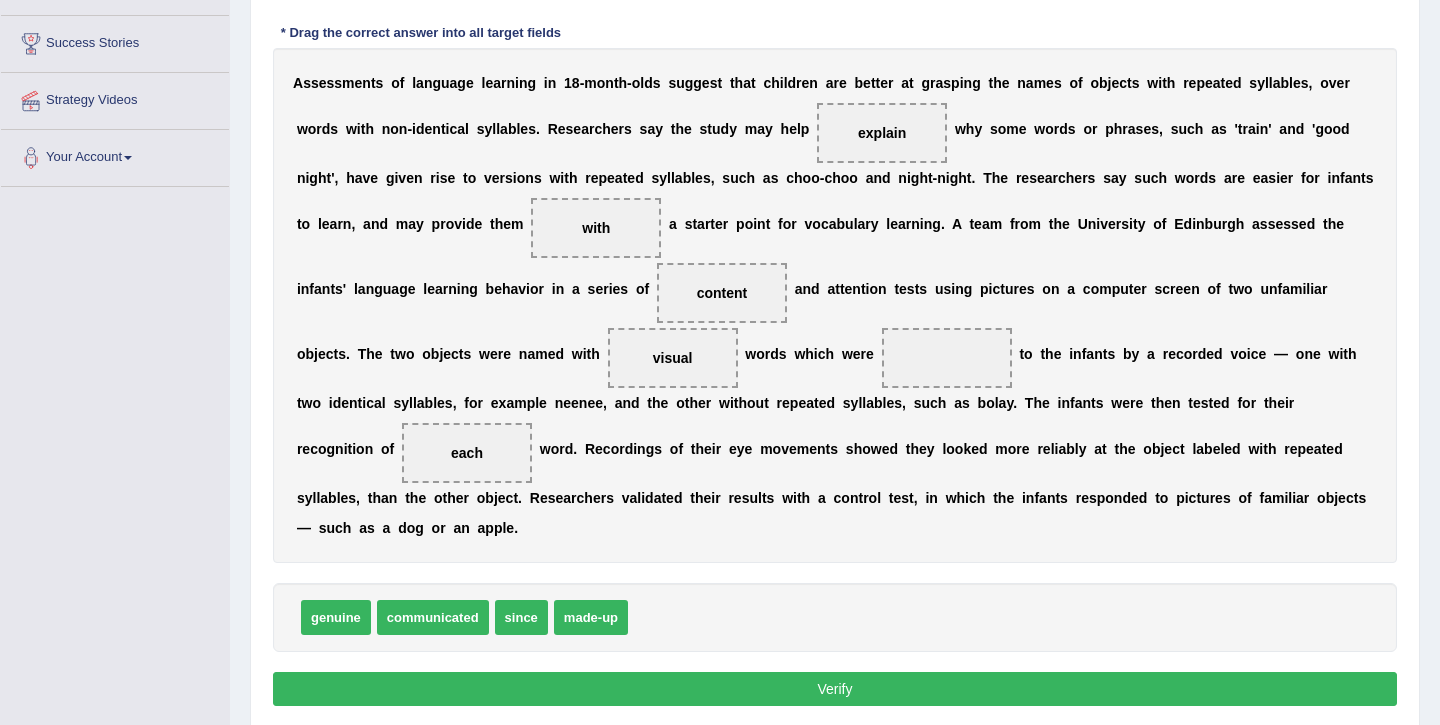 click on "made-up" at bounding box center [591, 617] 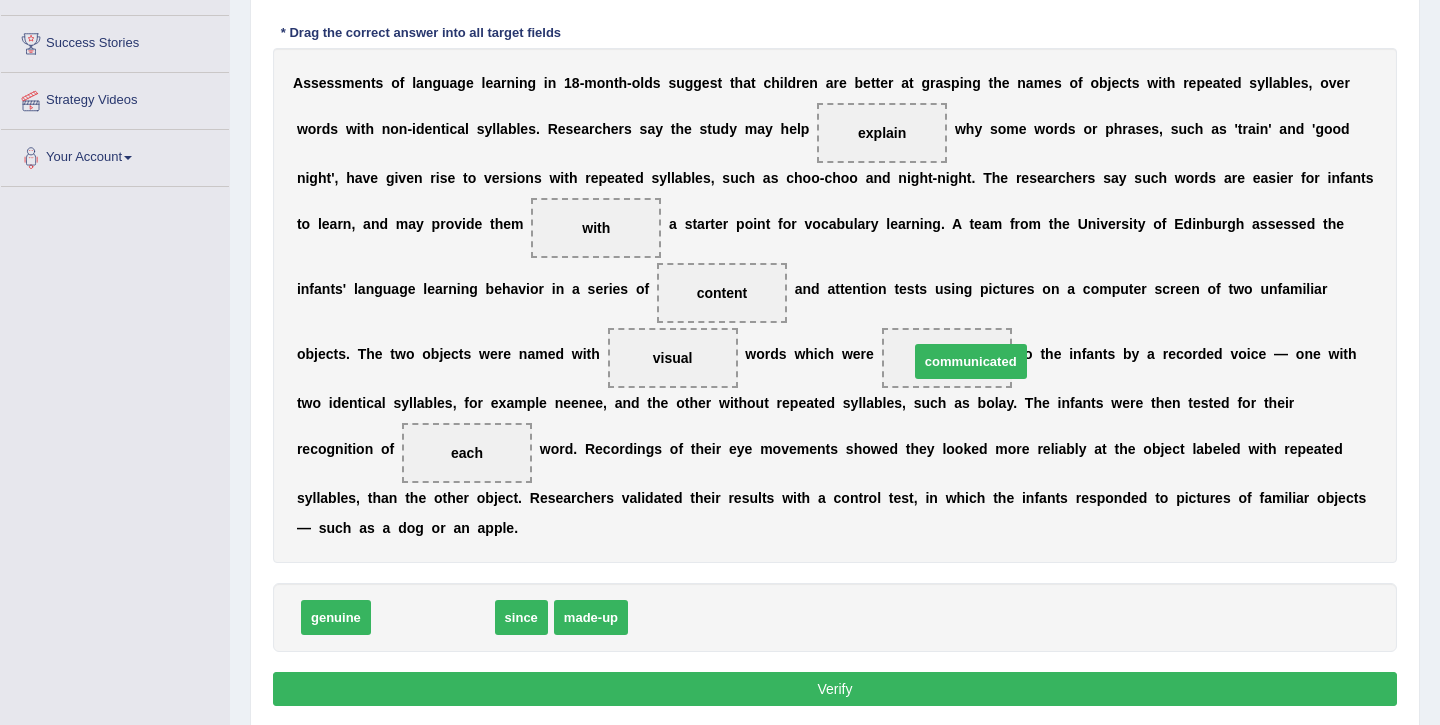 drag, startPoint x: 457, startPoint y: 620, endPoint x: 992, endPoint y: 362, distance: 593.96045 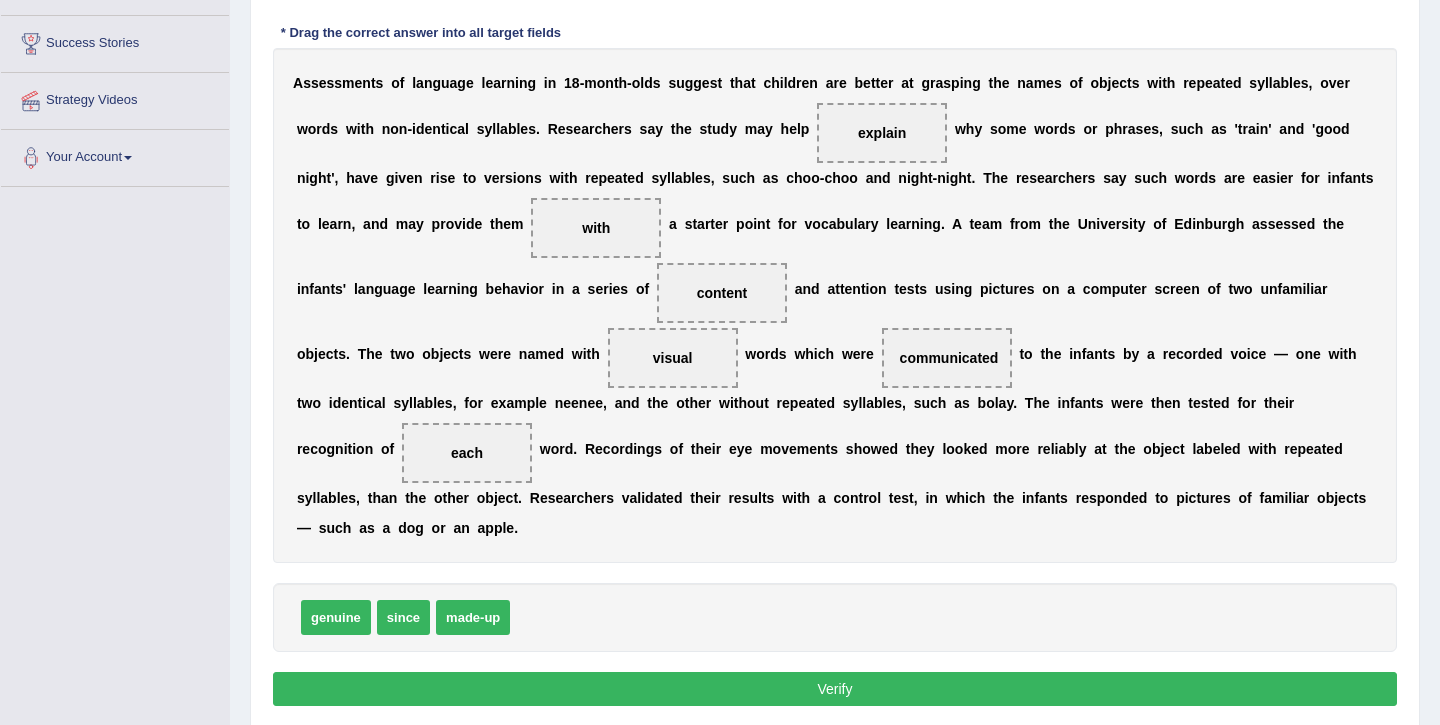 click on "Verify" at bounding box center (835, 689) 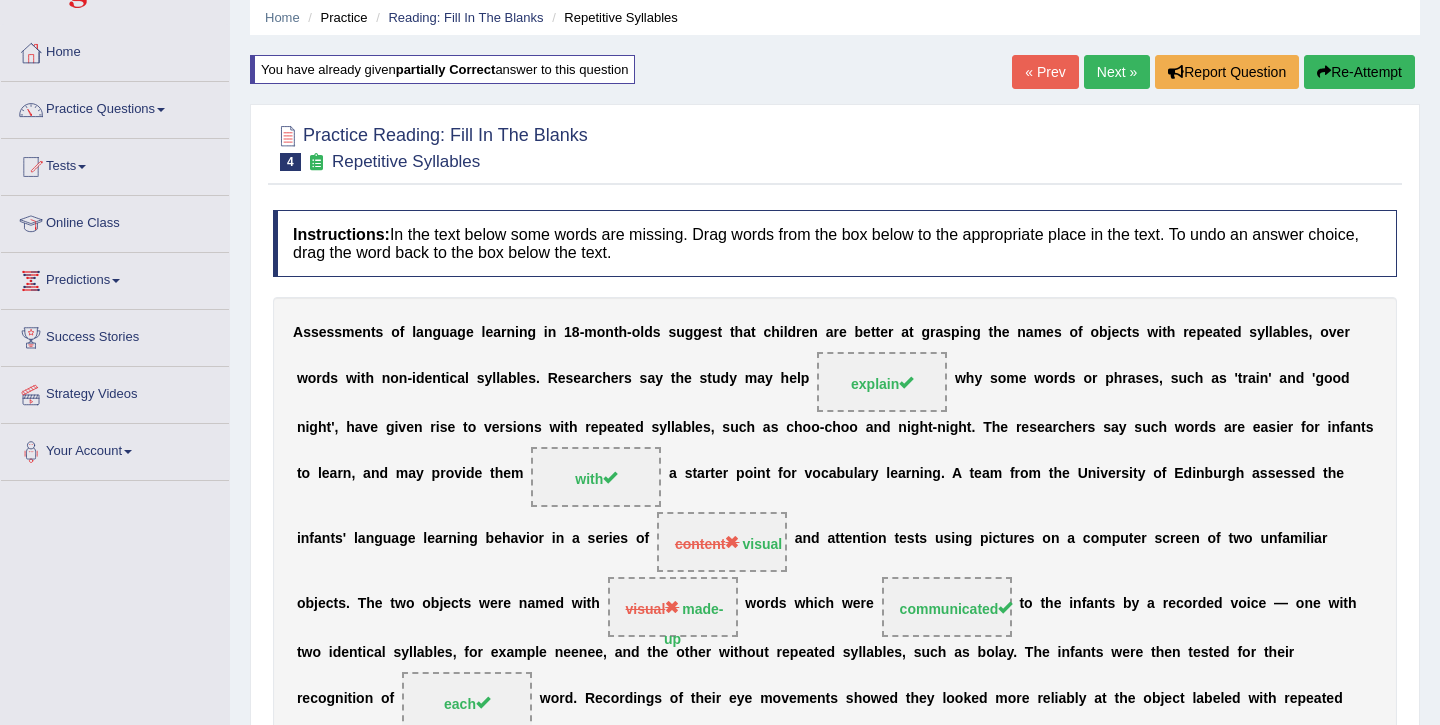 scroll, scrollTop: 37, scrollLeft: 0, axis: vertical 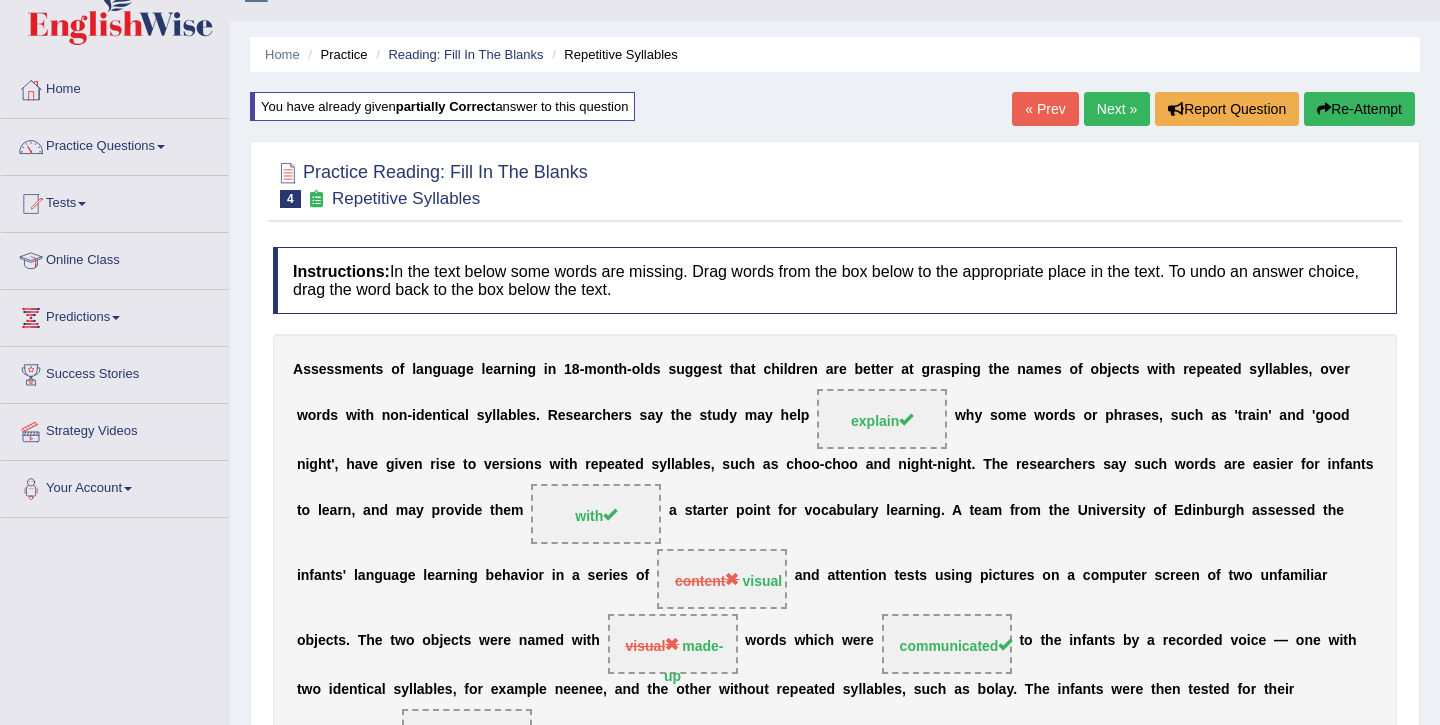 click on "Next »" at bounding box center [1117, 109] 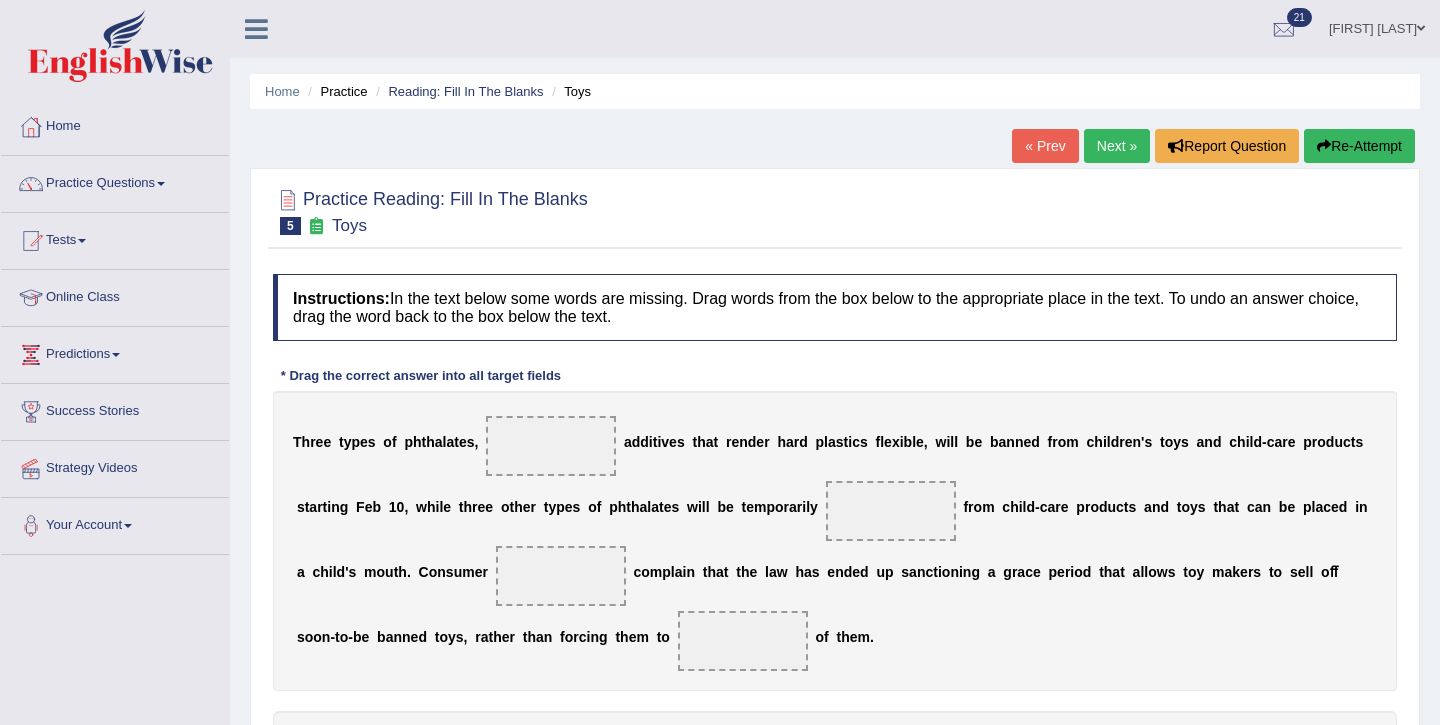 scroll, scrollTop: 0, scrollLeft: 0, axis: both 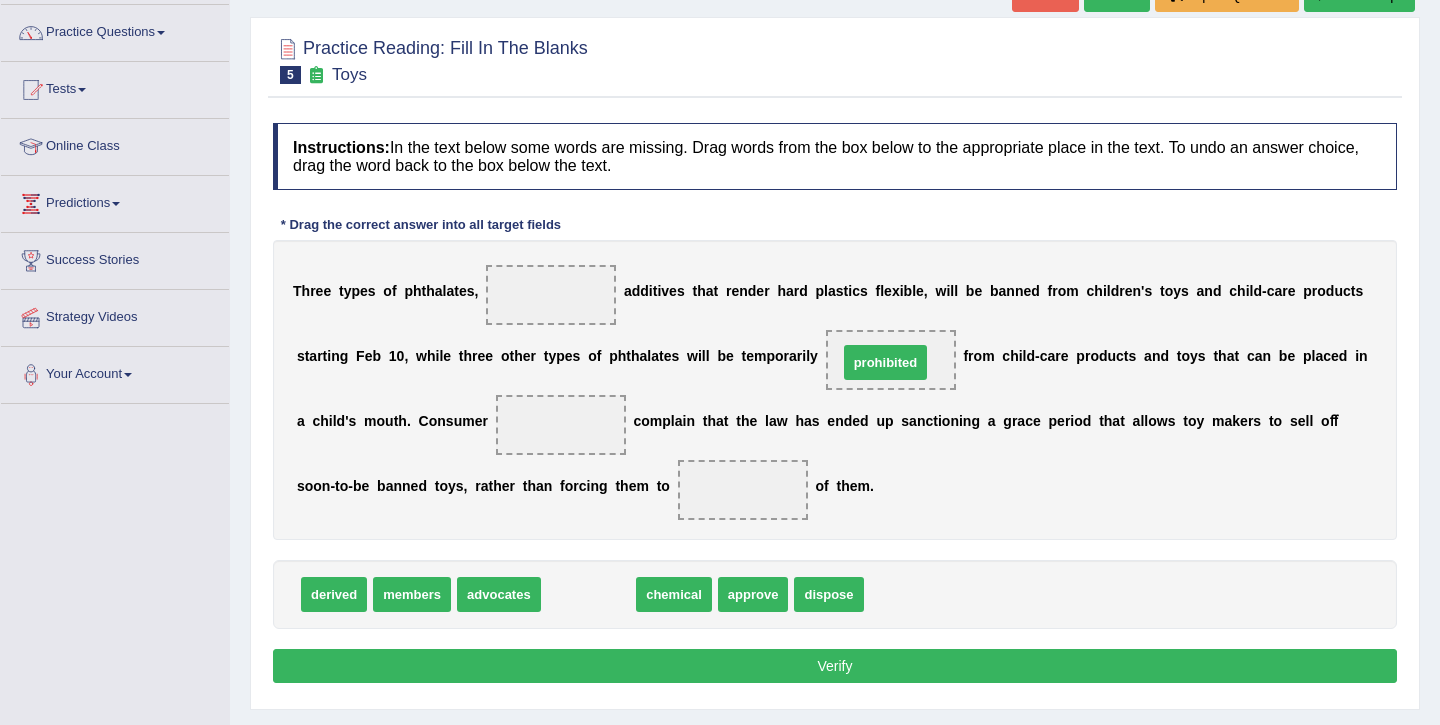 drag, startPoint x: 594, startPoint y: 595, endPoint x: 893, endPoint y: 363, distance: 378.45078 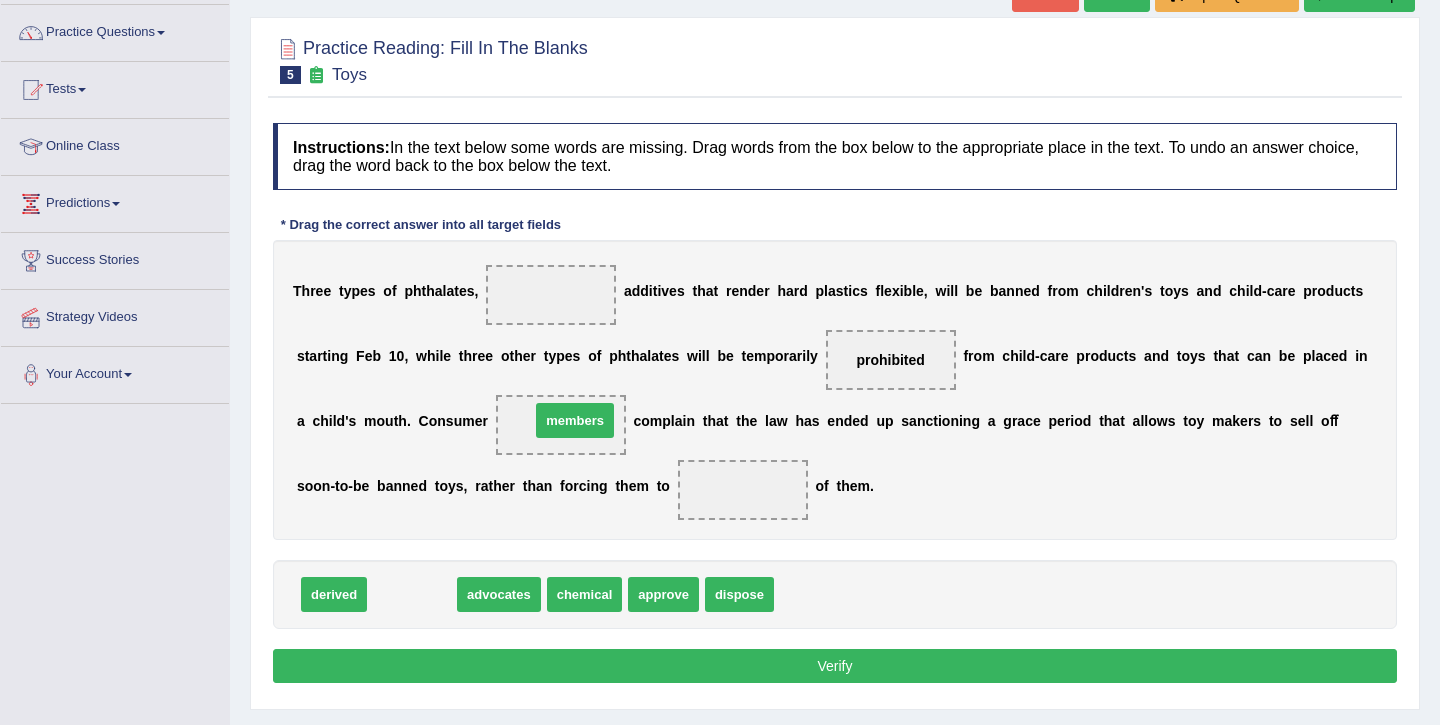 drag, startPoint x: 412, startPoint y: 597, endPoint x: 575, endPoint y: 423, distance: 238.42189 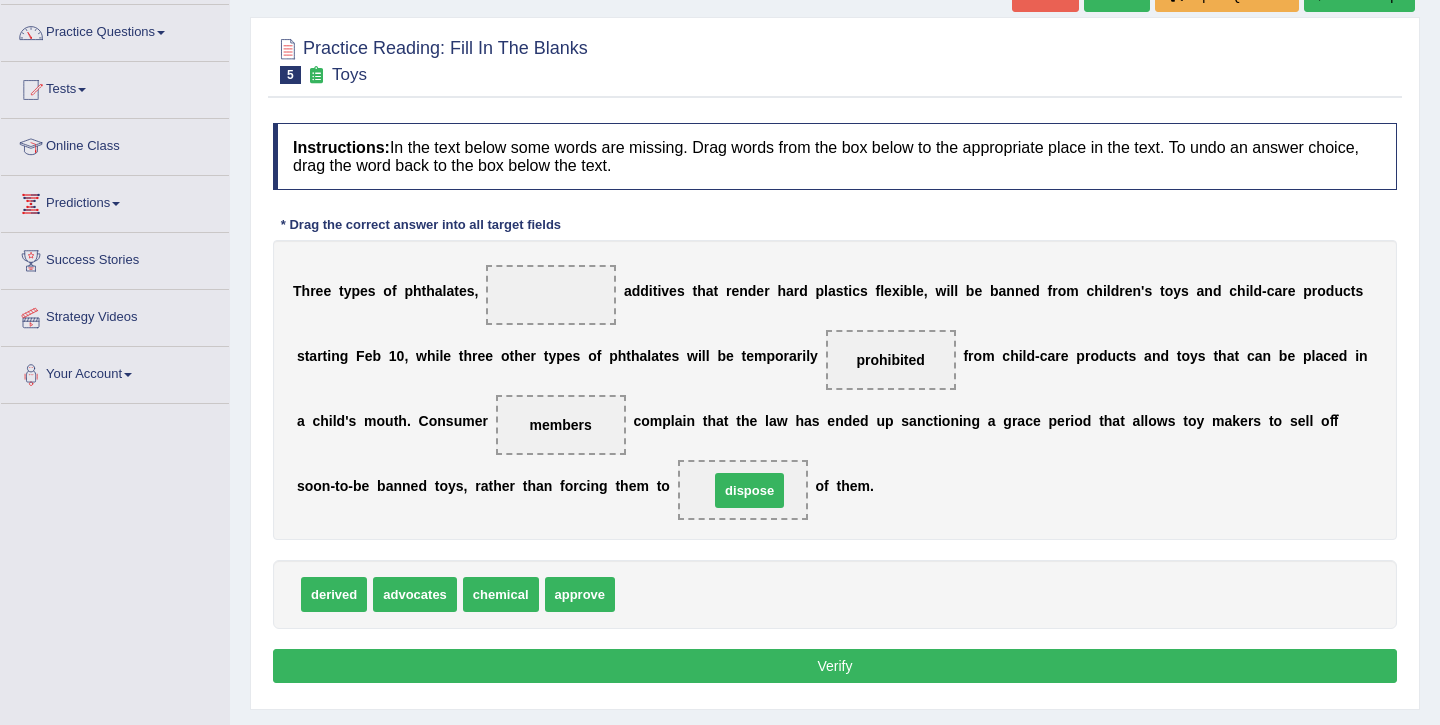 drag, startPoint x: 641, startPoint y: 596, endPoint x: 735, endPoint y: 492, distance: 140.1856 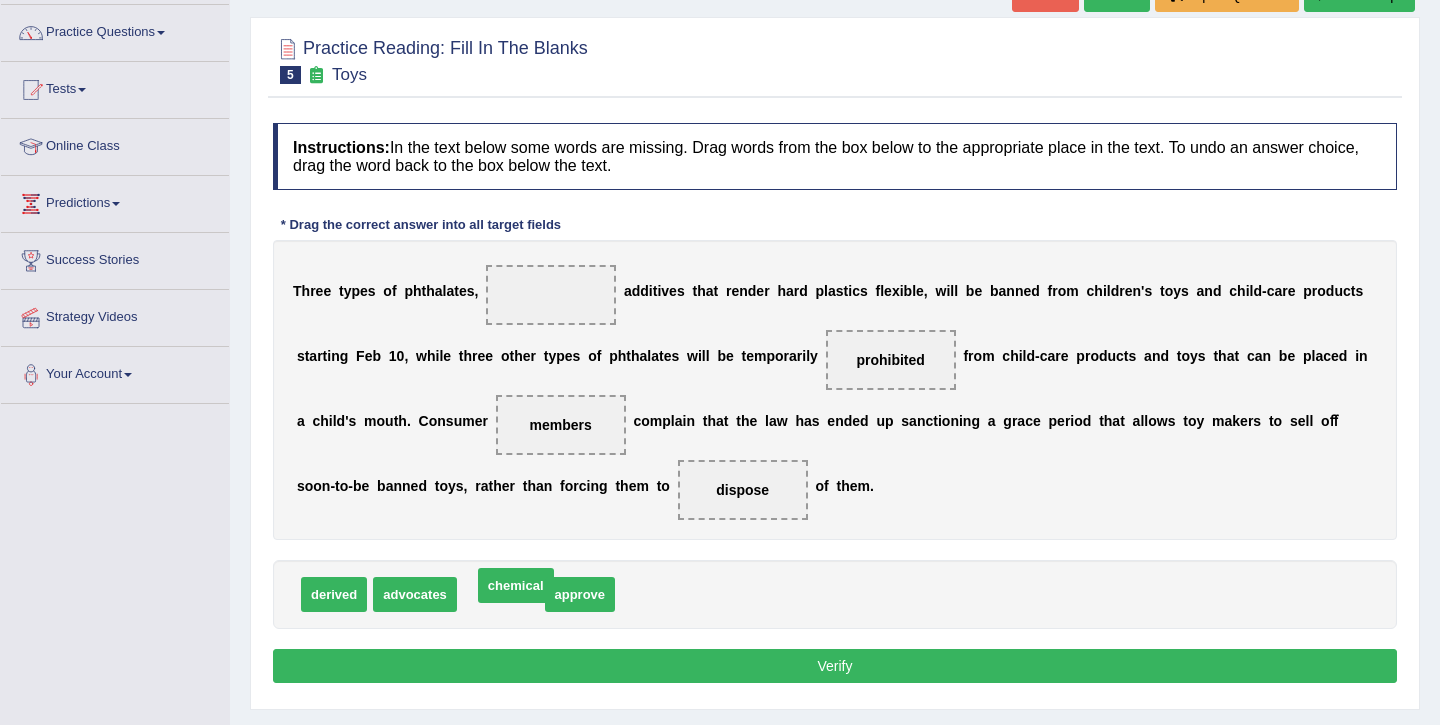 drag, startPoint x: 514, startPoint y: 595, endPoint x: 529, endPoint y: 586, distance: 17.492855 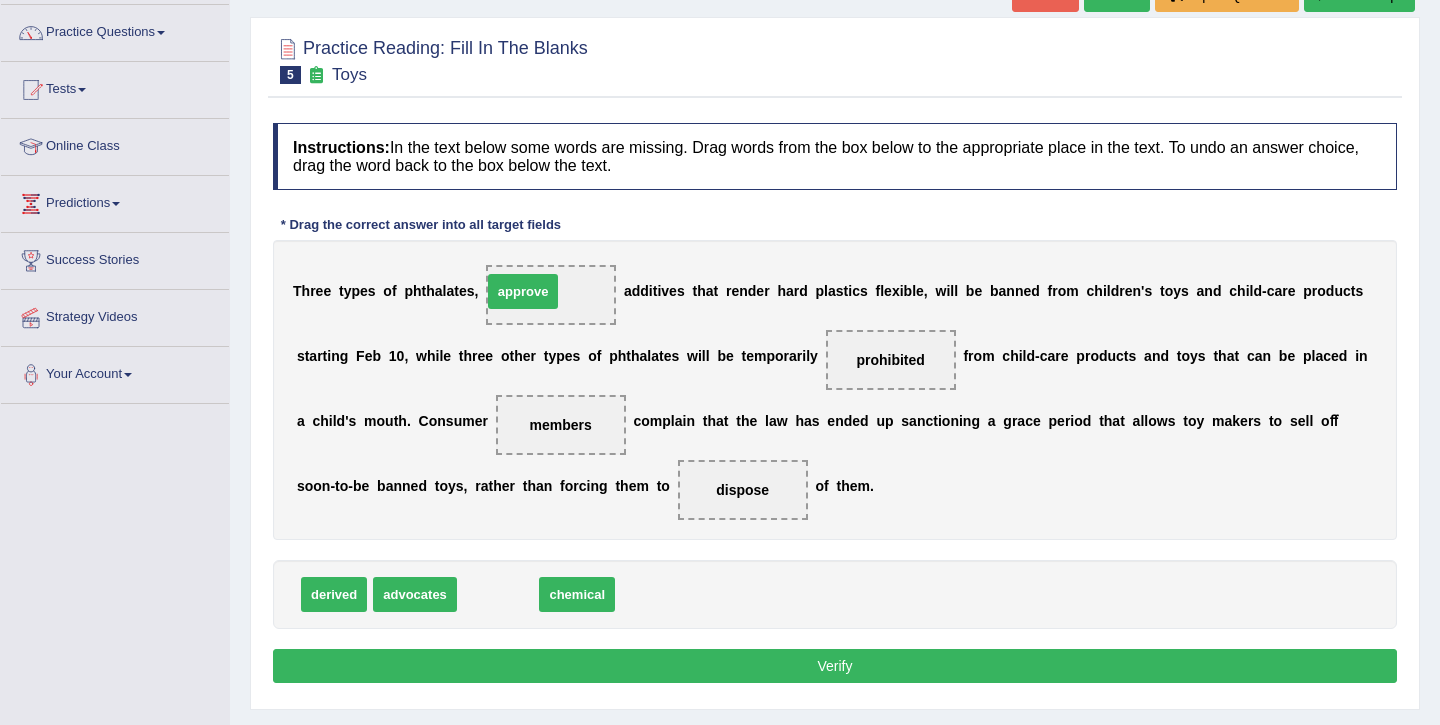 drag, startPoint x: 513, startPoint y: 607, endPoint x: 561, endPoint y: 303, distance: 307.76614 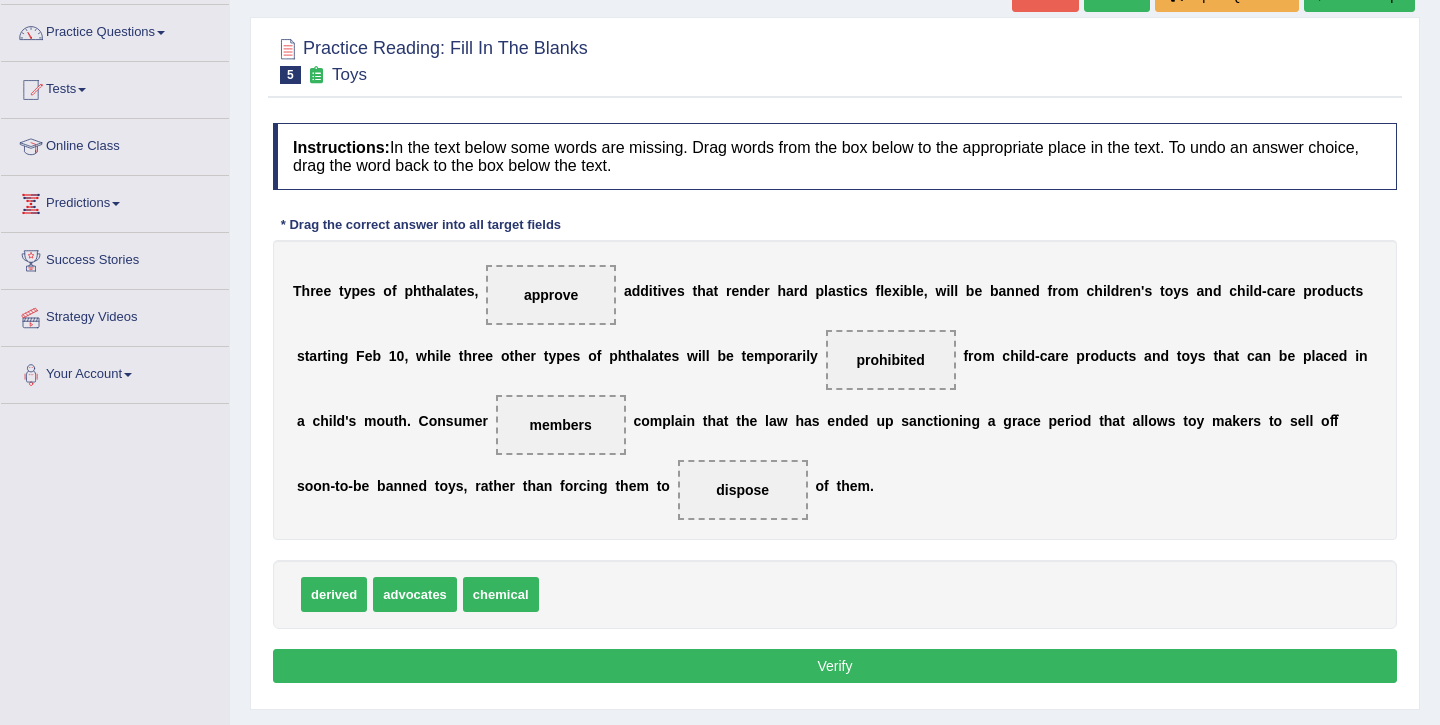 drag, startPoint x: 567, startPoint y: 298, endPoint x: 580, endPoint y: 496, distance: 198.42632 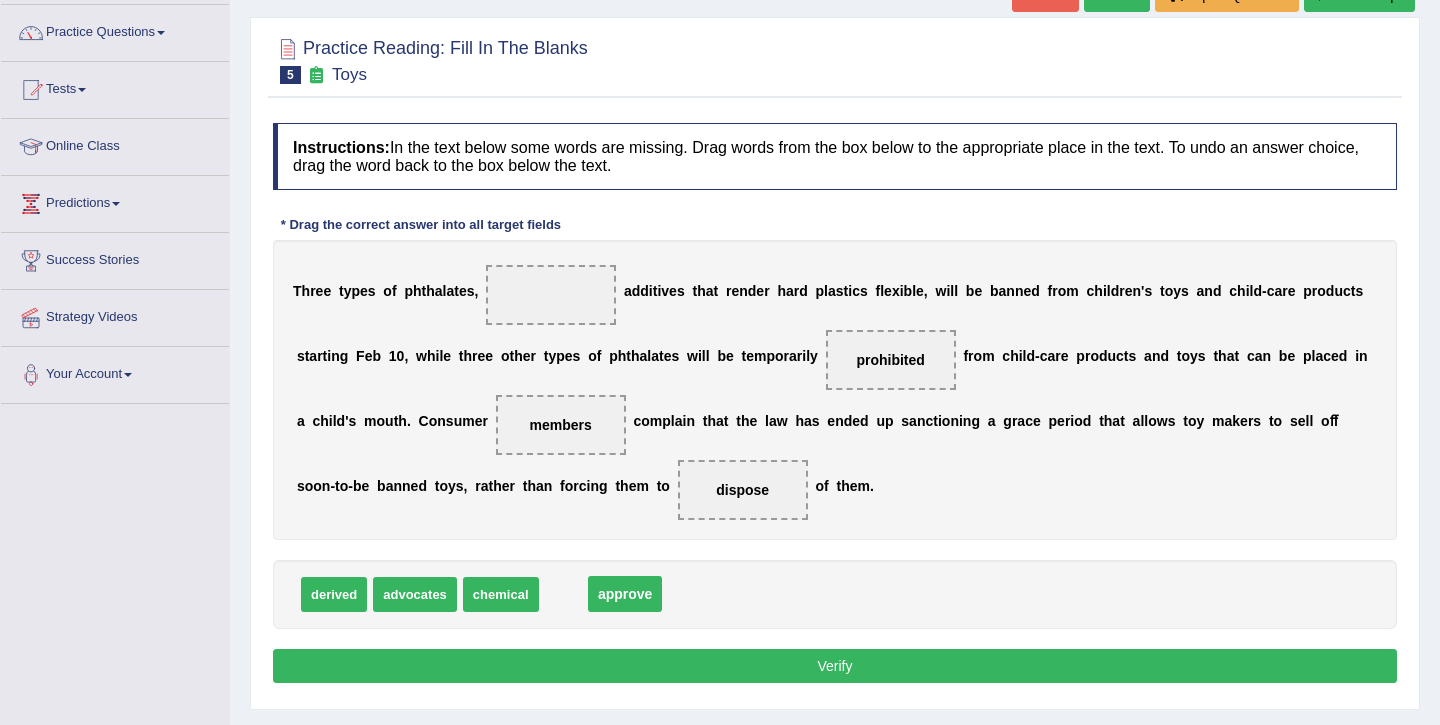 drag, startPoint x: 551, startPoint y: 297, endPoint x: 625, endPoint y: 596, distance: 308.02112 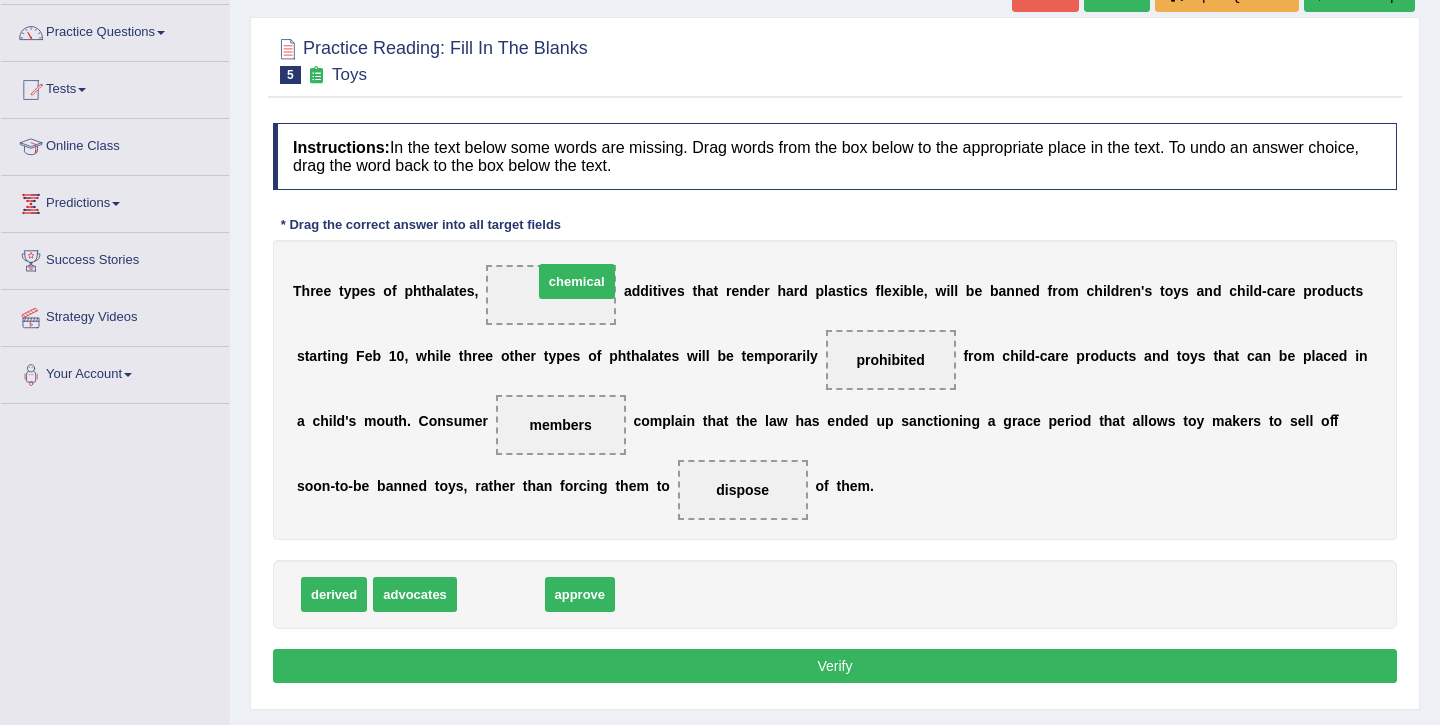 drag, startPoint x: 511, startPoint y: 596, endPoint x: 583, endPoint y: 292, distance: 312.40997 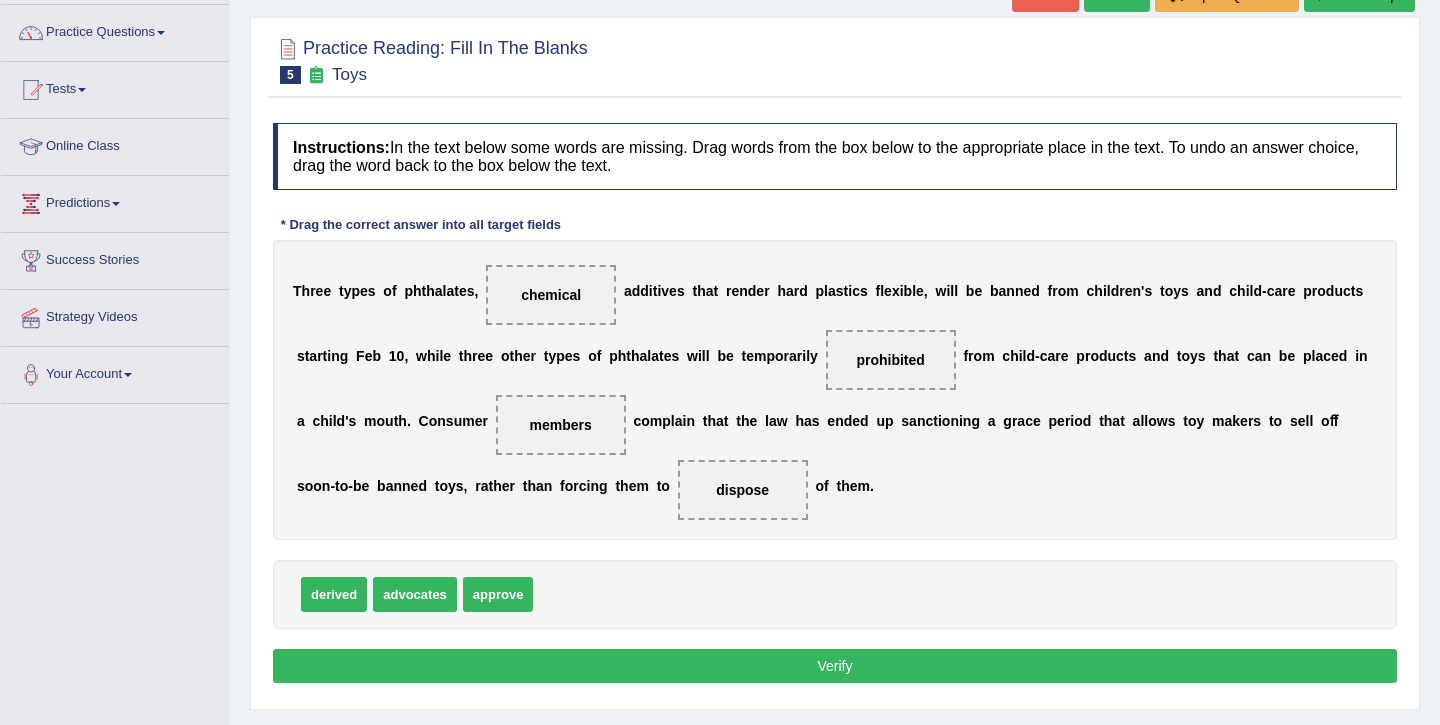 click on "Verify" at bounding box center (835, 666) 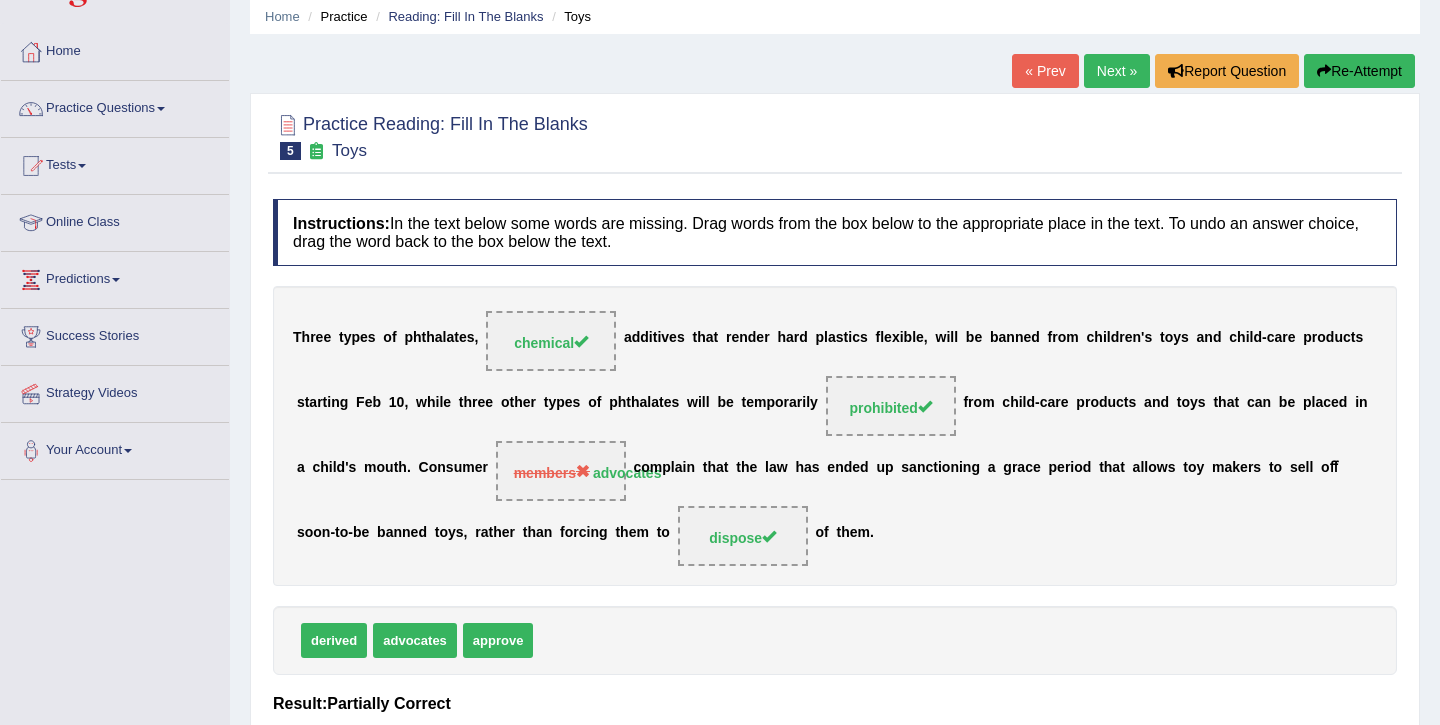 scroll, scrollTop: 0, scrollLeft: 0, axis: both 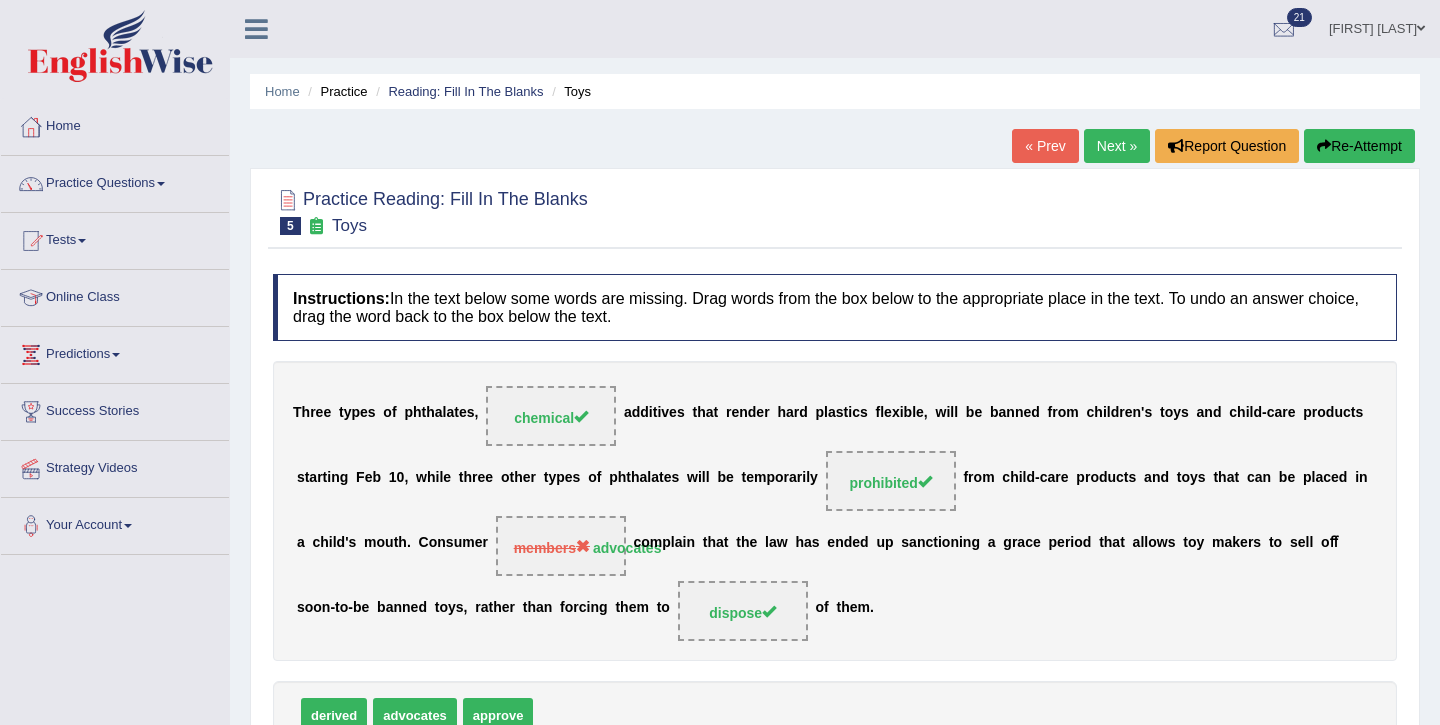 click on "Next »" at bounding box center [1117, 146] 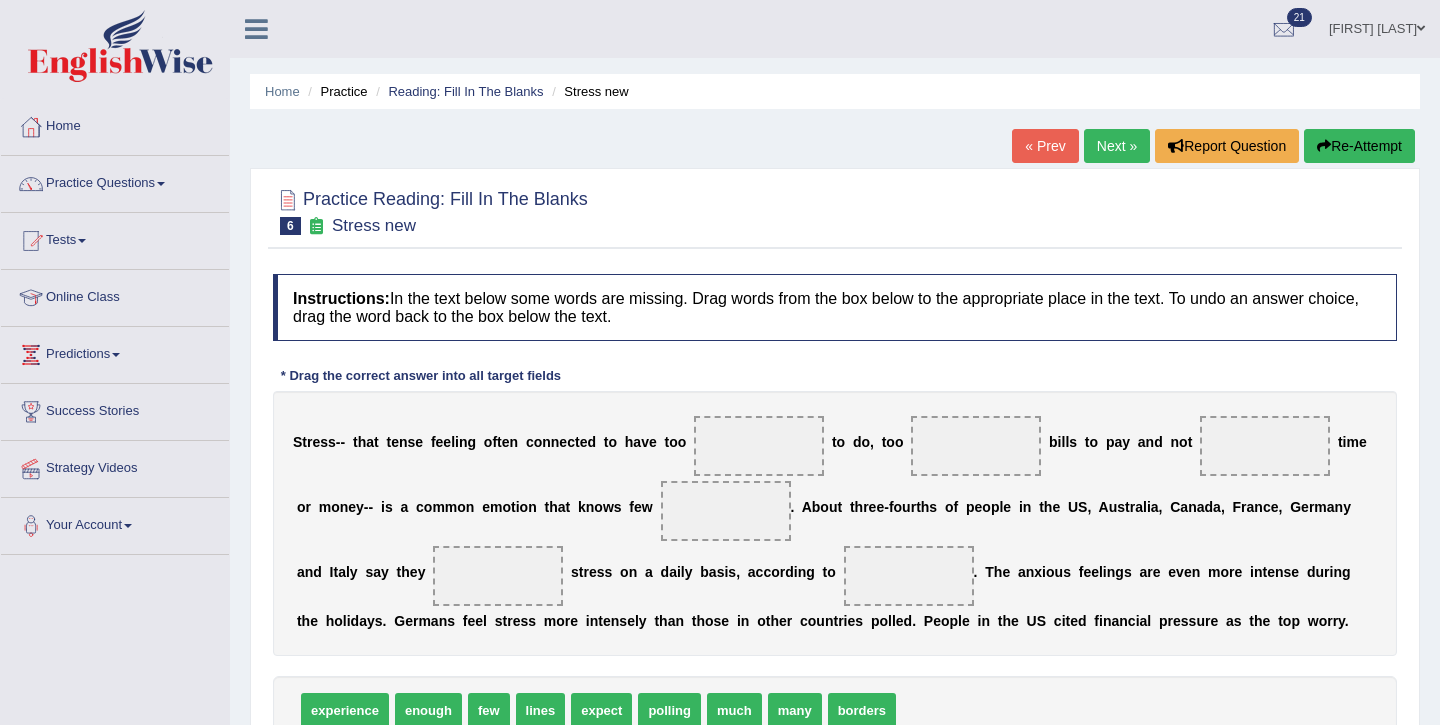 scroll, scrollTop: 0, scrollLeft: 0, axis: both 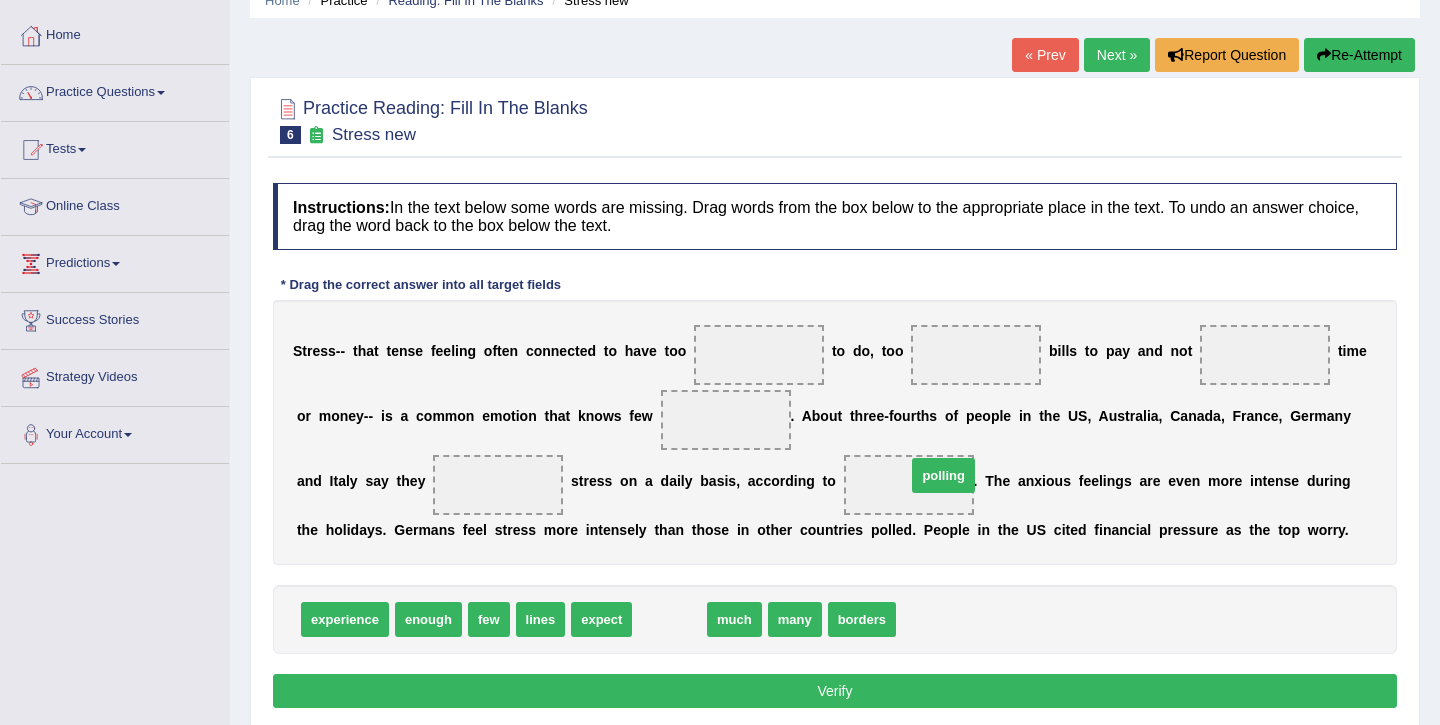 drag, startPoint x: 684, startPoint y: 623, endPoint x: 957, endPoint y: 479, distance: 308.6503 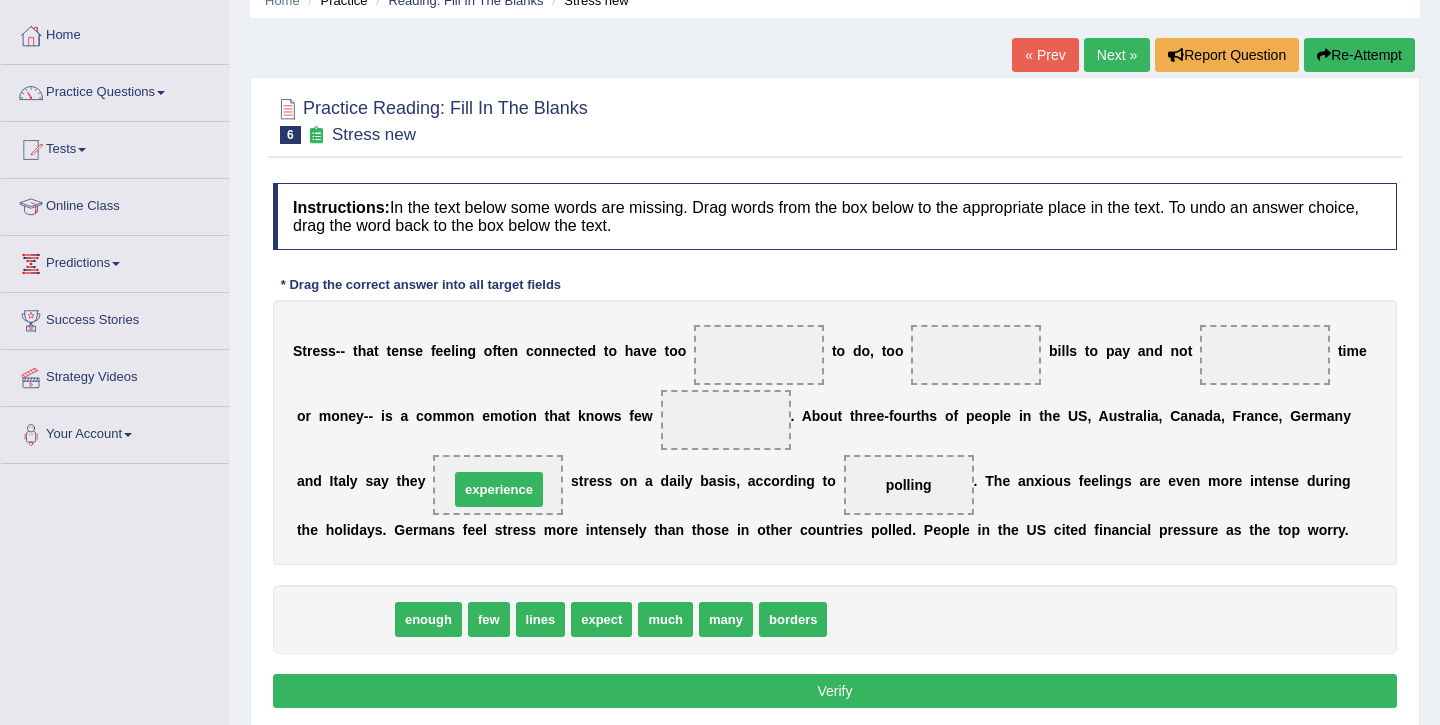 drag, startPoint x: 333, startPoint y: 630, endPoint x: 486, endPoint y: 499, distance: 201.41995 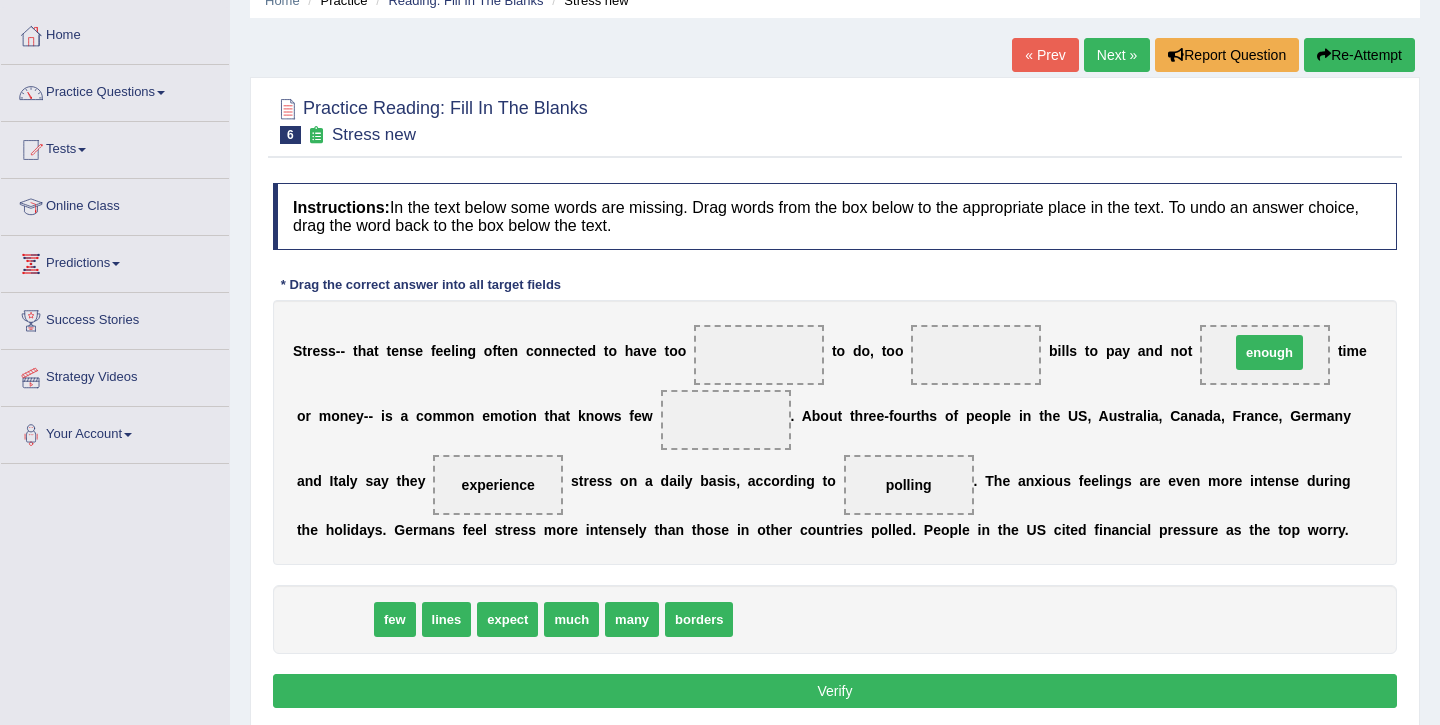 drag, startPoint x: 334, startPoint y: 621, endPoint x: 1269, endPoint y: 354, distance: 972.3754 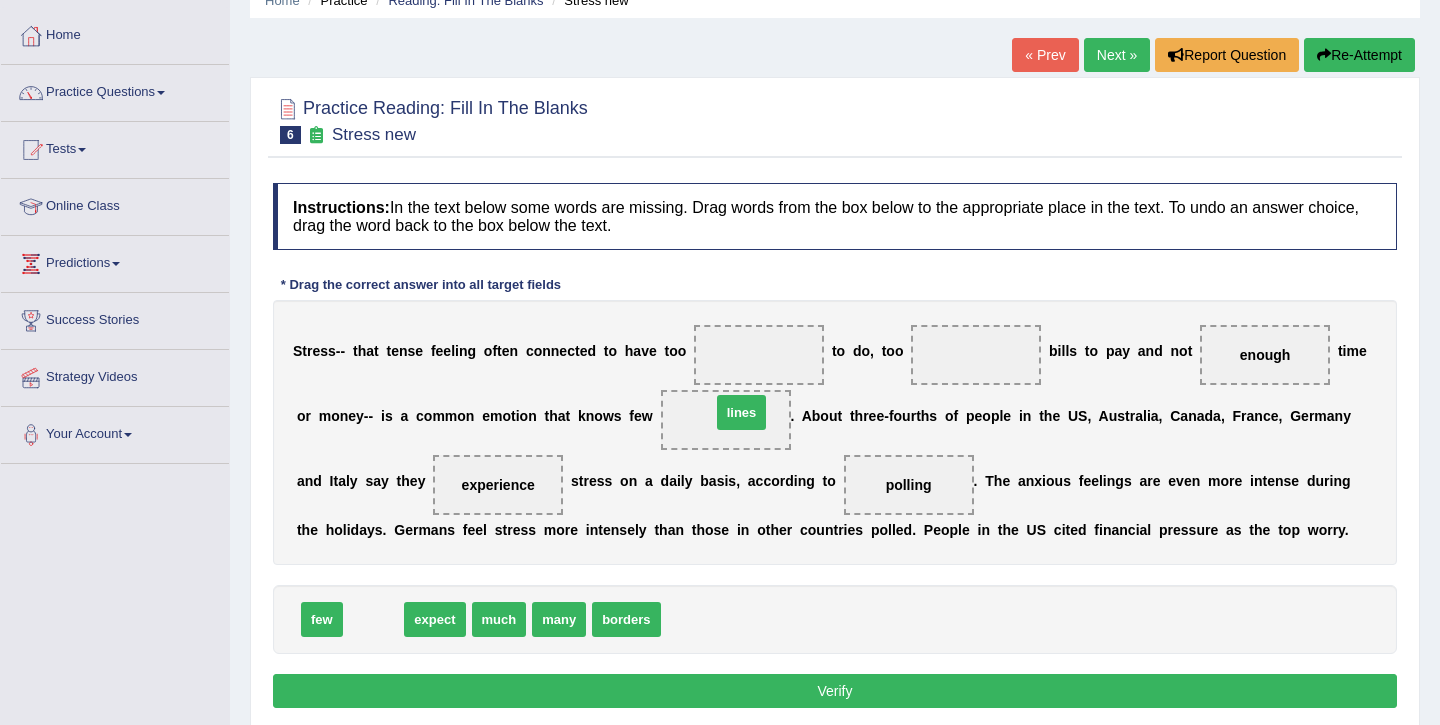 drag, startPoint x: 379, startPoint y: 628, endPoint x: 746, endPoint y: 421, distance: 421.35257 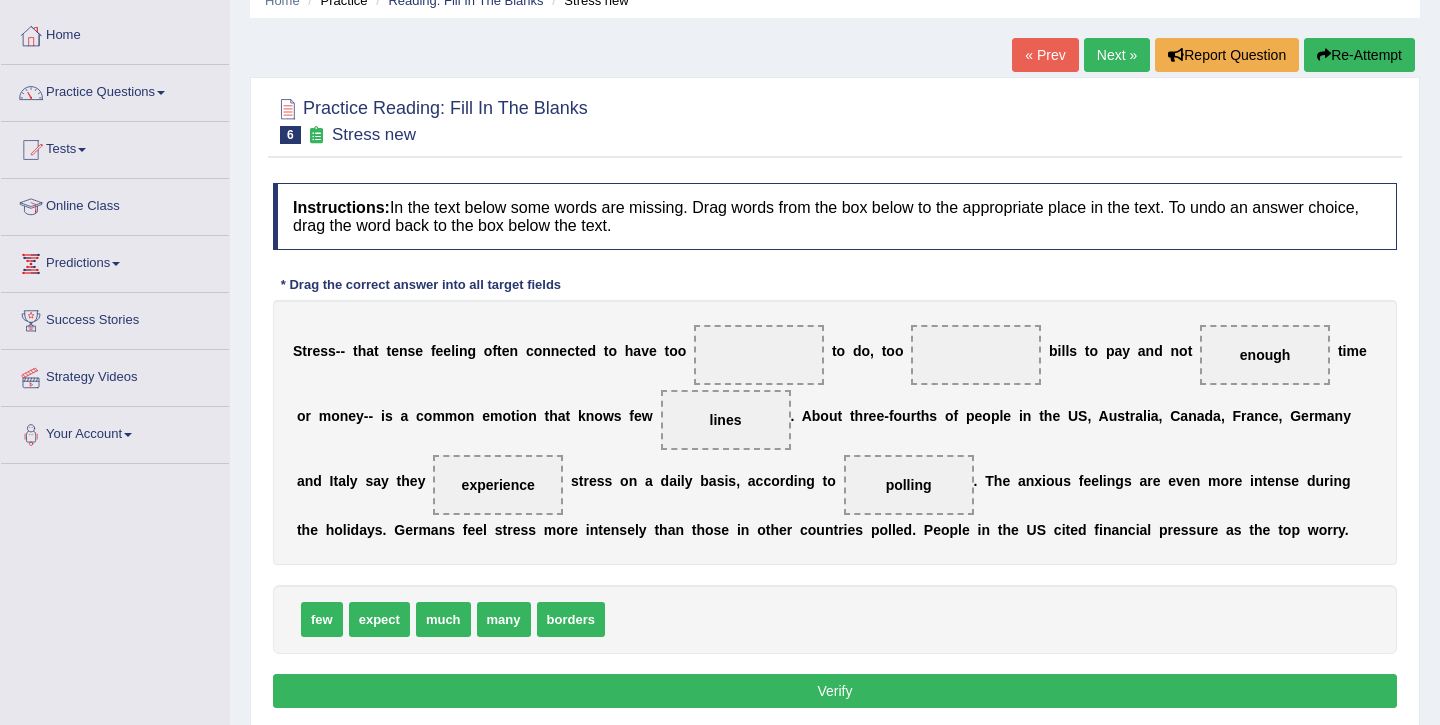 click on "few" at bounding box center [322, 619] 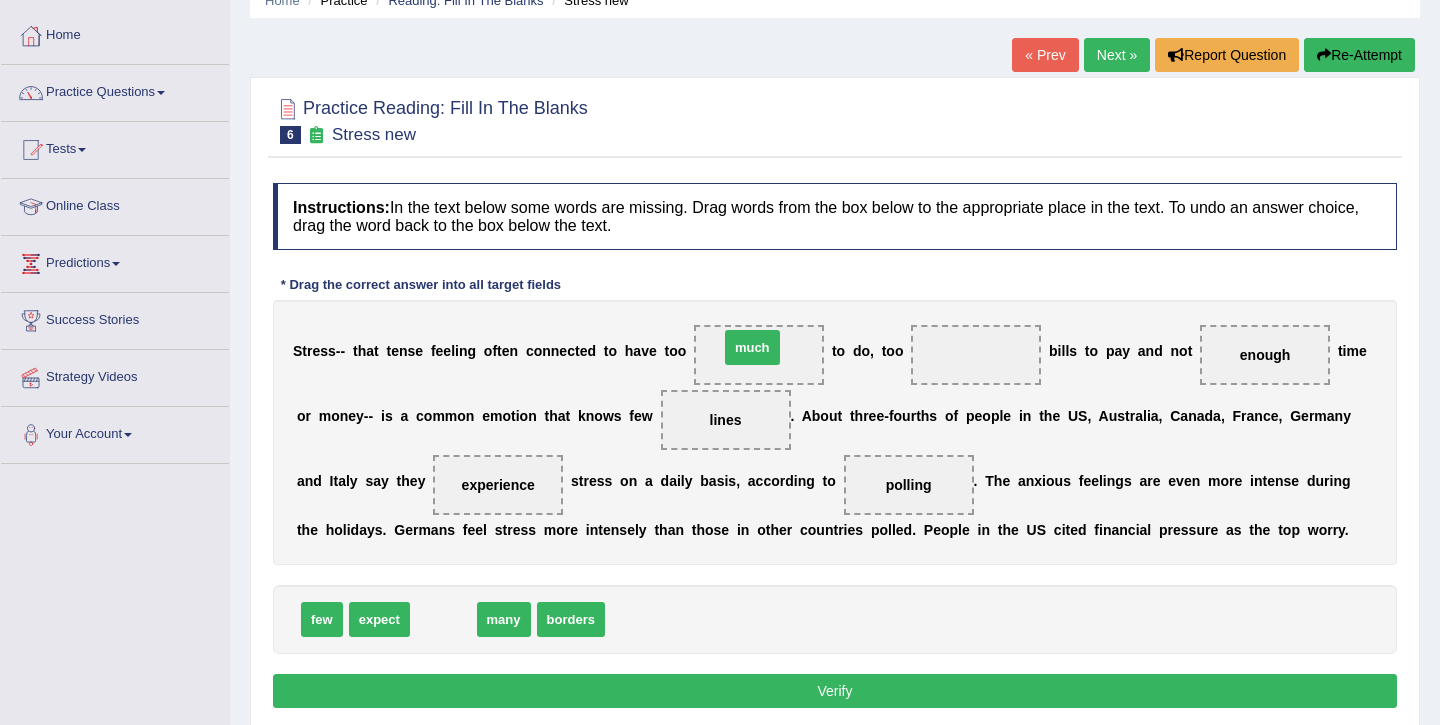 drag, startPoint x: 448, startPoint y: 623, endPoint x: 756, endPoint y: 351, distance: 410.9112 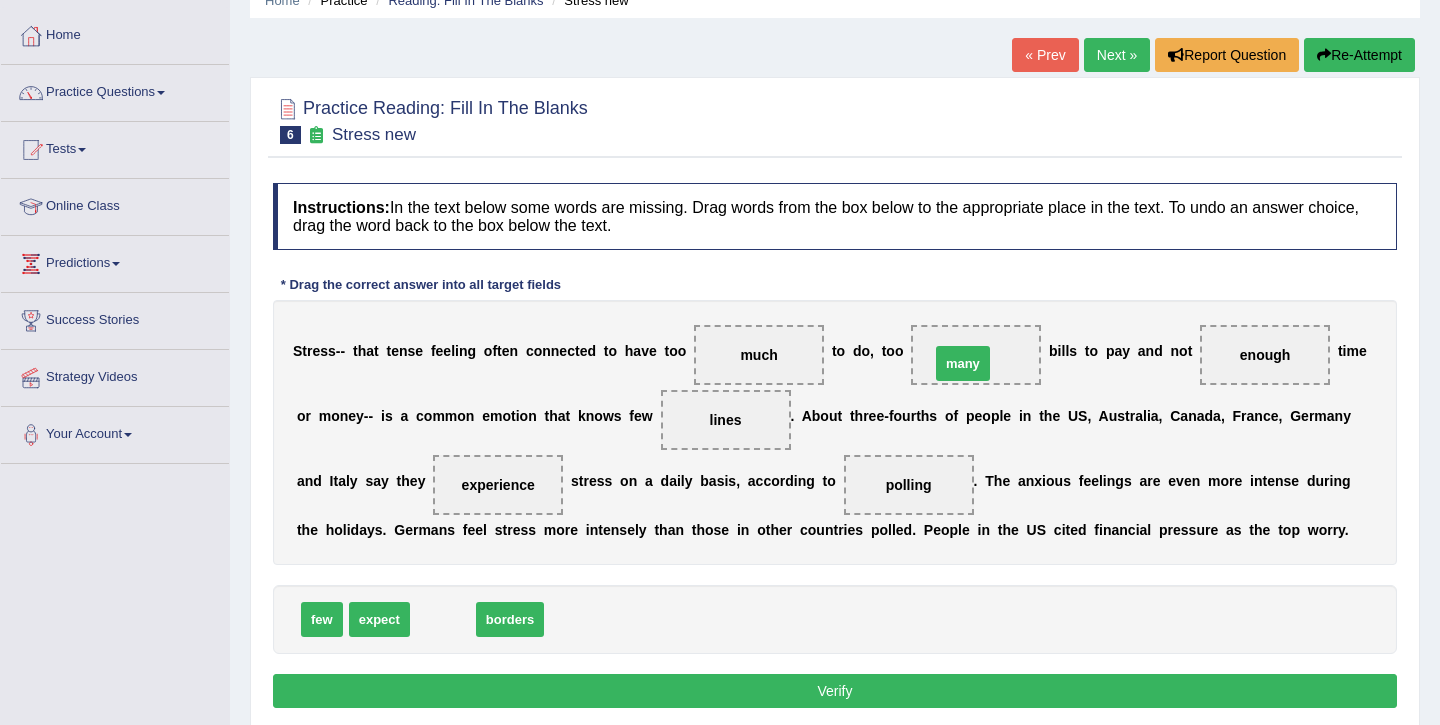 drag, startPoint x: 455, startPoint y: 626, endPoint x: 975, endPoint y: 370, distance: 579.59985 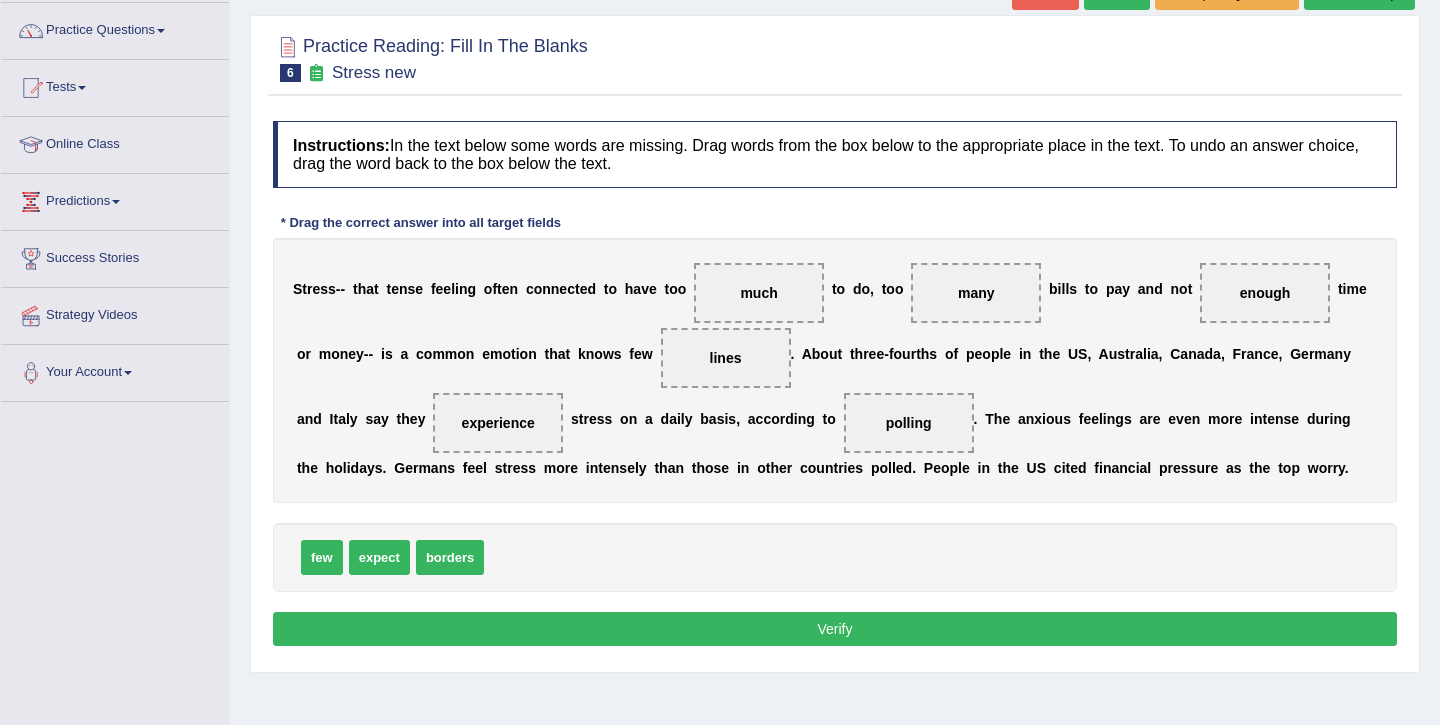 scroll, scrollTop: 173, scrollLeft: 0, axis: vertical 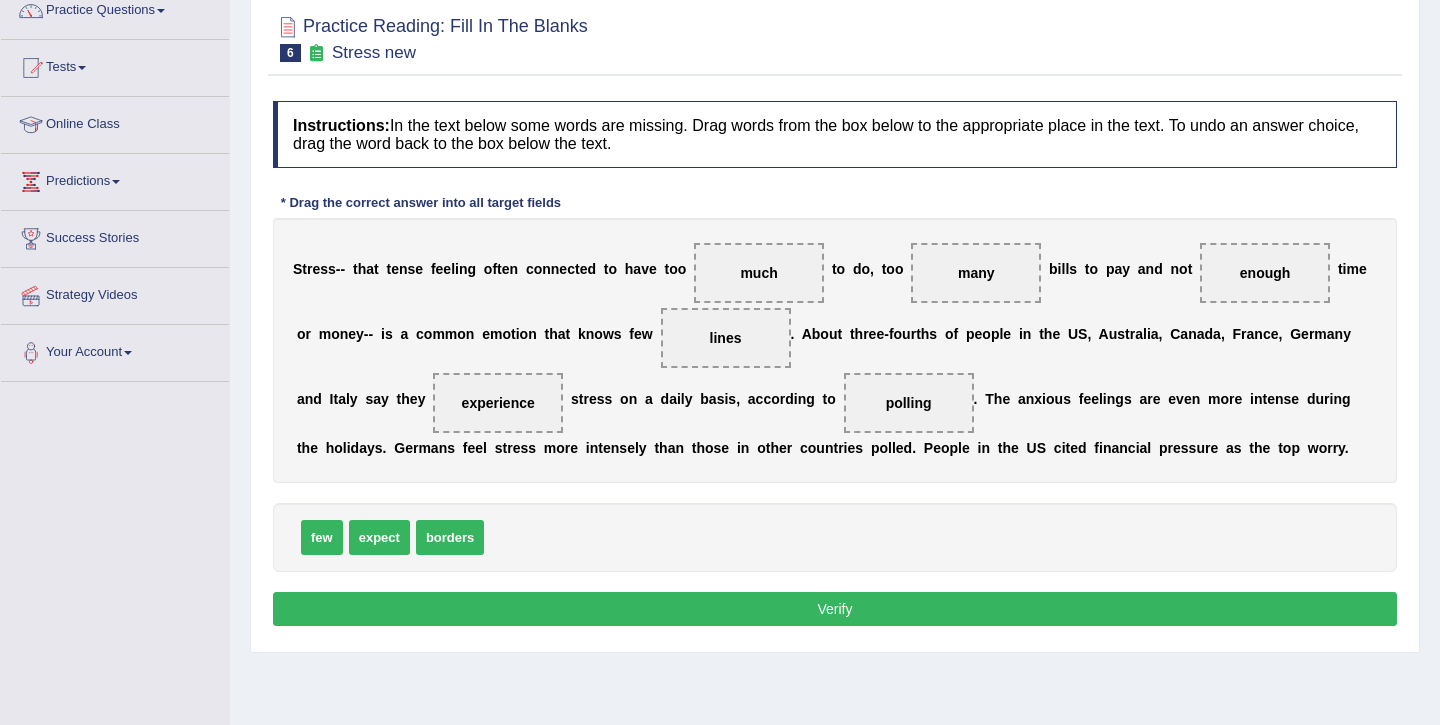 click on "Verify" at bounding box center (835, 609) 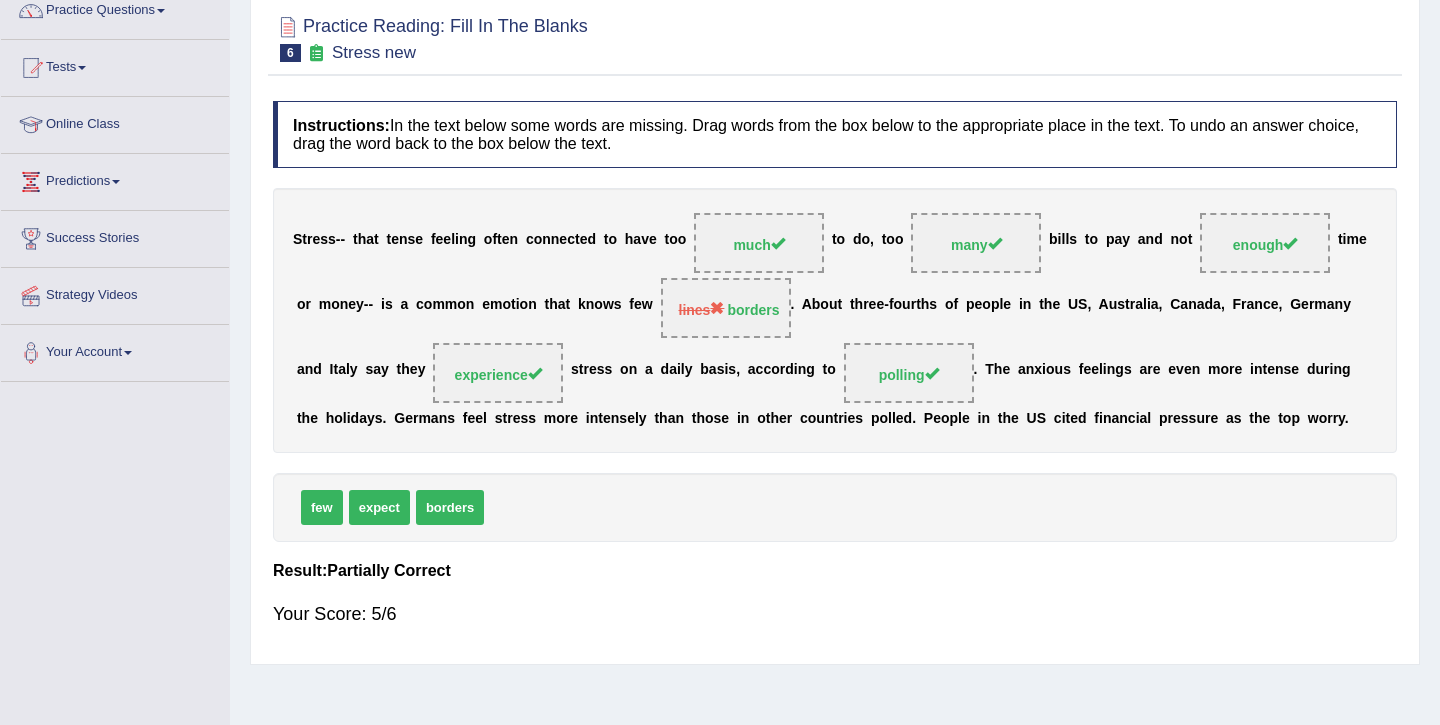 scroll, scrollTop: 0, scrollLeft: 0, axis: both 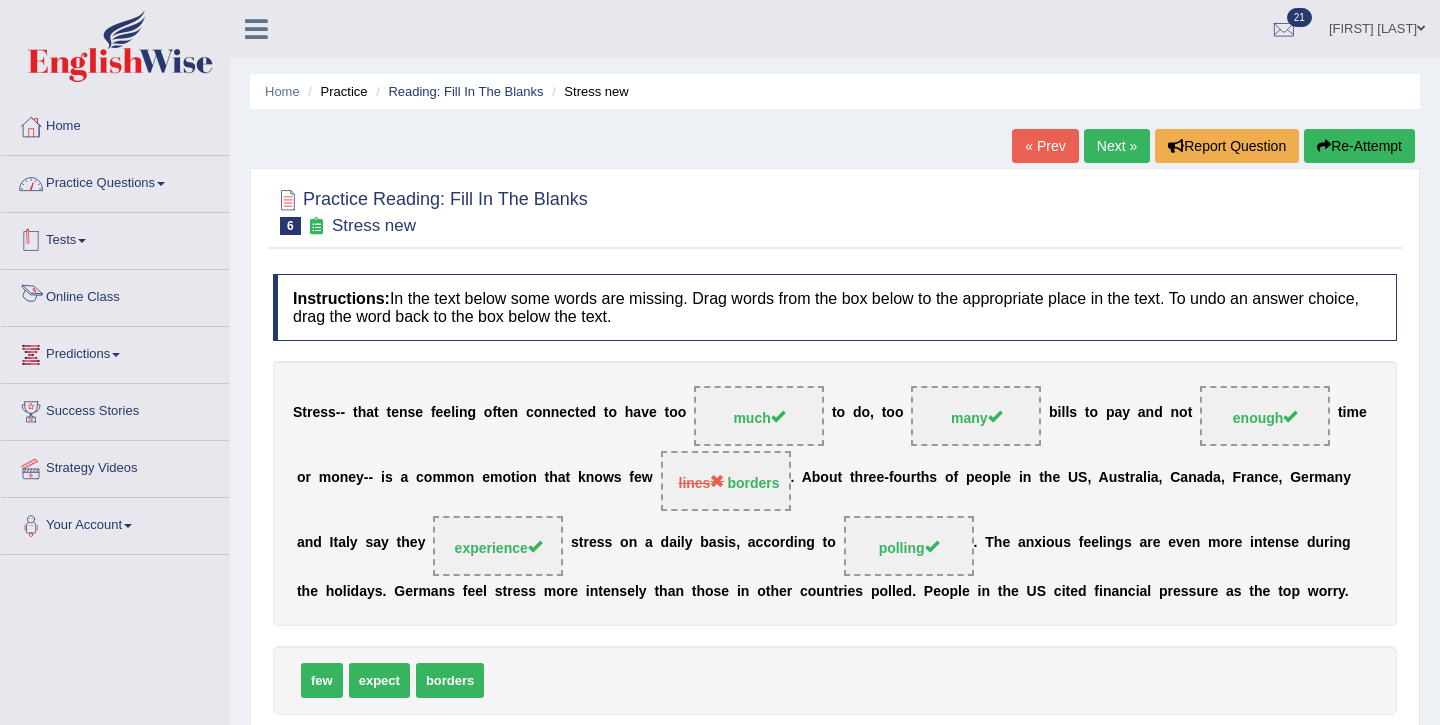 click on "Practice Questions" at bounding box center [115, 181] 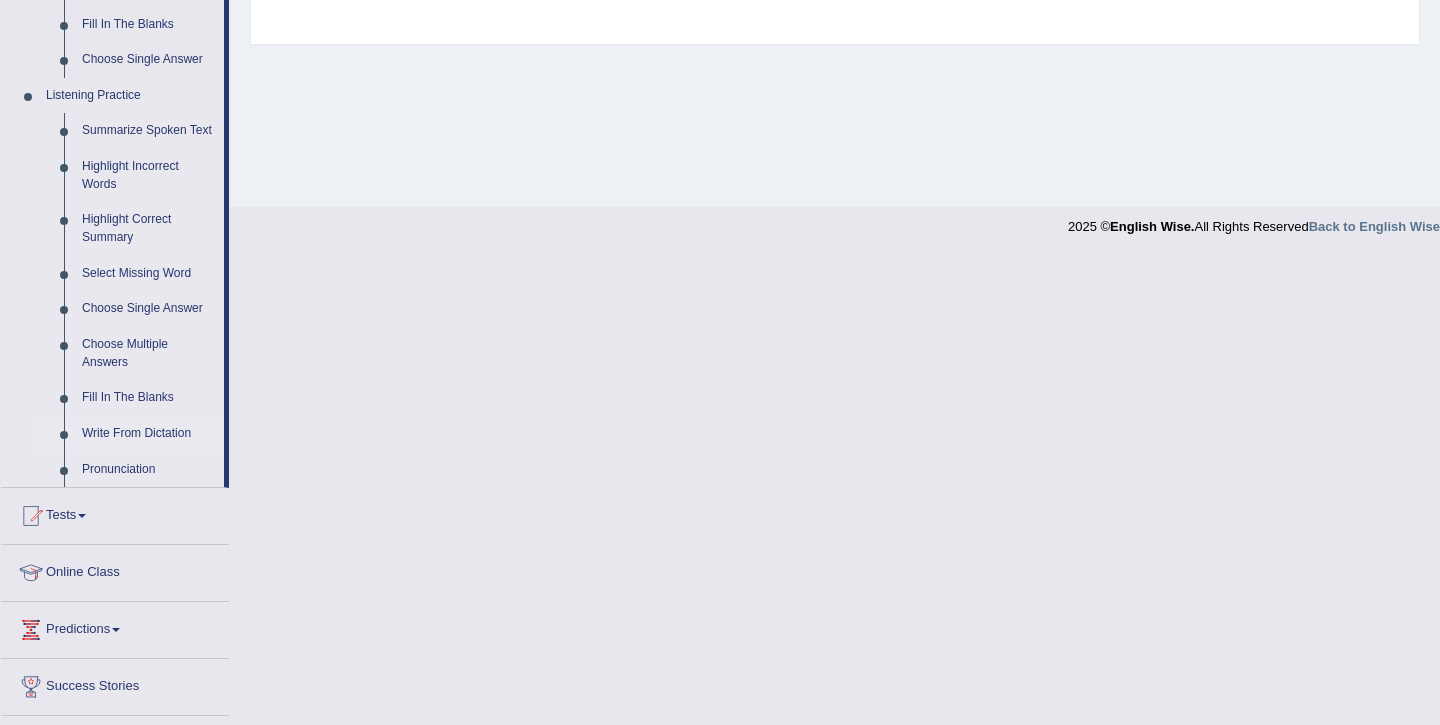 click on "Write From Dictation" at bounding box center [148, 434] 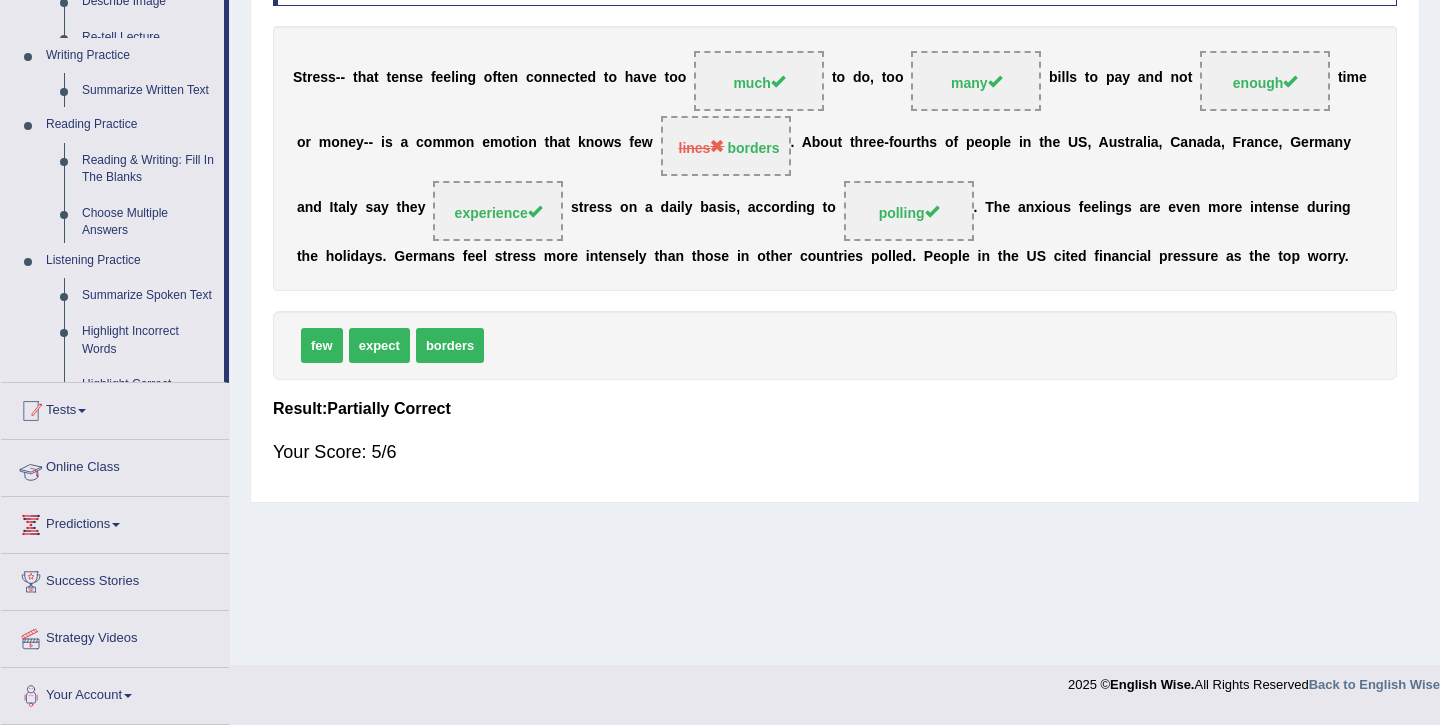scroll, scrollTop: 325, scrollLeft: 0, axis: vertical 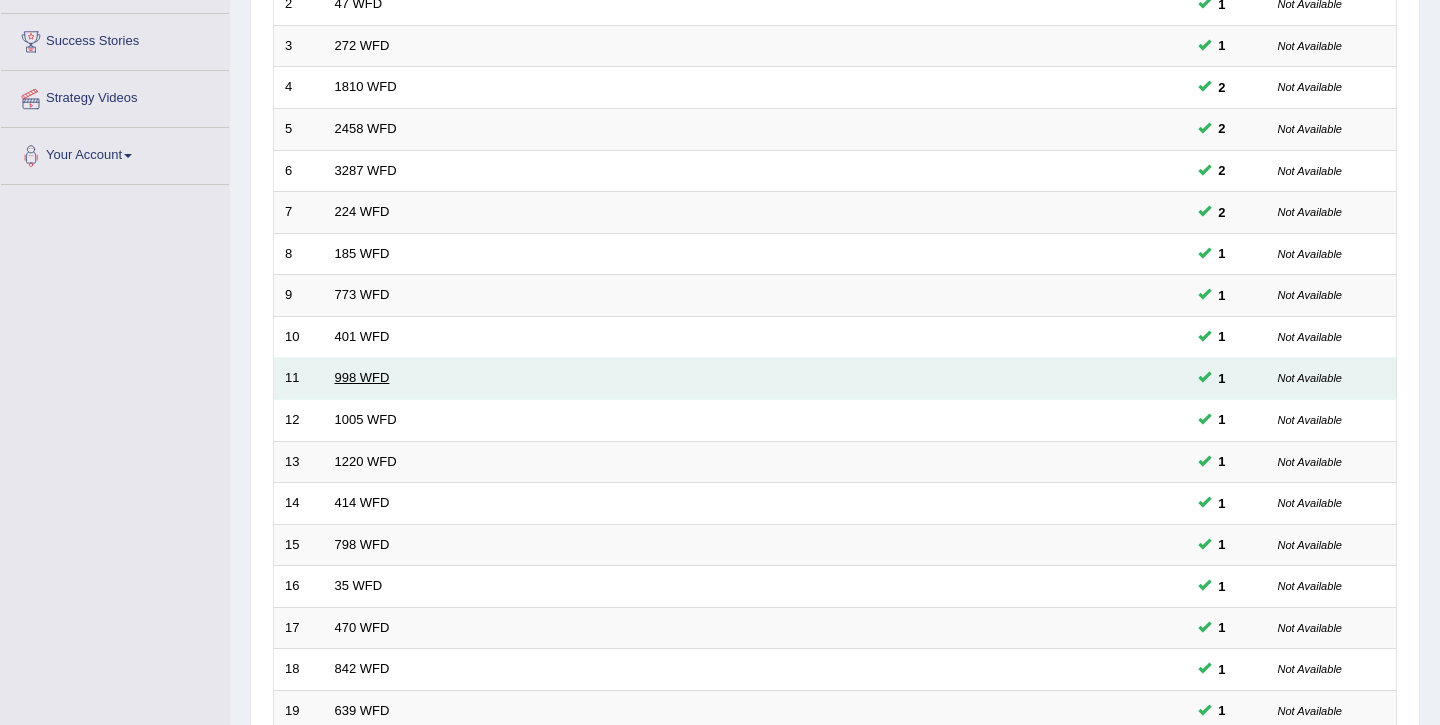 click on "998 WFD" at bounding box center [362, 377] 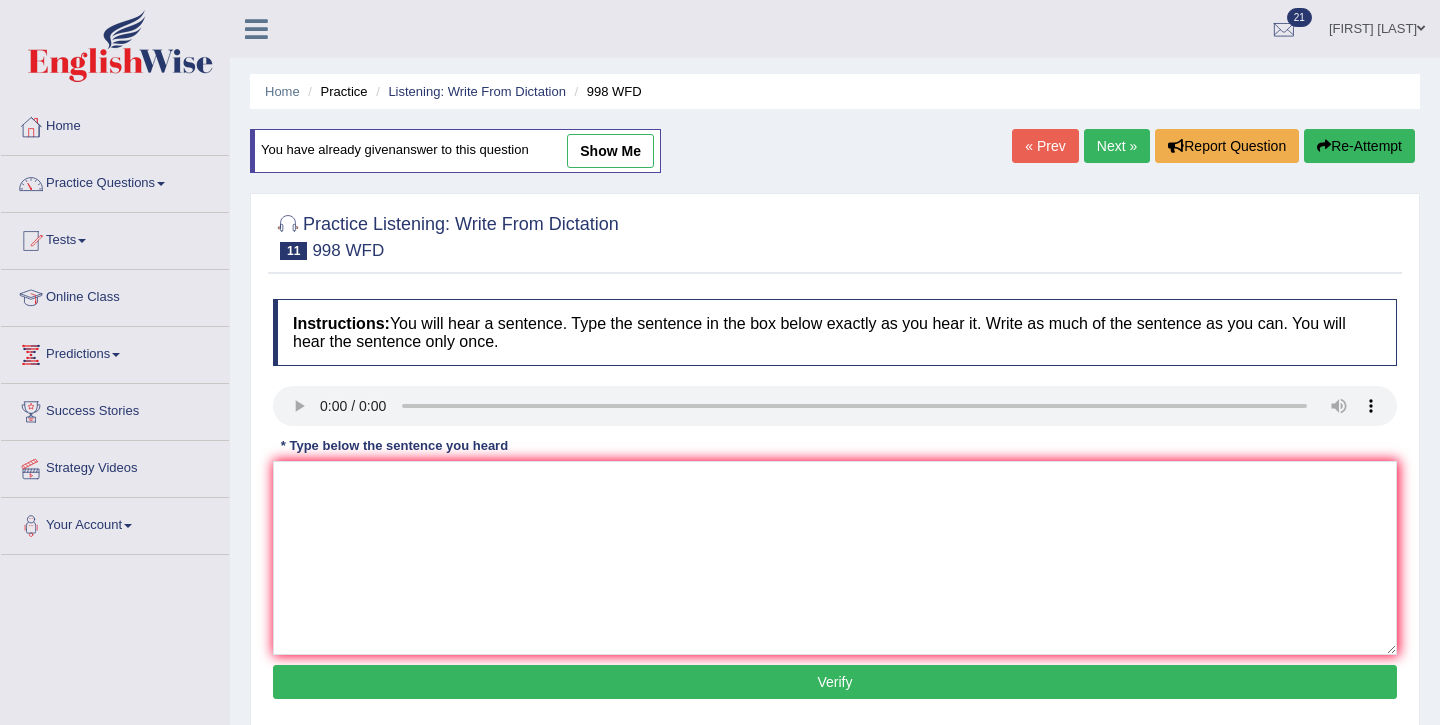 scroll, scrollTop: 0, scrollLeft: 0, axis: both 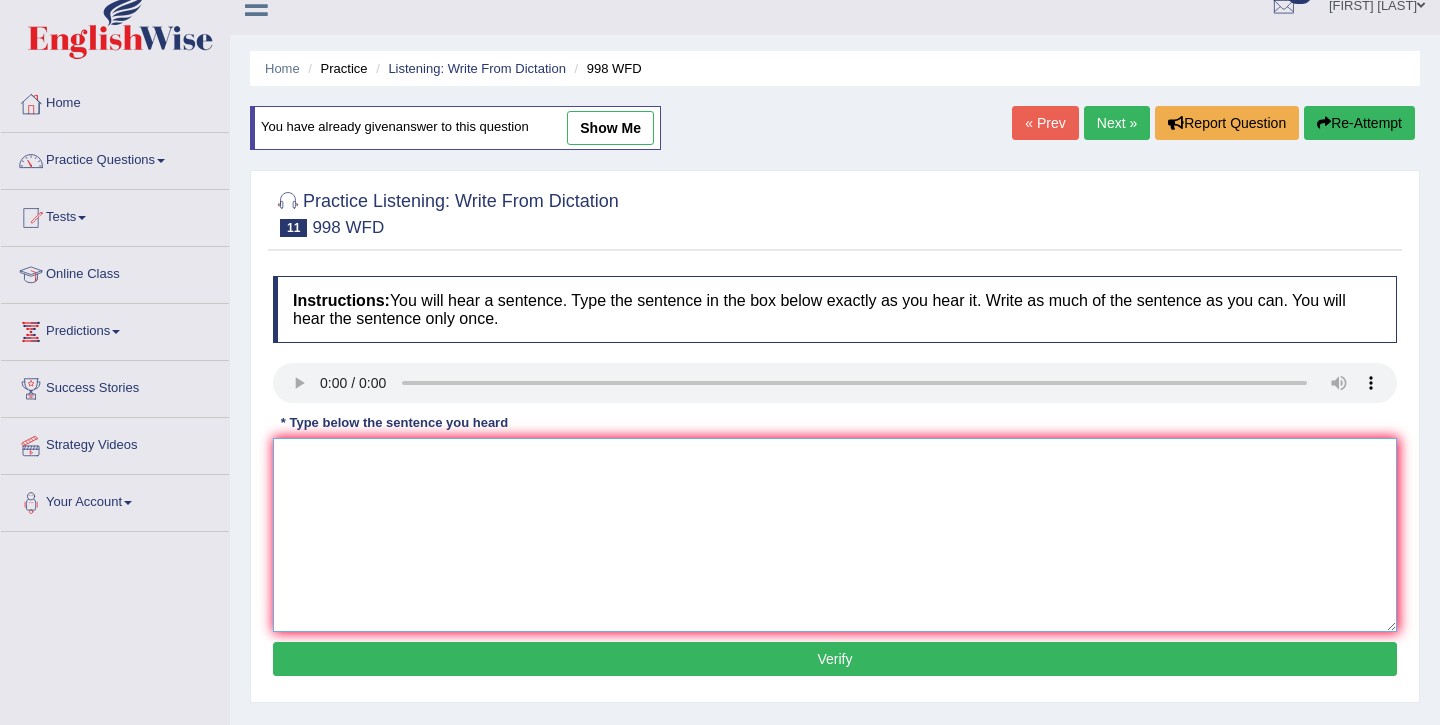 click at bounding box center [835, 535] 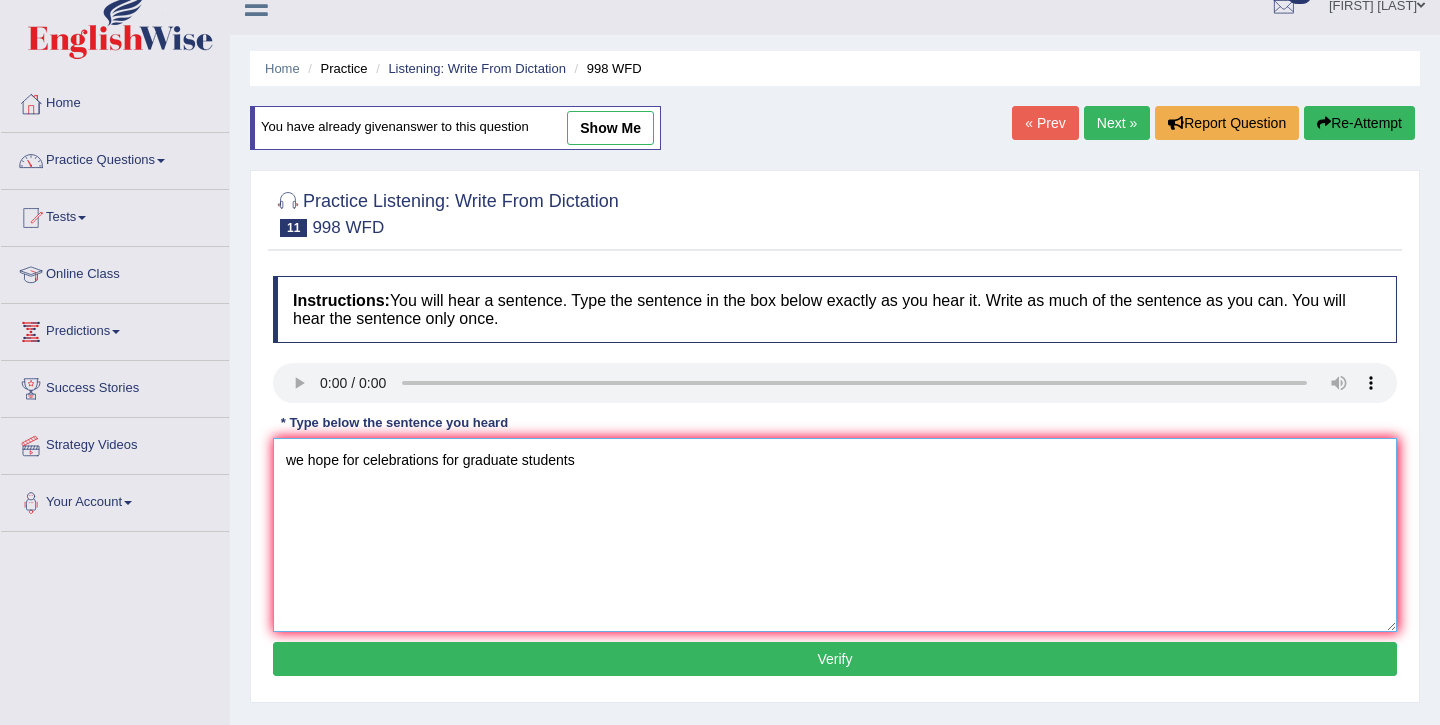 click on "we hope for celebrations for graduate students" at bounding box center [835, 535] 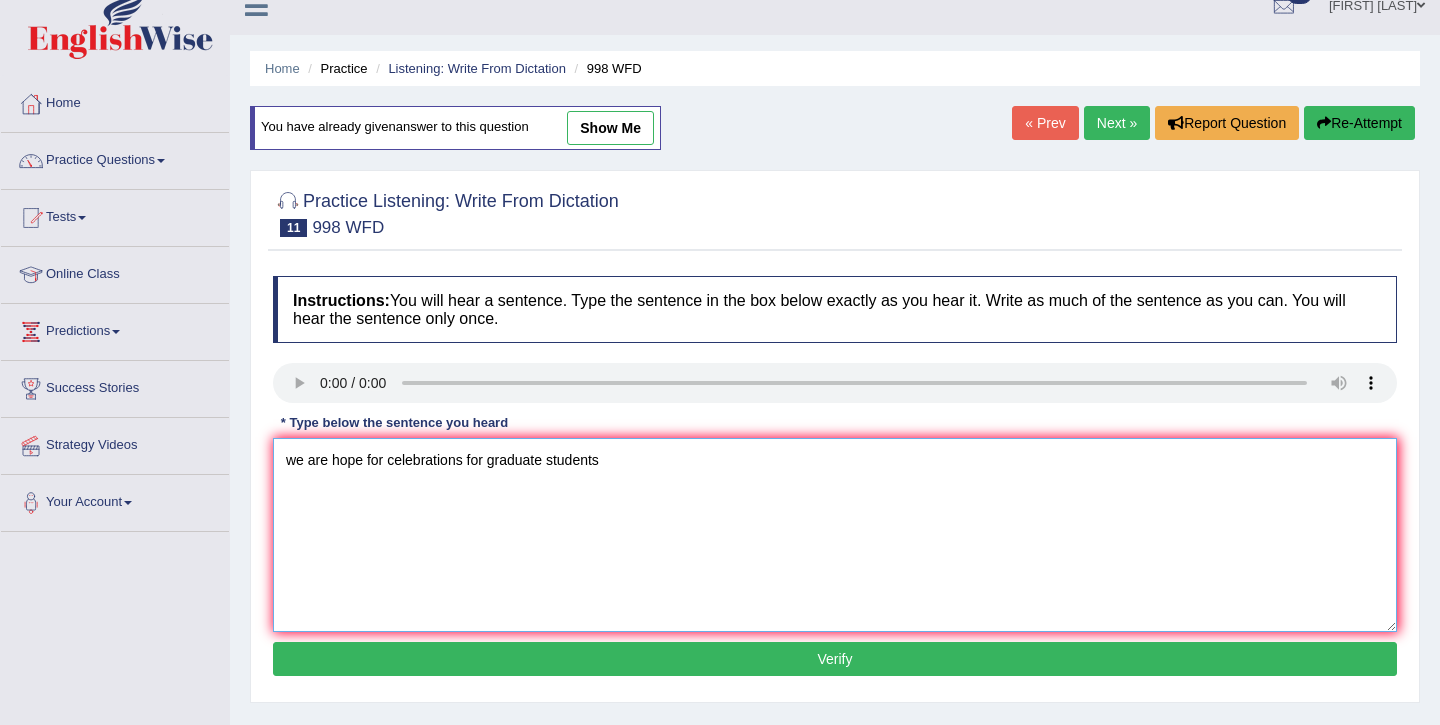 click on "we are hope for celebrations for graduate students" at bounding box center [835, 535] 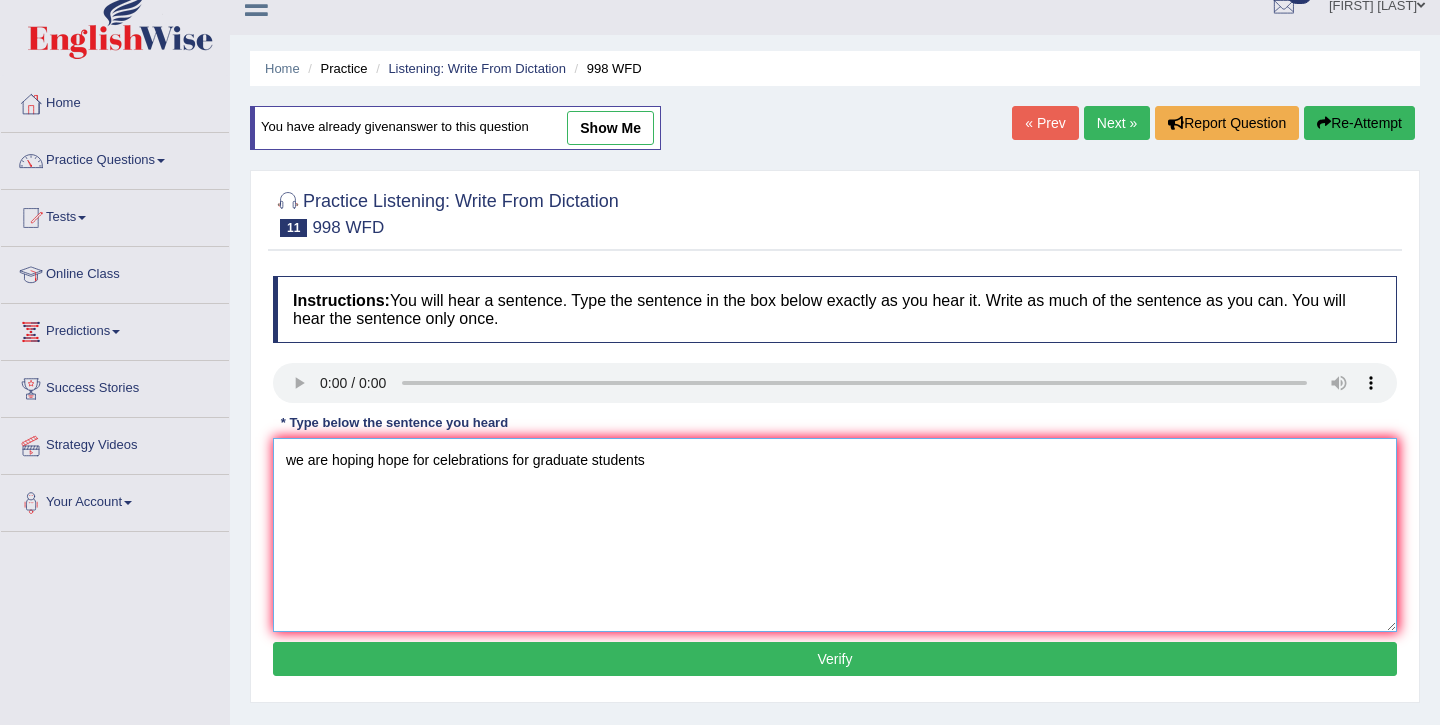 click on "we are hoping hope for celebrations for graduate students" at bounding box center (835, 535) 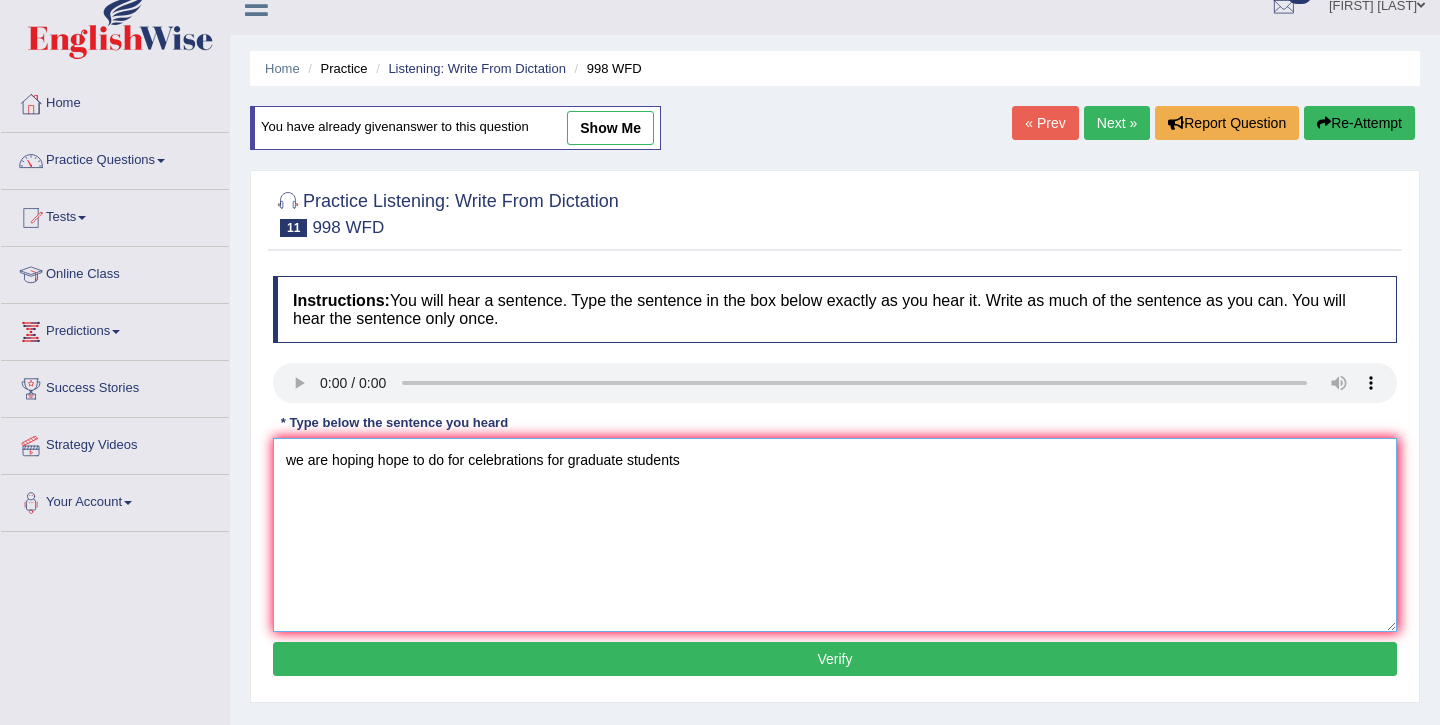click on "we are hoping hope to do for celebrations for graduate students" at bounding box center (835, 535) 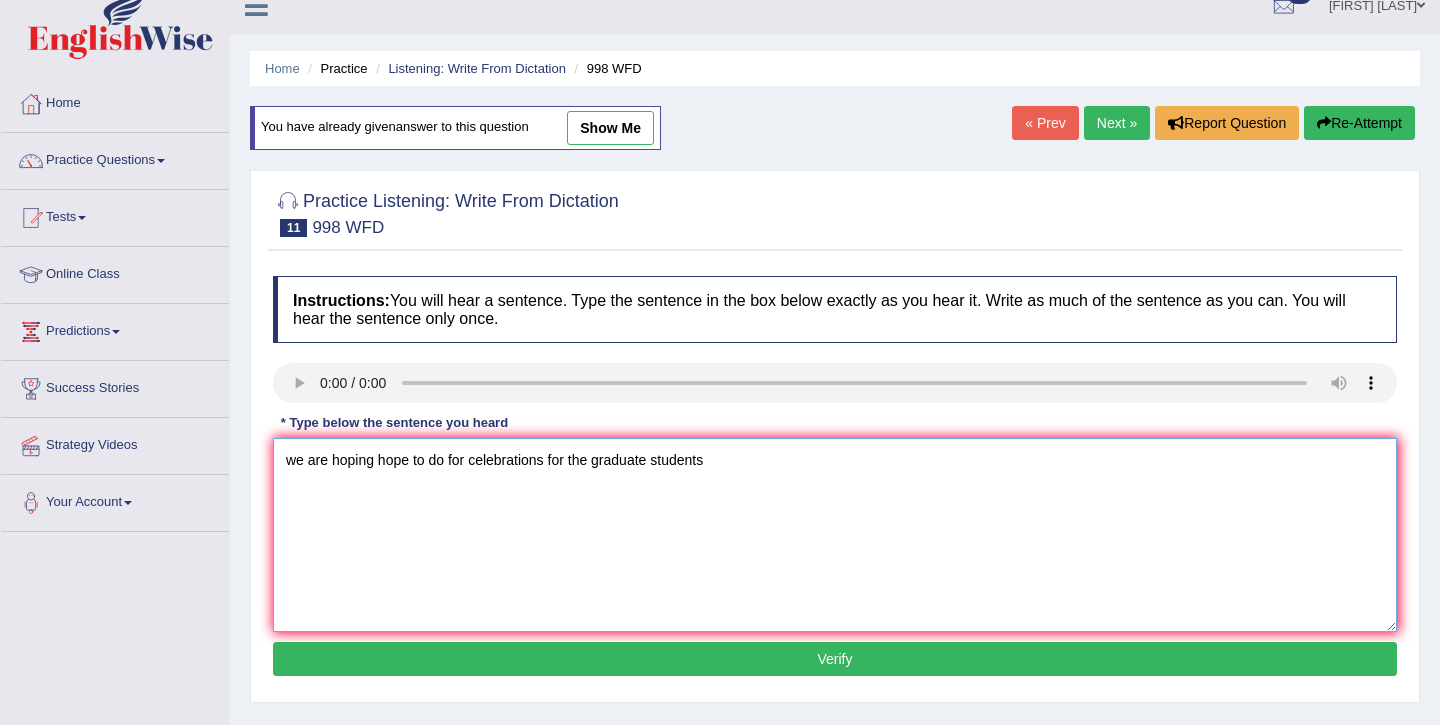 click on "we are hoping hope to do for celebrations for the graduate students" at bounding box center (835, 535) 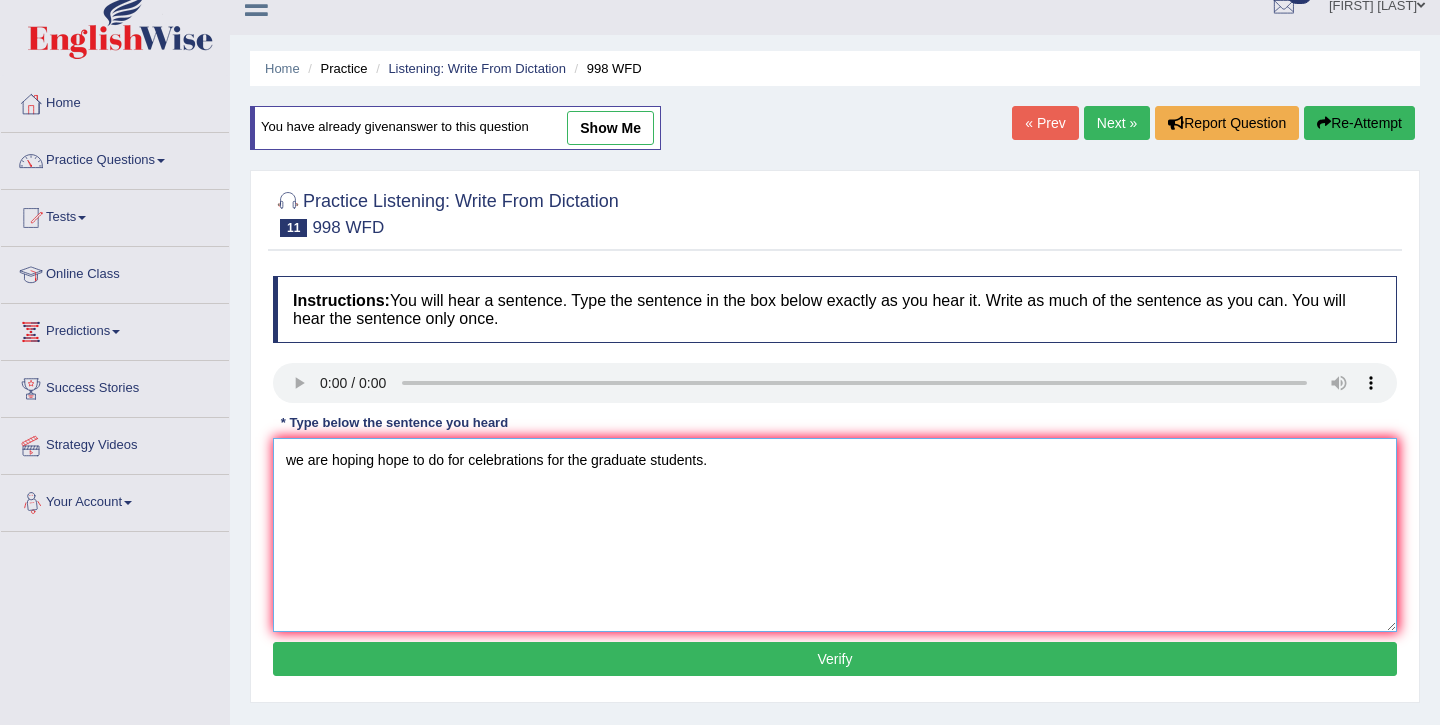 click on "we are hoping hope to do for celebrations for the graduate students." at bounding box center [835, 535] 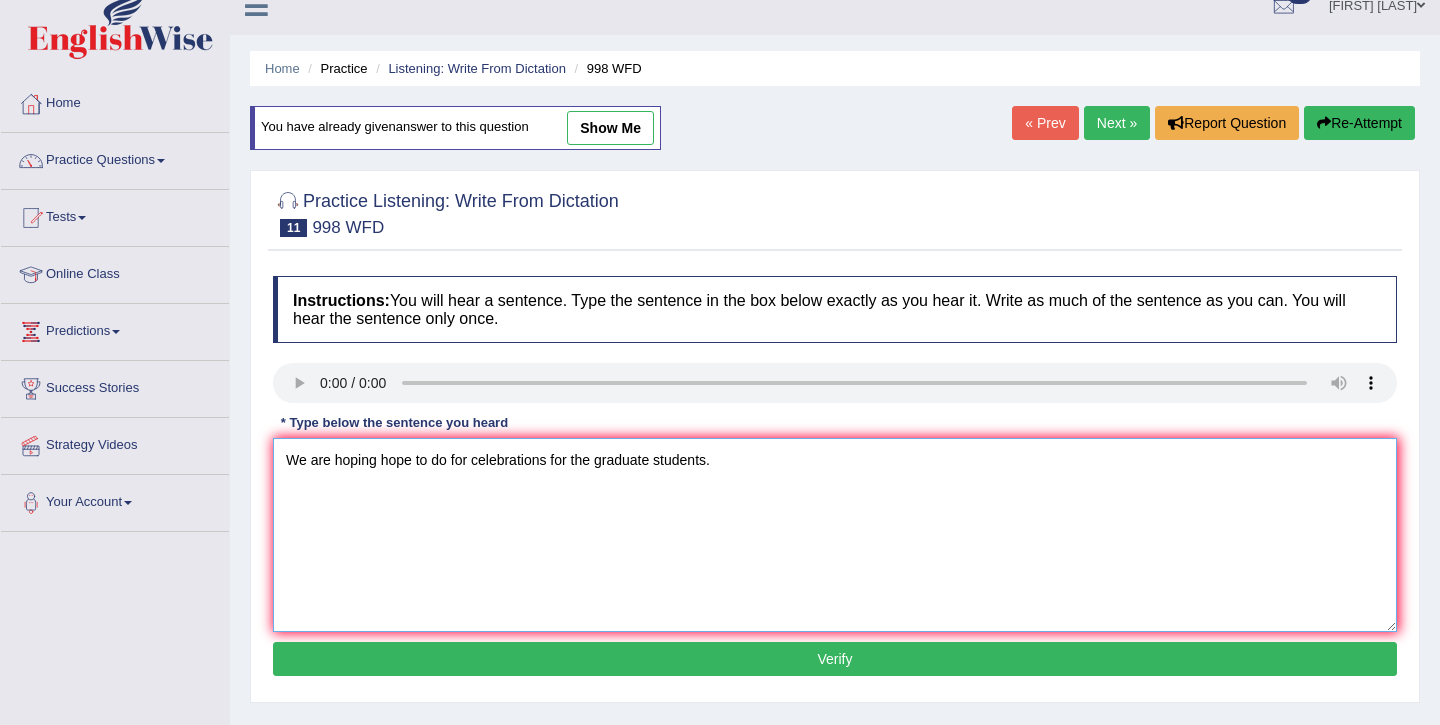 type on "We are hoping hope to do for celebrations for the graduate students." 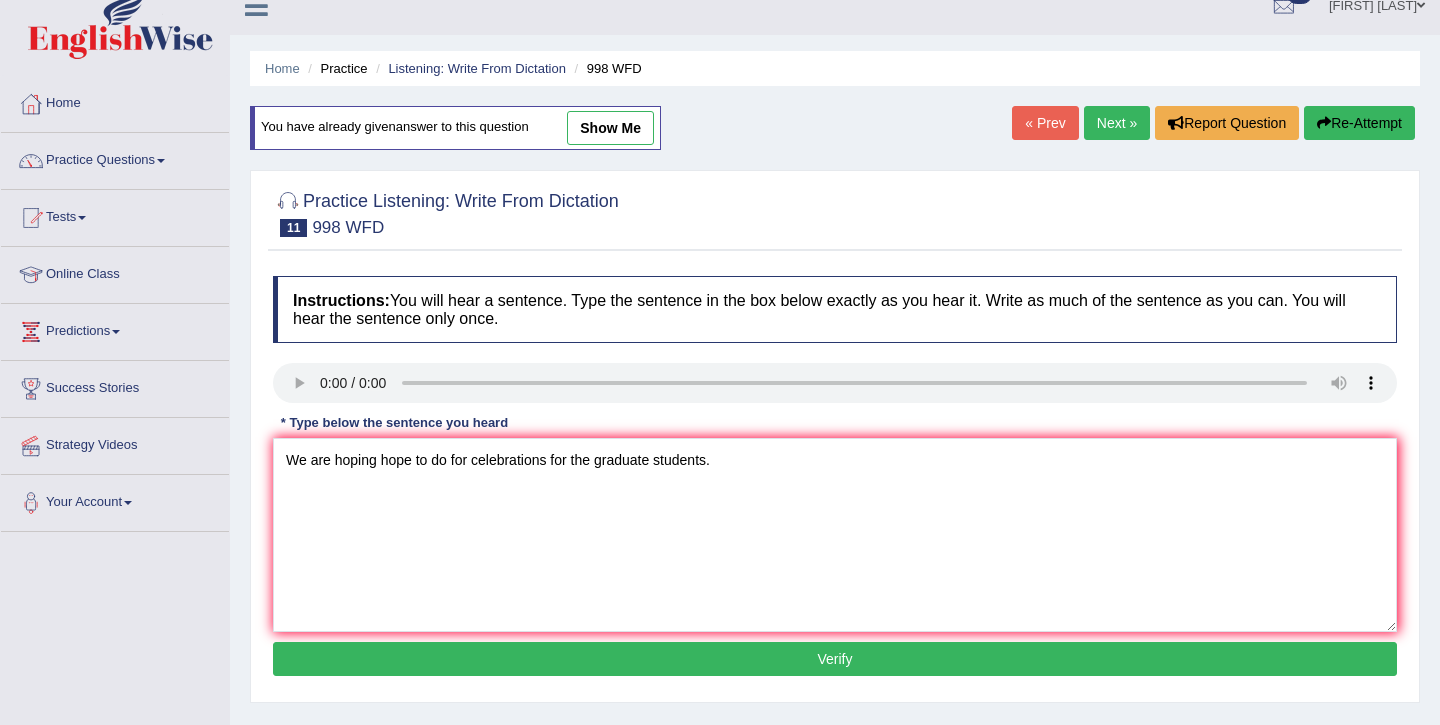 click on "Verify" at bounding box center [835, 659] 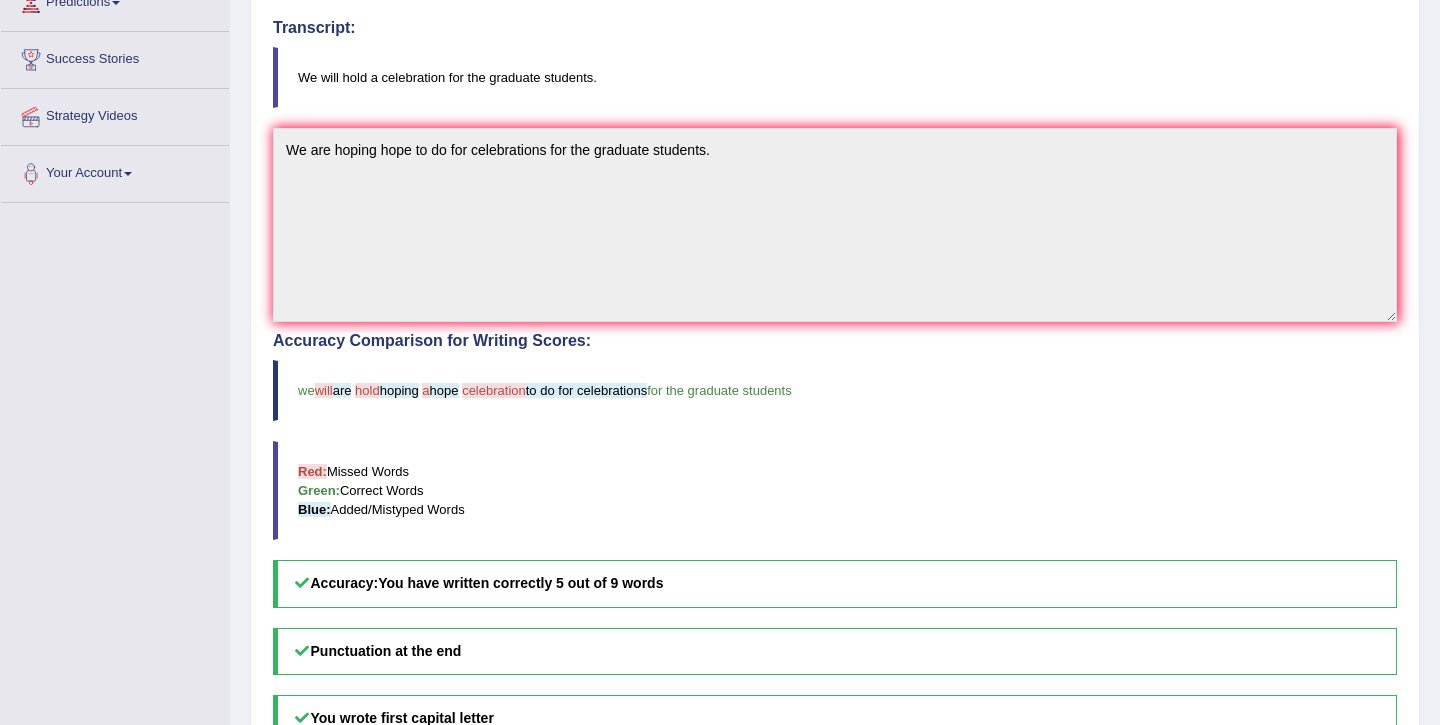 scroll, scrollTop: 353, scrollLeft: 0, axis: vertical 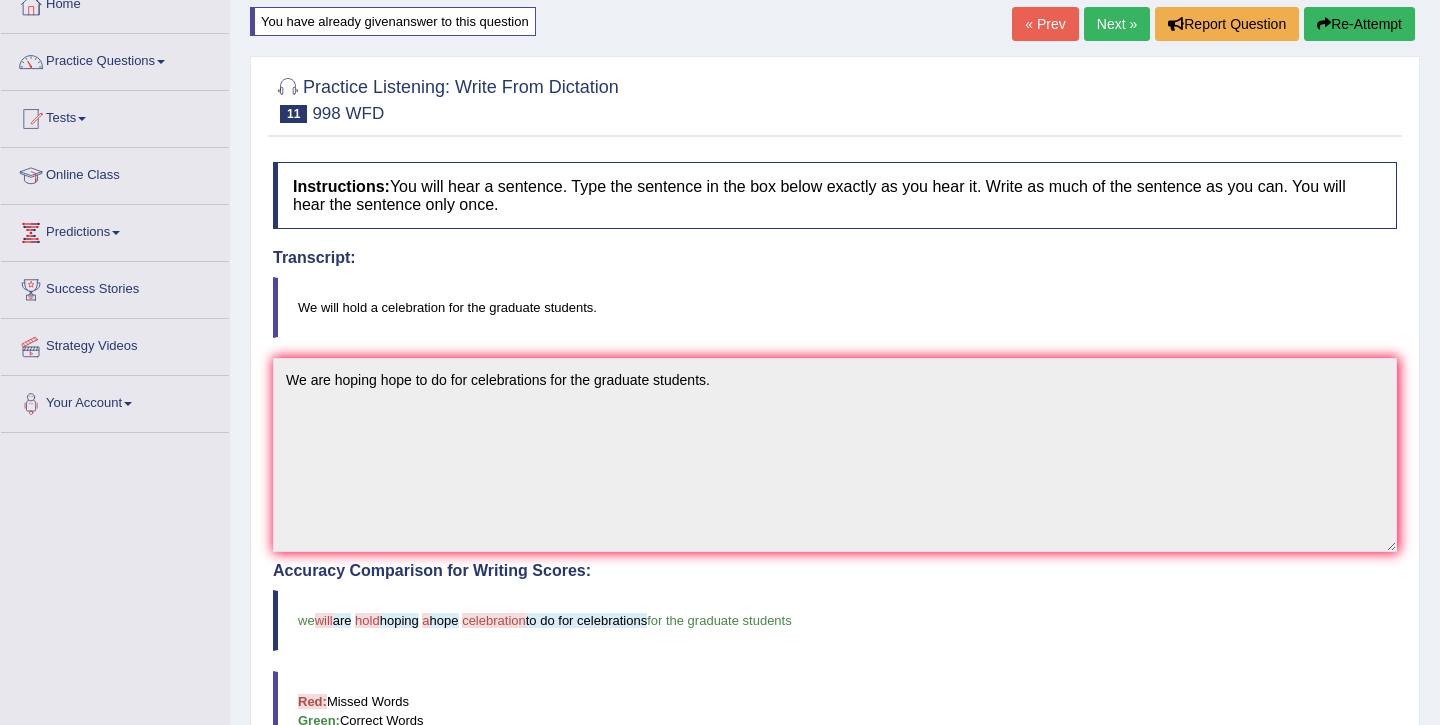 click on "Next »" at bounding box center [1117, 24] 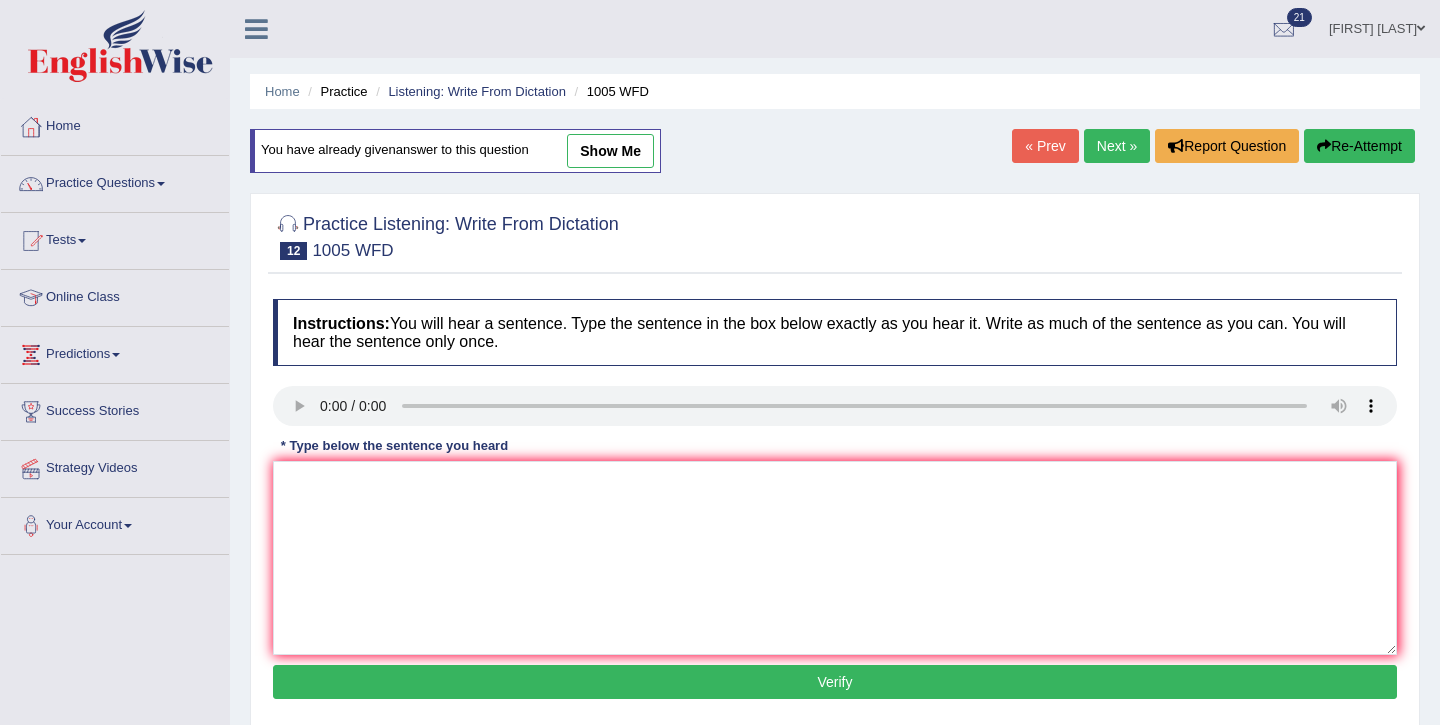 scroll, scrollTop: 0, scrollLeft: 0, axis: both 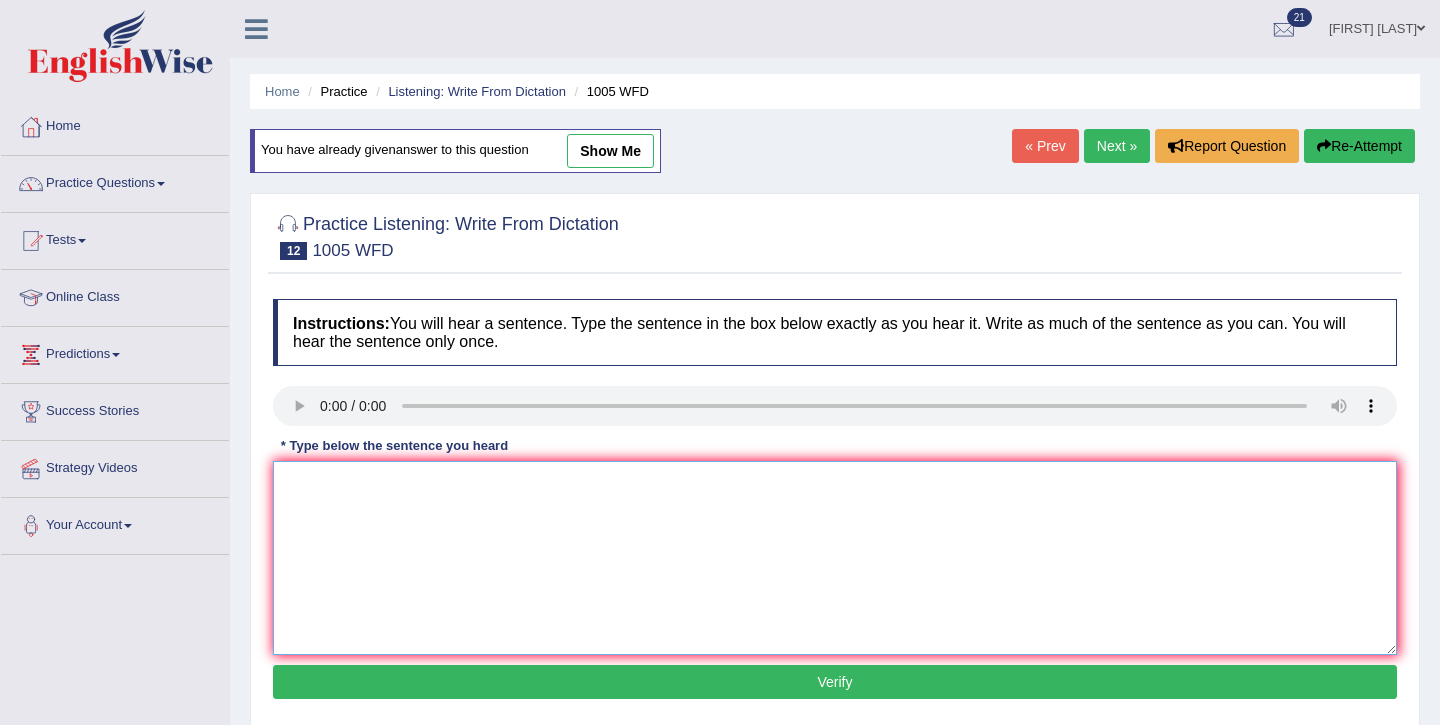click at bounding box center (835, 558) 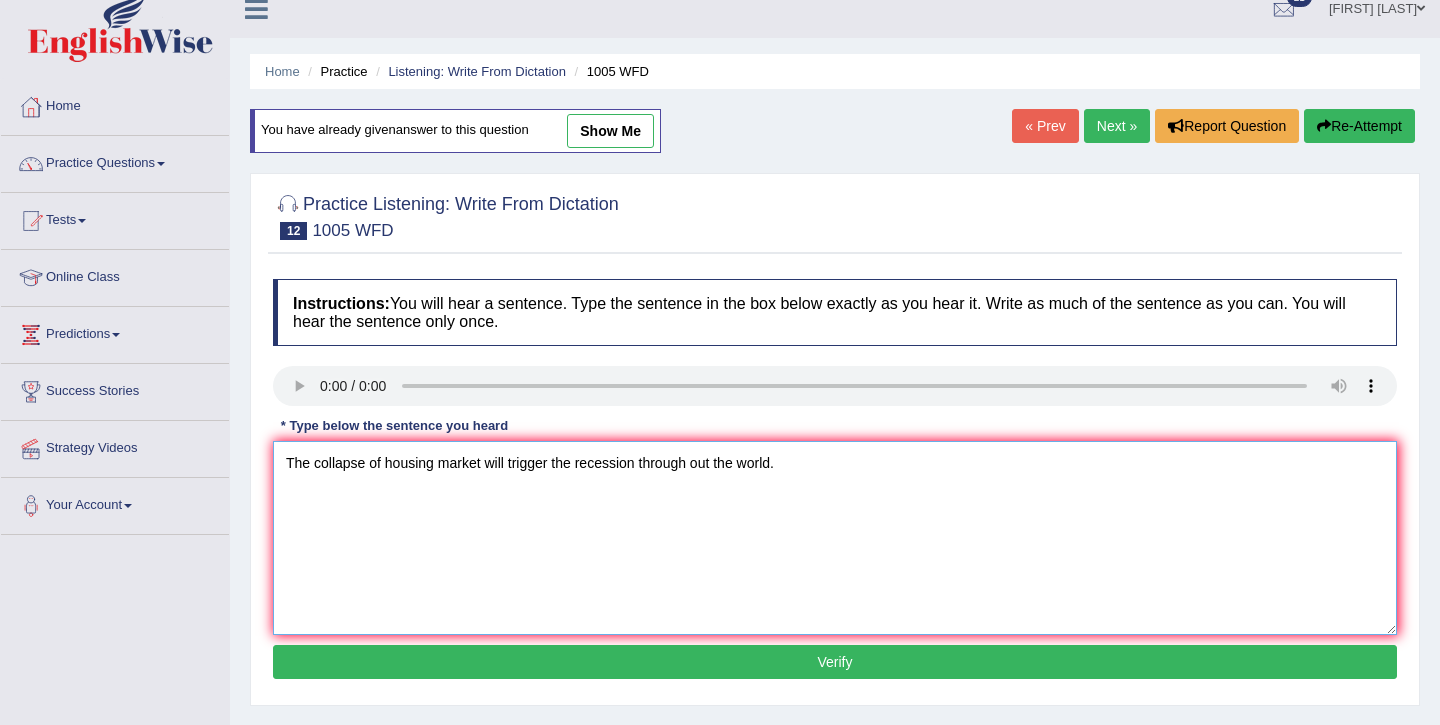 scroll, scrollTop: 26, scrollLeft: 0, axis: vertical 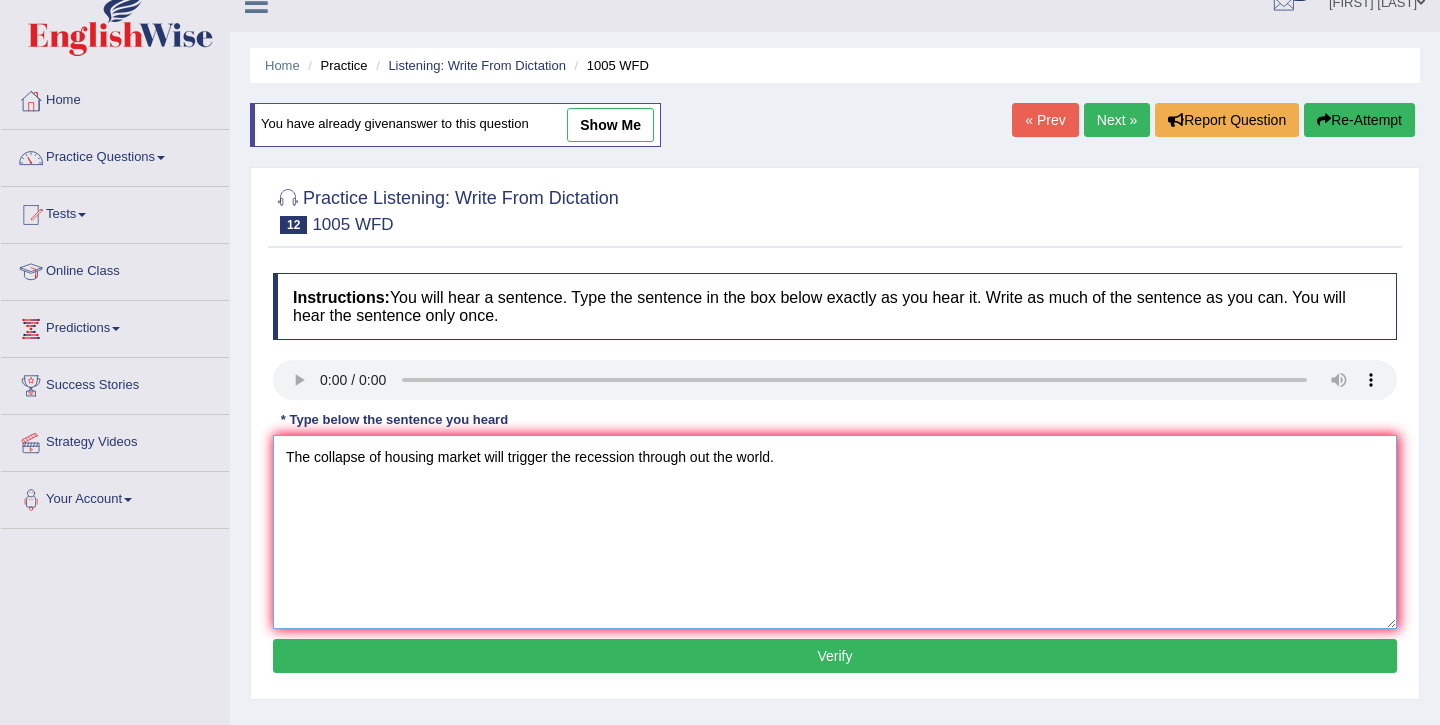 click on "The collapse of housing market will trigger the recession through out the world." at bounding box center [835, 532] 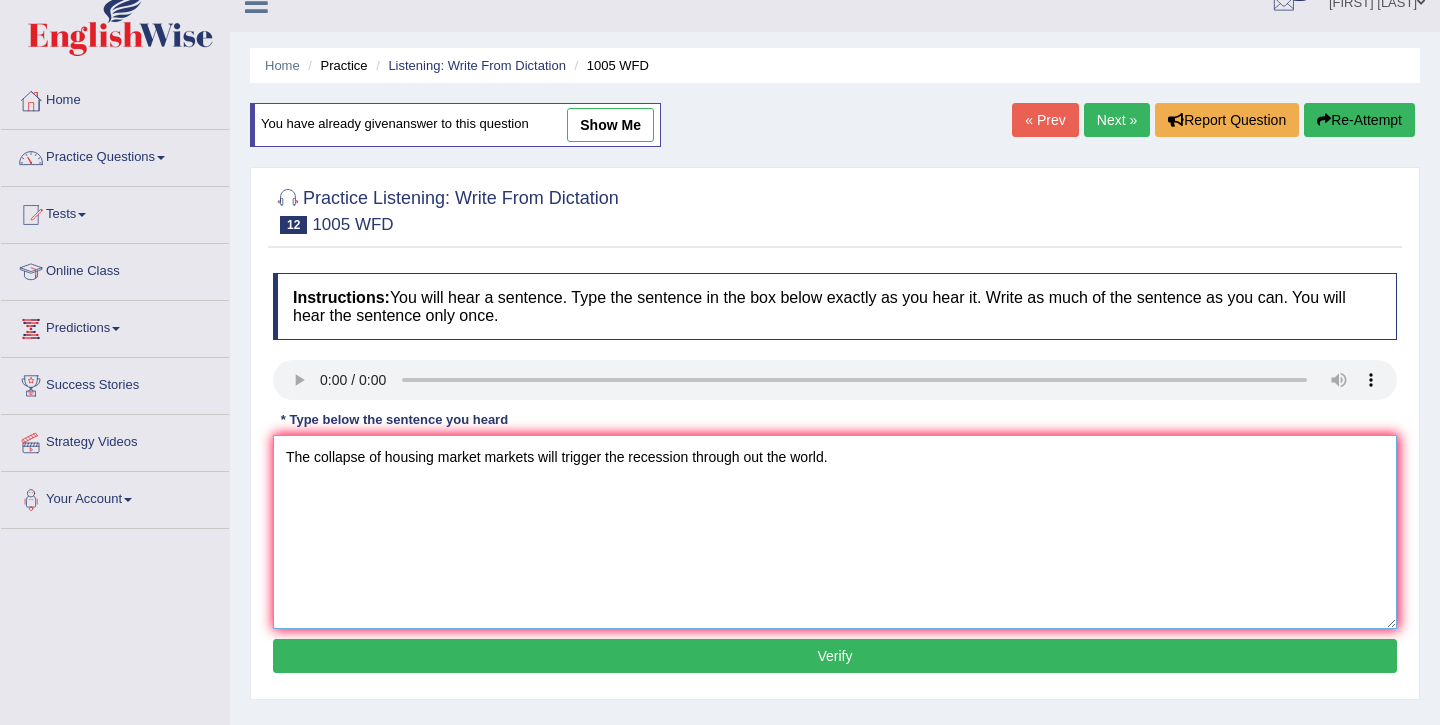 type on "The collapse of housing market markets will trigger the recession through out the world." 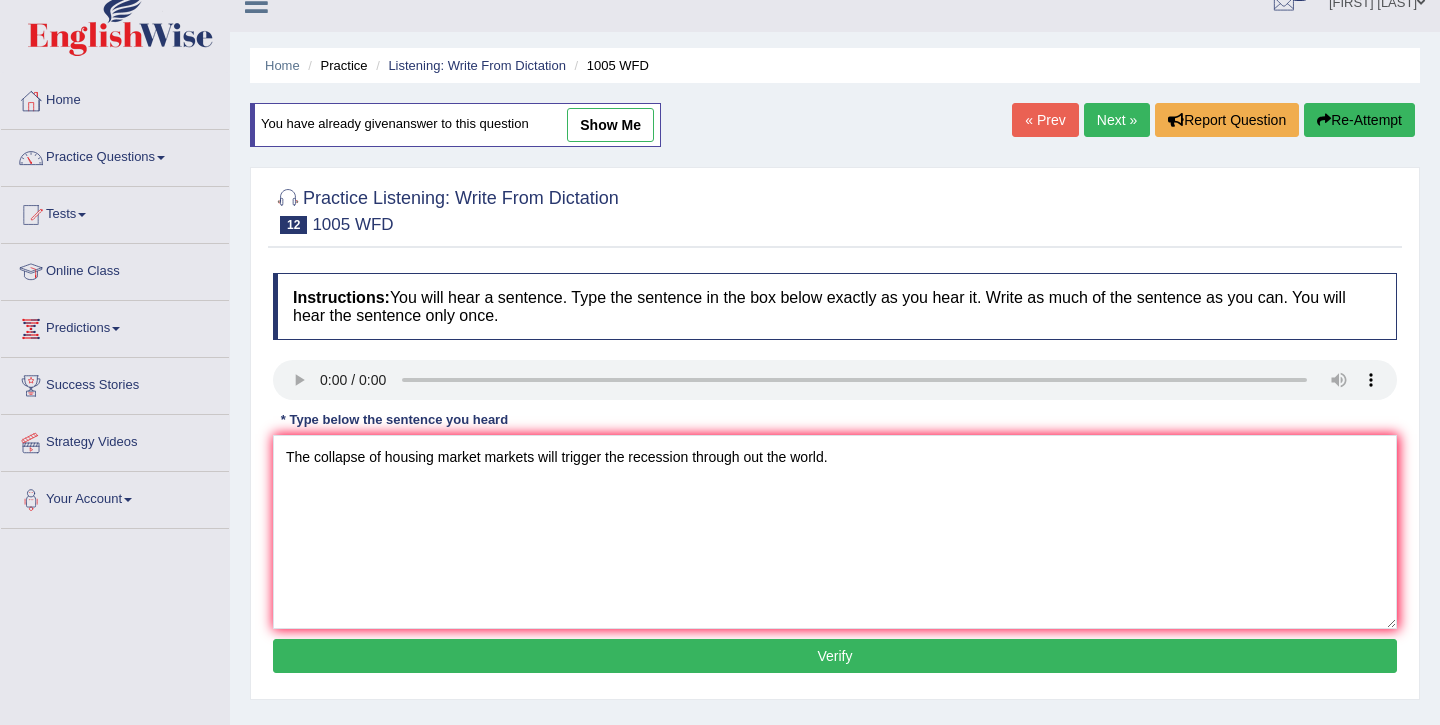 click on "Verify" at bounding box center [835, 656] 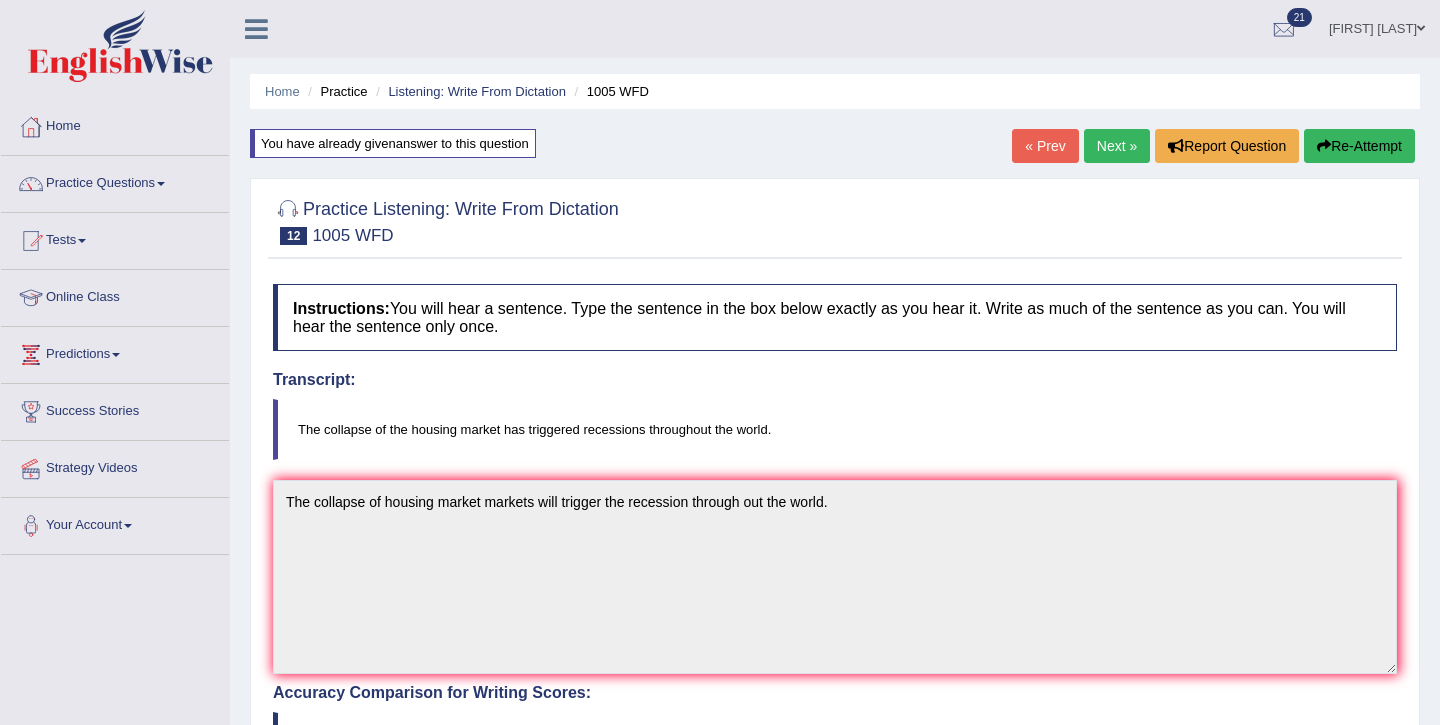 scroll, scrollTop: 0, scrollLeft: 0, axis: both 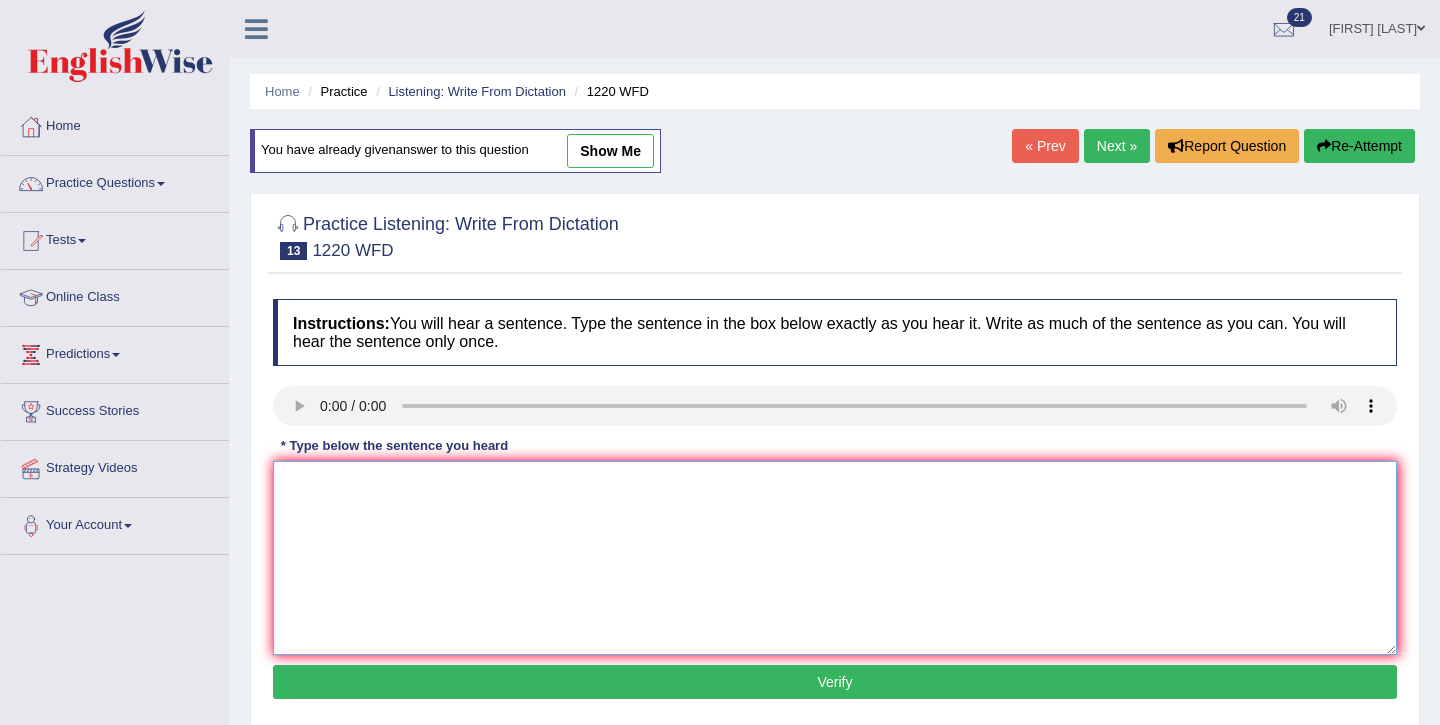 click at bounding box center (835, 558) 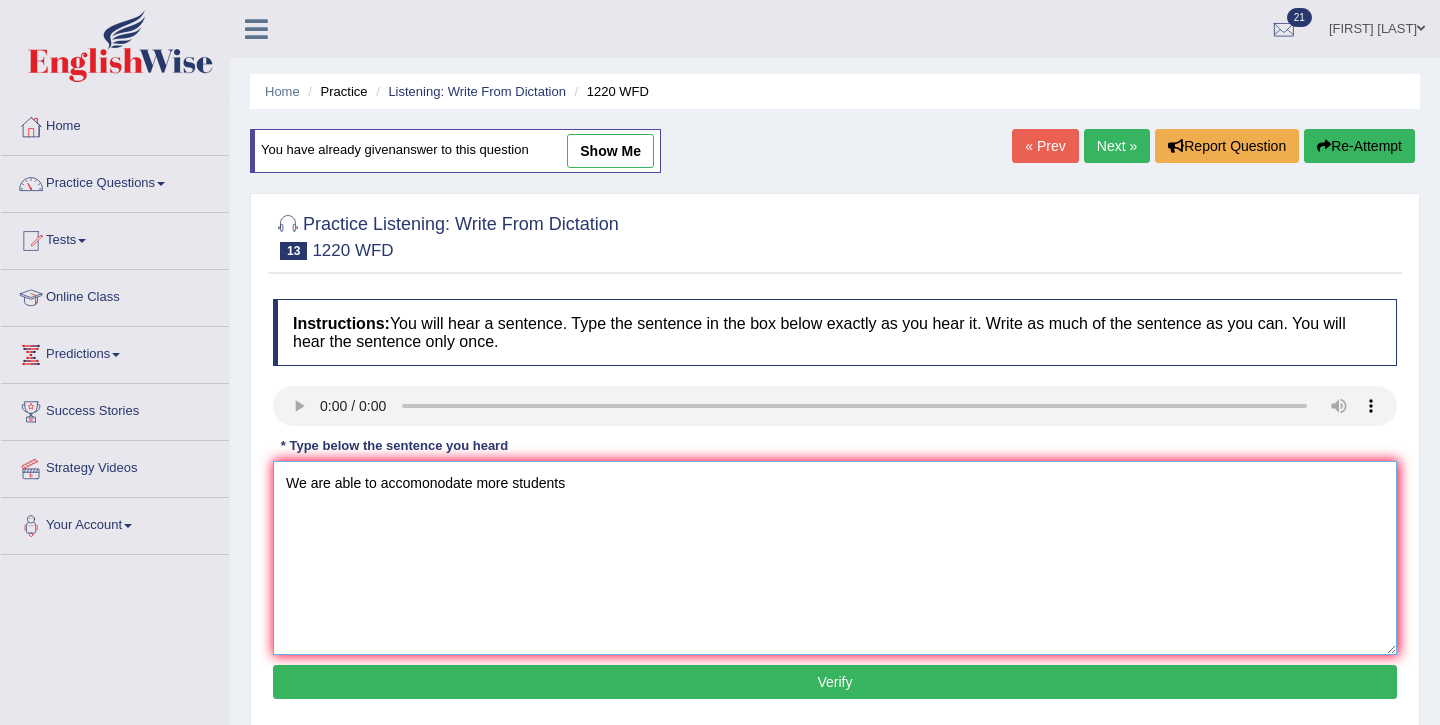 click on "We are able to accomonodate more students" at bounding box center [835, 558] 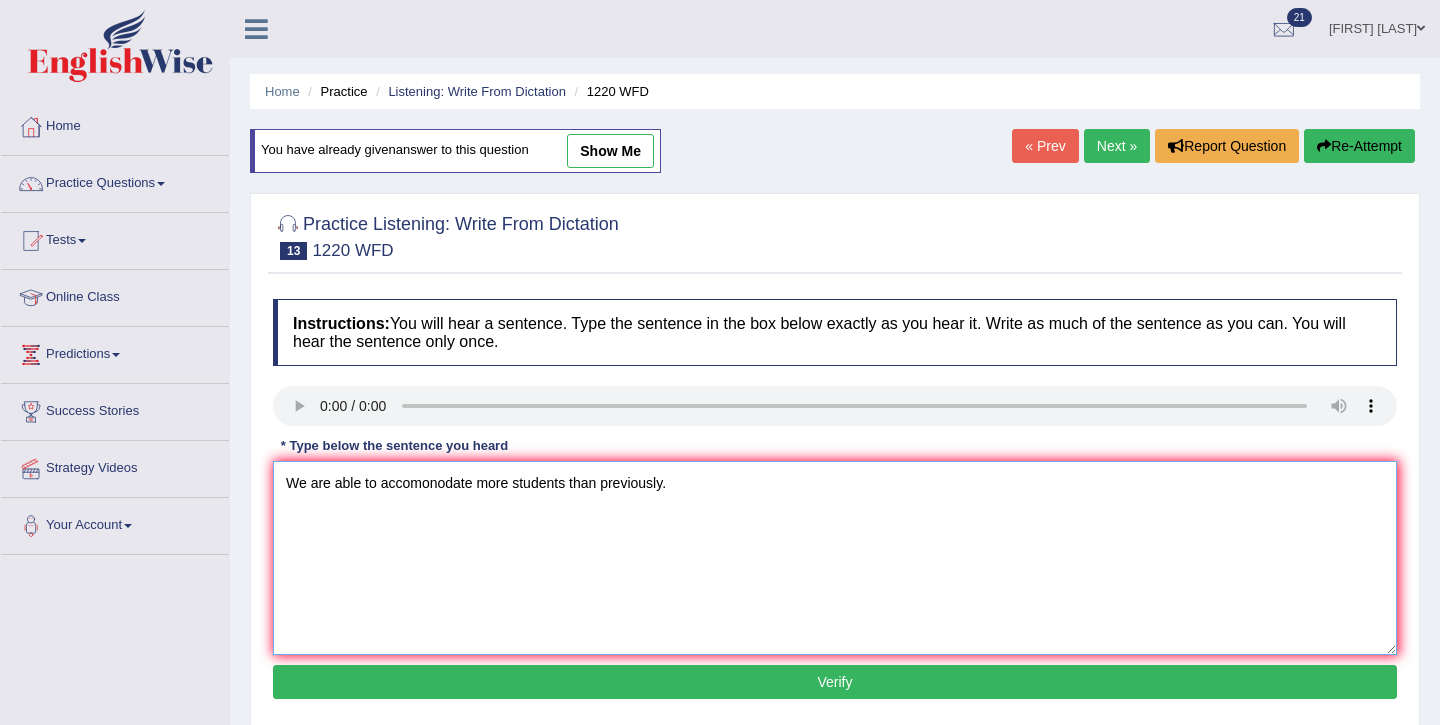 type on "We are able to accomonodate more students than previously." 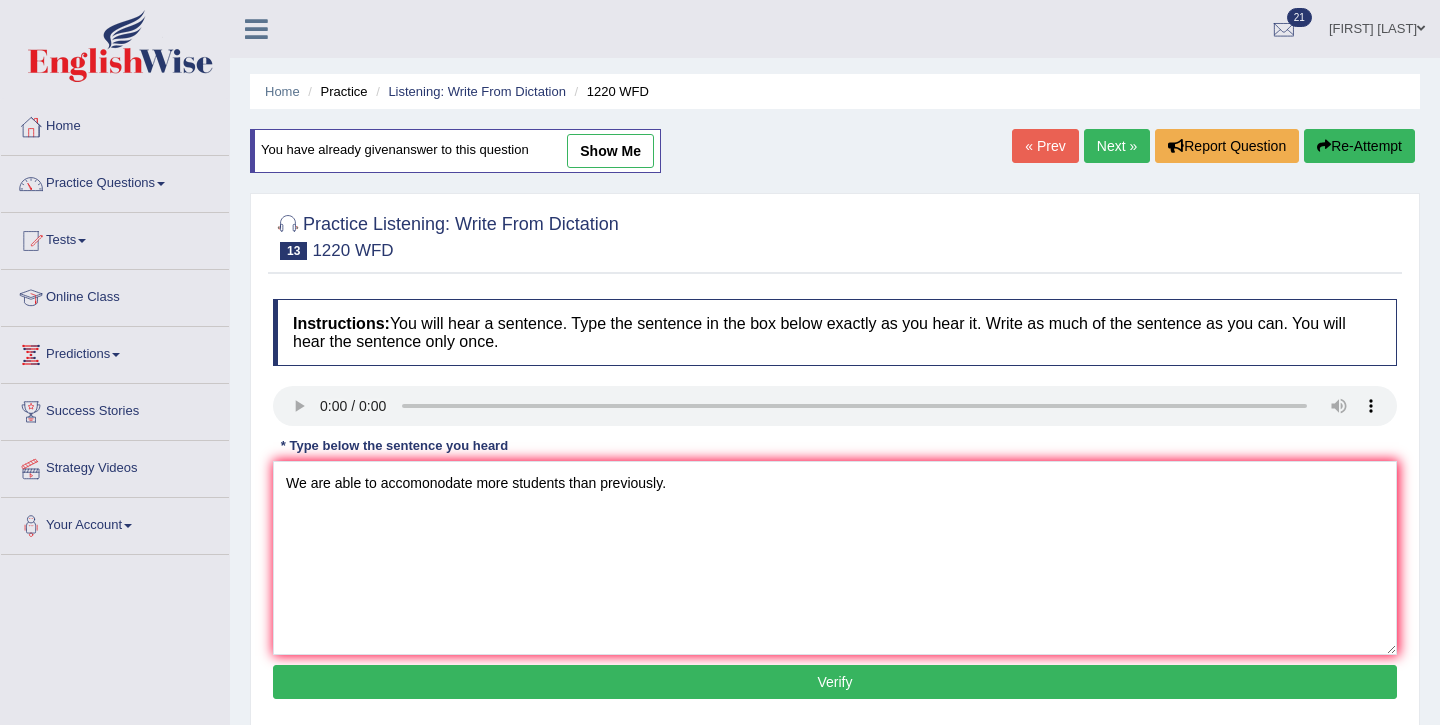 click on "Verify" at bounding box center (835, 682) 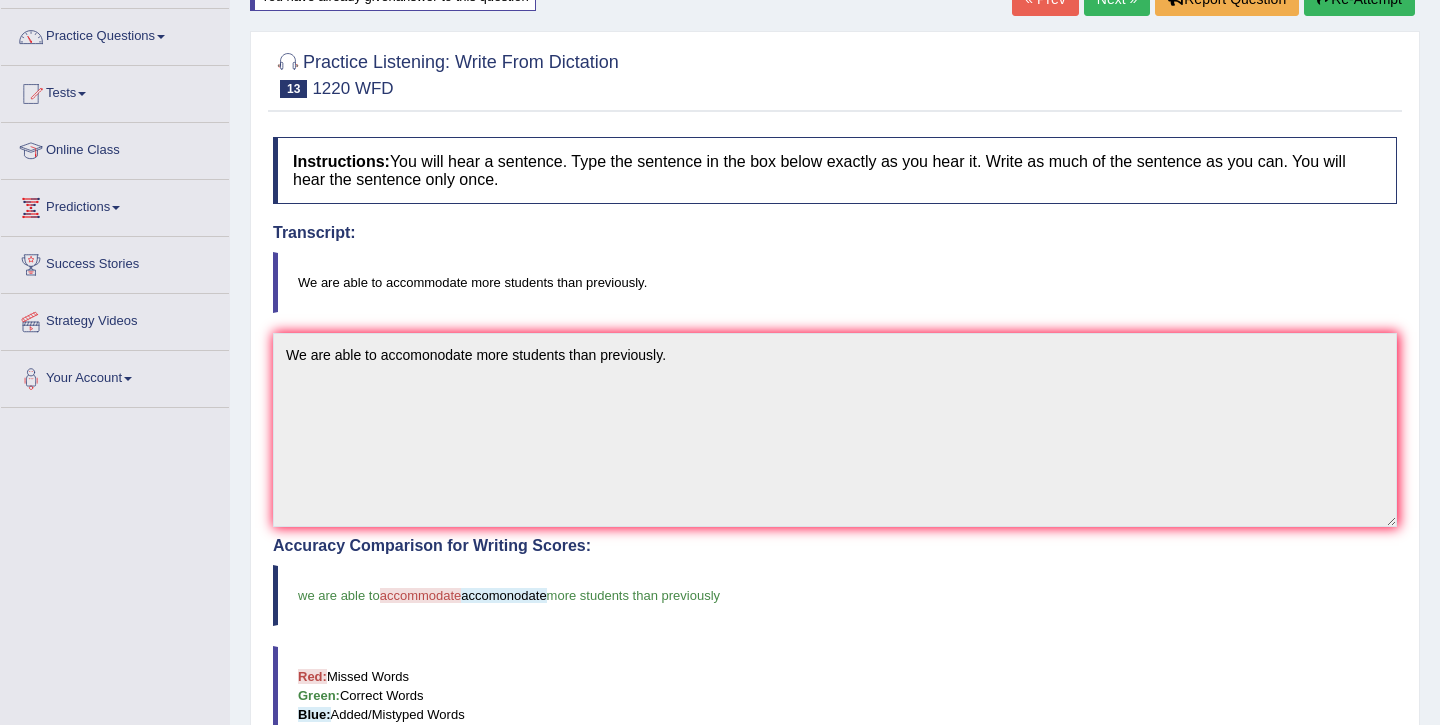 scroll, scrollTop: 95, scrollLeft: 0, axis: vertical 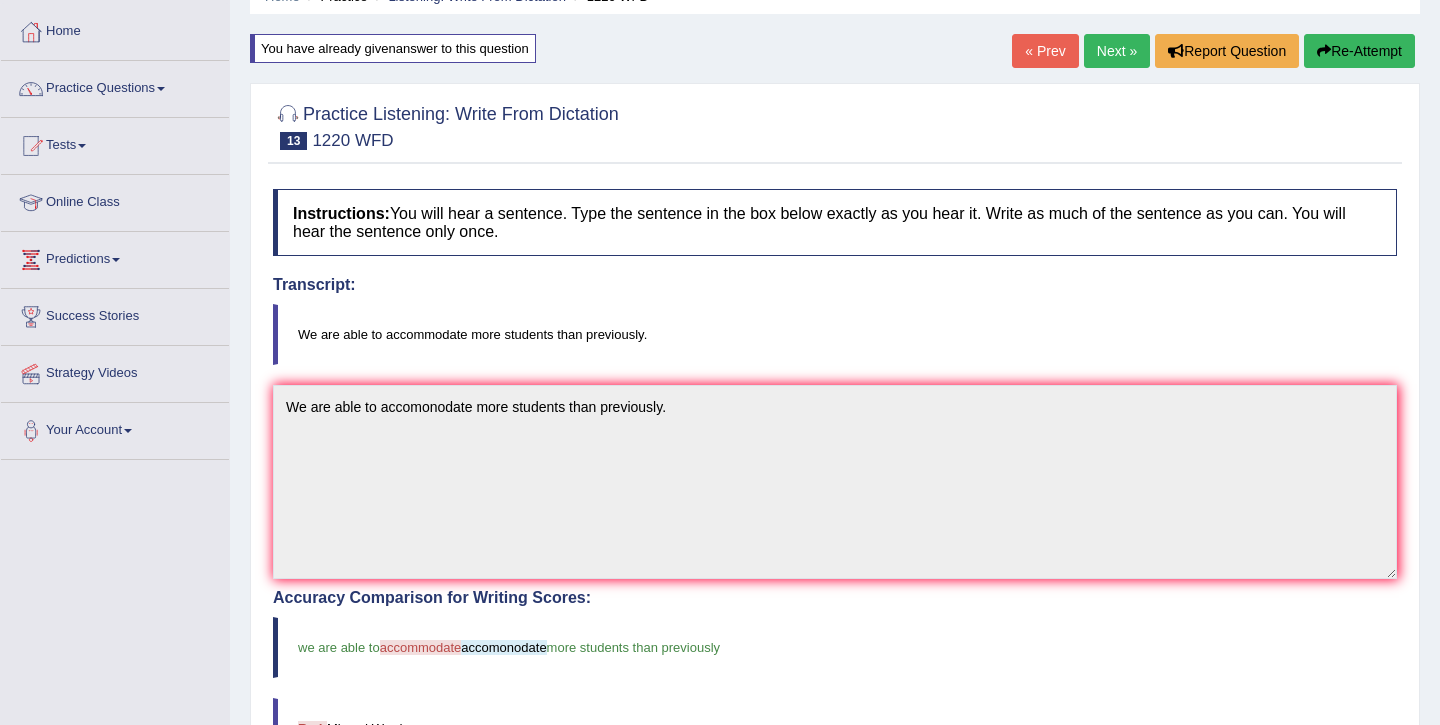 click on "Next »" at bounding box center [1117, 51] 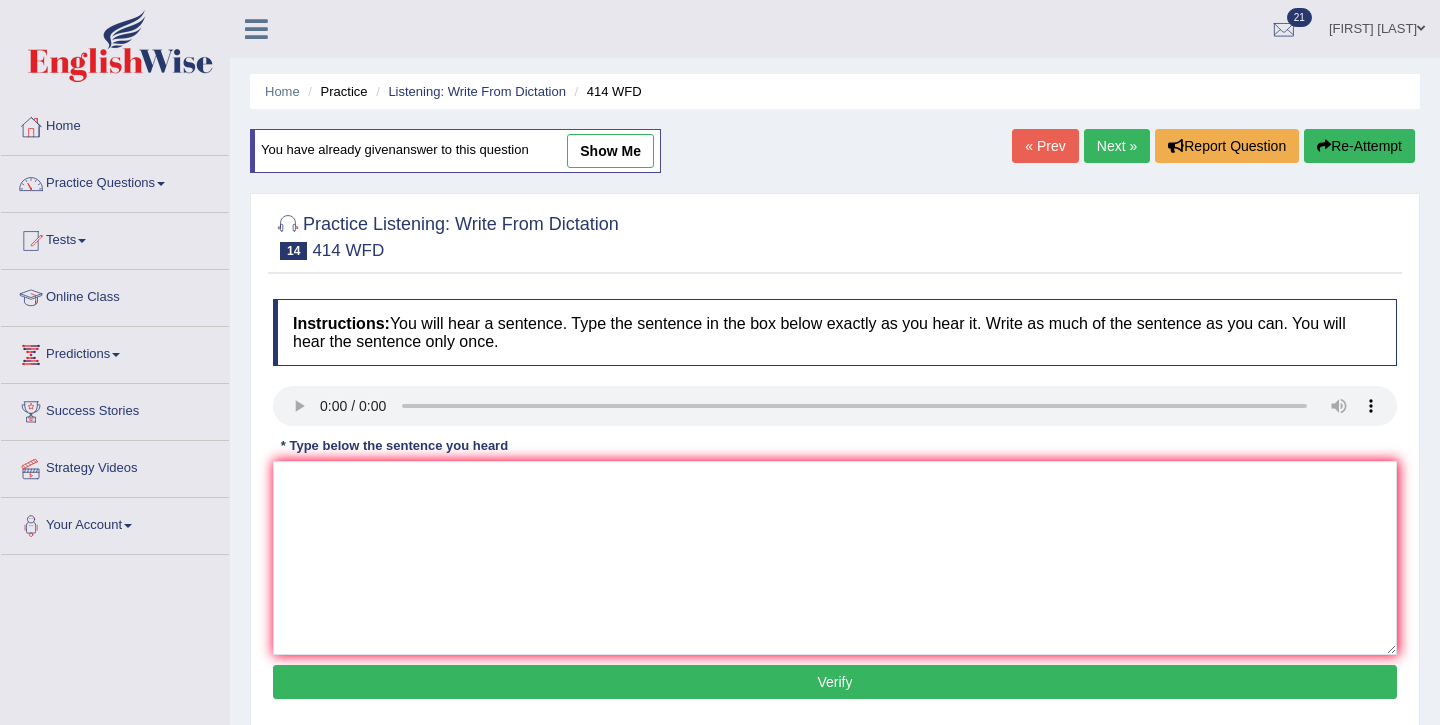 scroll, scrollTop: 0, scrollLeft: 0, axis: both 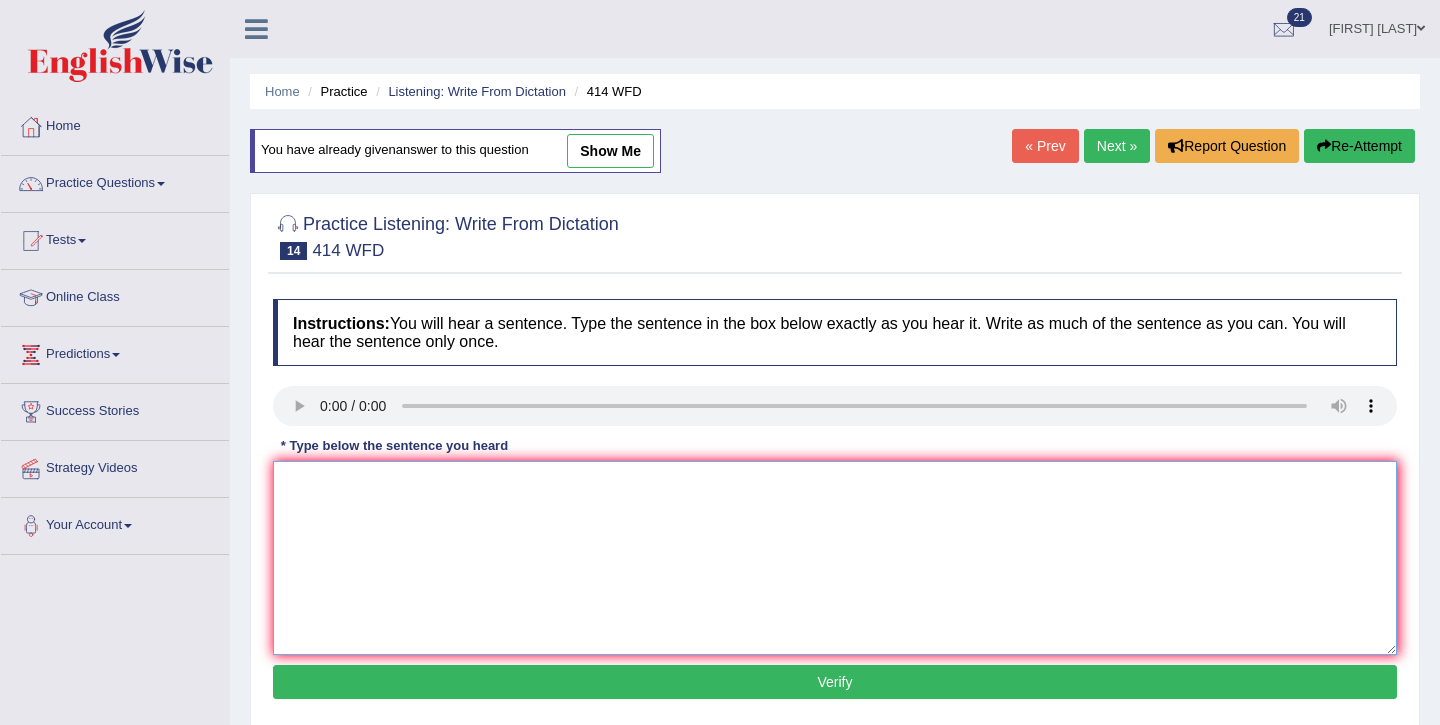 click at bounding box center (835, 558) 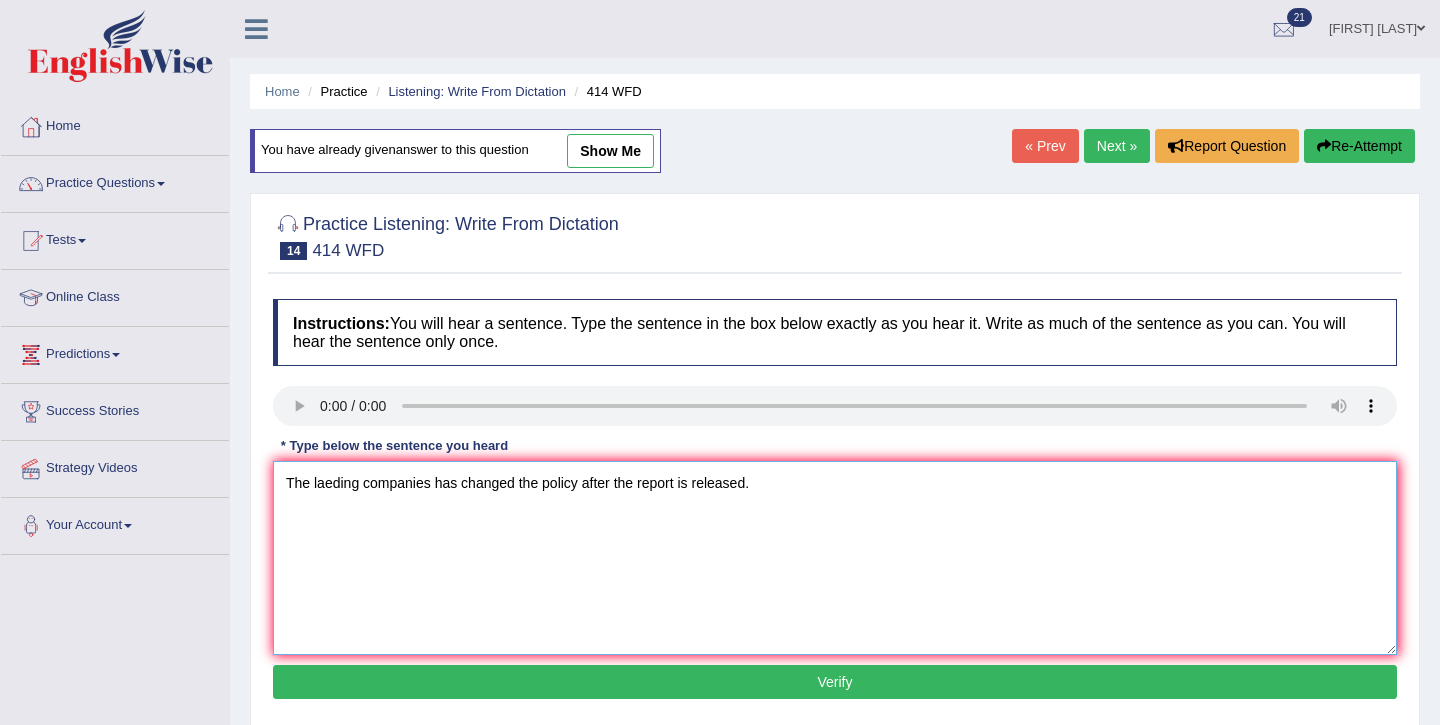 click on "The laeding companies has changed the policy after the report is released." at bounding box center [835, 558] 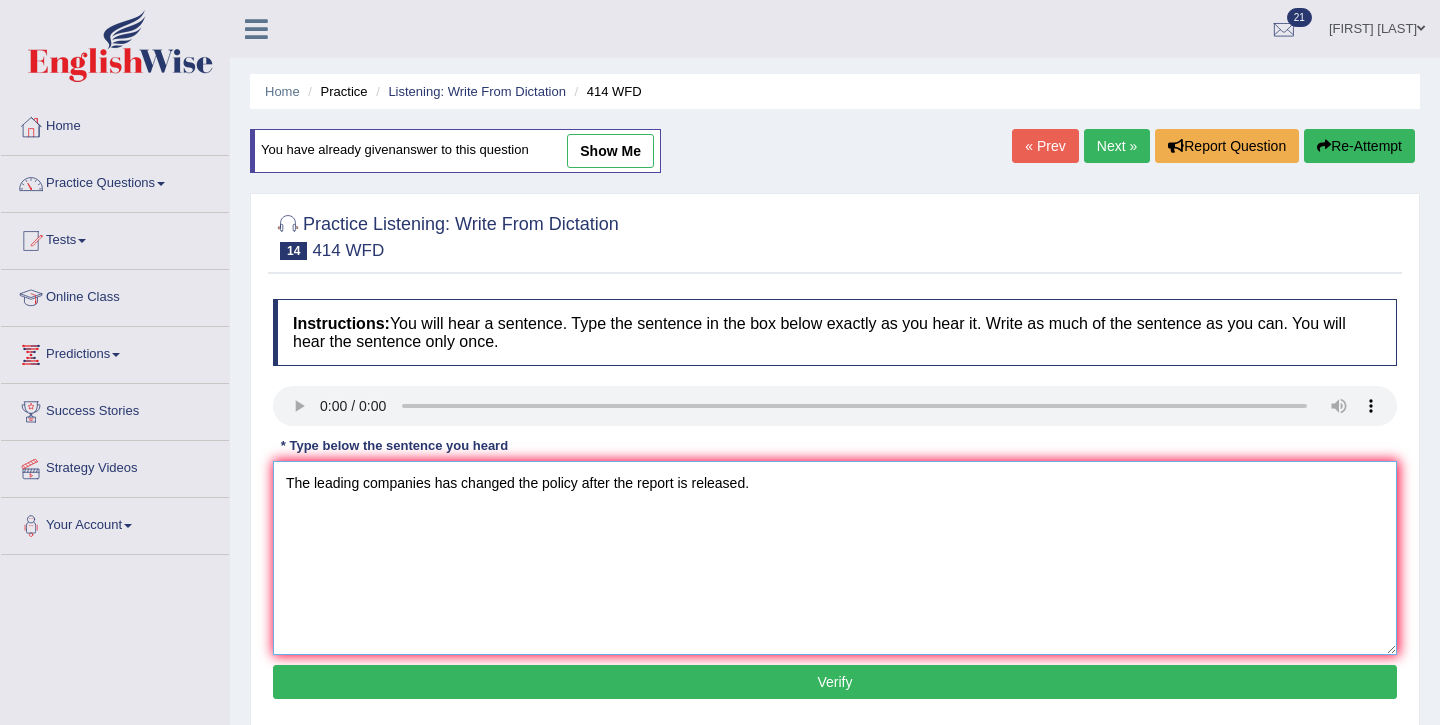 click on "The leading companies has changed the policy after the report is released." at bounding box center (835, 558) 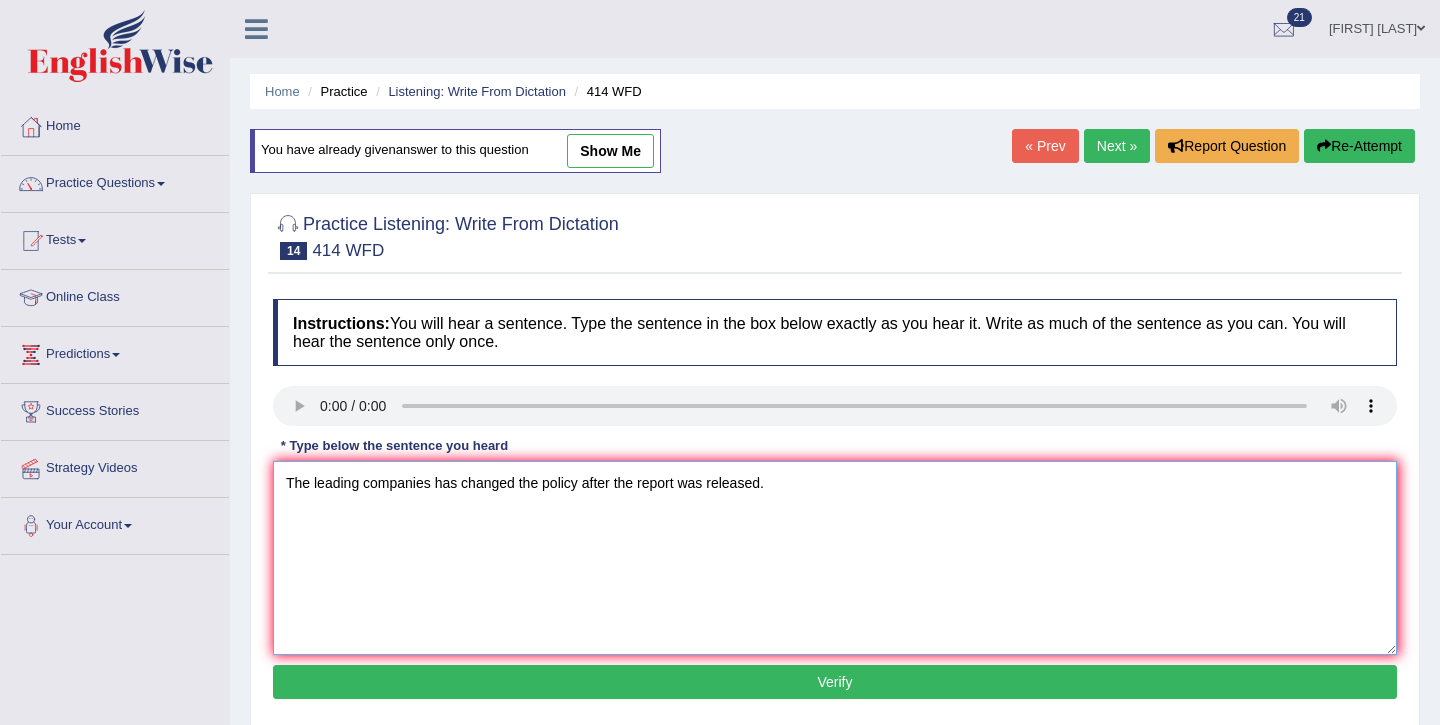 click on "The leading companies has changed the policy after the report was released." at bounding box center (835, 558) 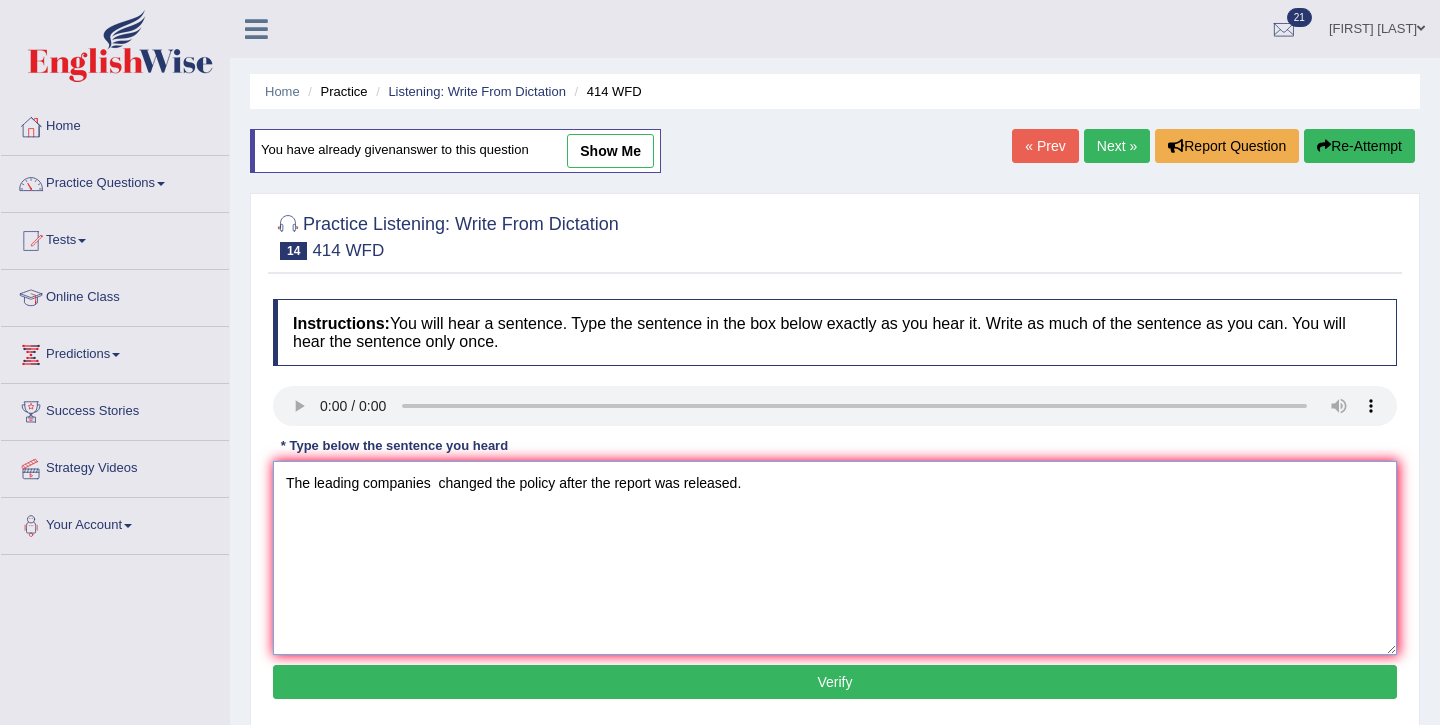 click on "The leading companies  changed the policy after the report was released." at bounding box center (835, 558) 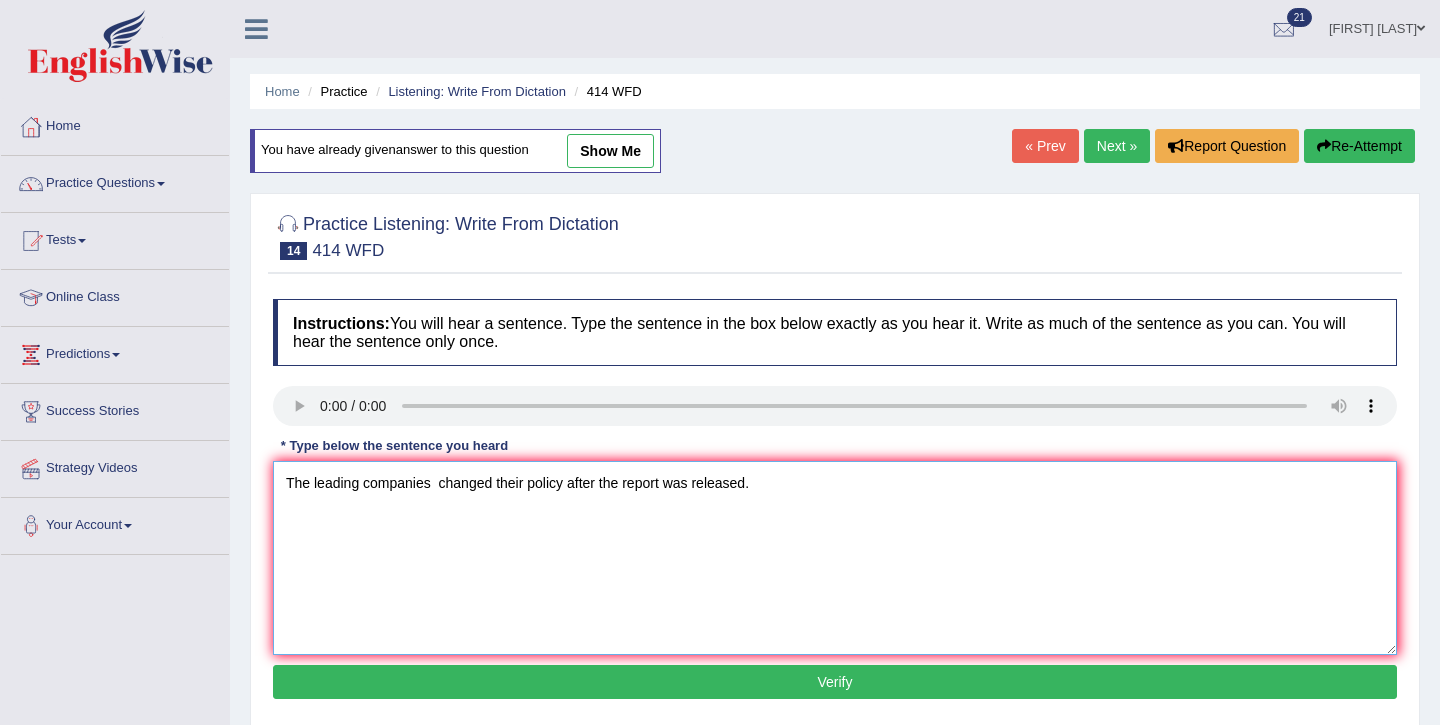 click on "The leading companies  changed their policy after the report was released." at bounding box center (835, 558) 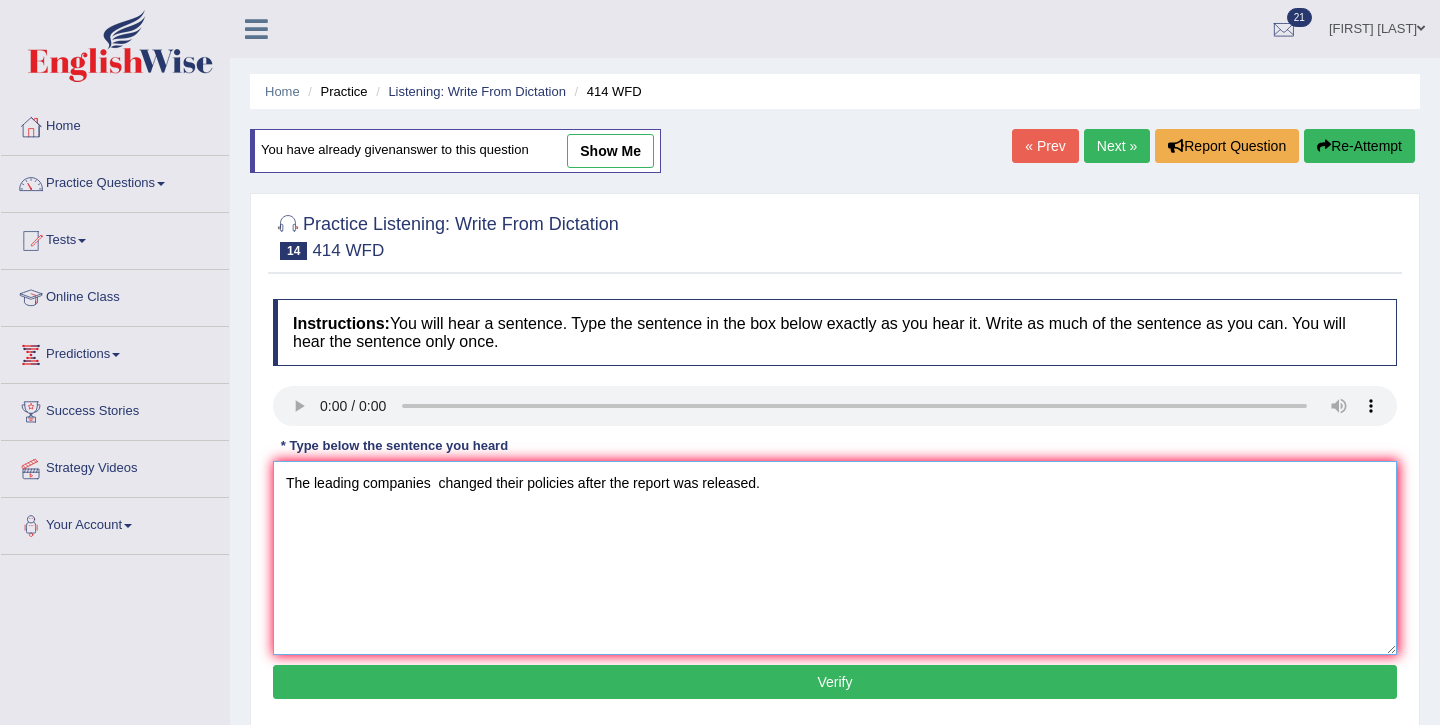 type on "The leading companies  changed their policies after the report was released." 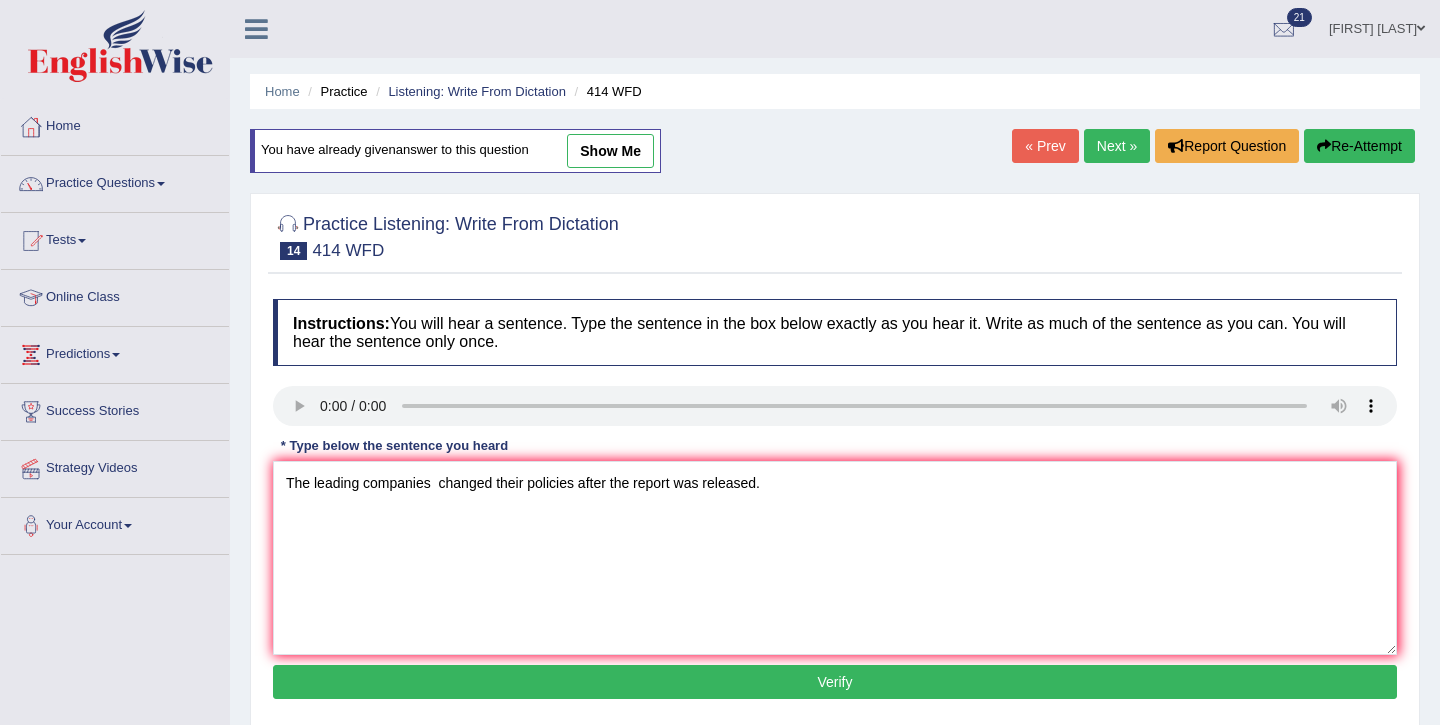 click on "Verify" at bounding box center (835, 682) 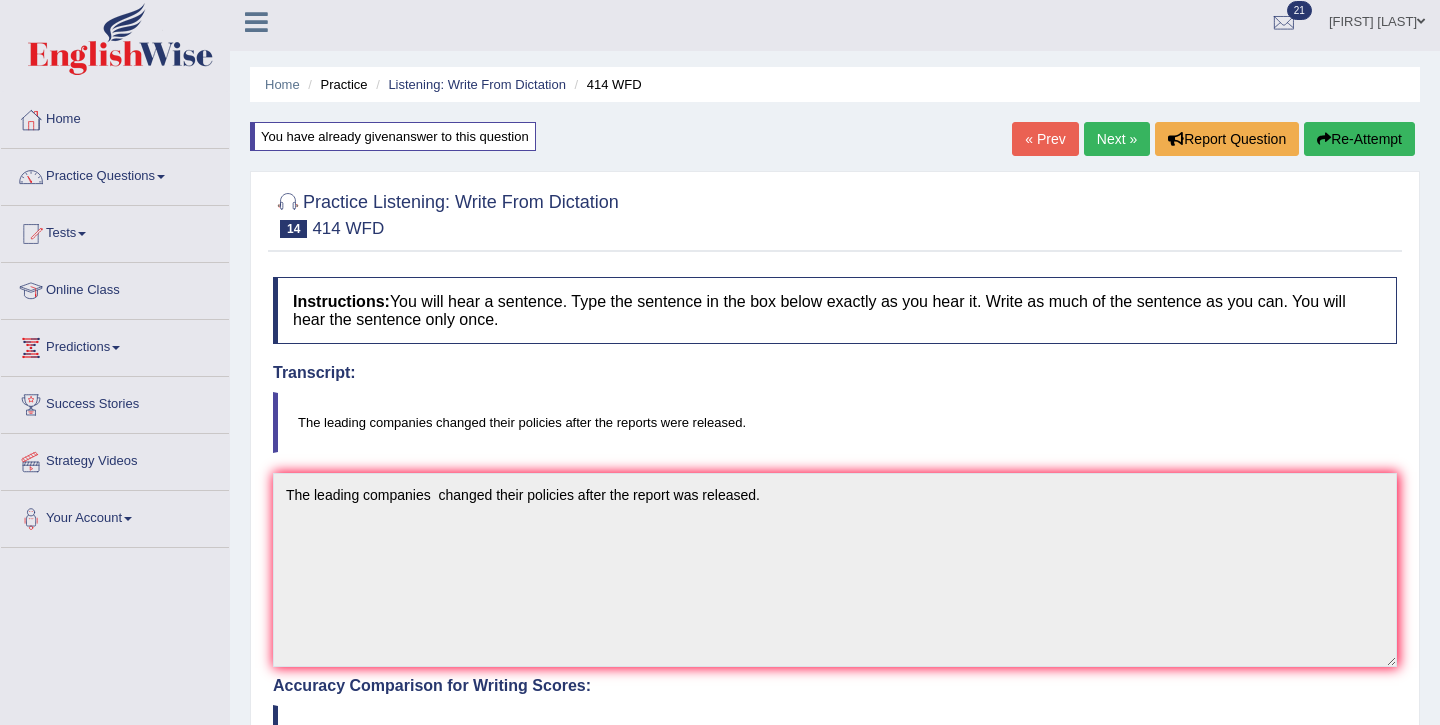 scroll, scrollTop: 10, scrollLeft: 0, axis: vertical 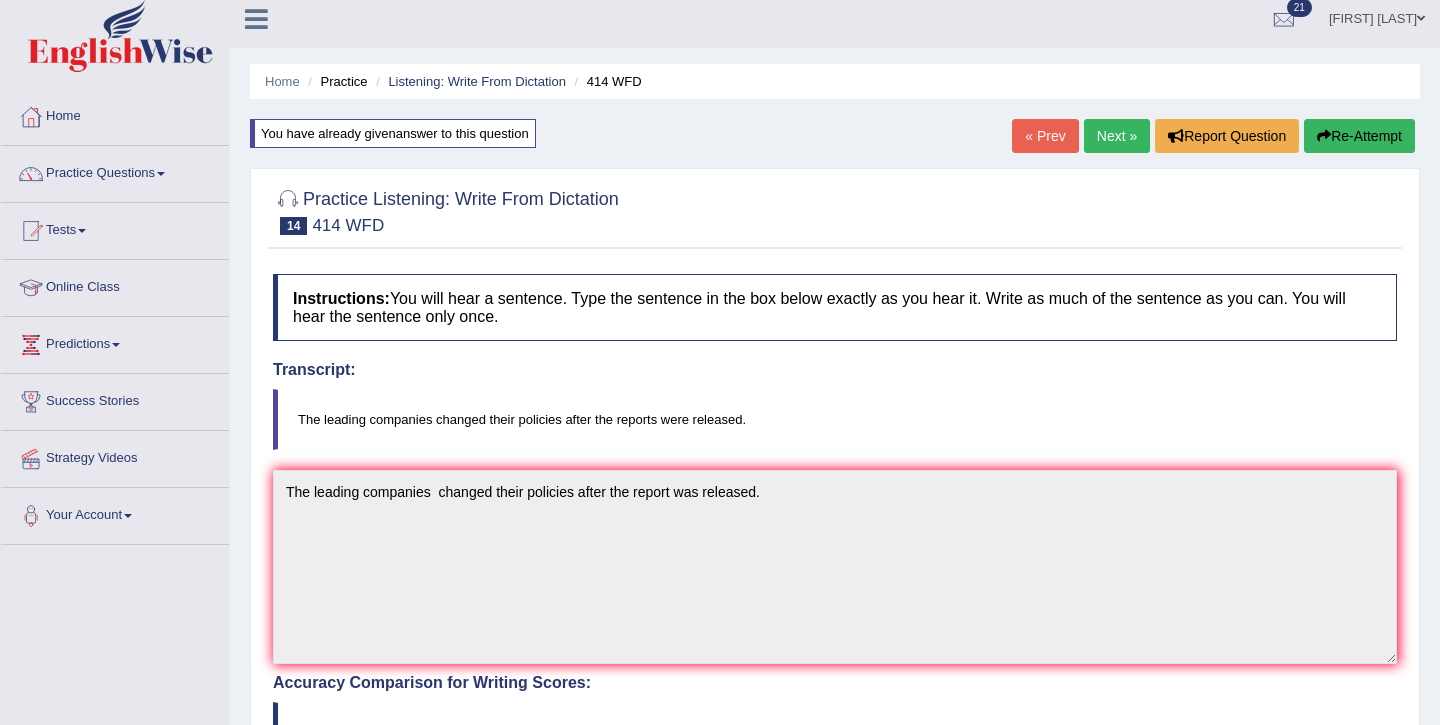 click on "Next »" at bounding box center (1117, 136) 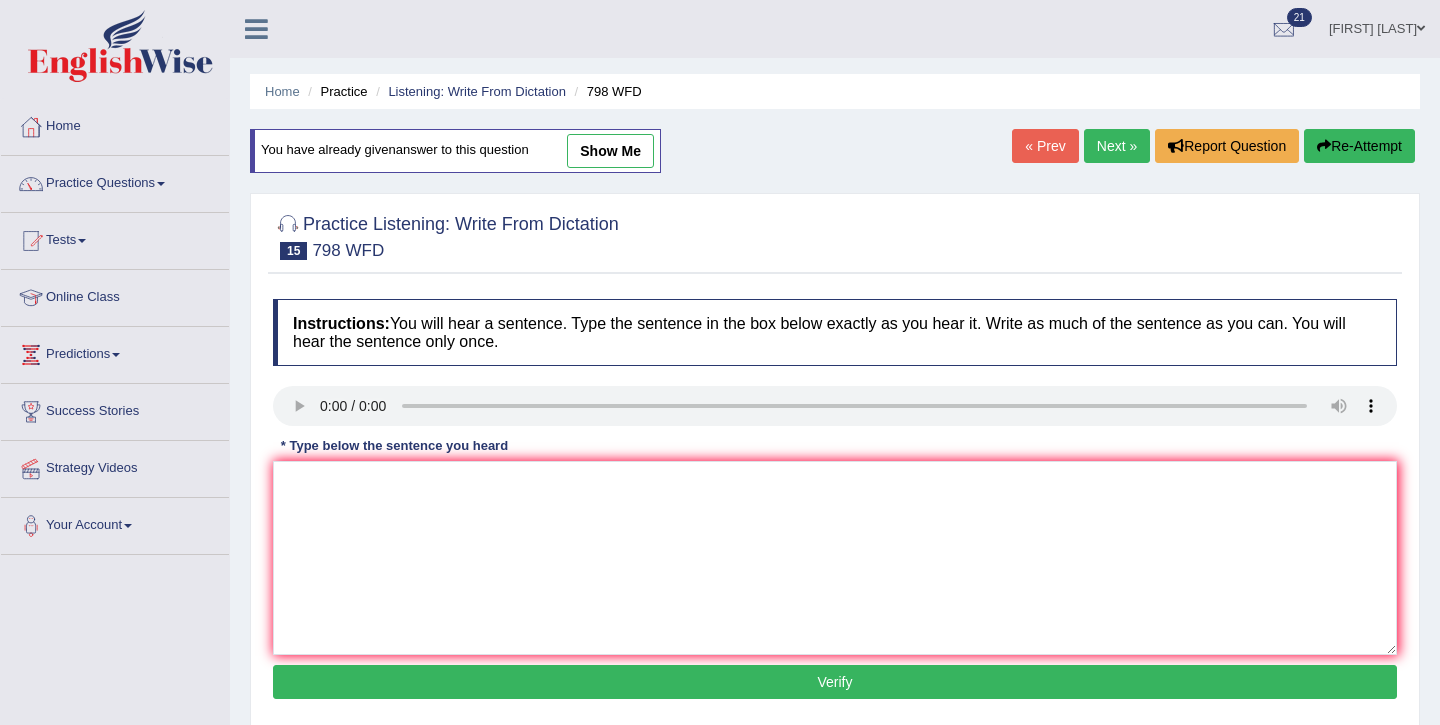 scroll, scrollTop: 0, scrollLeft: 0, axis: both 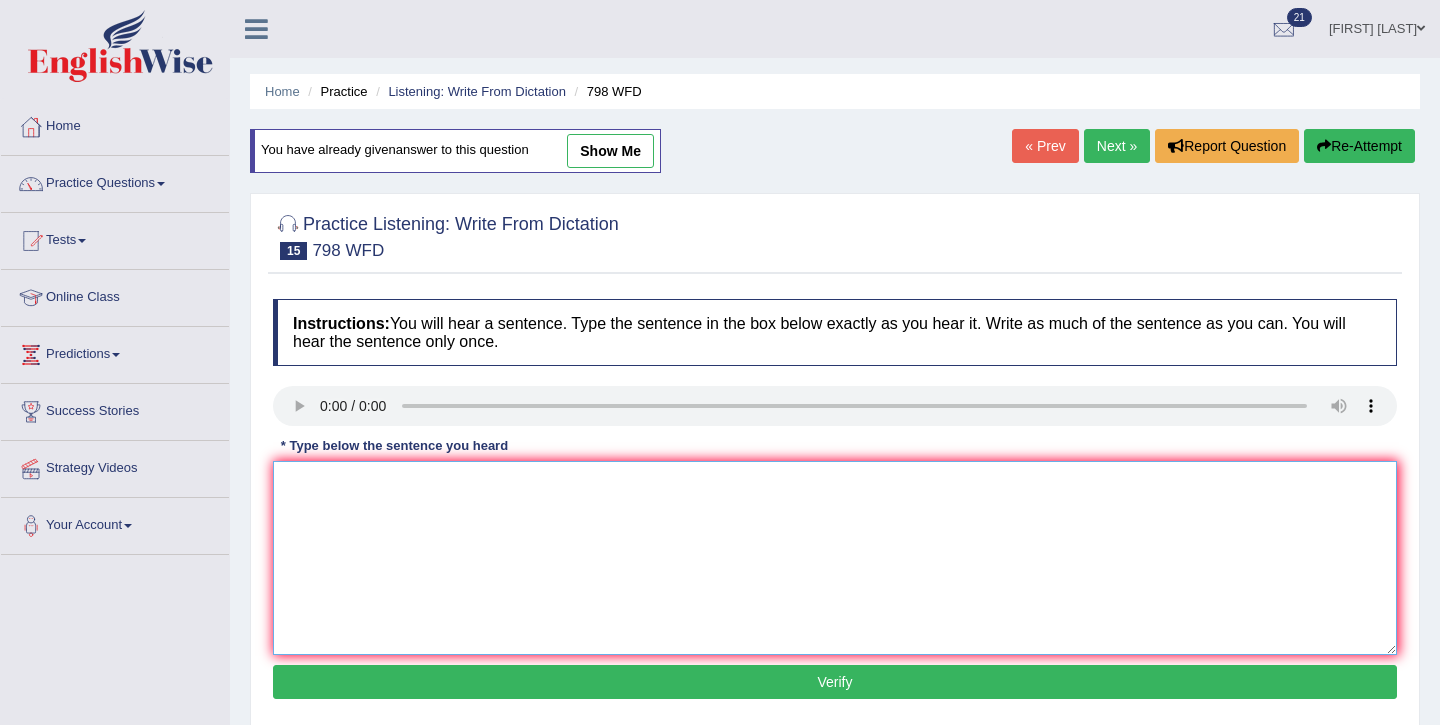 click at bounding box center [835, 558] 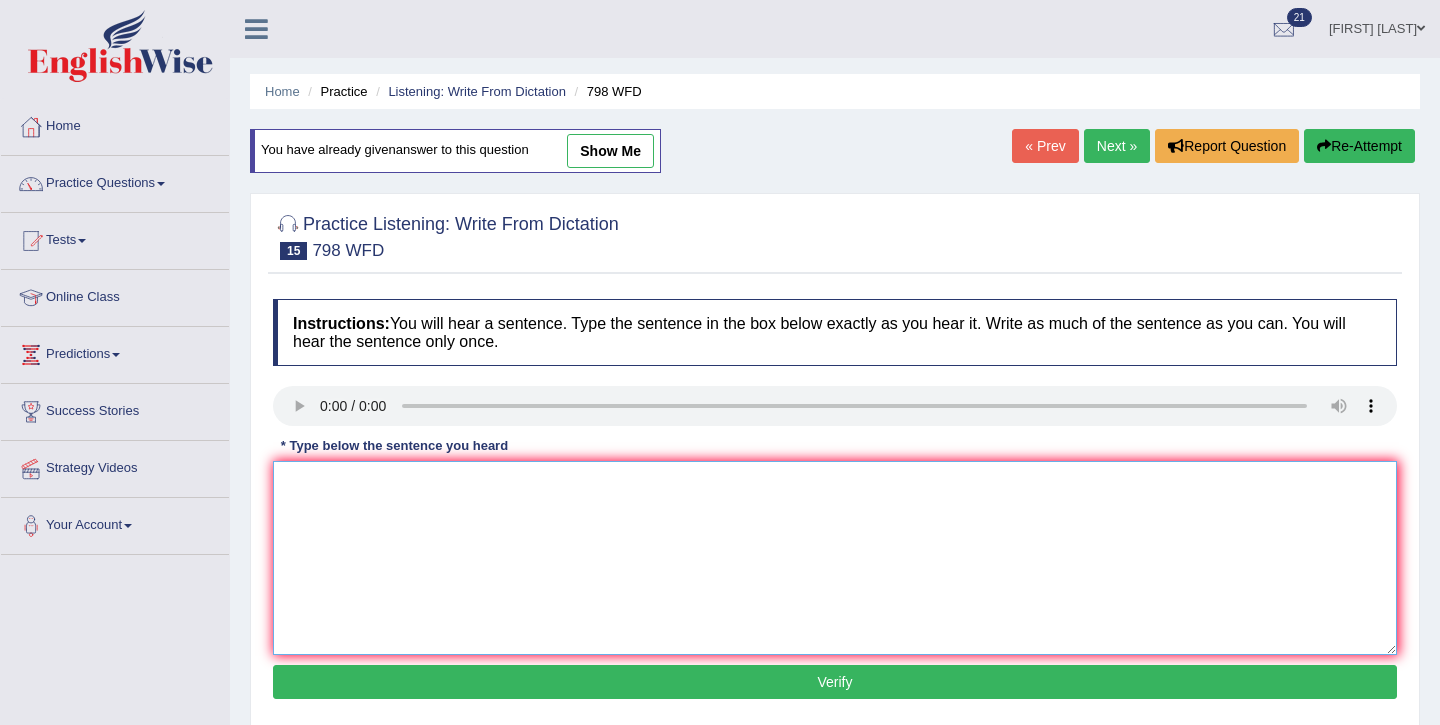 click at bounding box center (835, 558) 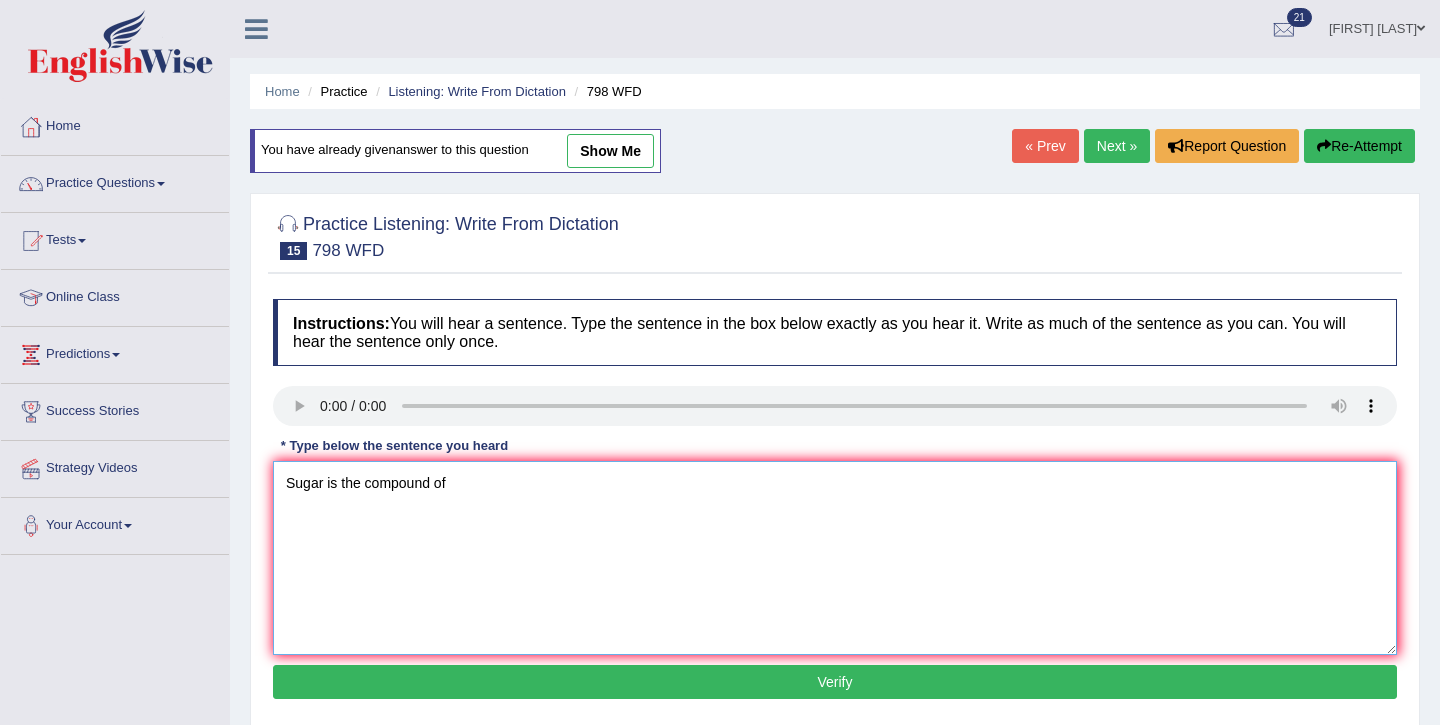 click on "Sugar is the compound of" at bounding box center [835, 558] 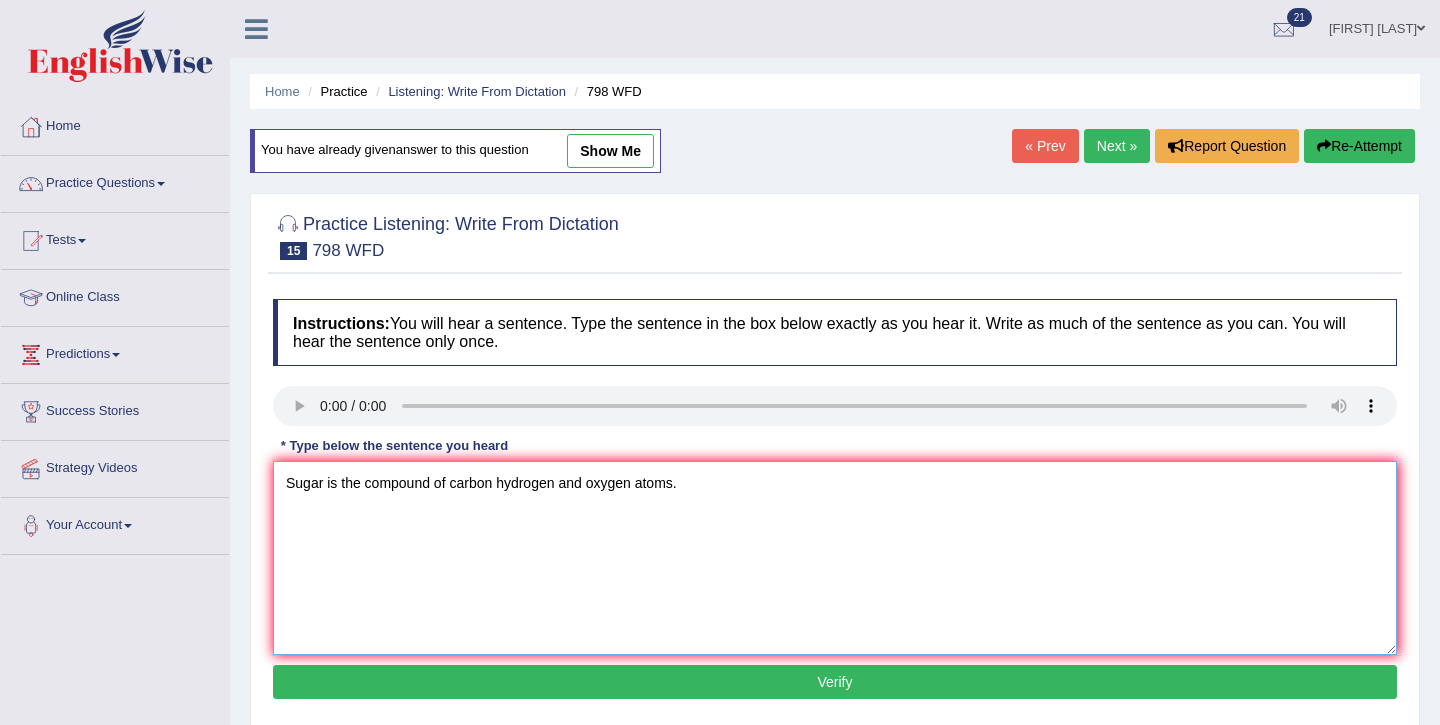 click on "Sugar is the compound of carbon hydrogen and oxygen atoms." at bounding box center (835, 558) 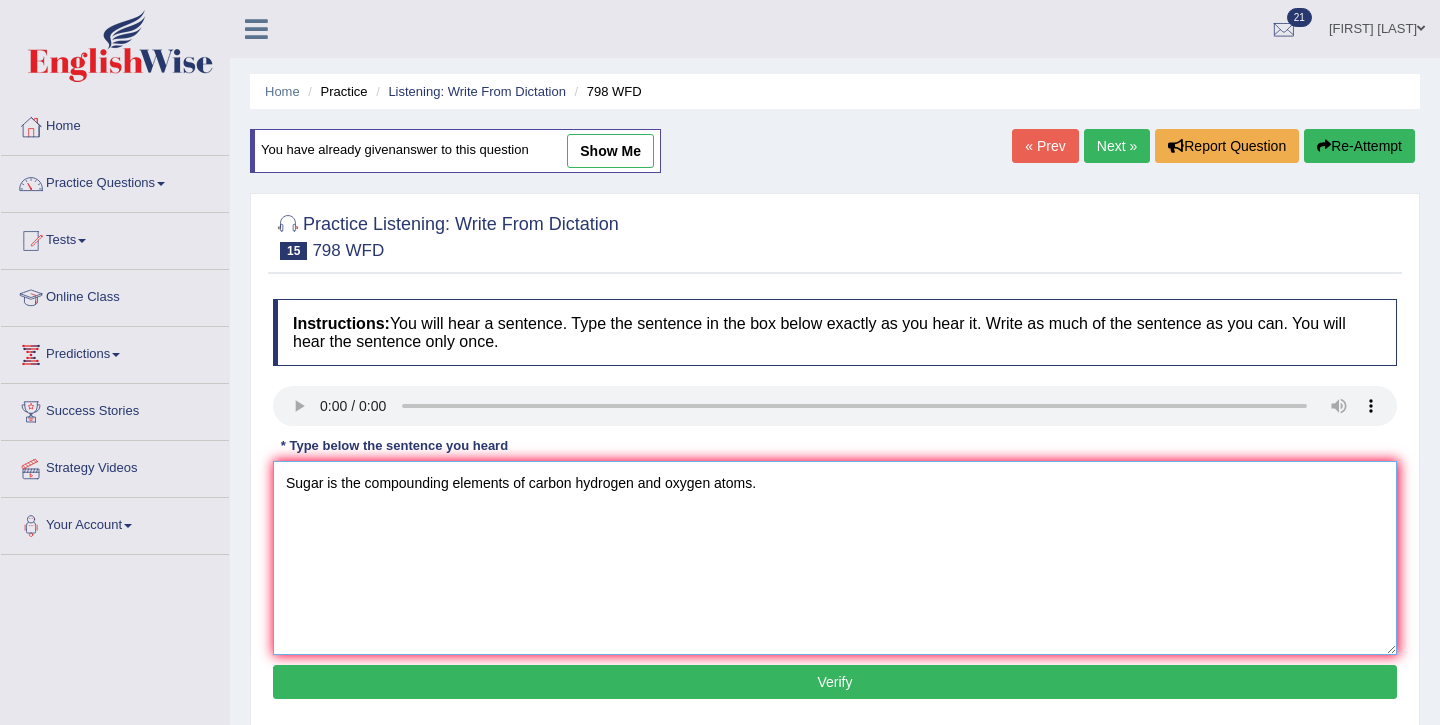click on "Sugar is the compounding elements of carbon hydrogen and oxygen atoms." at bounding box center (835, 558) 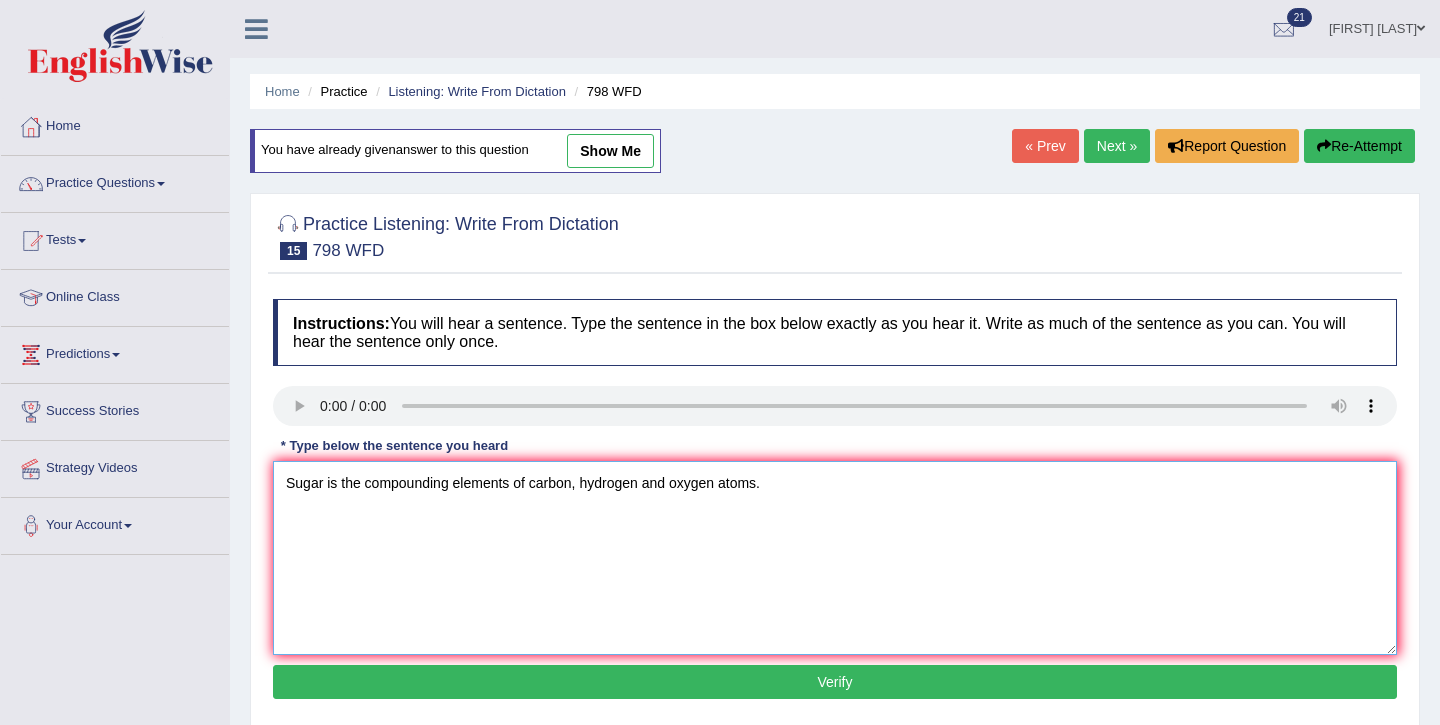 click on "Sugar is the compounding elements of carbon, hydrogen and oxygen atoms." at bounding box center (835, 558) 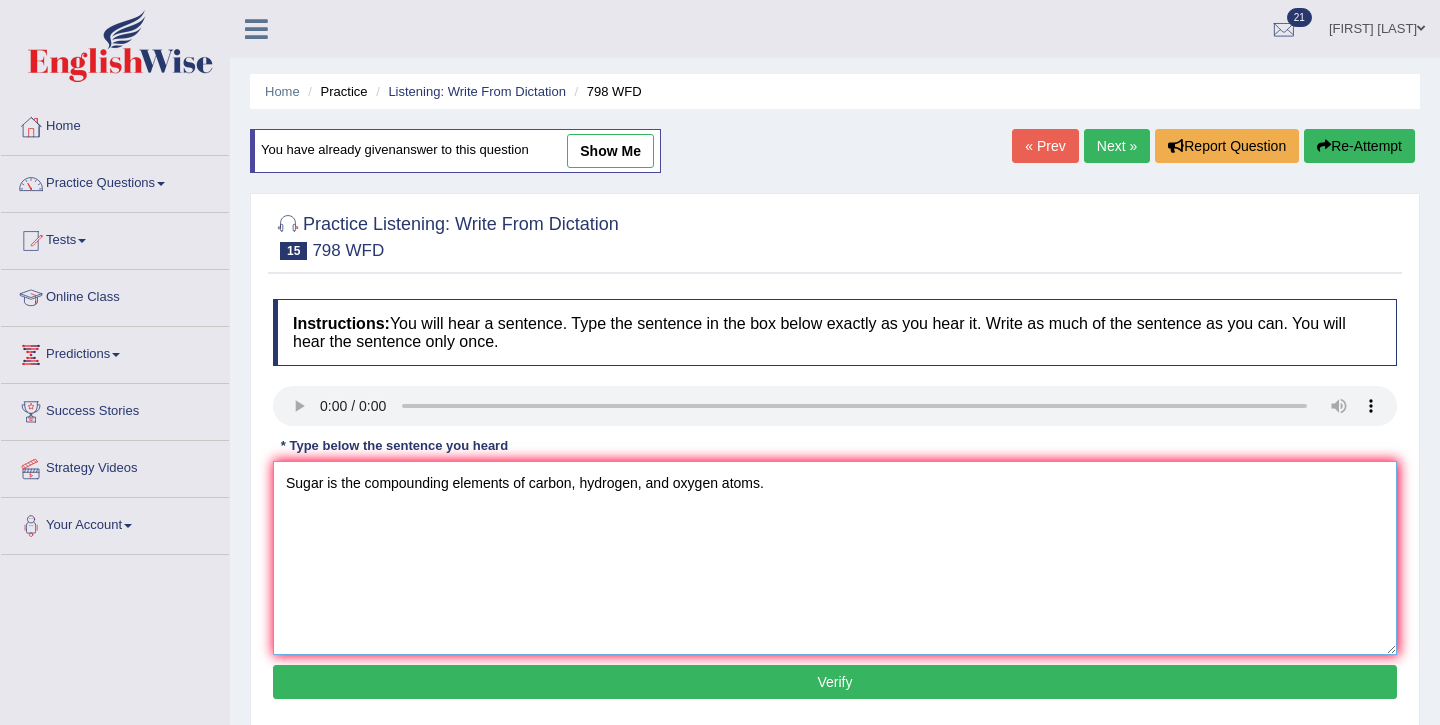 type on "Sugar is the compounding elements of carbon, hydrogen, and oxygen atoms." 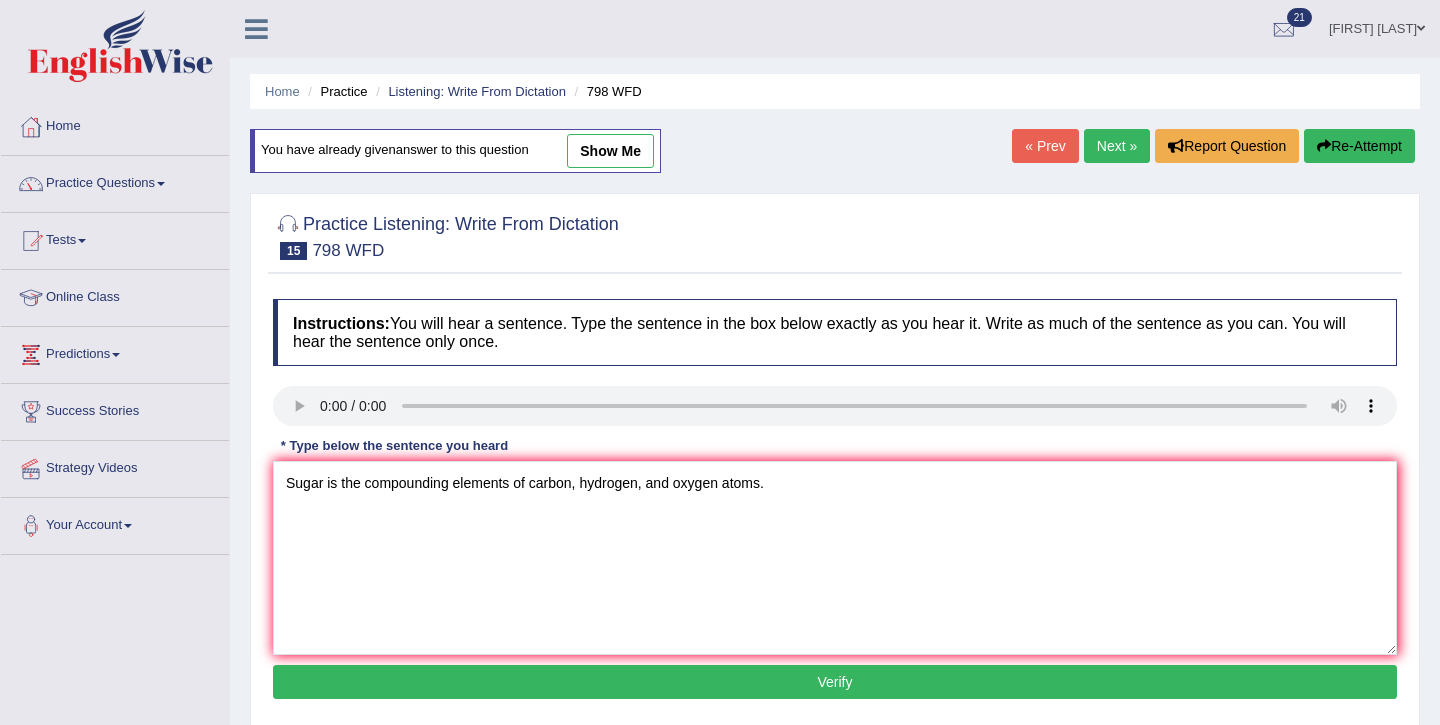 click on "Verify" at bounding box center (835, 682) 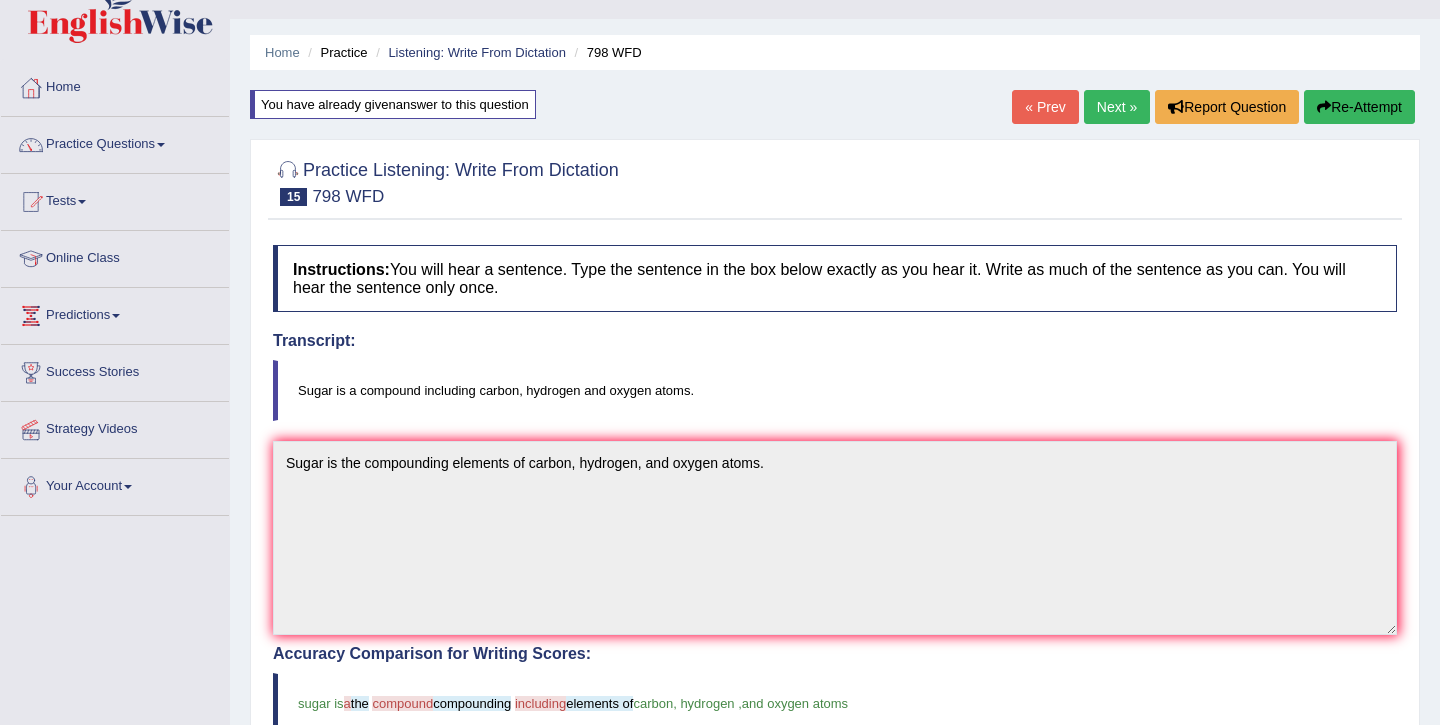 scroll, scrollTop: 25, scrollLeft: 0, axis: vertical 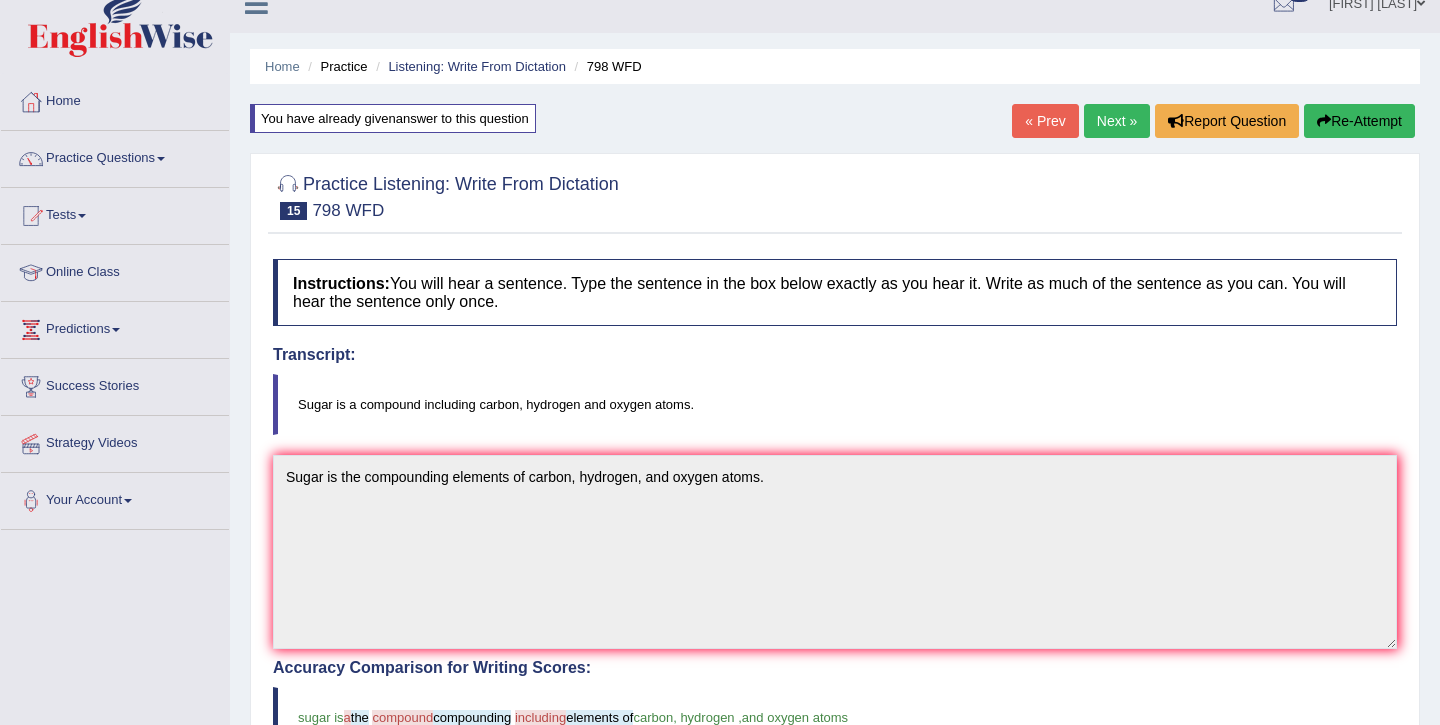 click on "Next »" at bounding box center (1117, 121) 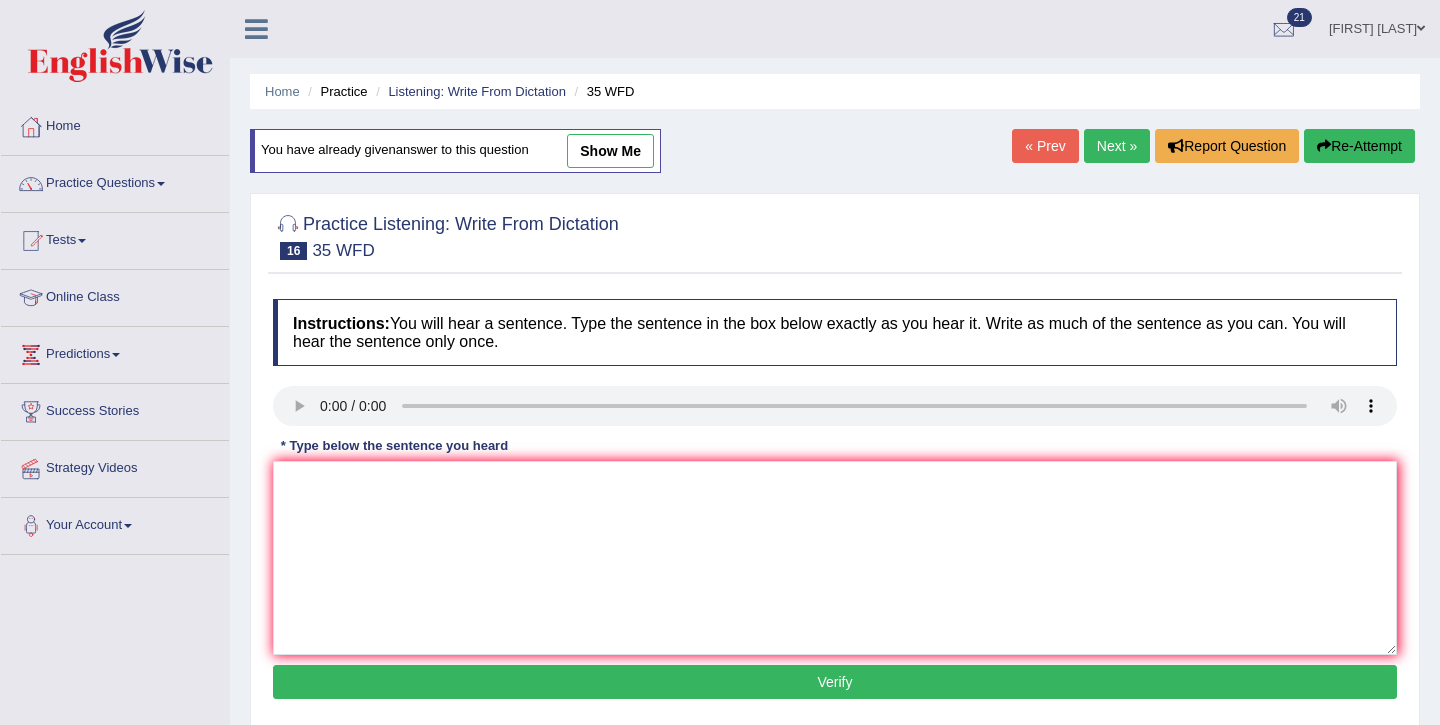 scroll, scrollTop: 0, scrollLeft: 0, axis: both 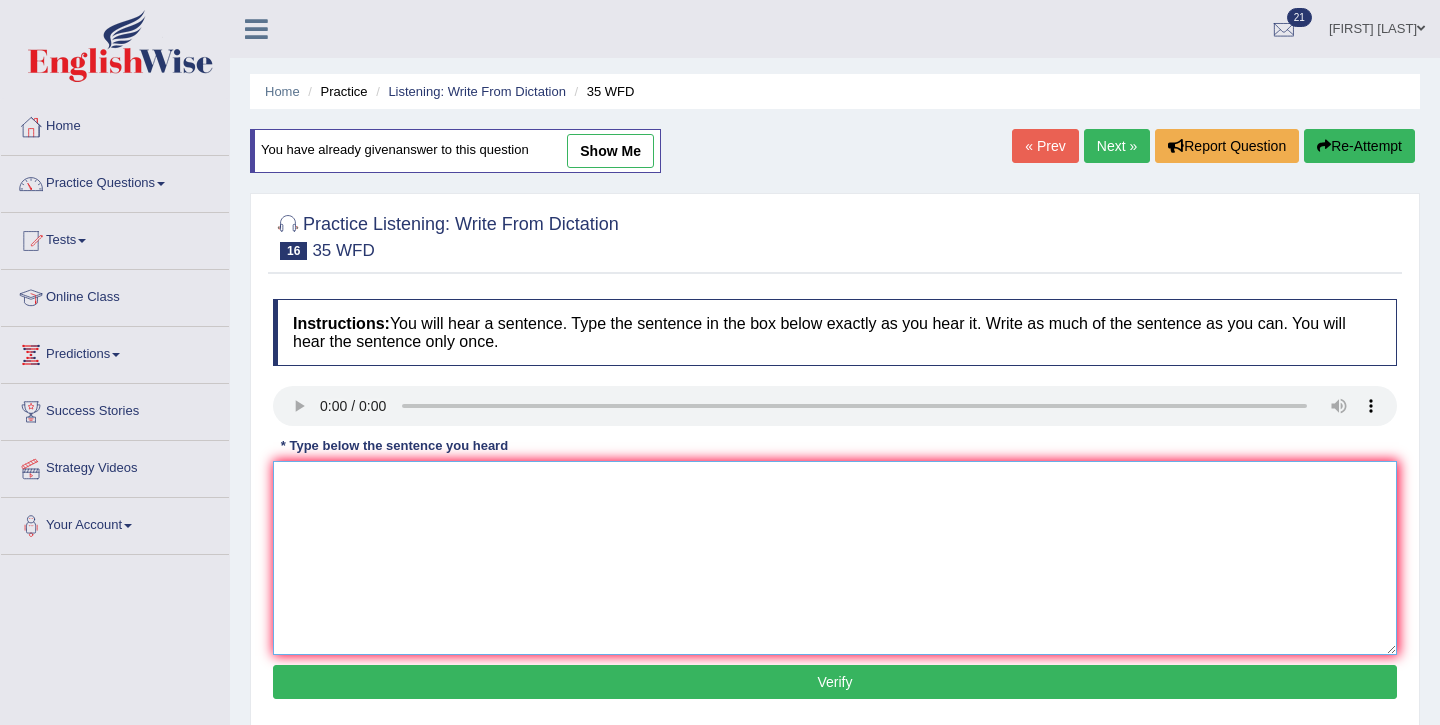 click at bounding box center [835, 558] 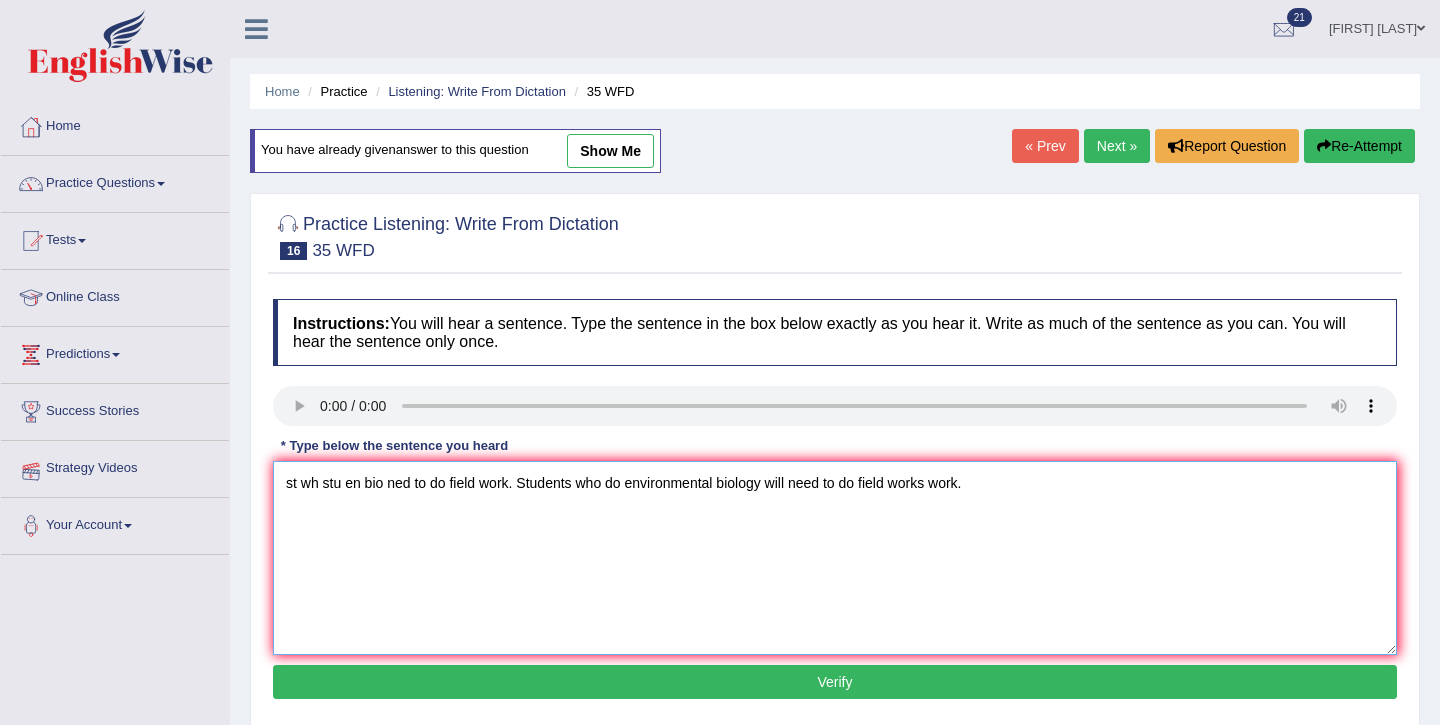 drag, startPoint x: 519, startPoint y: 485, endPoint x: 203, endPoint y: 484, distance: 316.0016 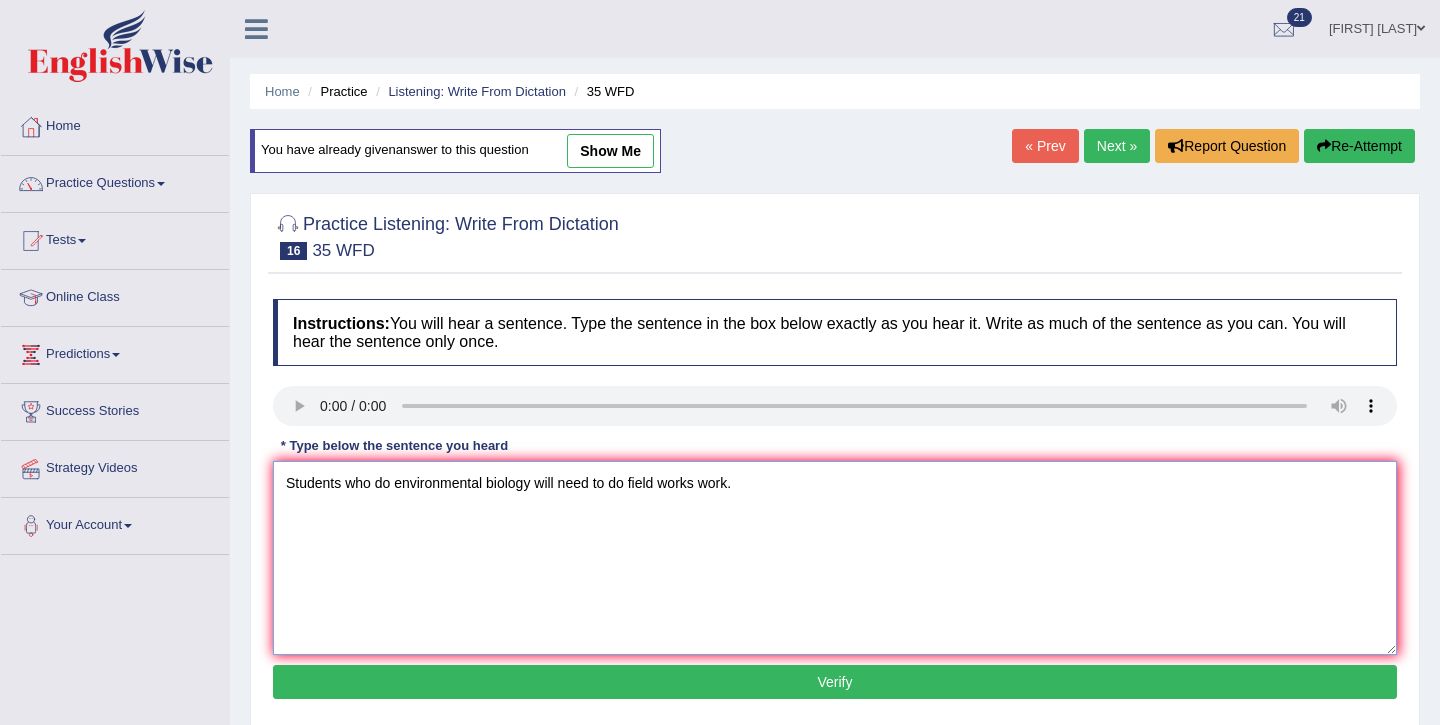click on "Students who do environmental biology will need to do field works work." at bounding box center [835, 558] 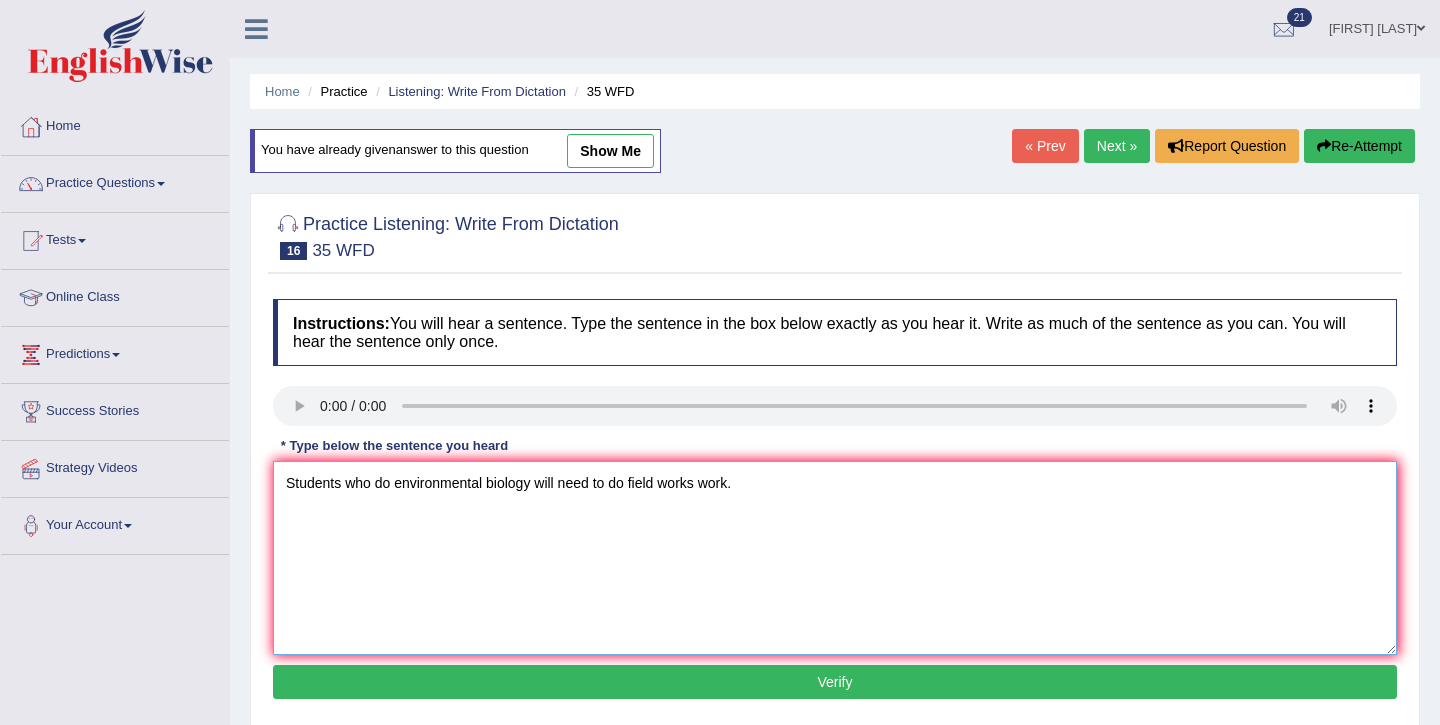 click on "Students who do environmental biology will need to do field works work." at bounding box center (835, 558) 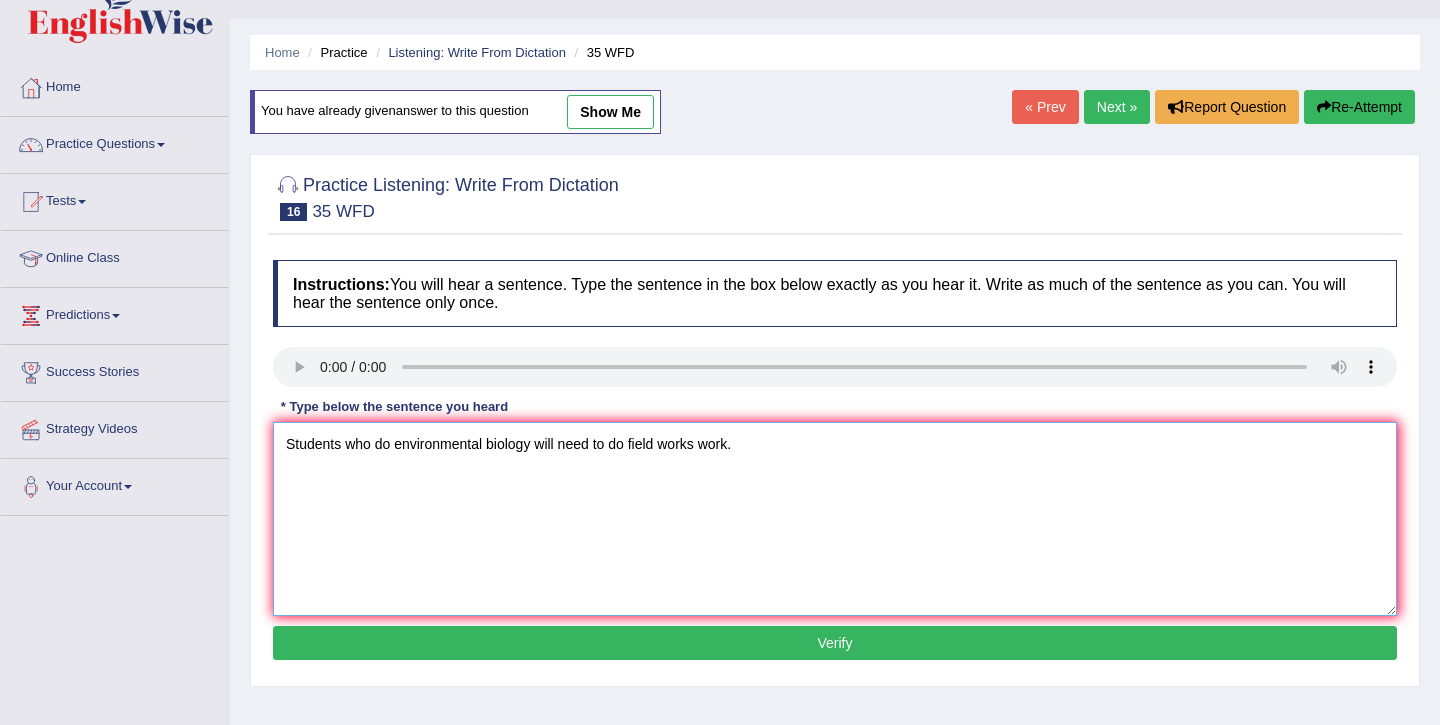 scroll, scrollTop: 45, scrollLeft: 0, axis: vertical 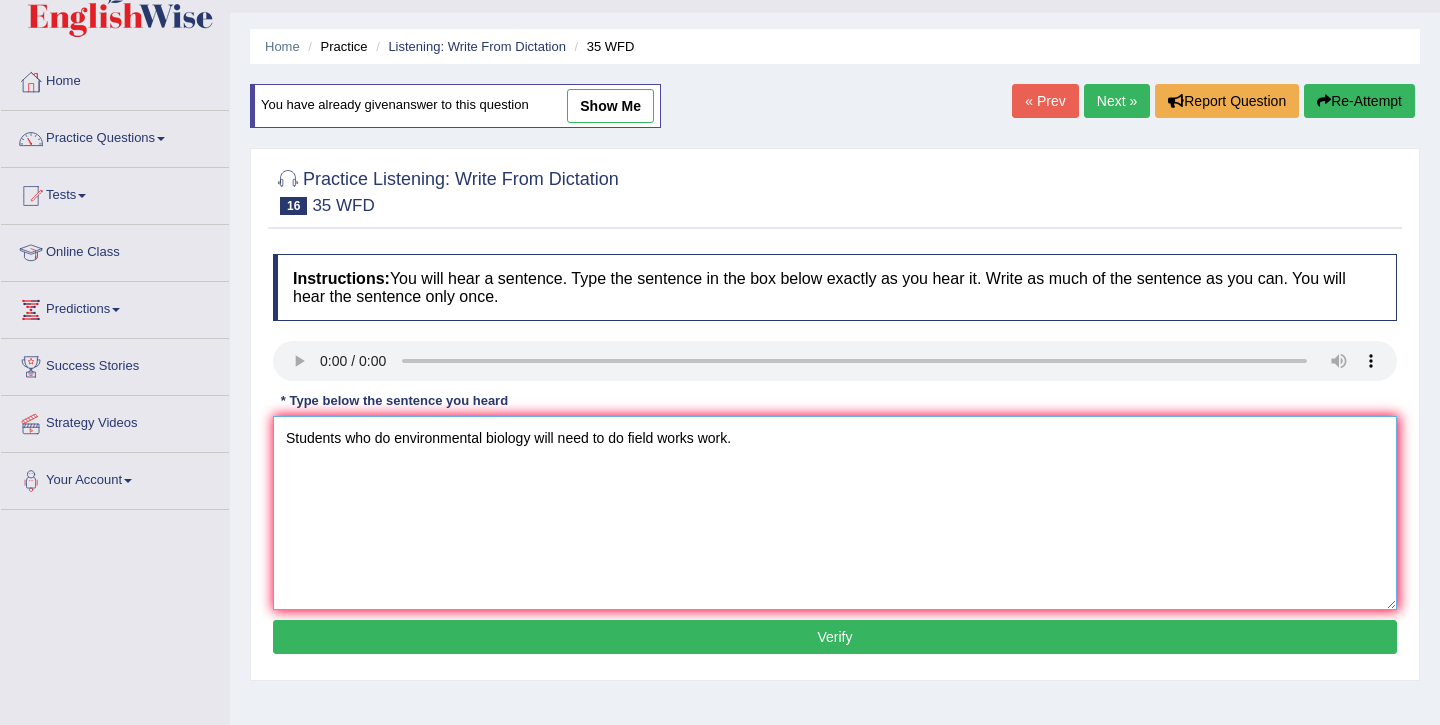type on "Students who do environmental biology will need to do field works work." 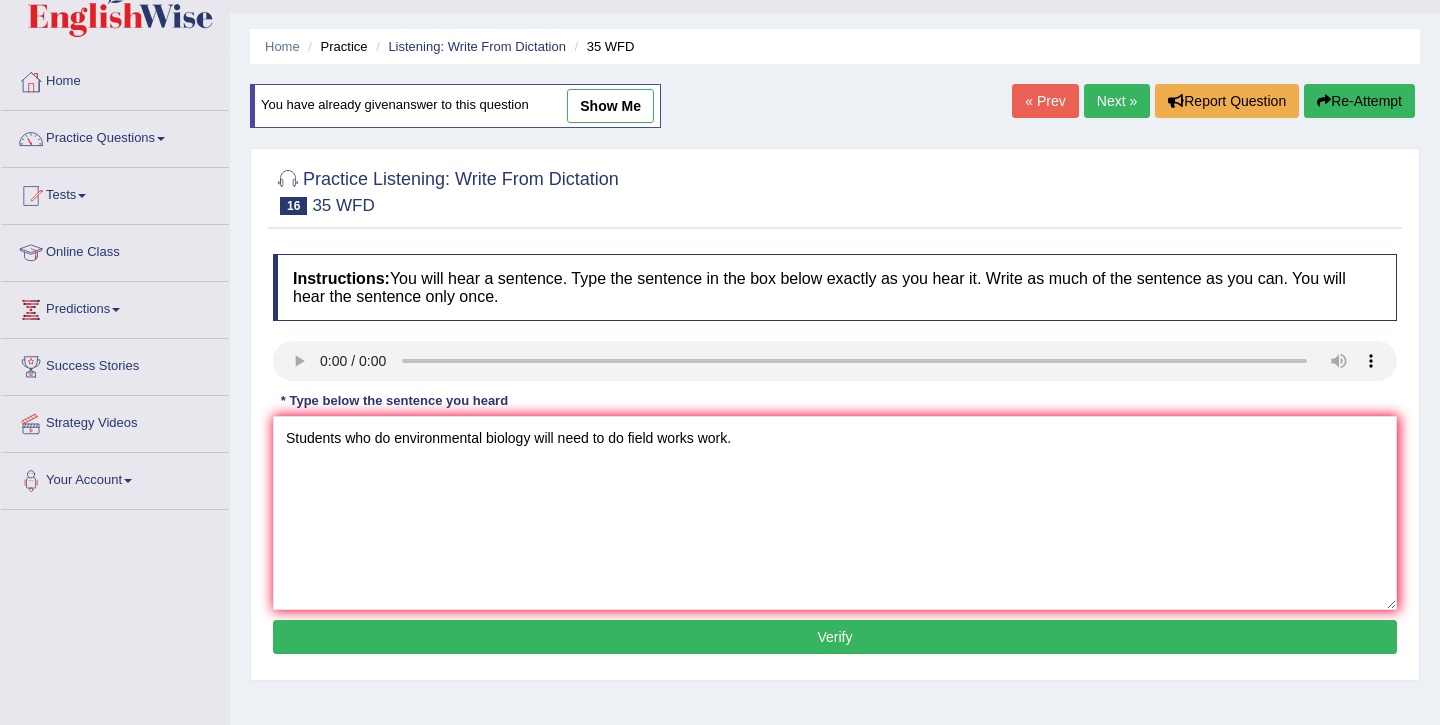 click on "Verify" at bounding box center (835, 637) 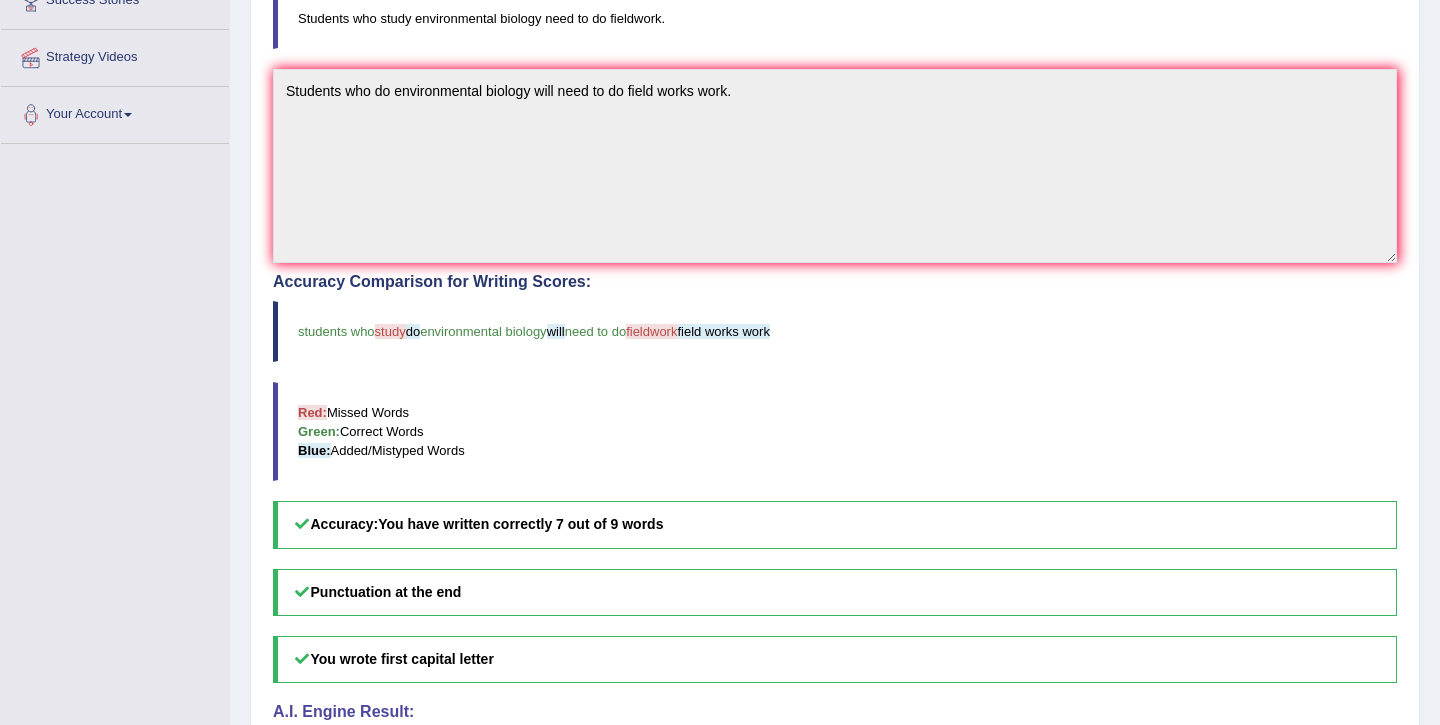scroll, scrollTop: 0, scrollLeft: 0, axis: both 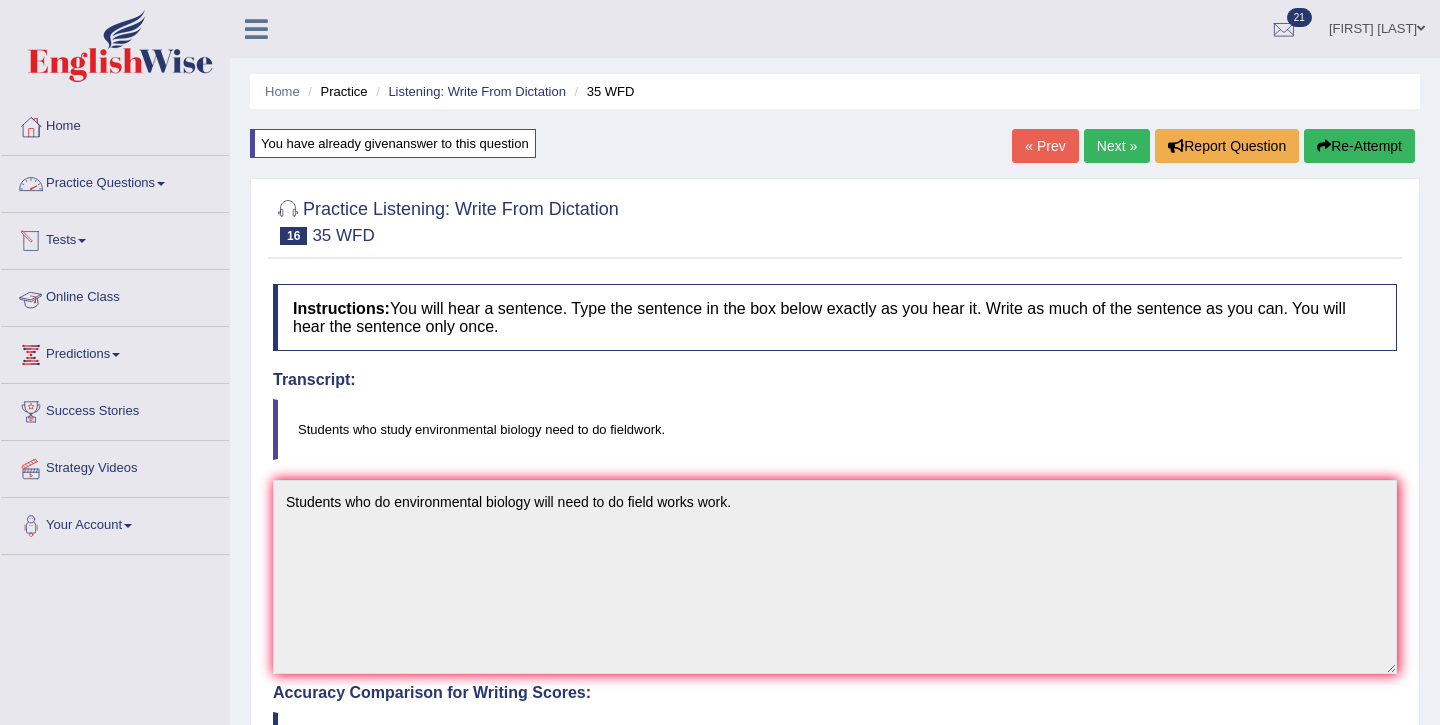 click on "Practice Questions" at bounding box center (115, 181) 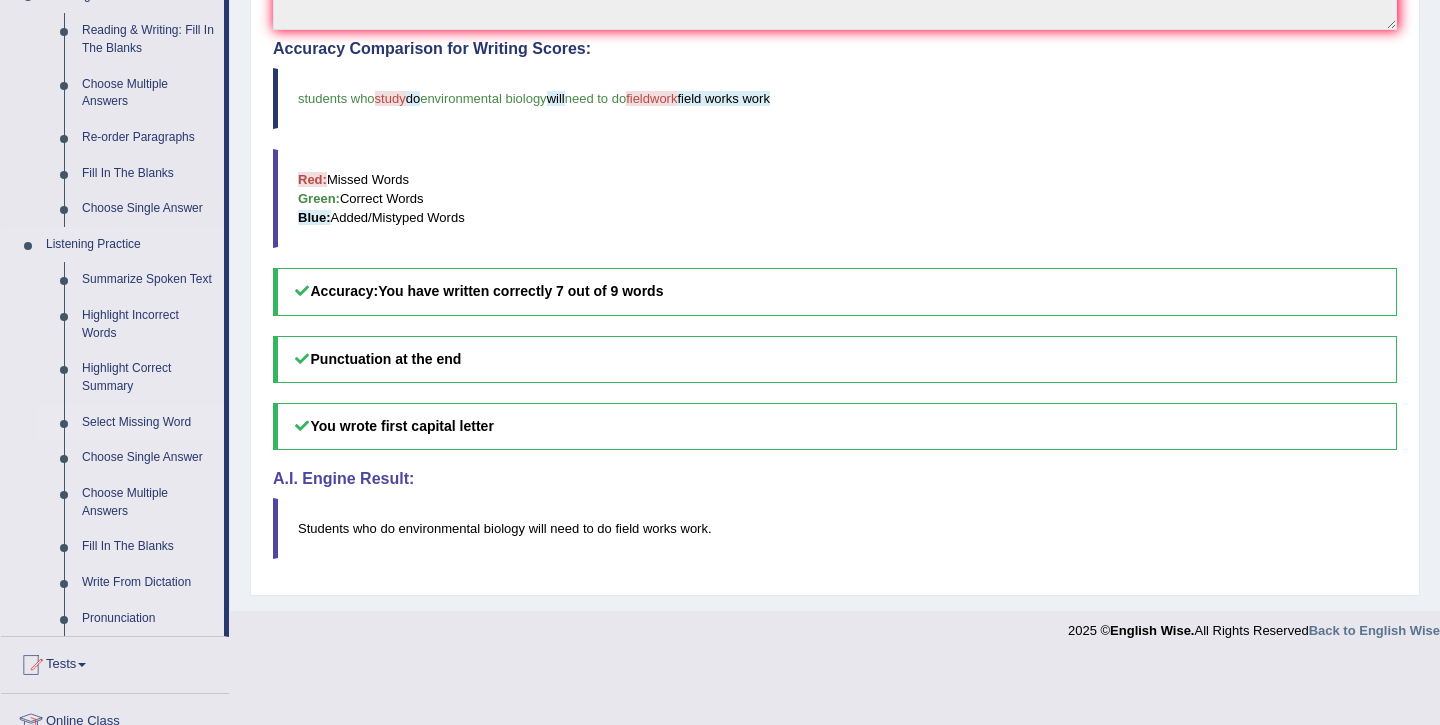 scroll, scrollTop: 645, scrollLeft: 0, axis: vertical 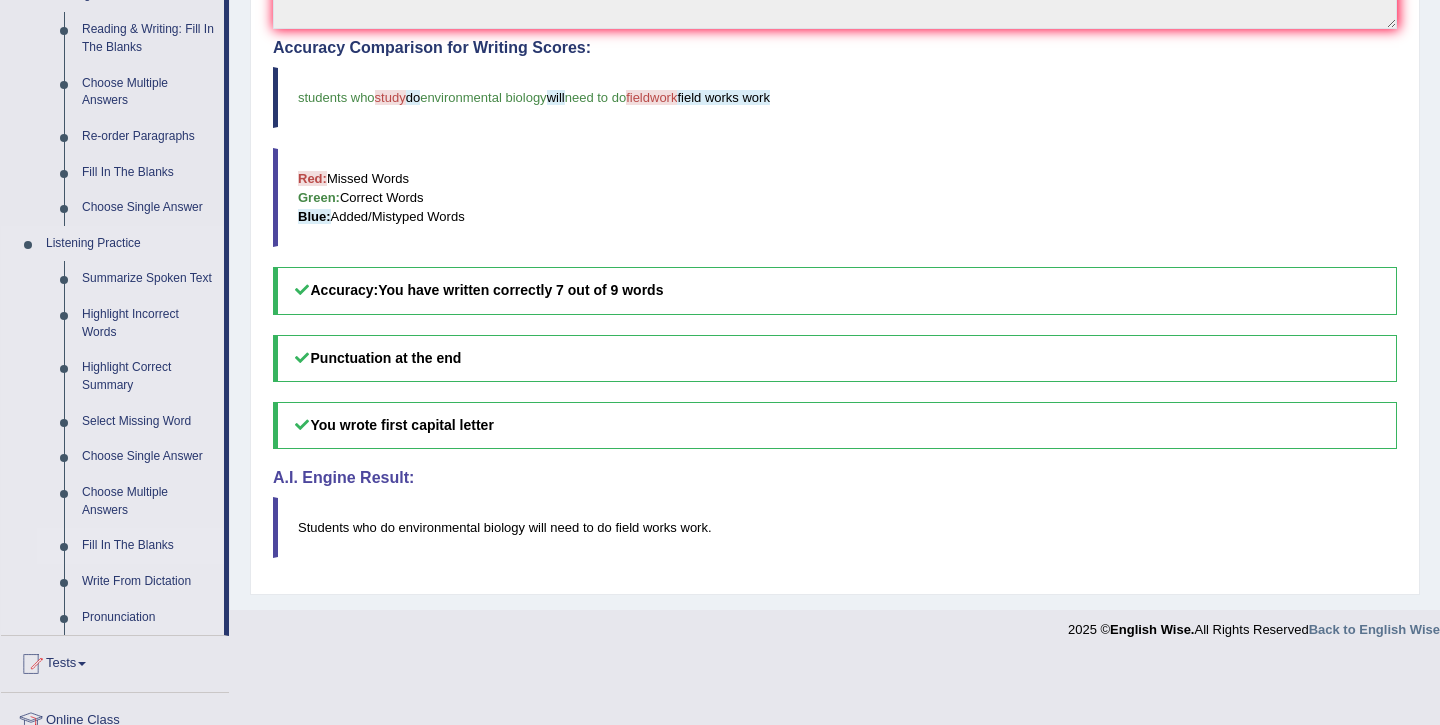 click on "Fill In The Blanks" at bounding box center (148, 546) 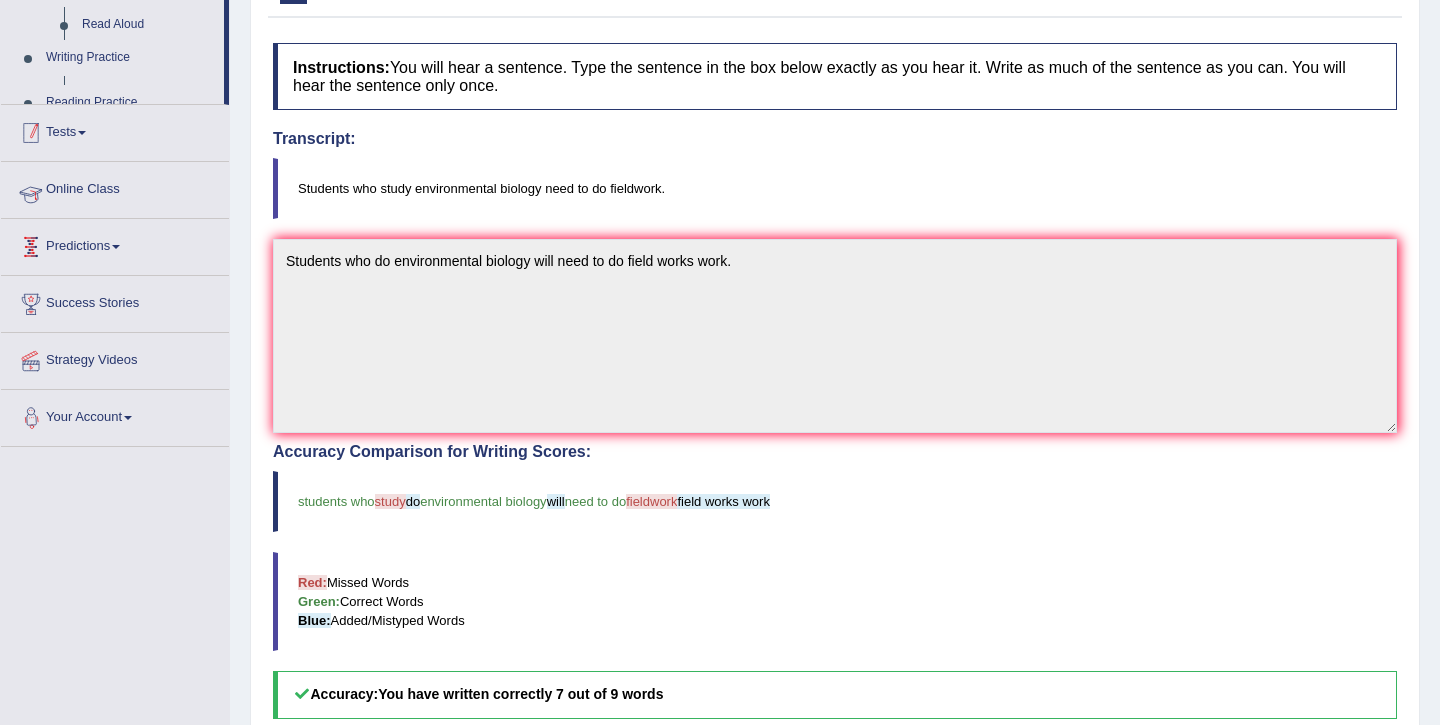 scroll, scrollTop: 248, scrollLeft: 0, axis: vertical 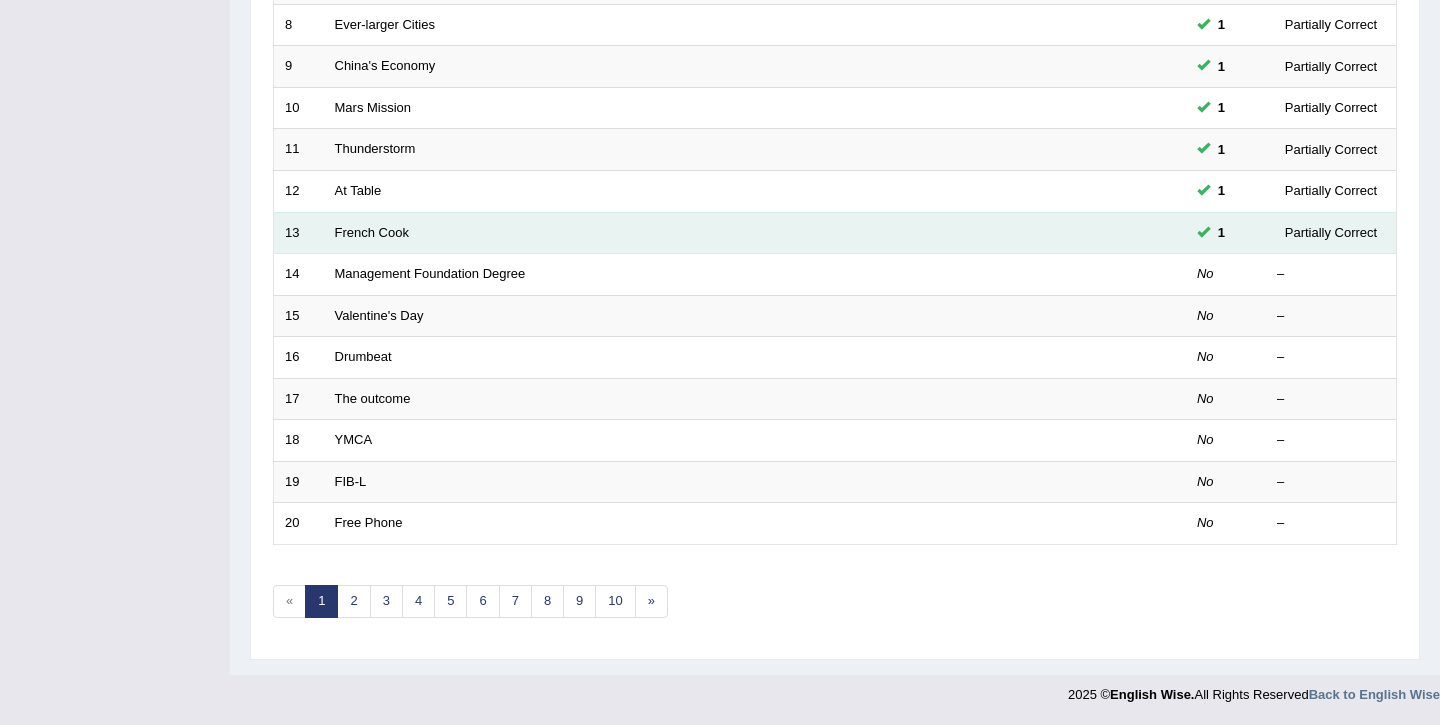click on "French Cook" at bounding box center (680, 233) 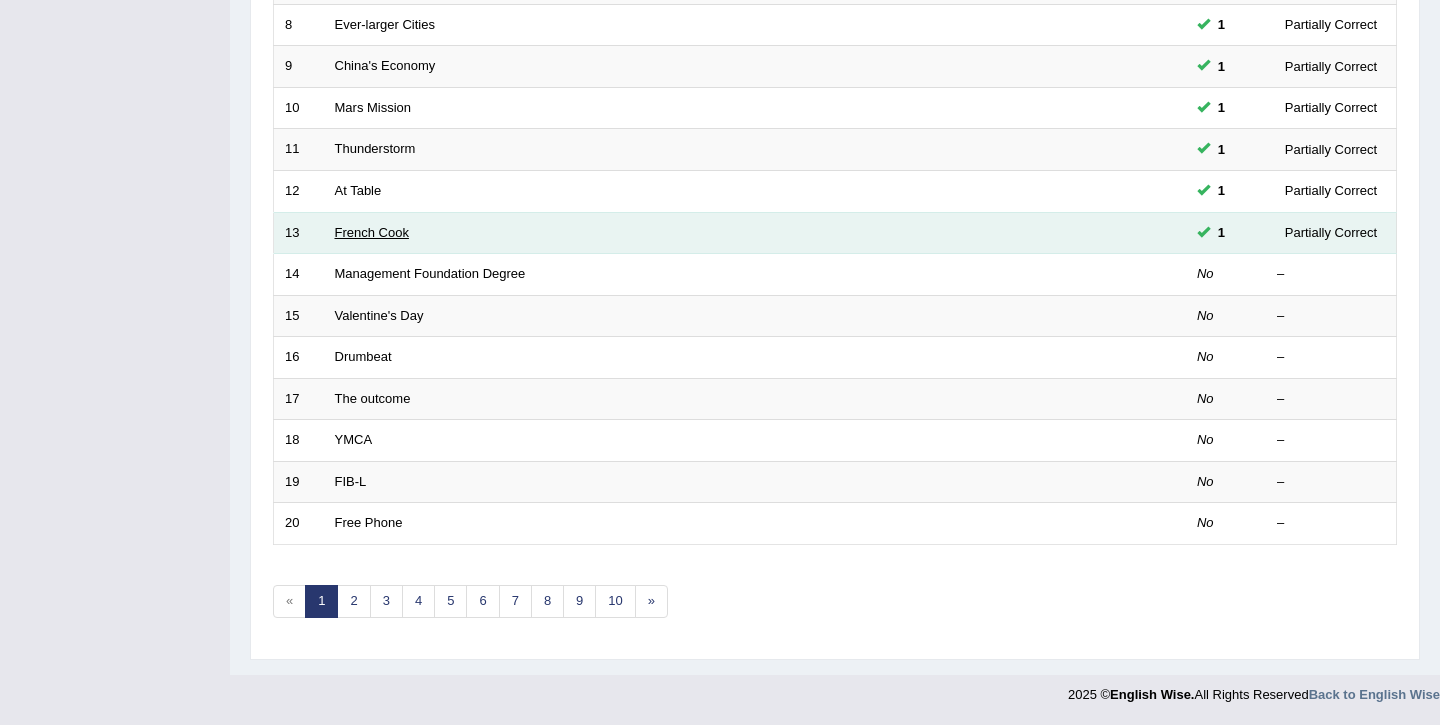 click on "French Cook" at bounding box center (372, 232) 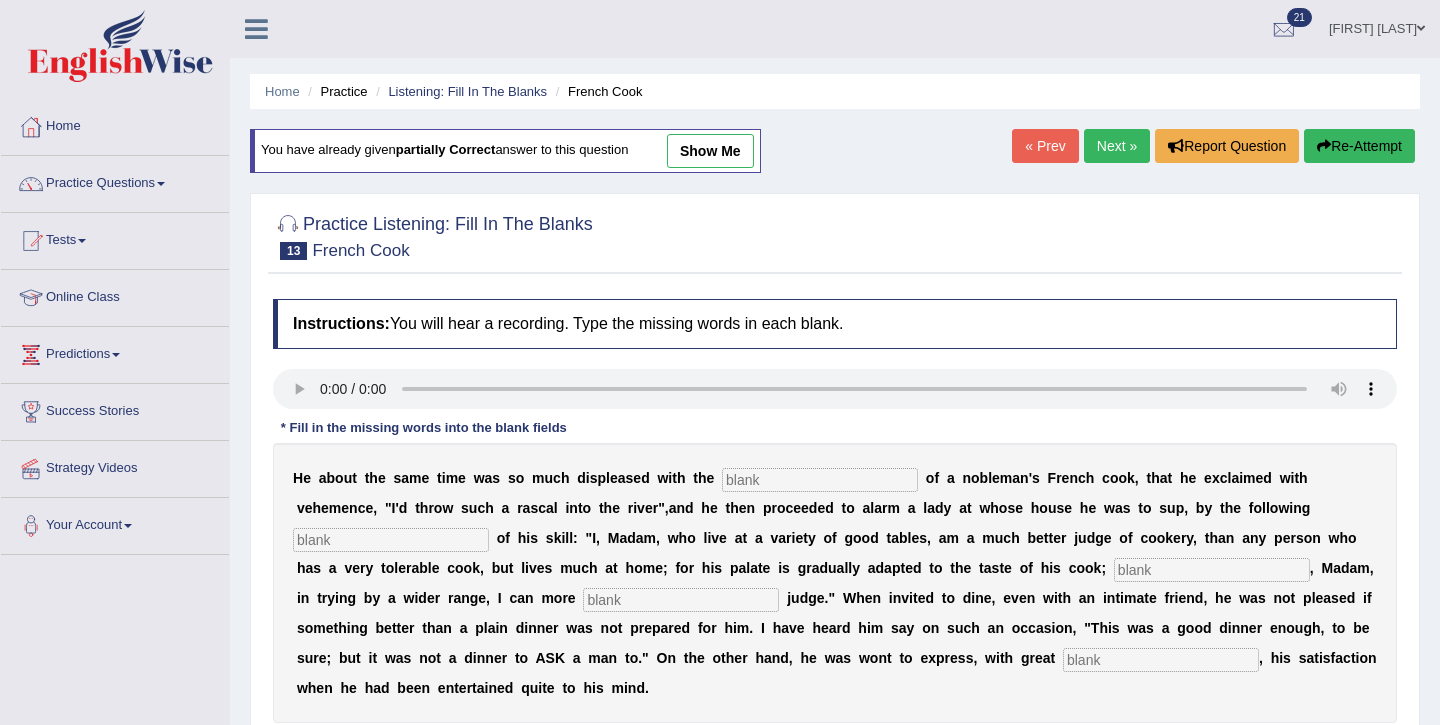 scroll, scrollTop: 0, scrollLeft: 0, axis: both 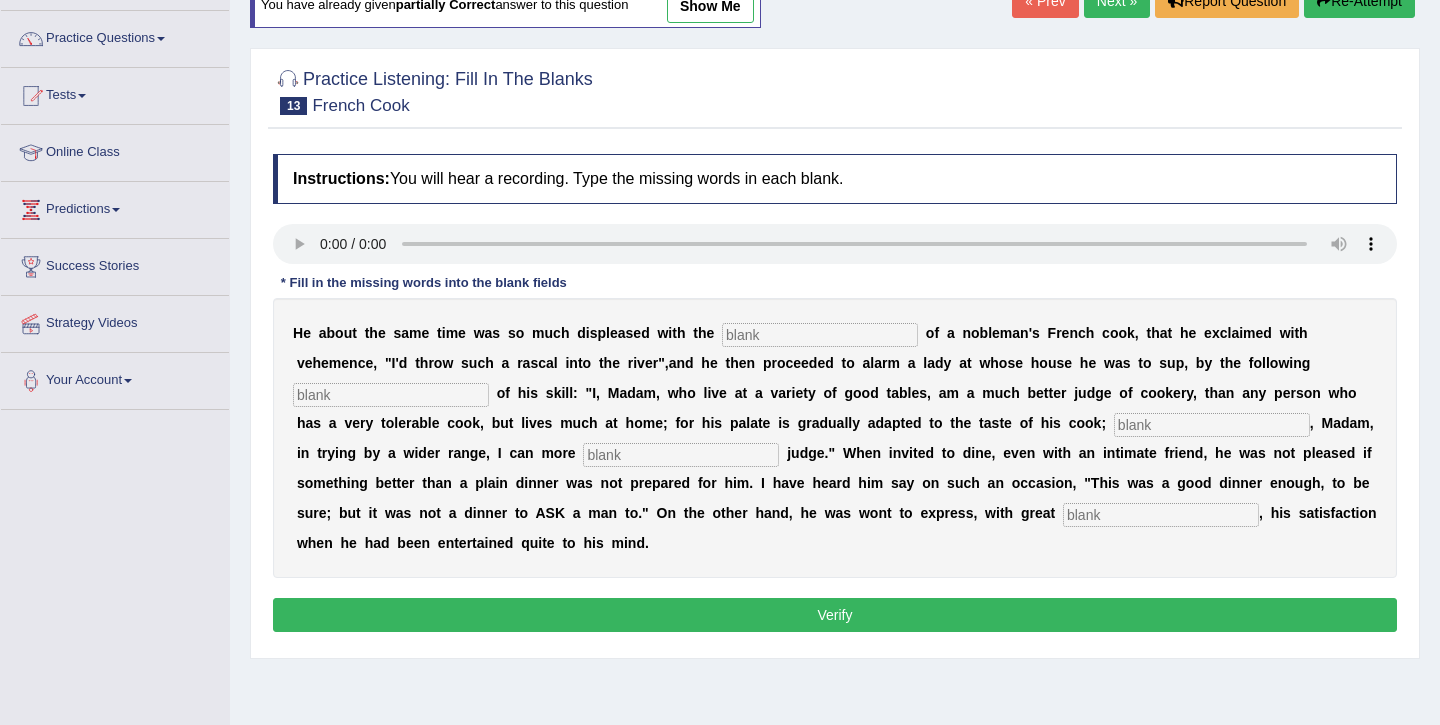 click at bounding box center (820, 335) 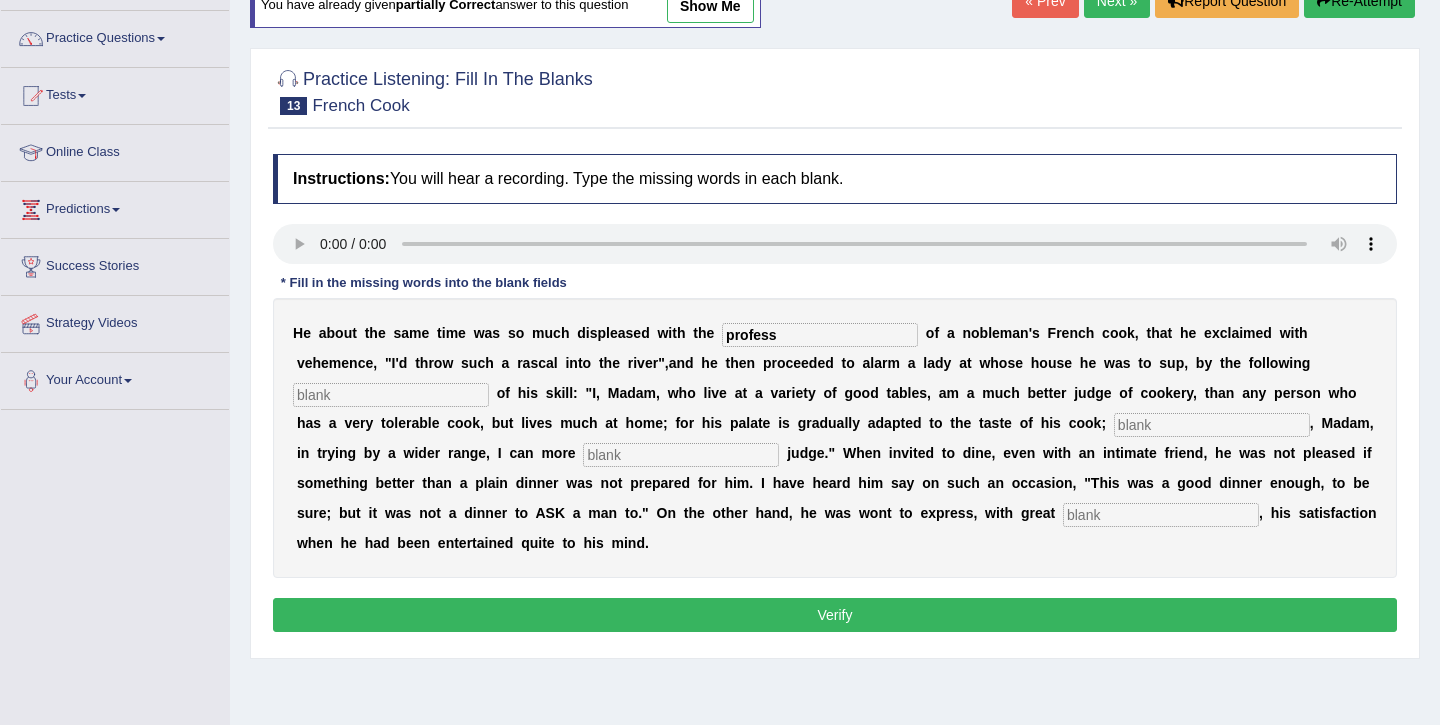 type on "profess" 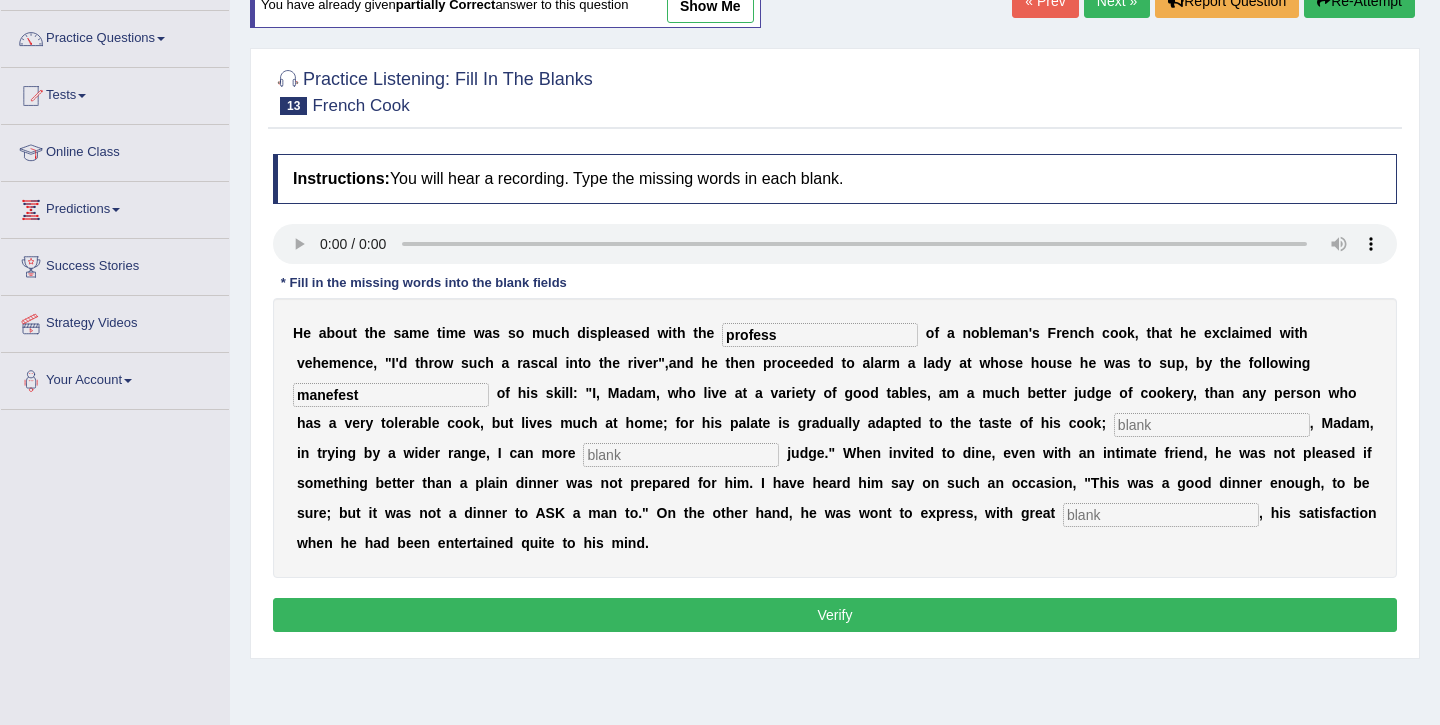 type on "manefest" 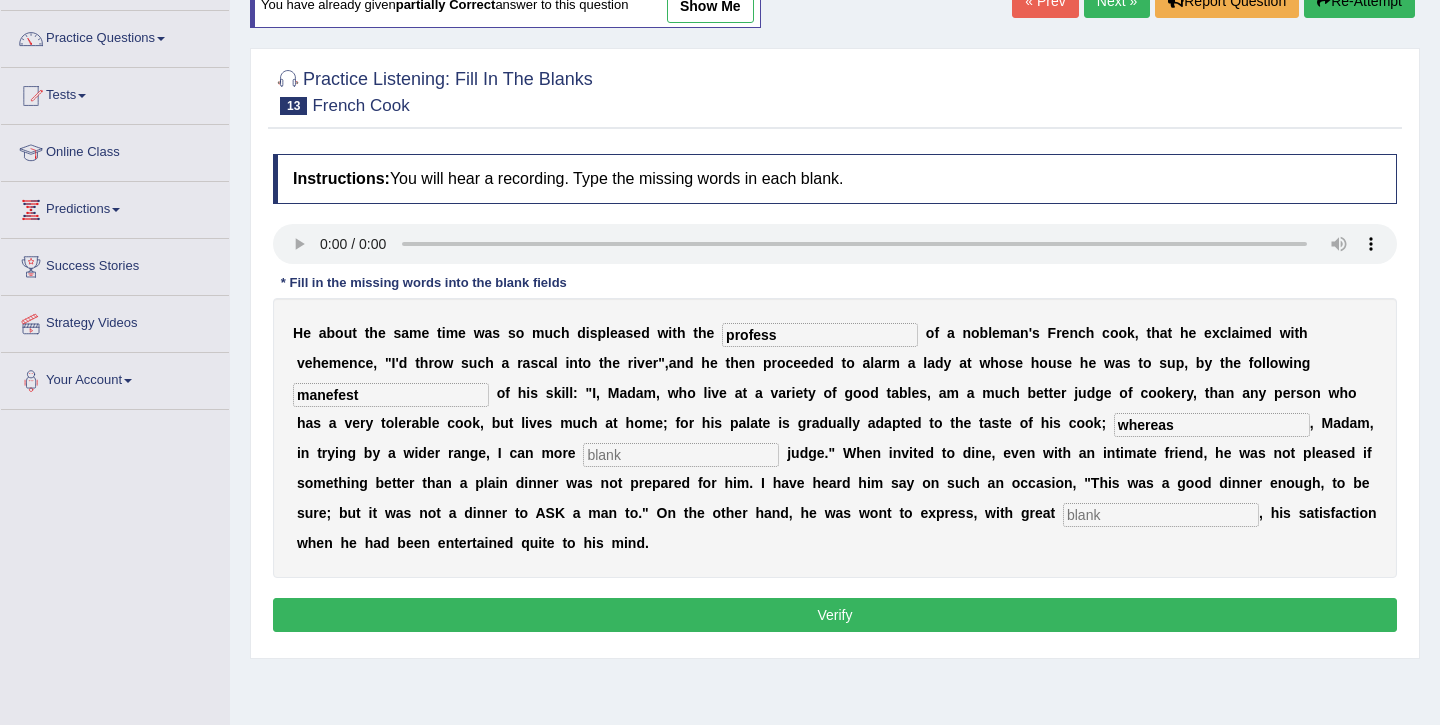 type on "whereas" 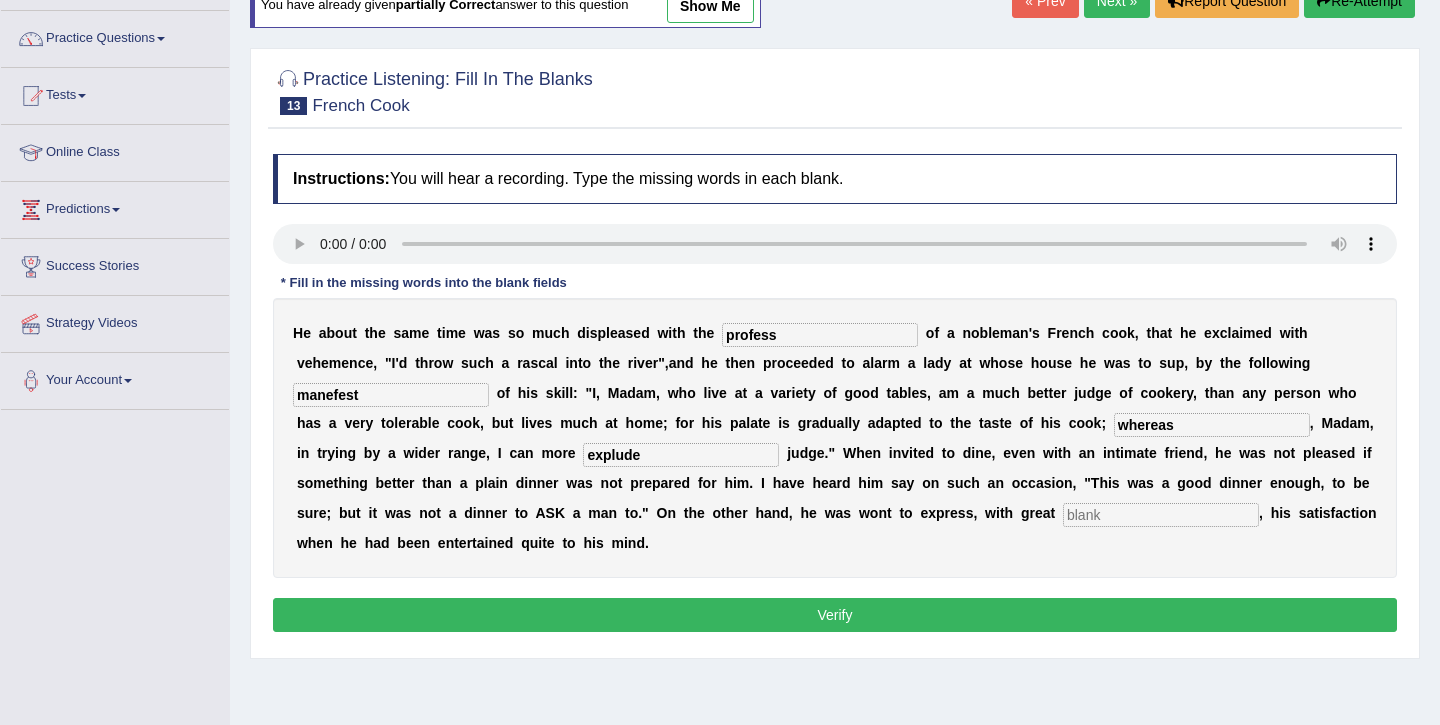 type on "explude" 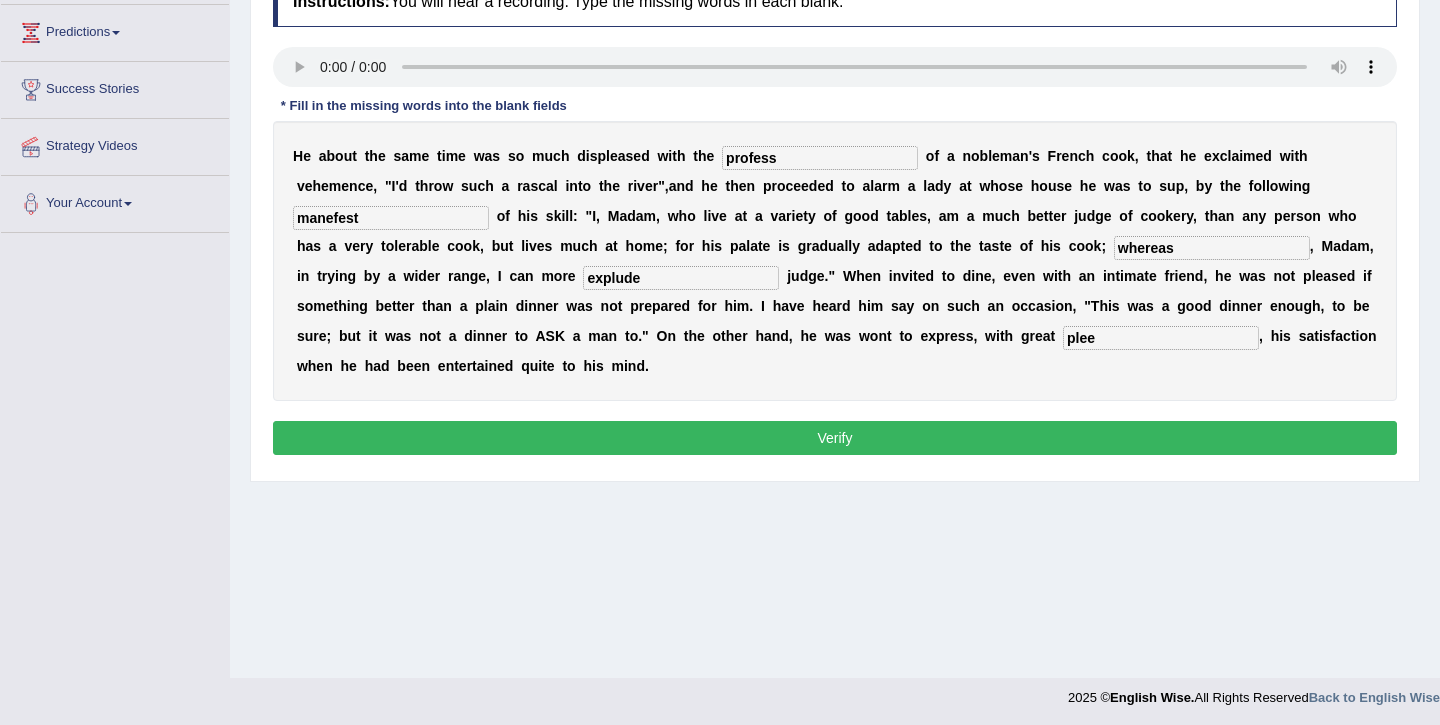 scroll, scrollTop: 325, scrollLeft: 0, axis: vertical 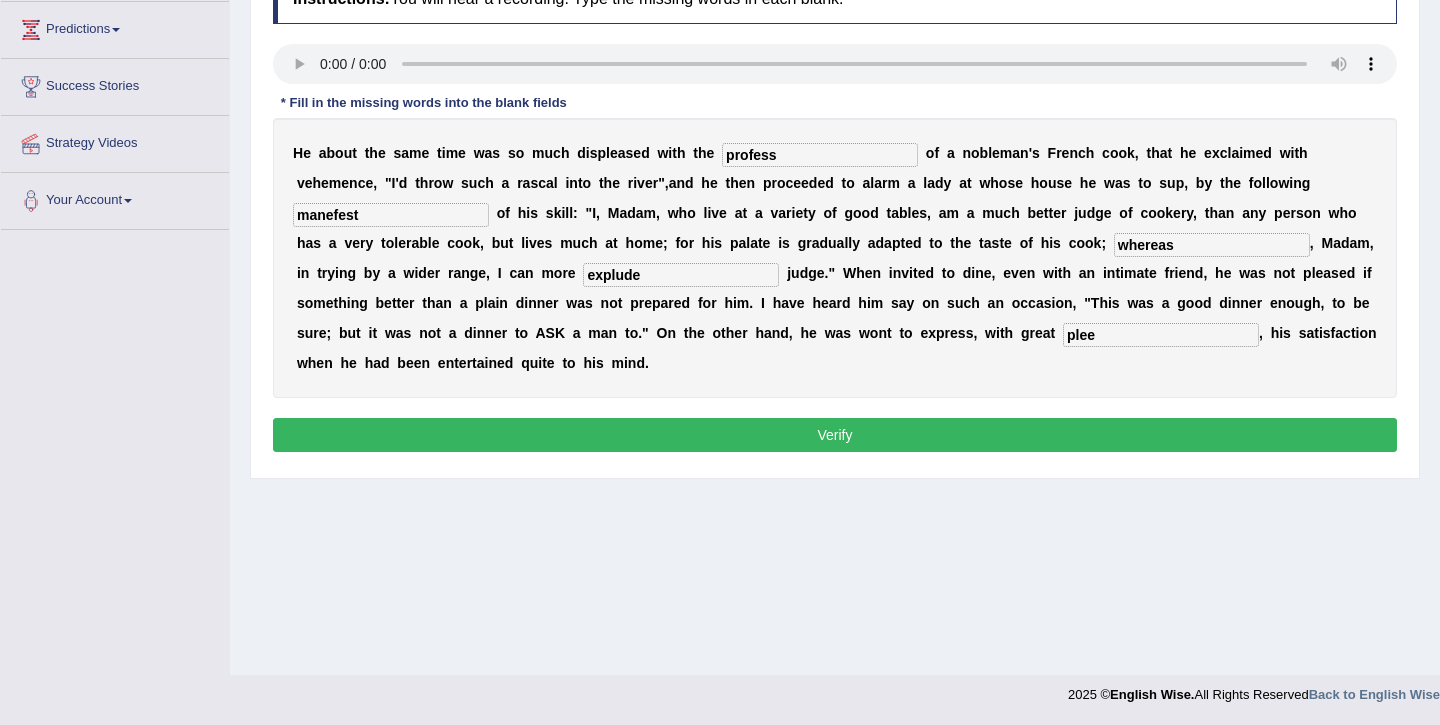 type on "plee" 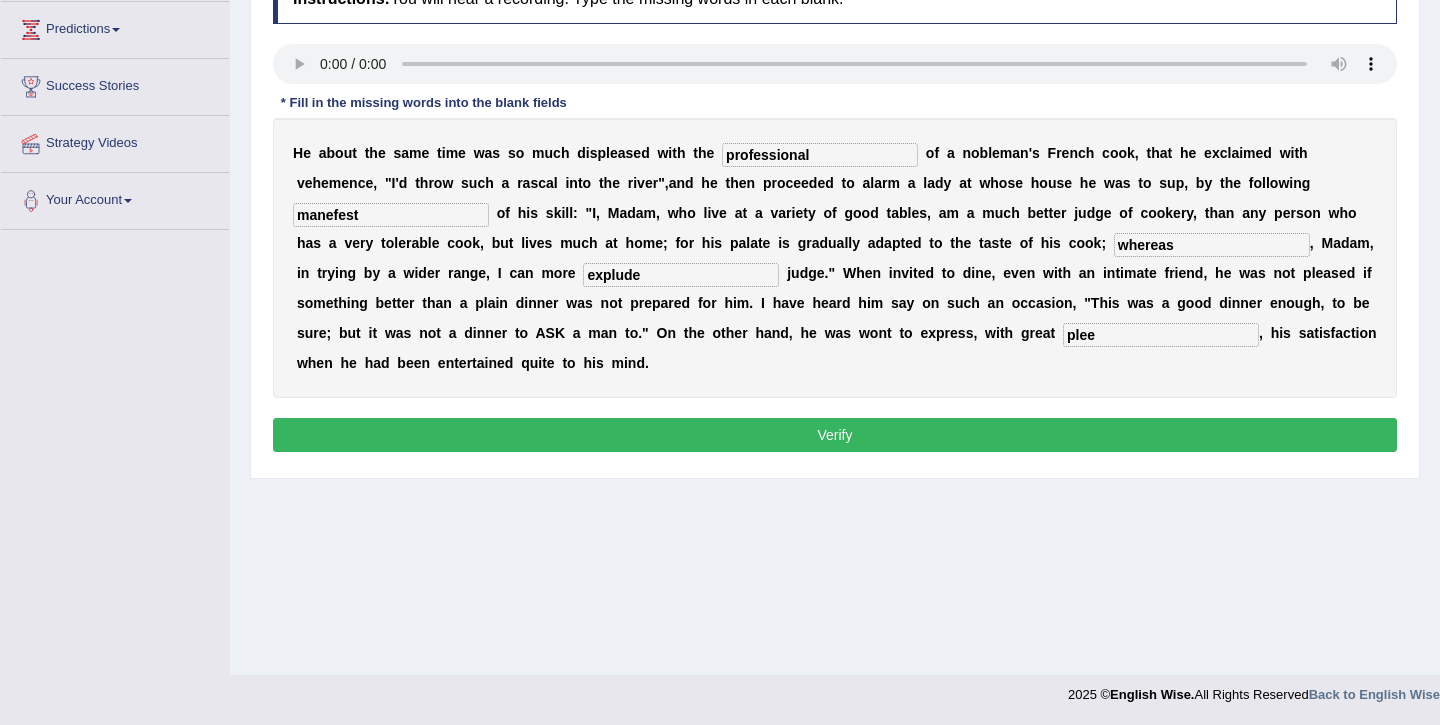 type on "professional" 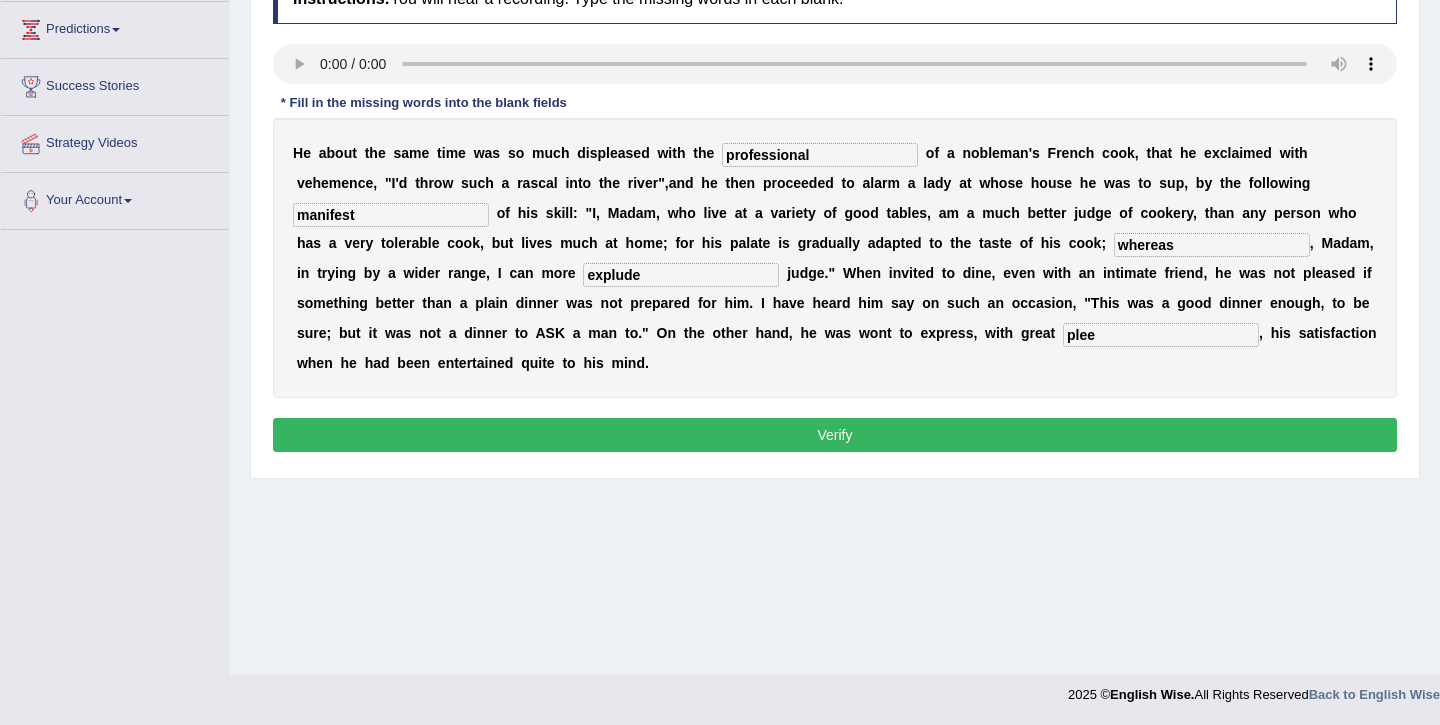 type on "manifest" 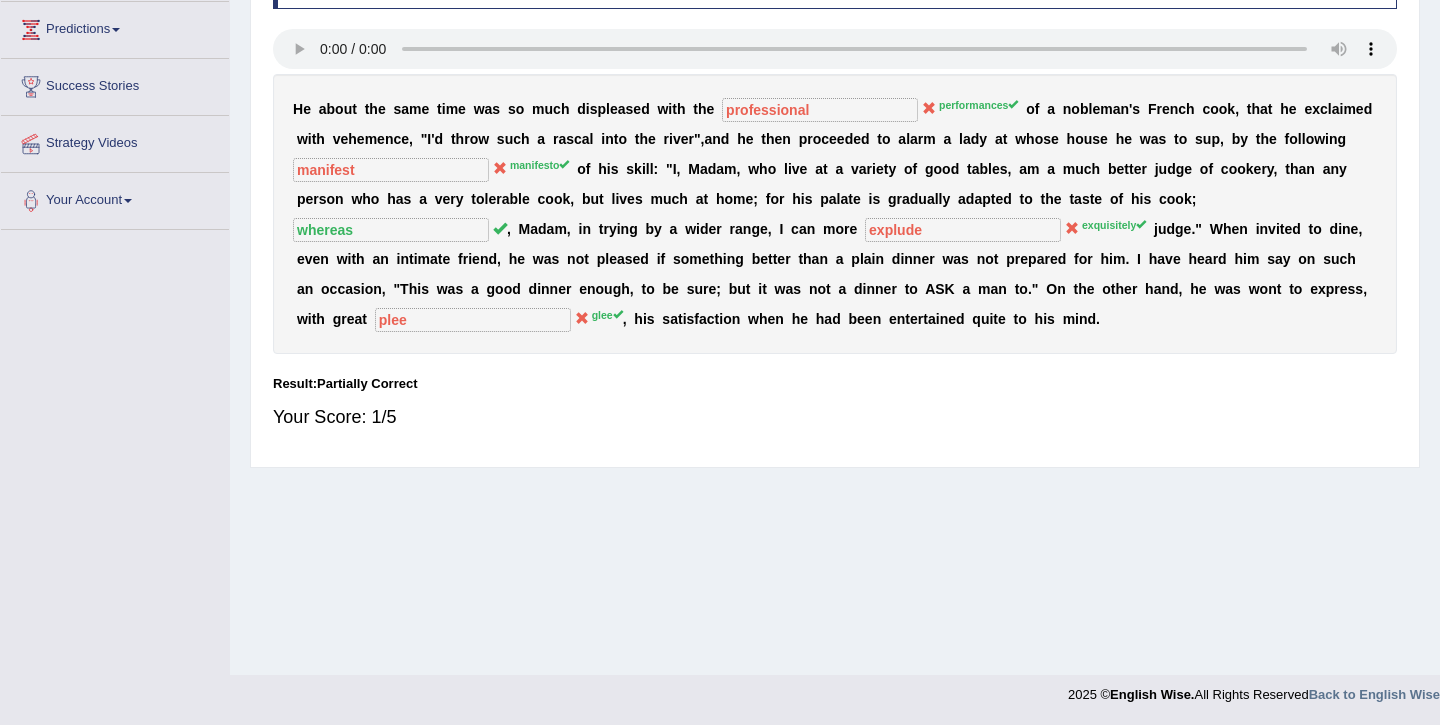 click on "exquisitely" at bounding box center (1114, 225) 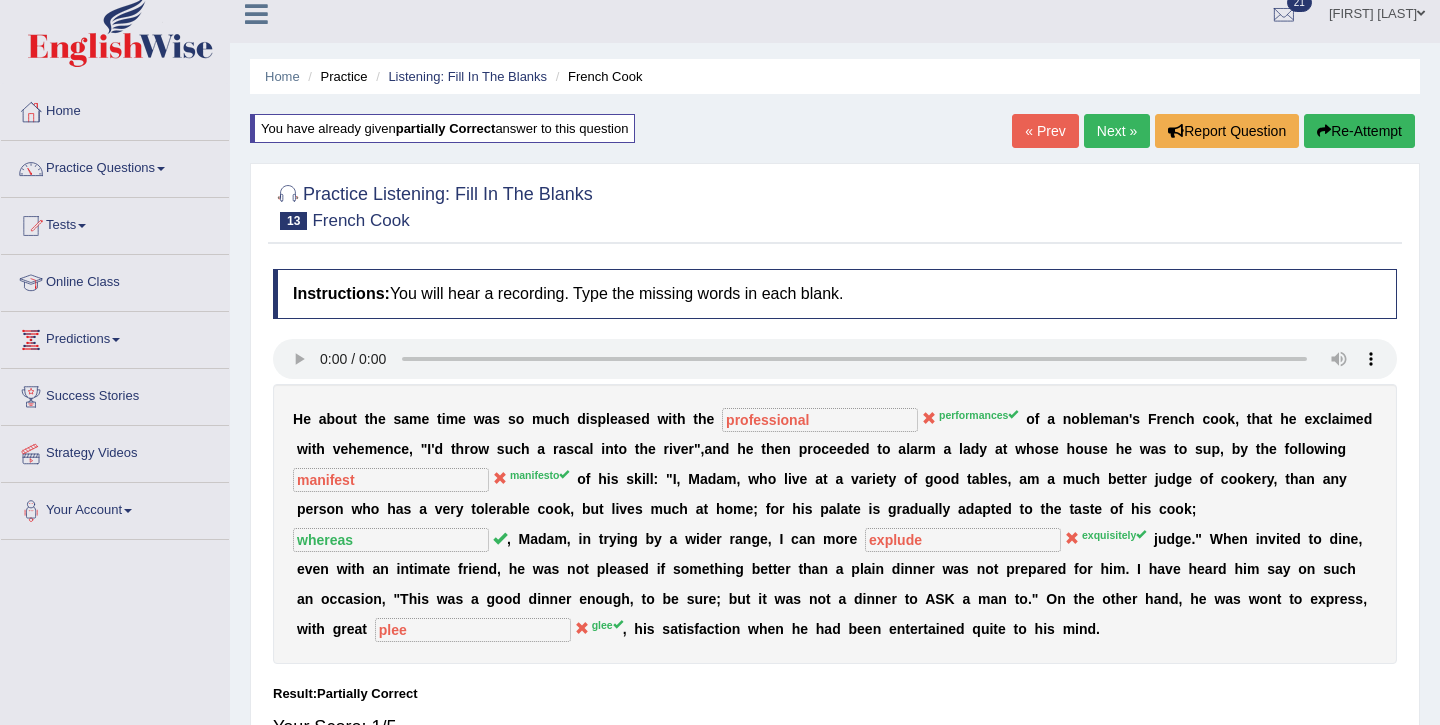 scroll, scrollTop: 0, scrollLeft: 0, axis: both 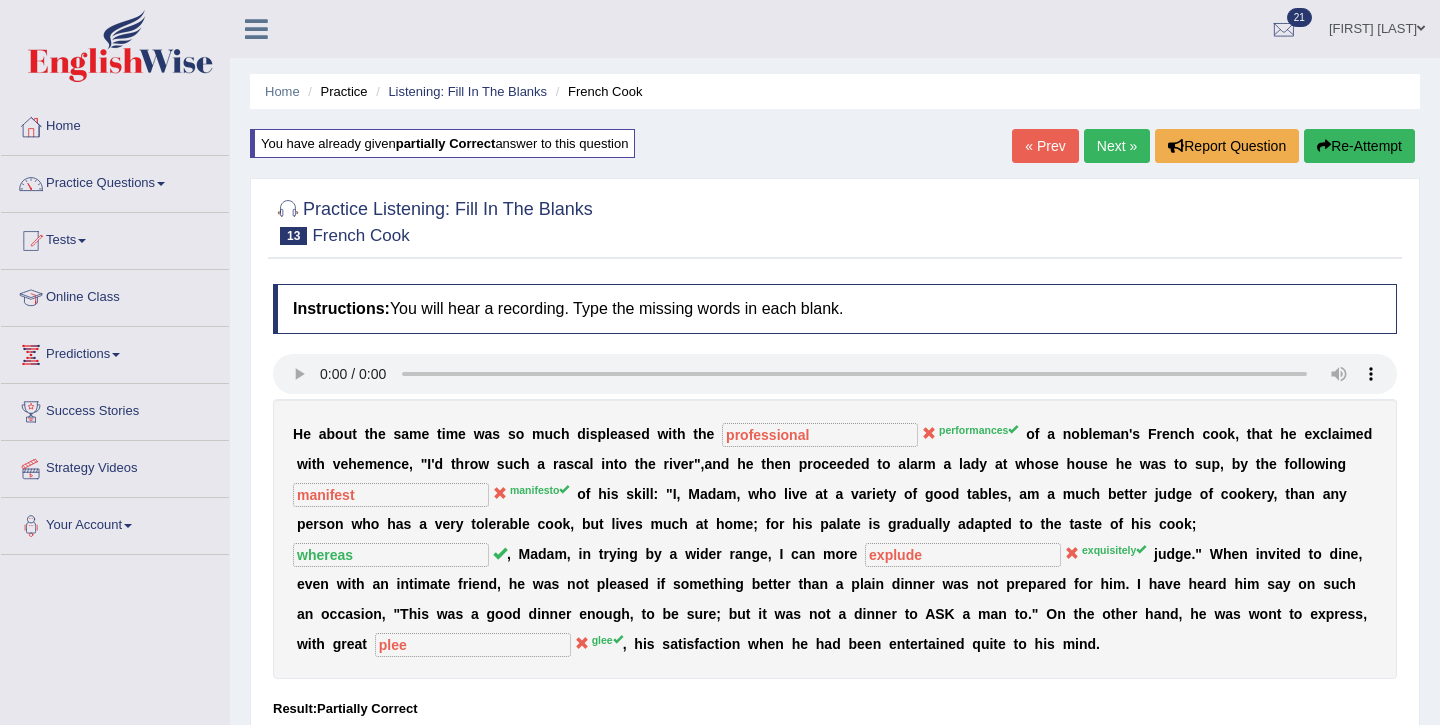 click on "Re-Attempt" at bounding box center [1359, 146] 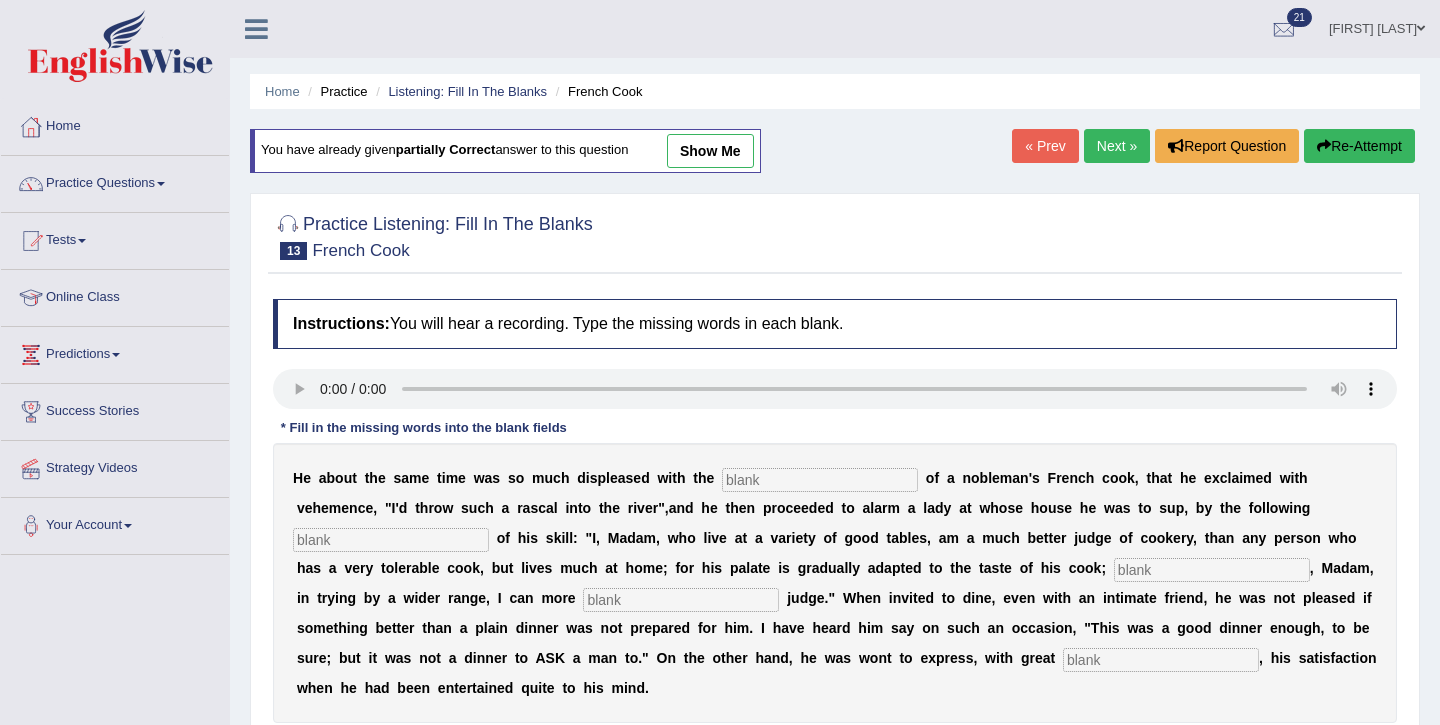 scroll, scrollTop: 0, scrollLeft: 0, axis: both 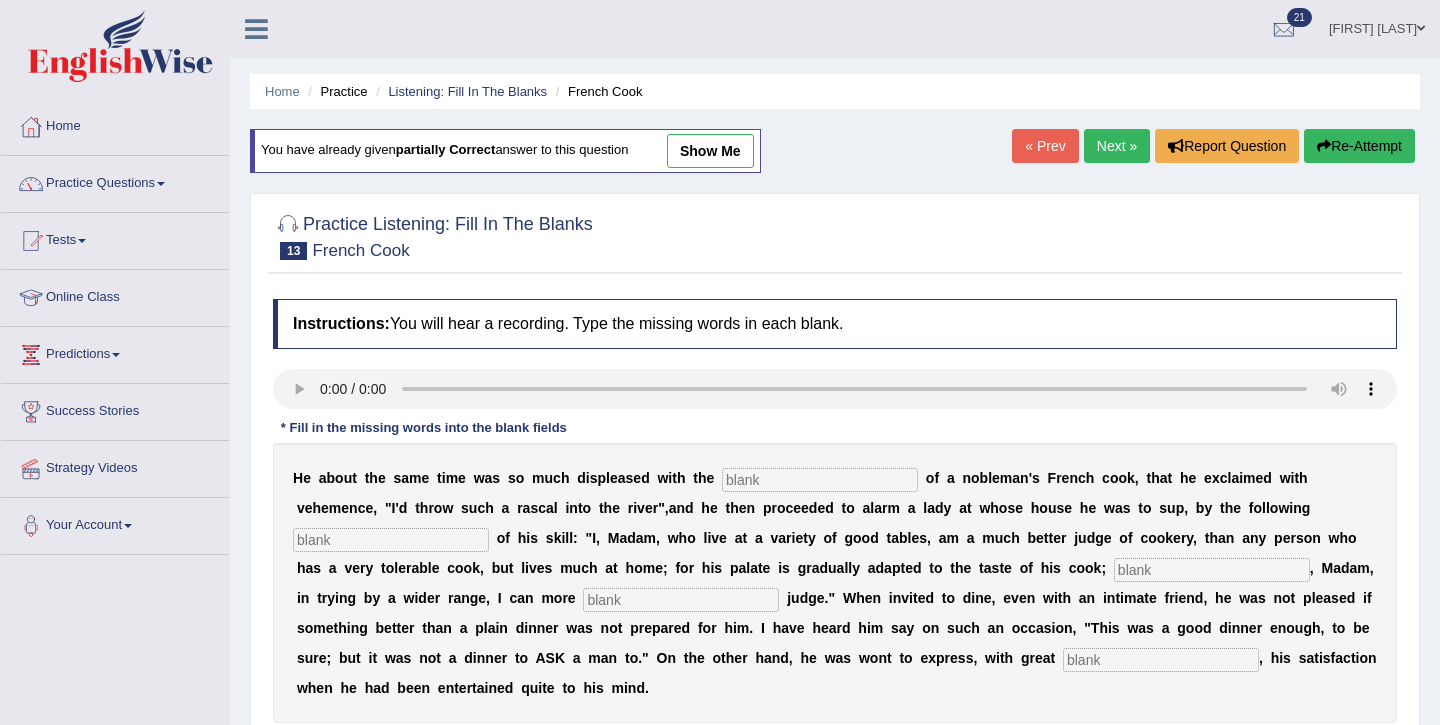 click at bounding box center [820, 480] 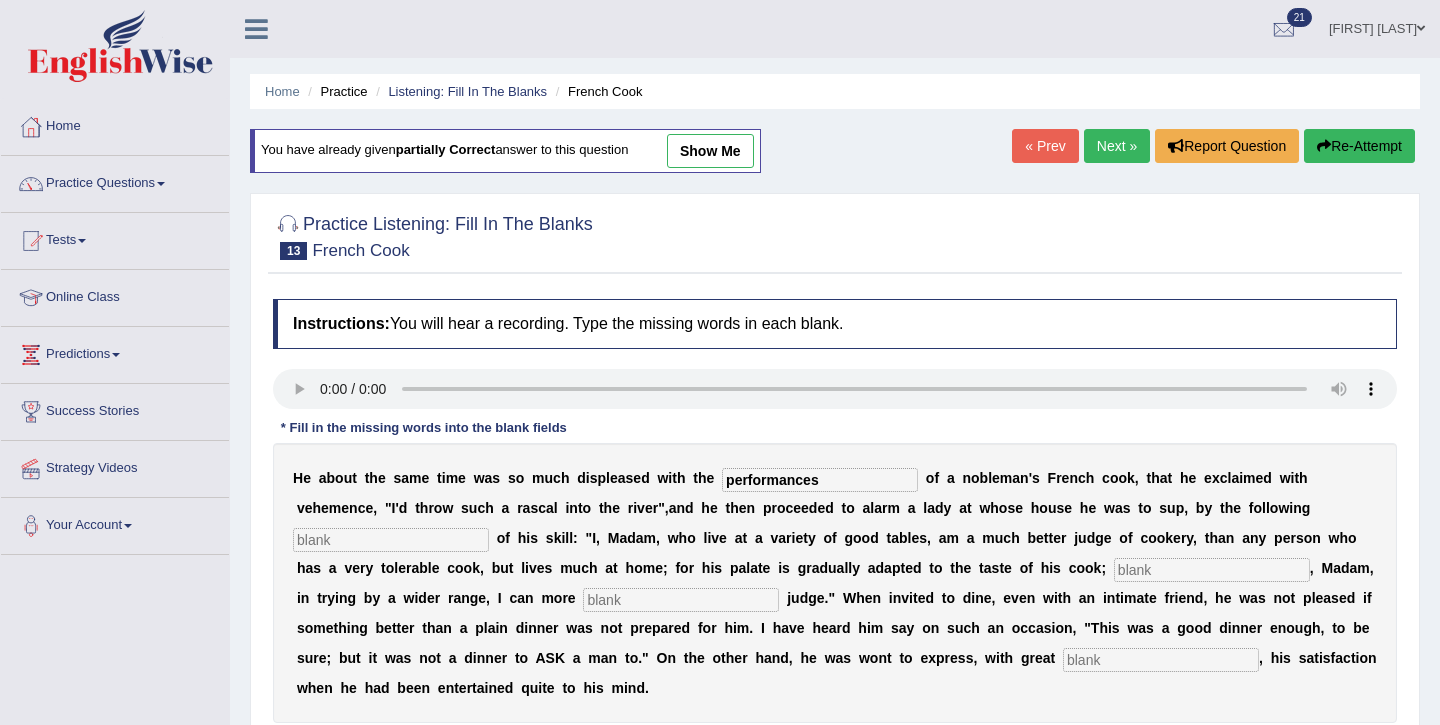 type on "performances" 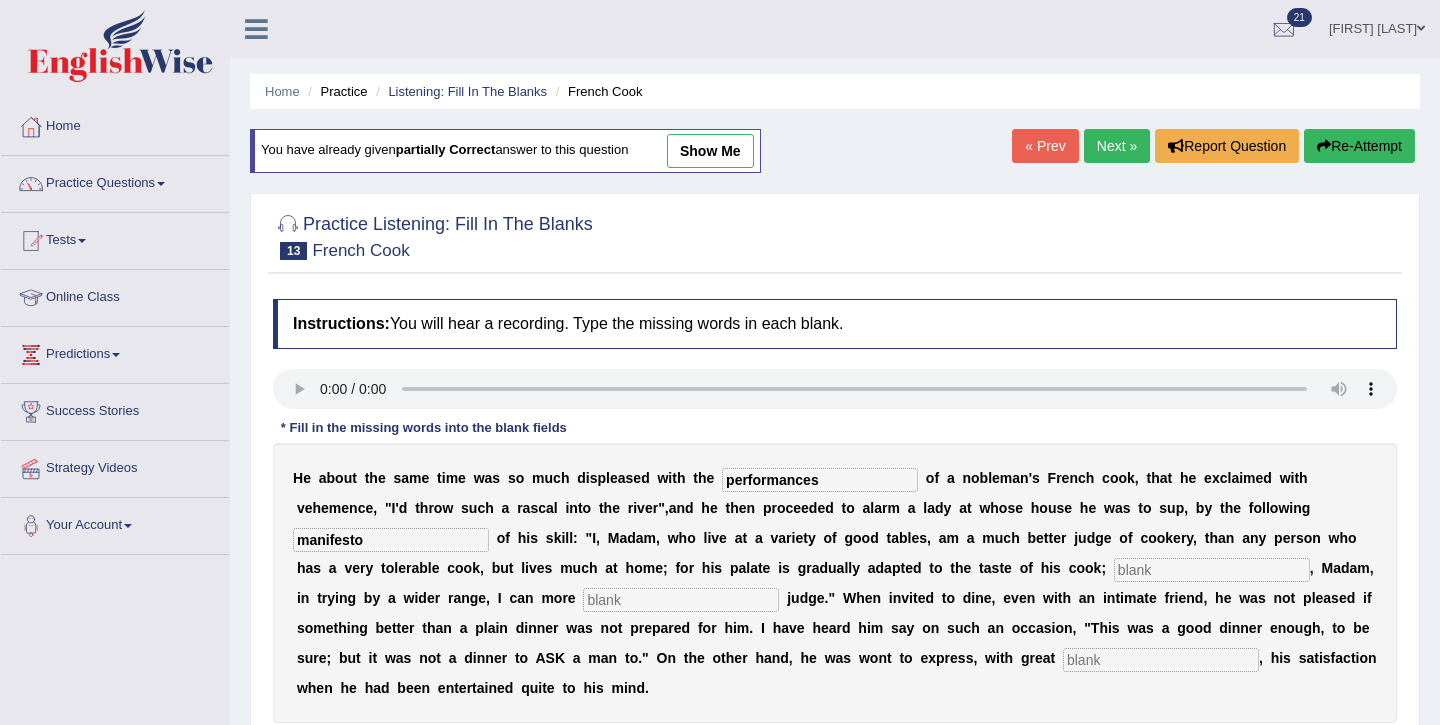 type on "manifesto" 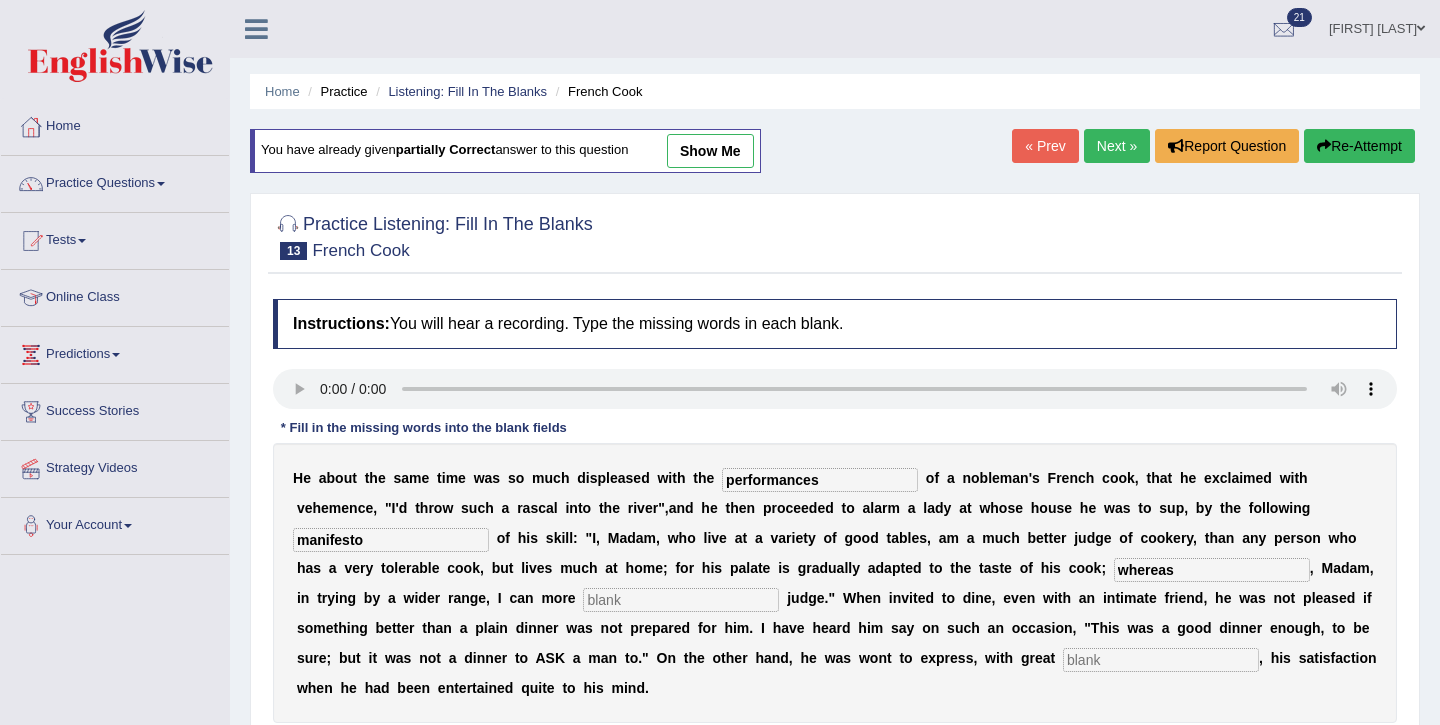 type on "whereas" 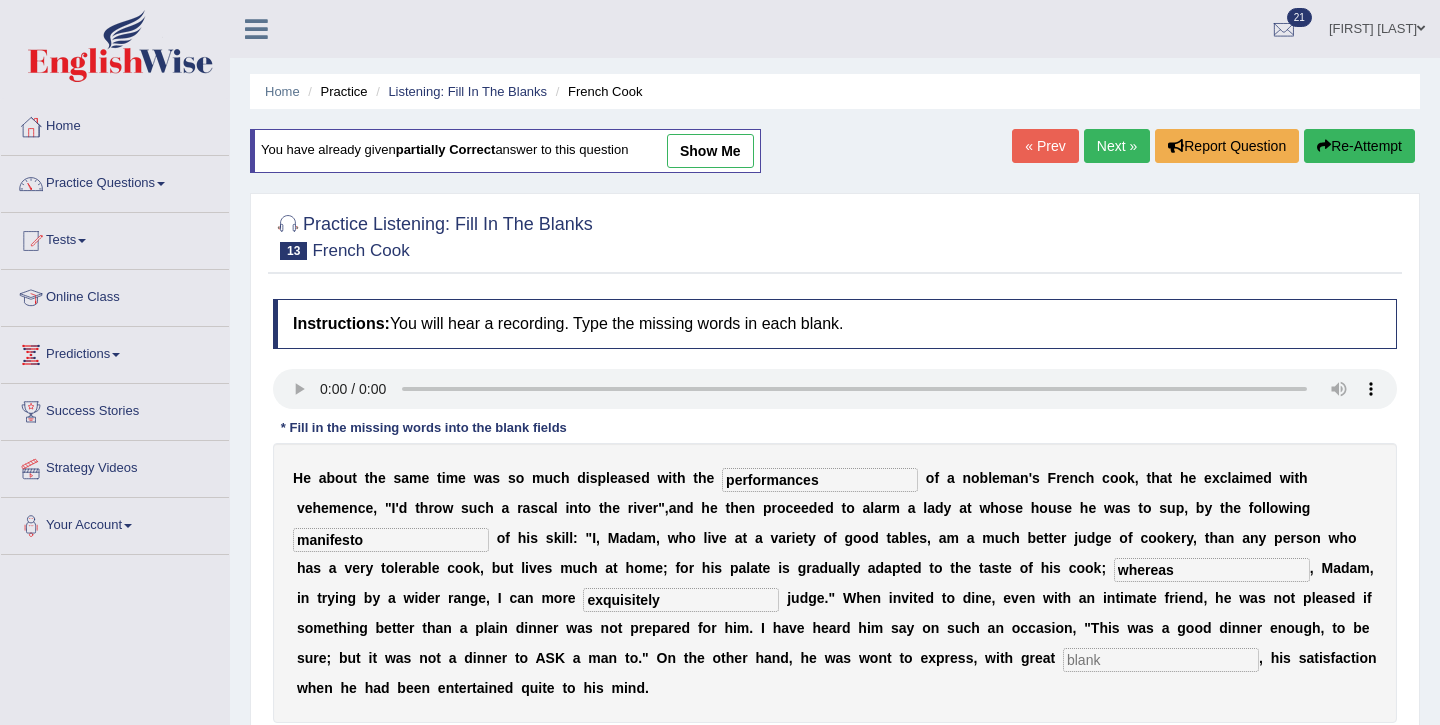 type on "exquisitely" 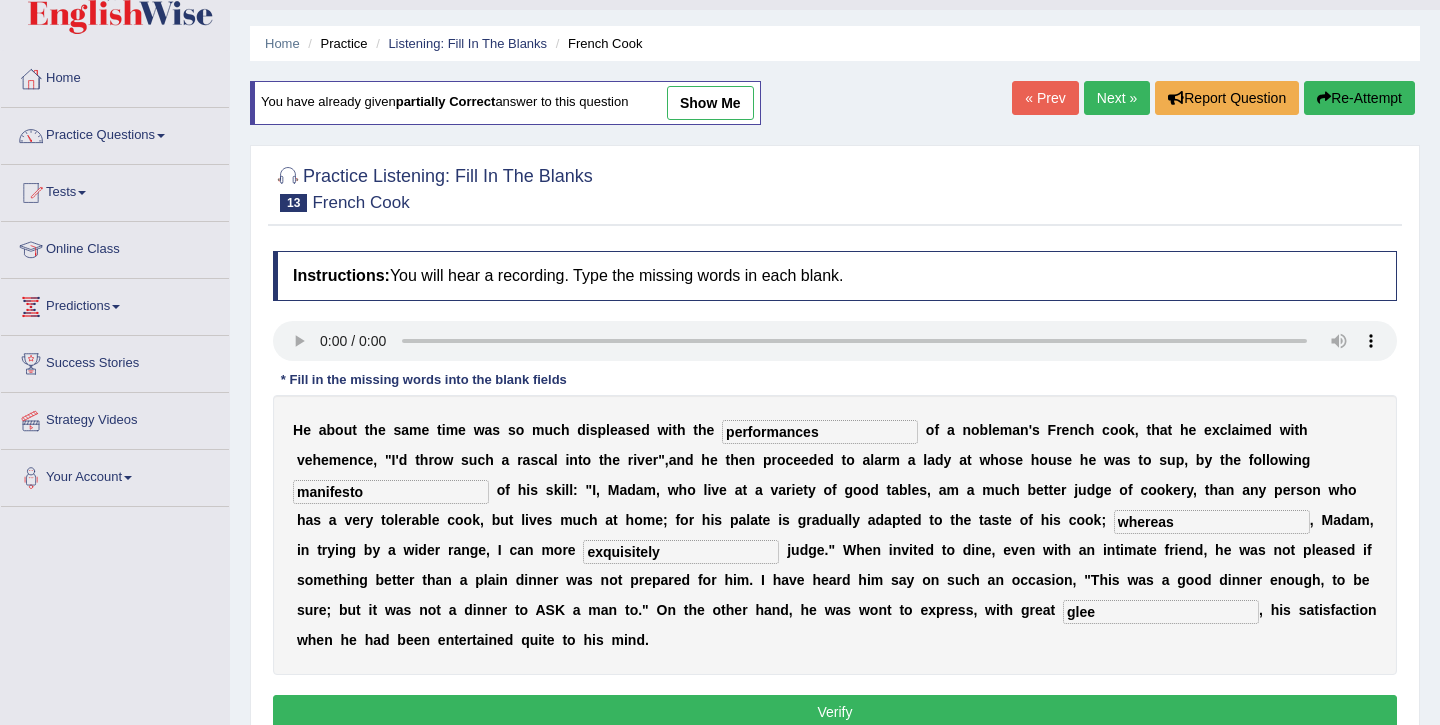 scroll, scrollTop: 50, scrollLeft: 0, axis: vertical 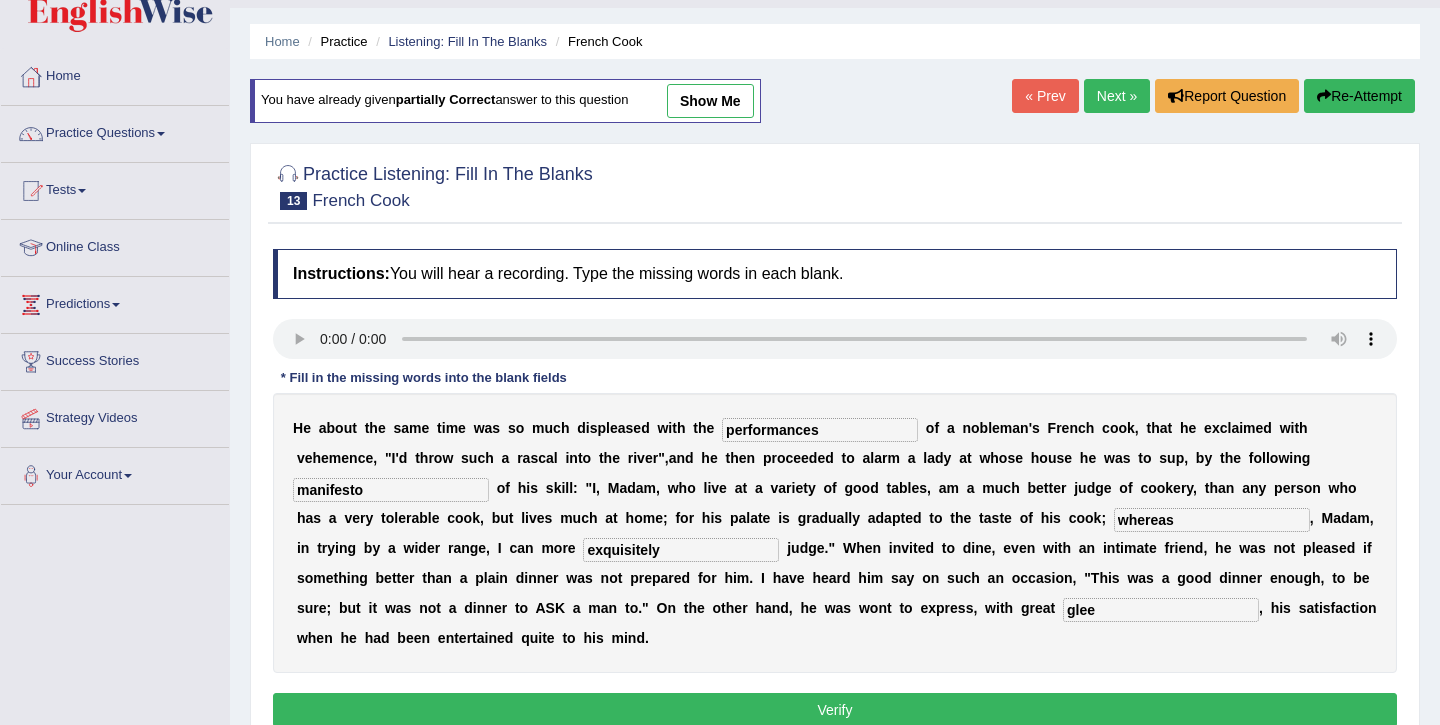 type on "glee" 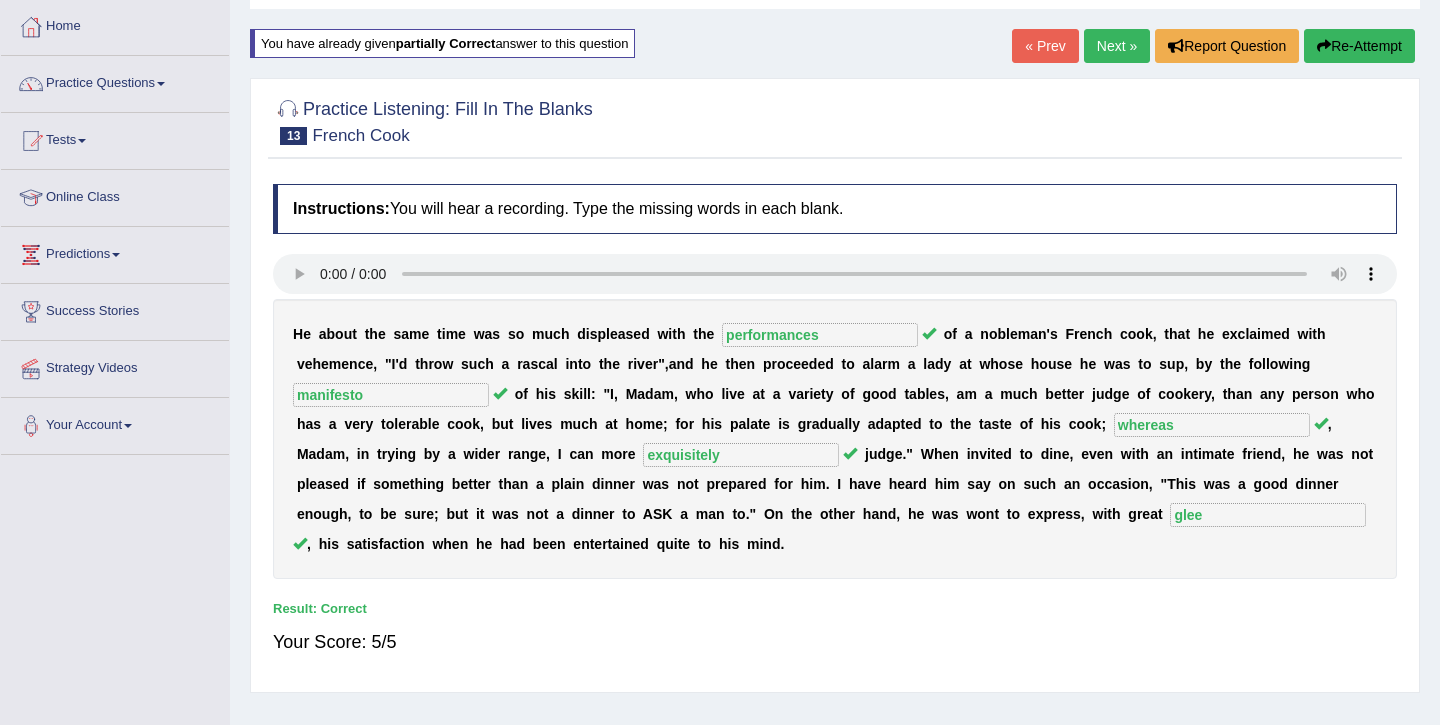 scroll, scrollTop: 94, scrollLeft: 0, axis: vertical 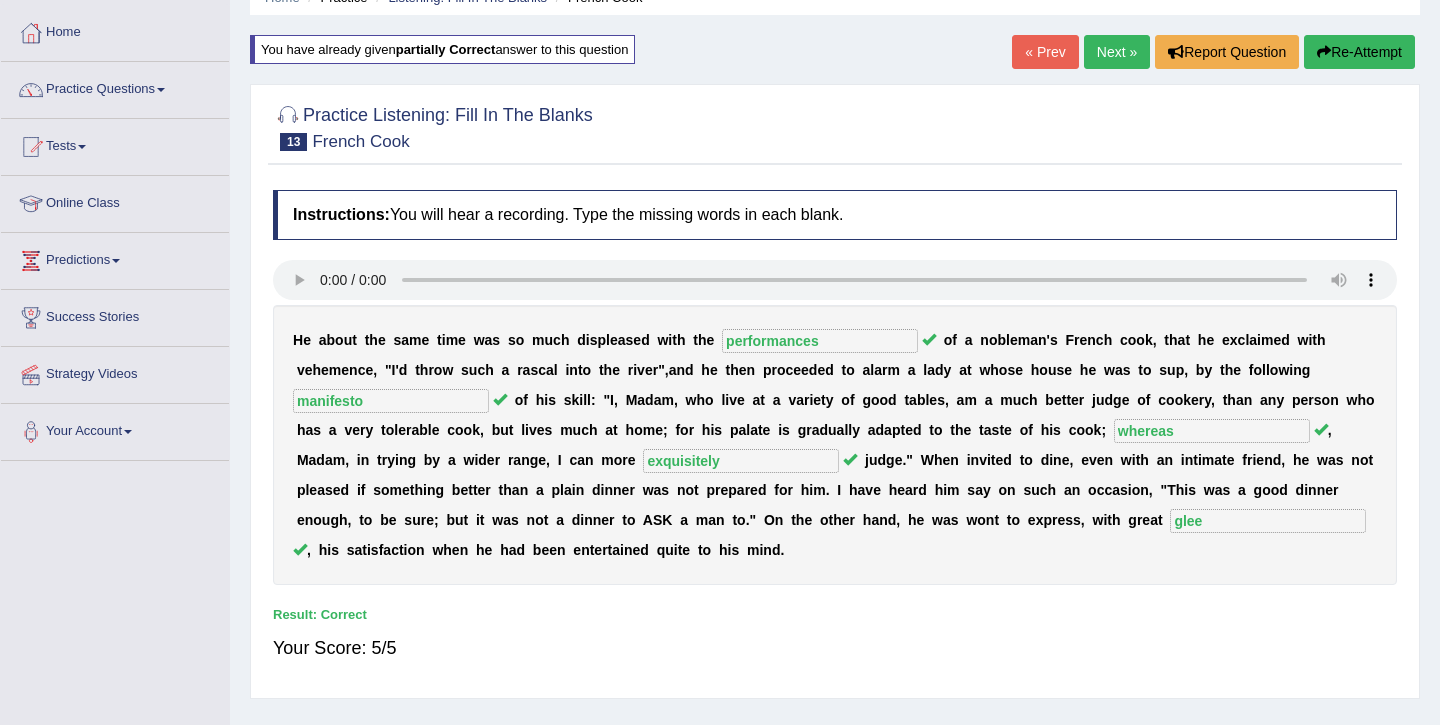 click on "Next »" at bounding box center [1117, 52] 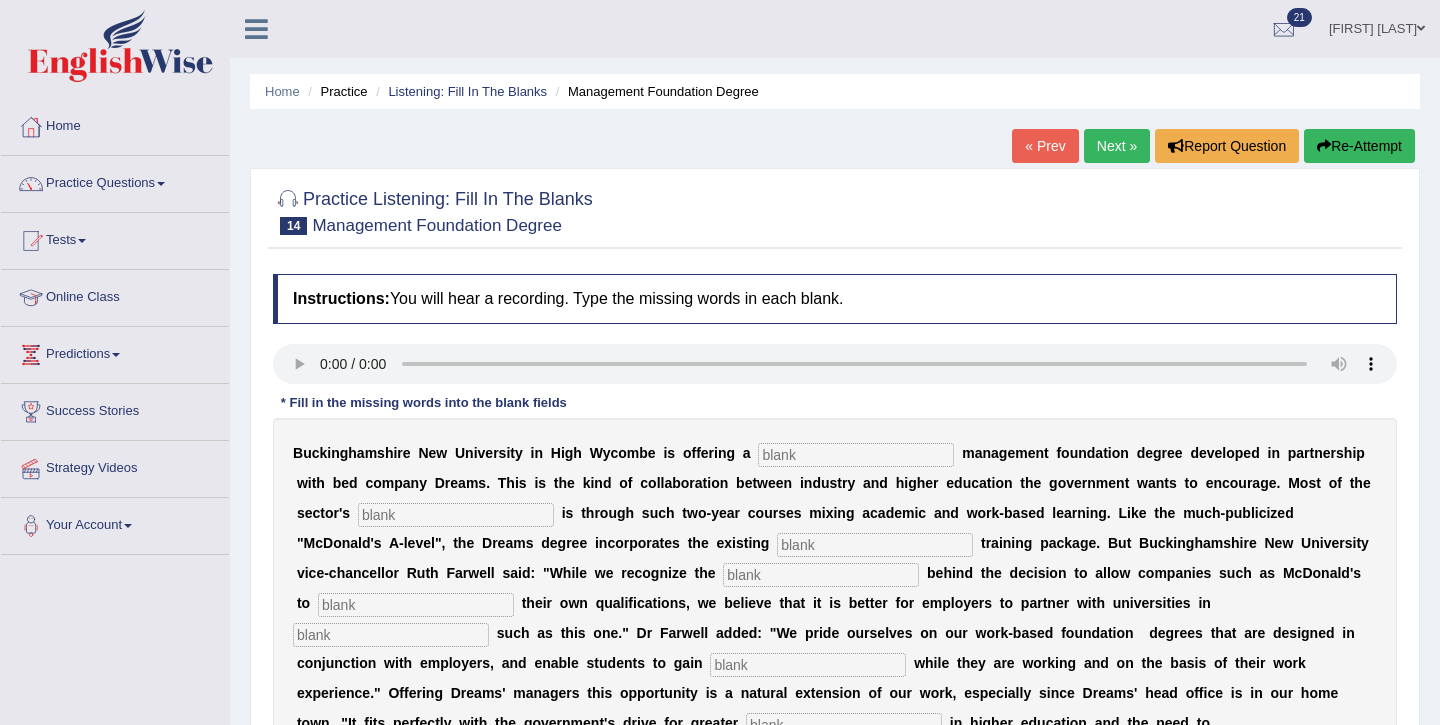 scroll, scrollTop: 0, scrollLeft: 0, axis: both 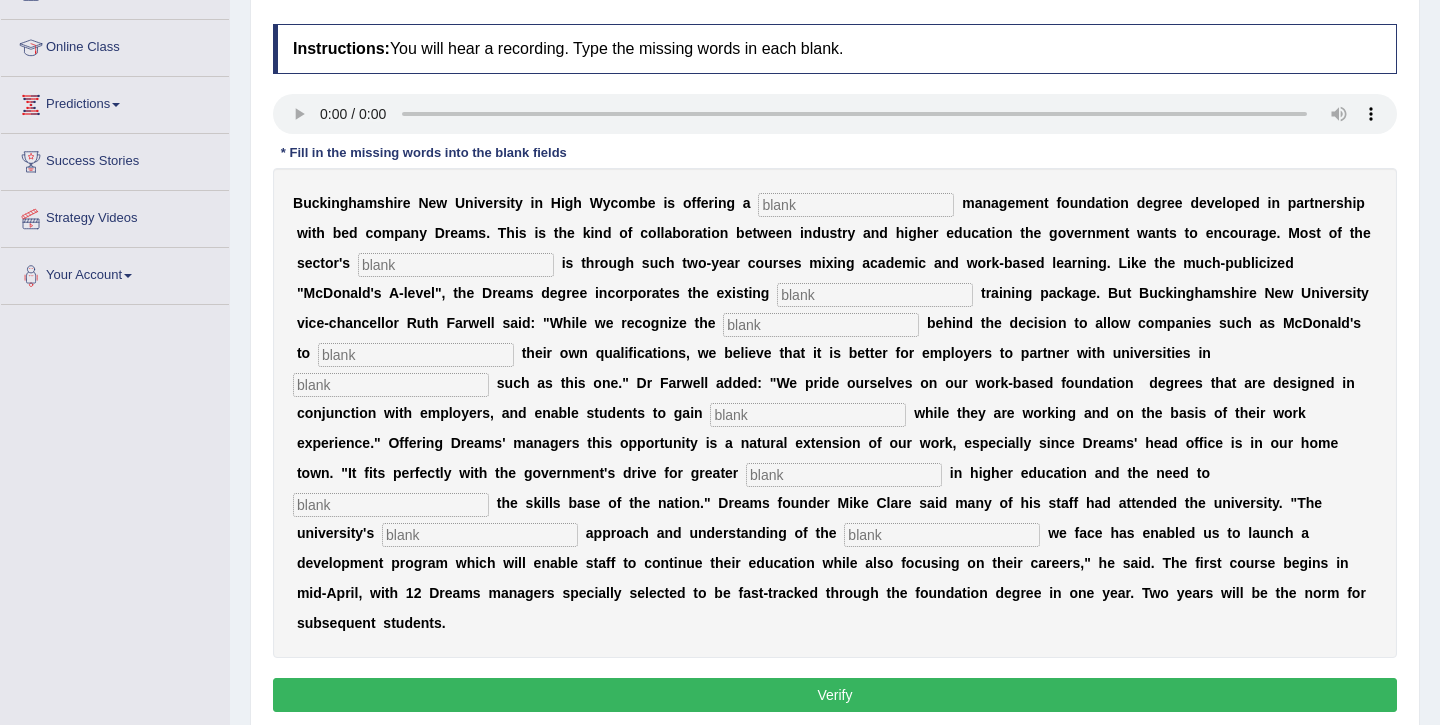 click at bounding box center [856, 205] 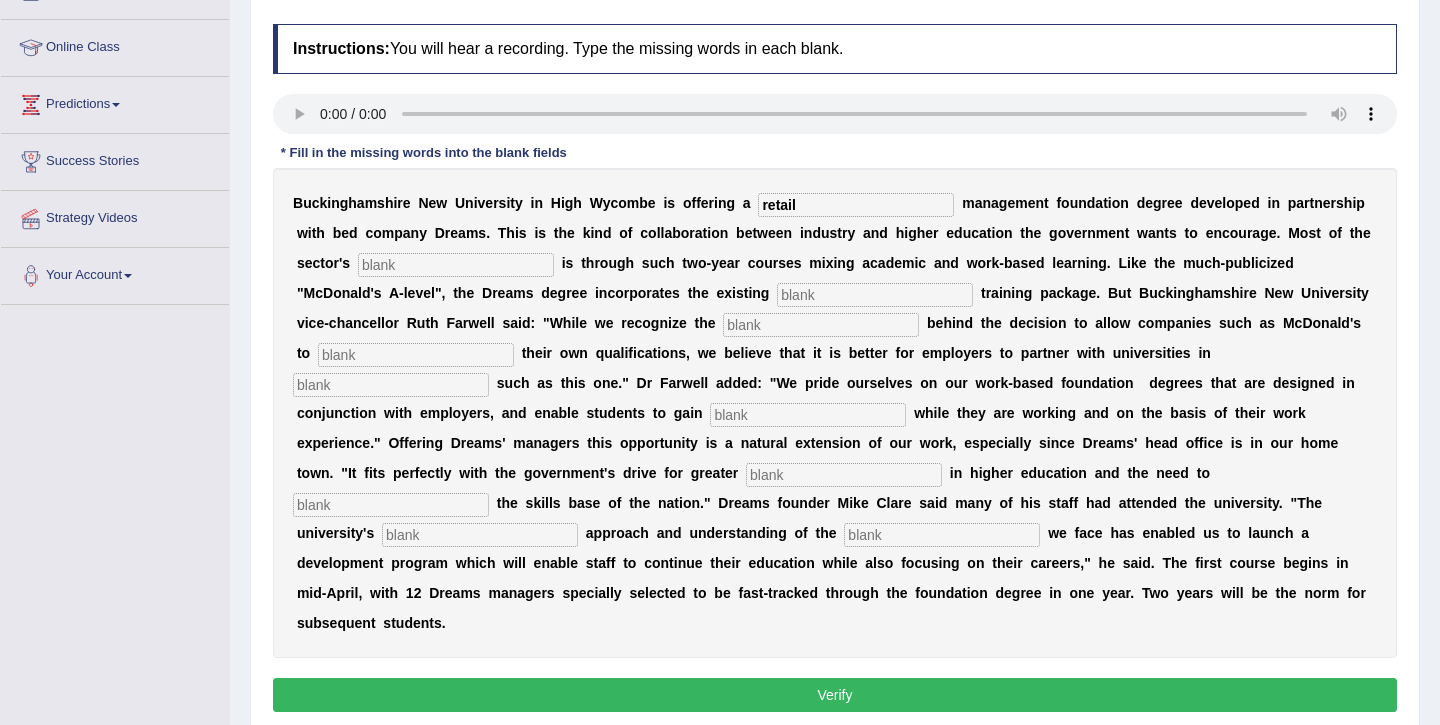 type on "retail" 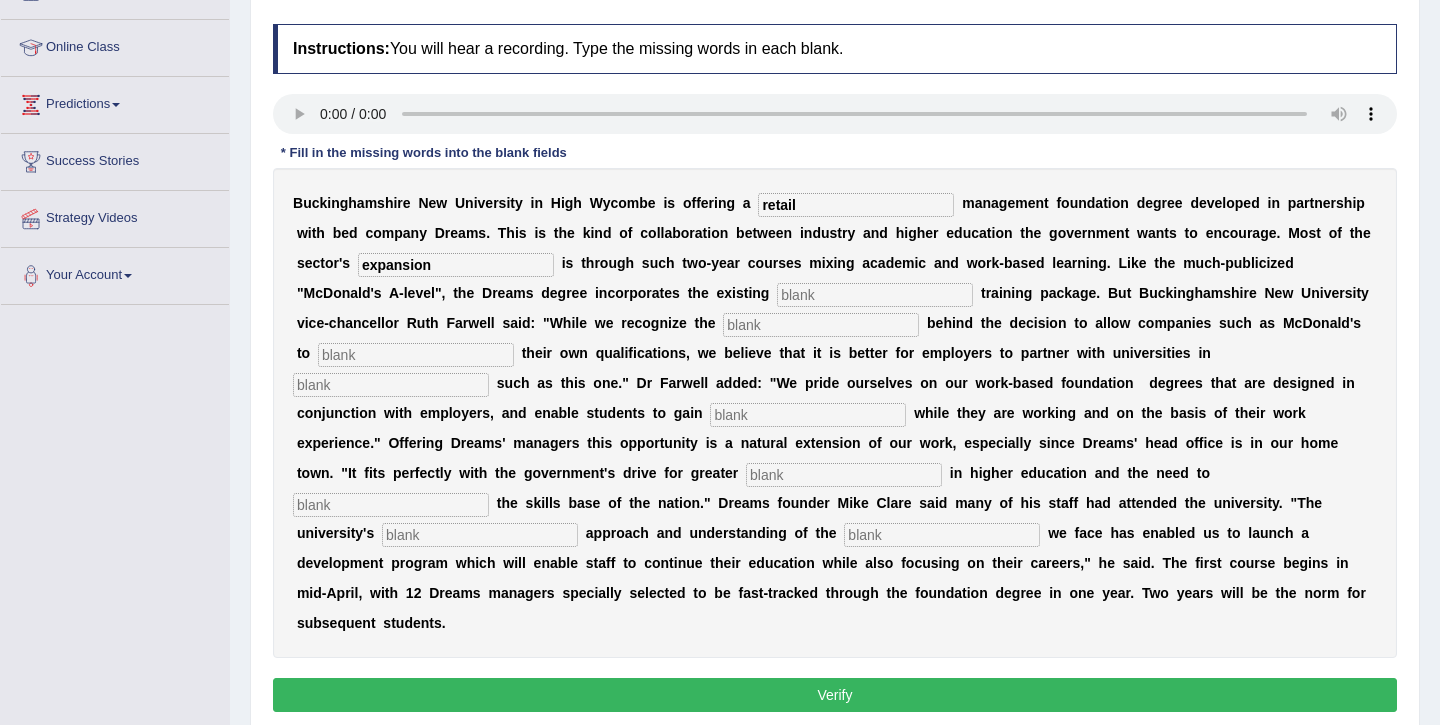 type on "expansion" 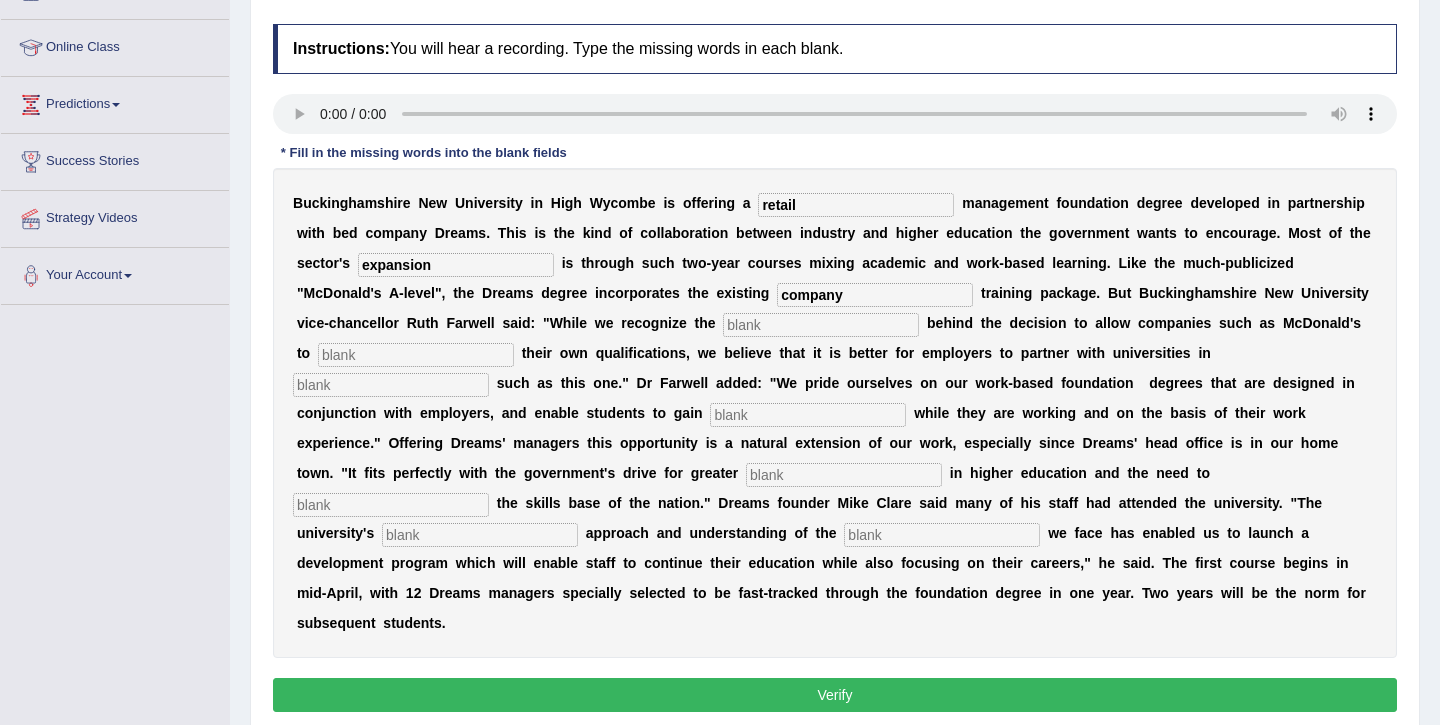 type on "company" 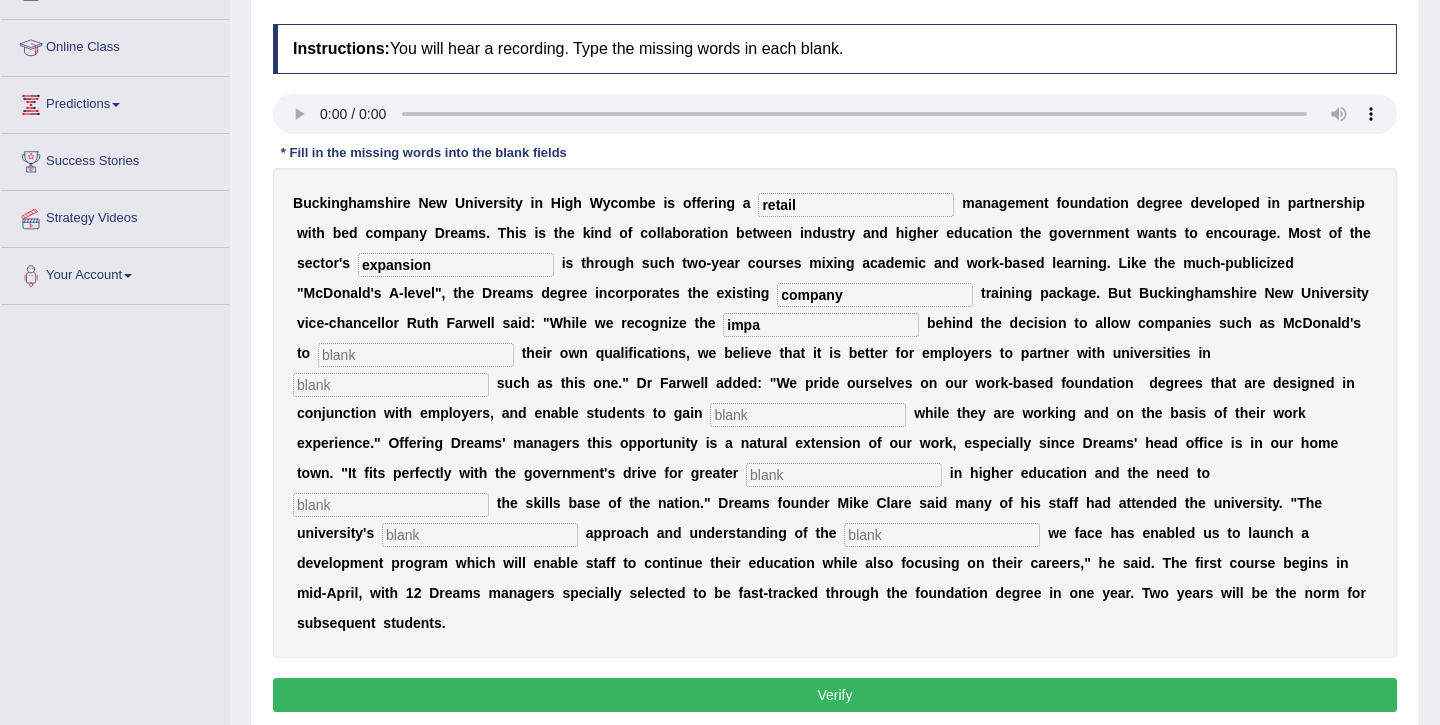 type on "impa" 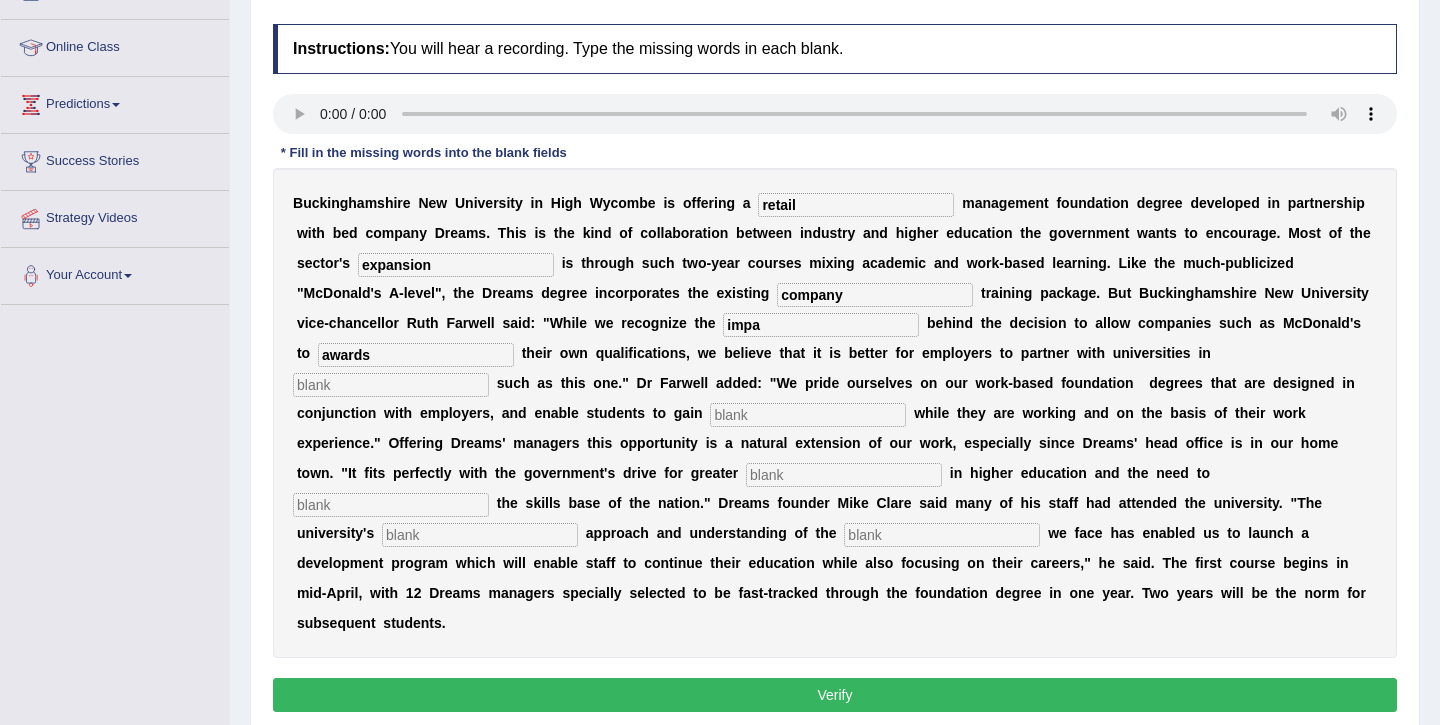 type on "awards" 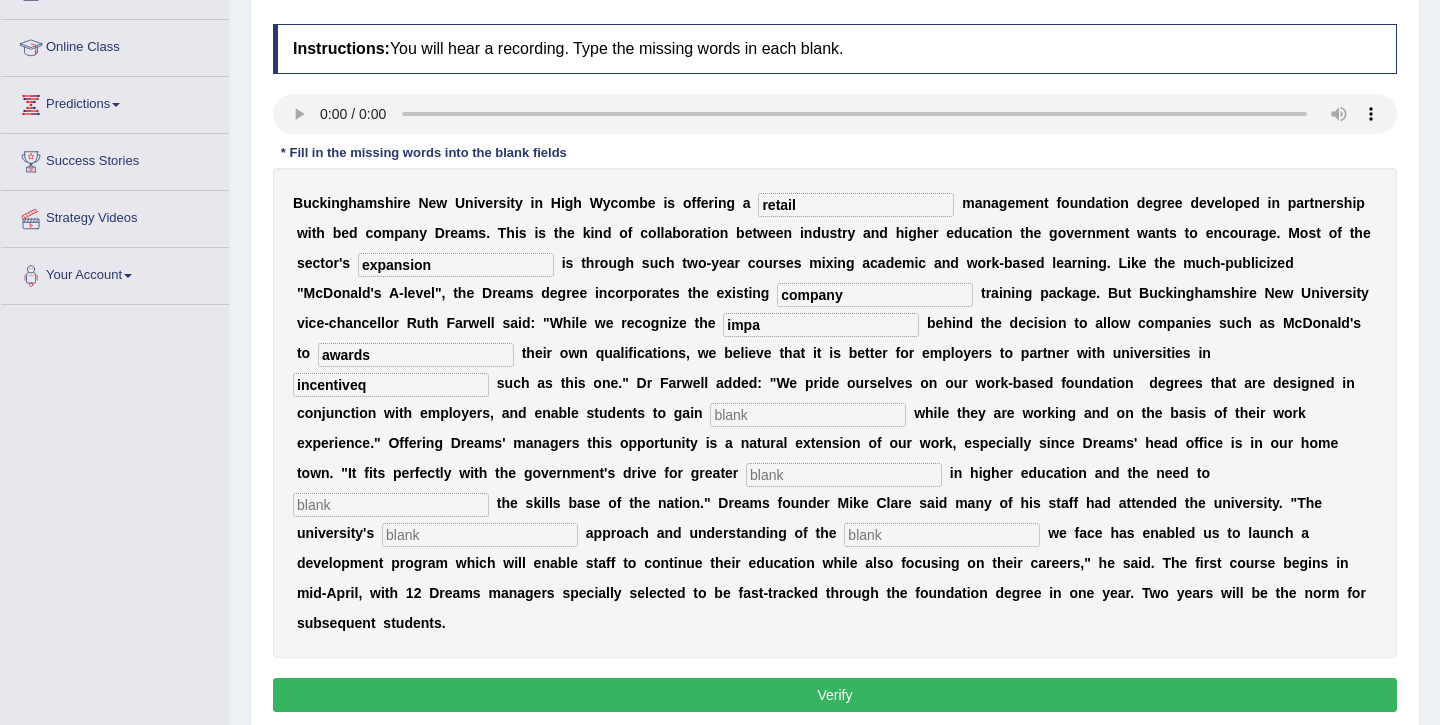 type on "incentiveq" 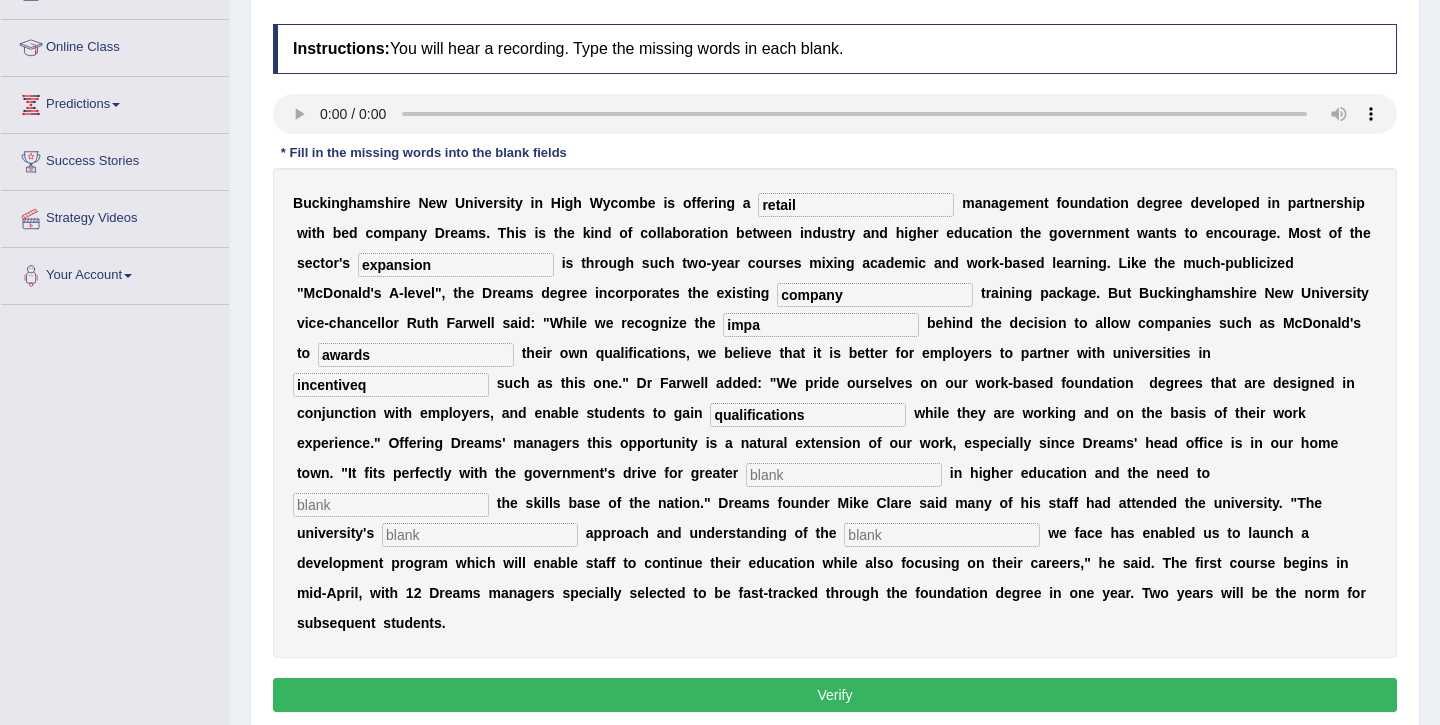 type on "qualifications" 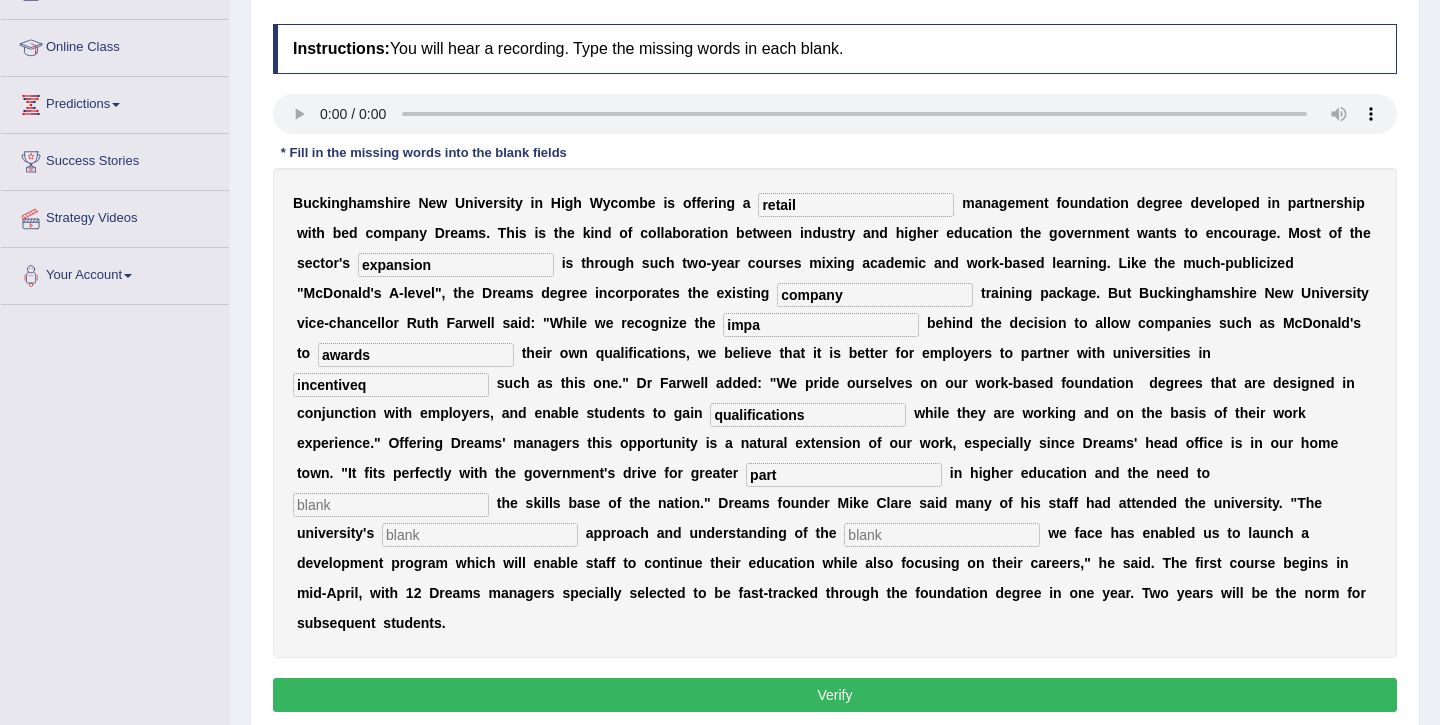 type on "part" 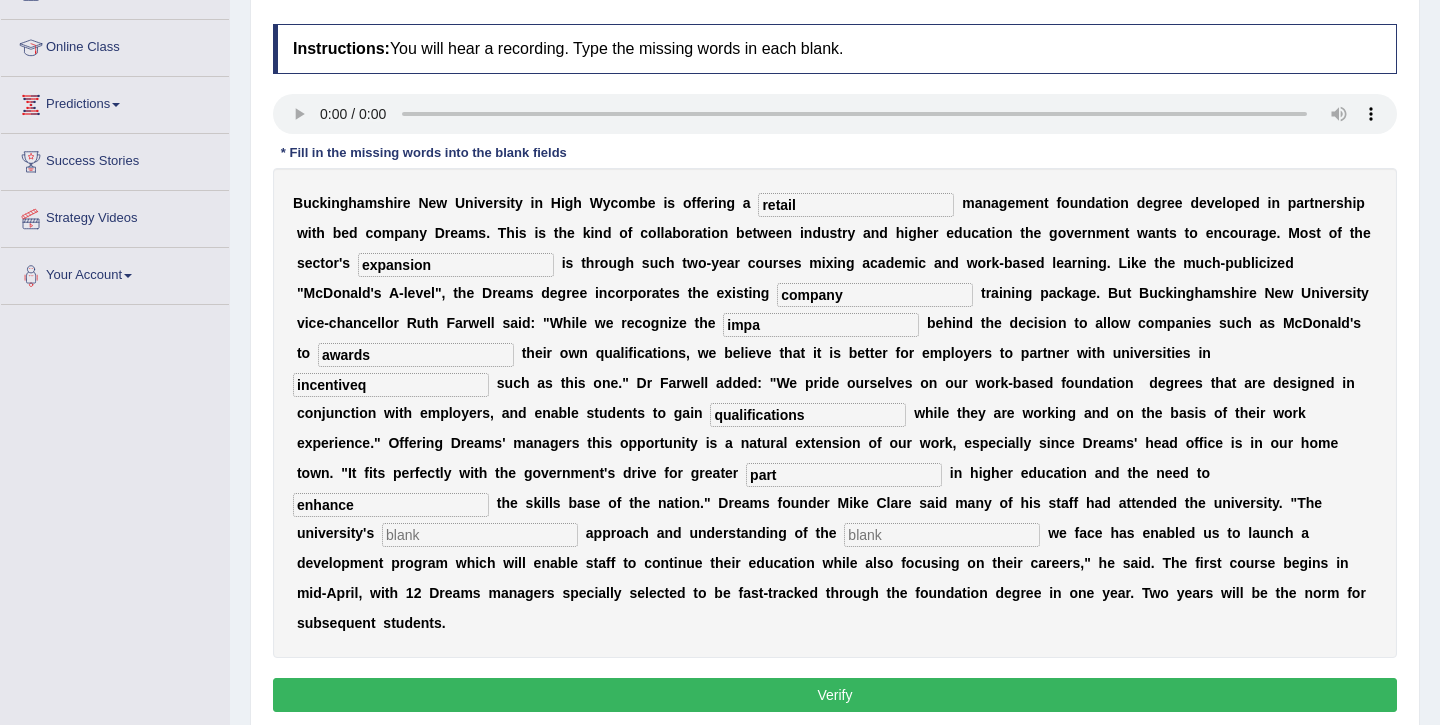 type on "enhance" 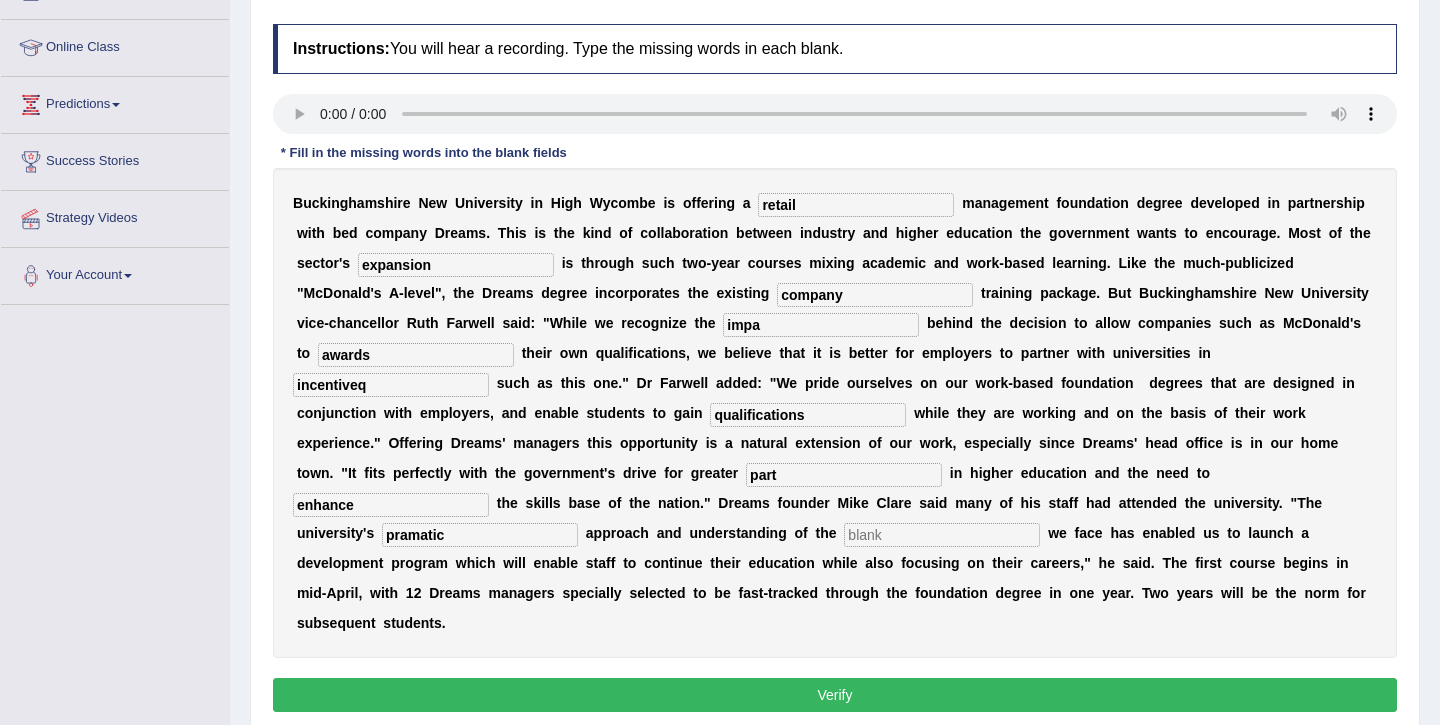 type on "pramatic" 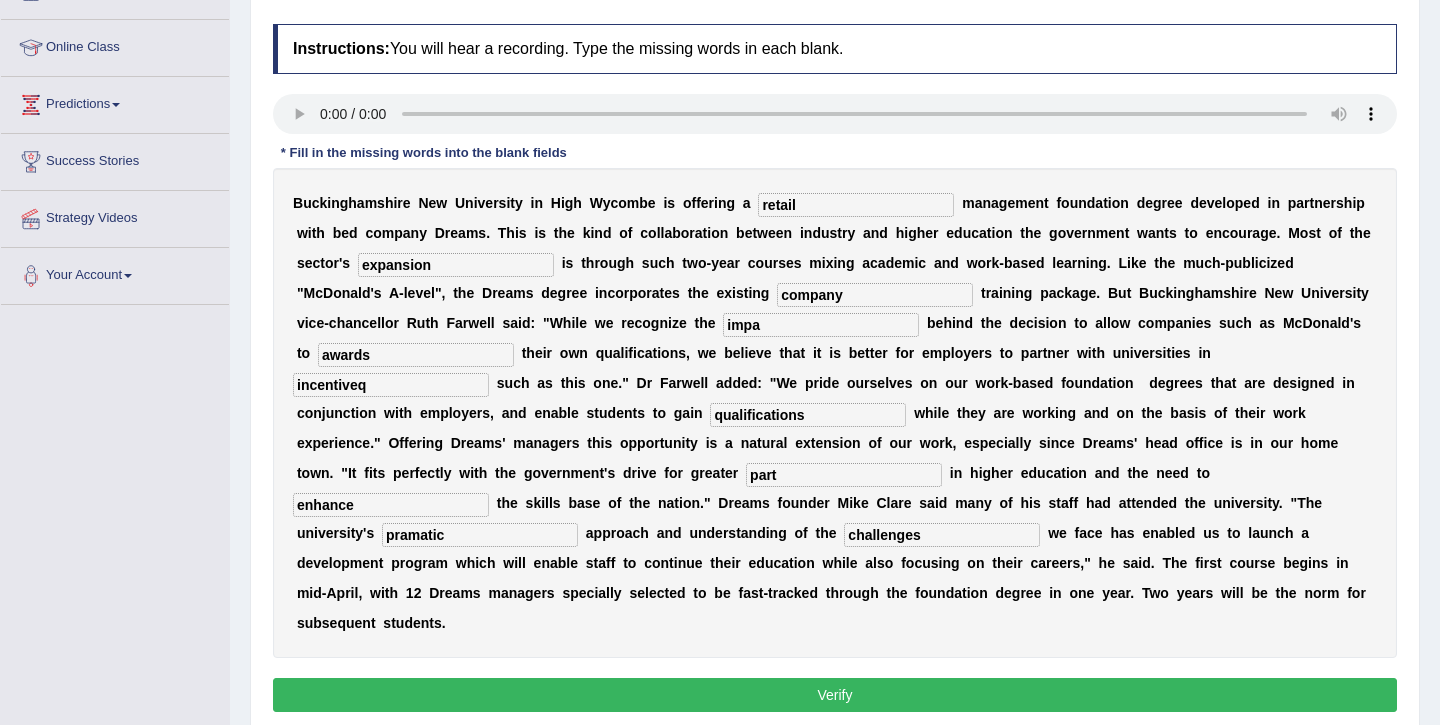 type on "challenges" 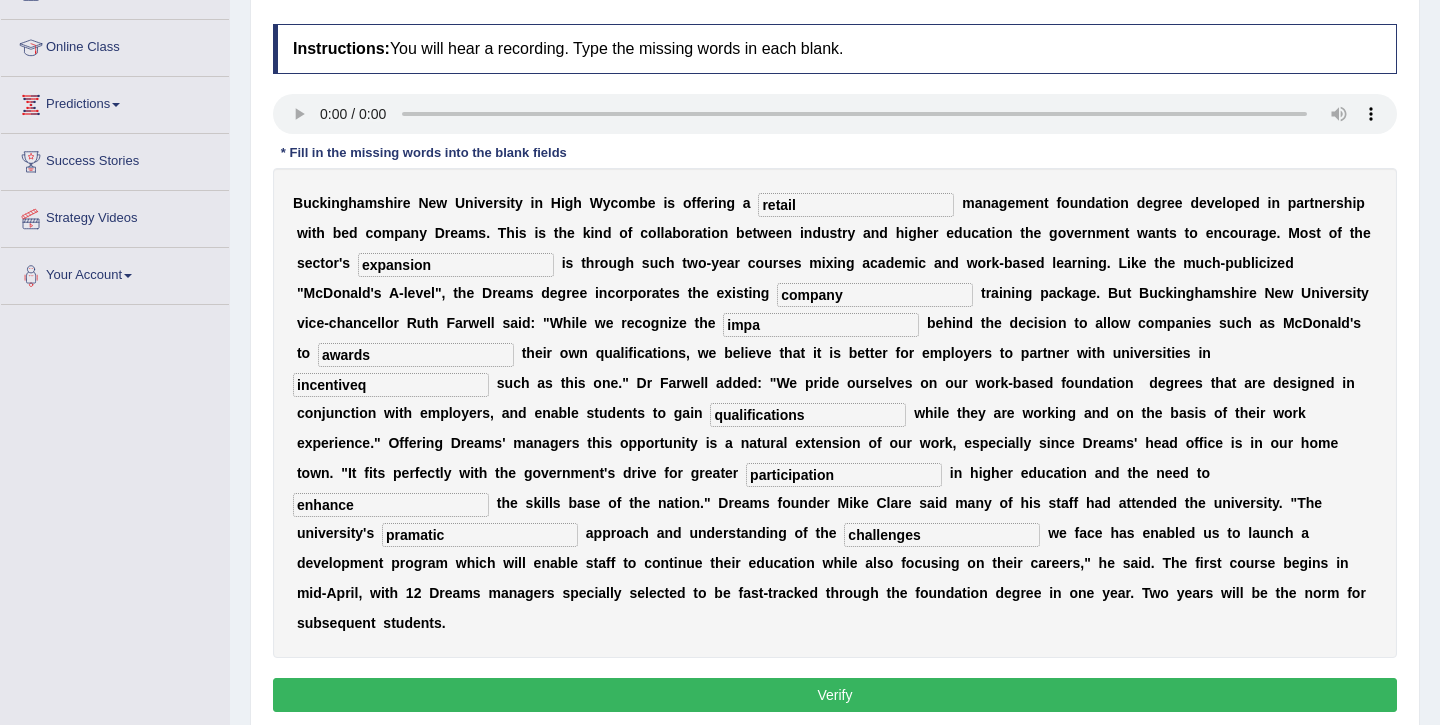 type on "participation" 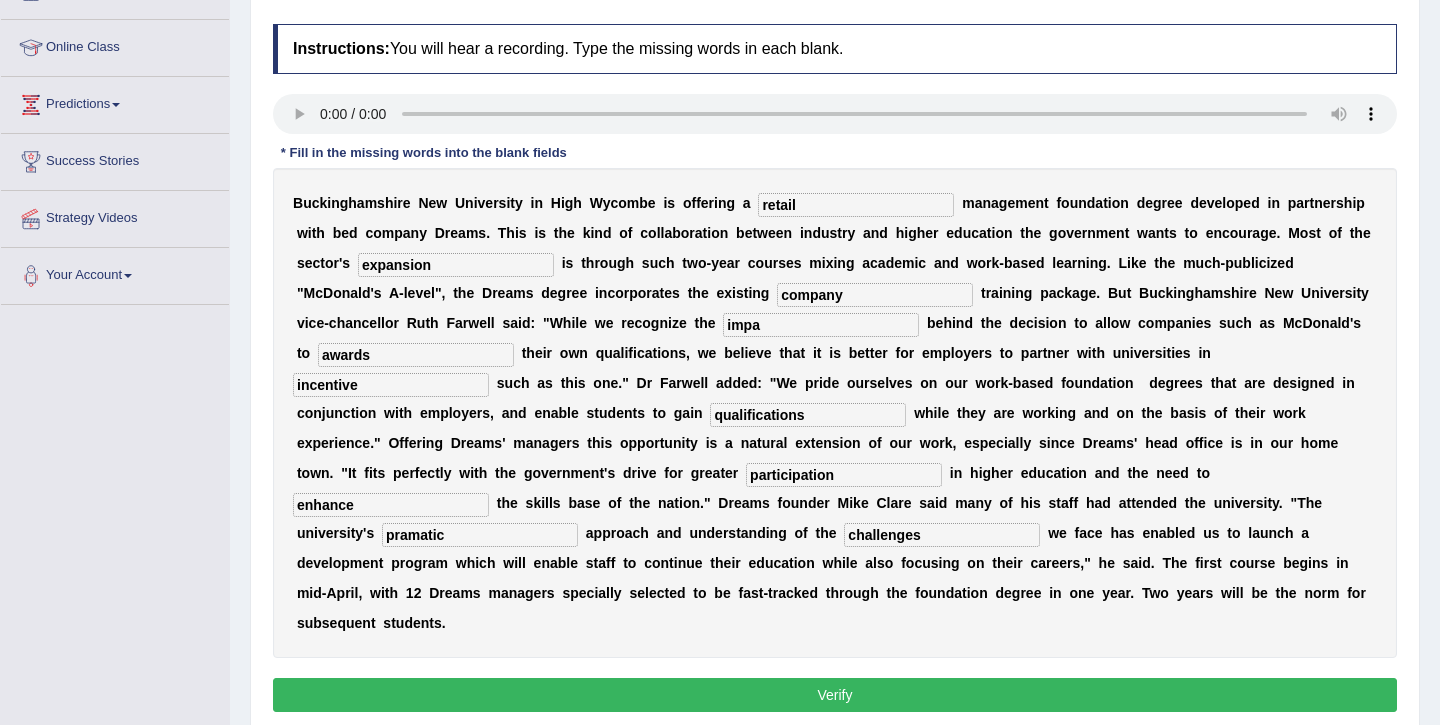 type on "incentive" 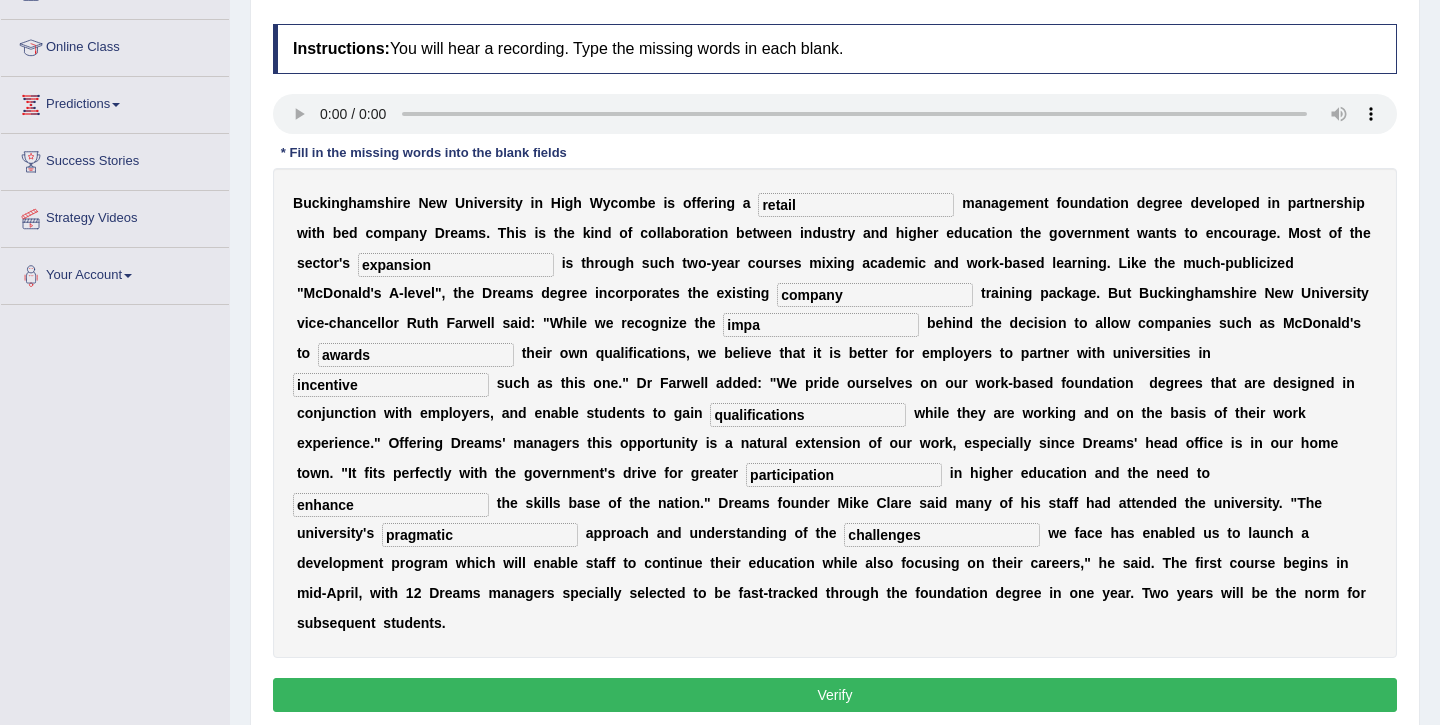 type on "pragmatic" 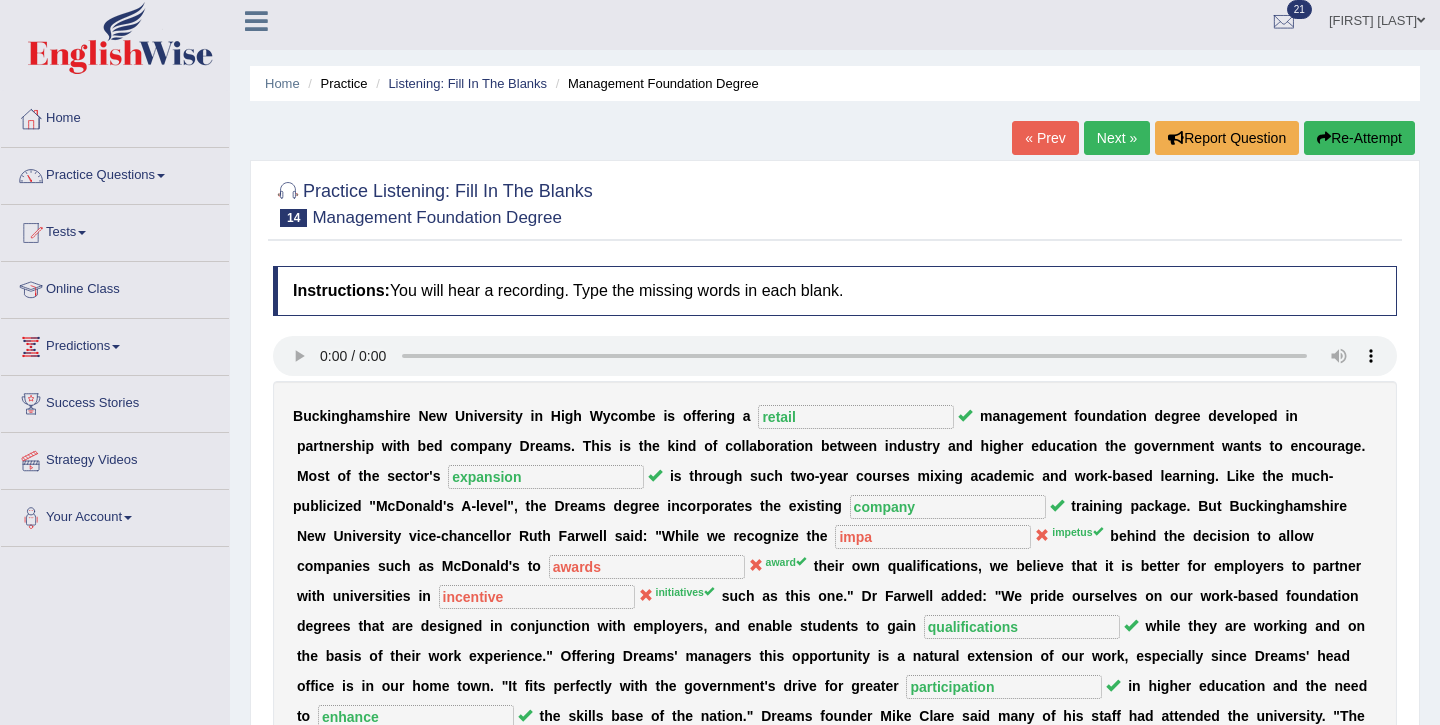 scroll, scrollTop: 0, scrollLeft: 0, axis: both 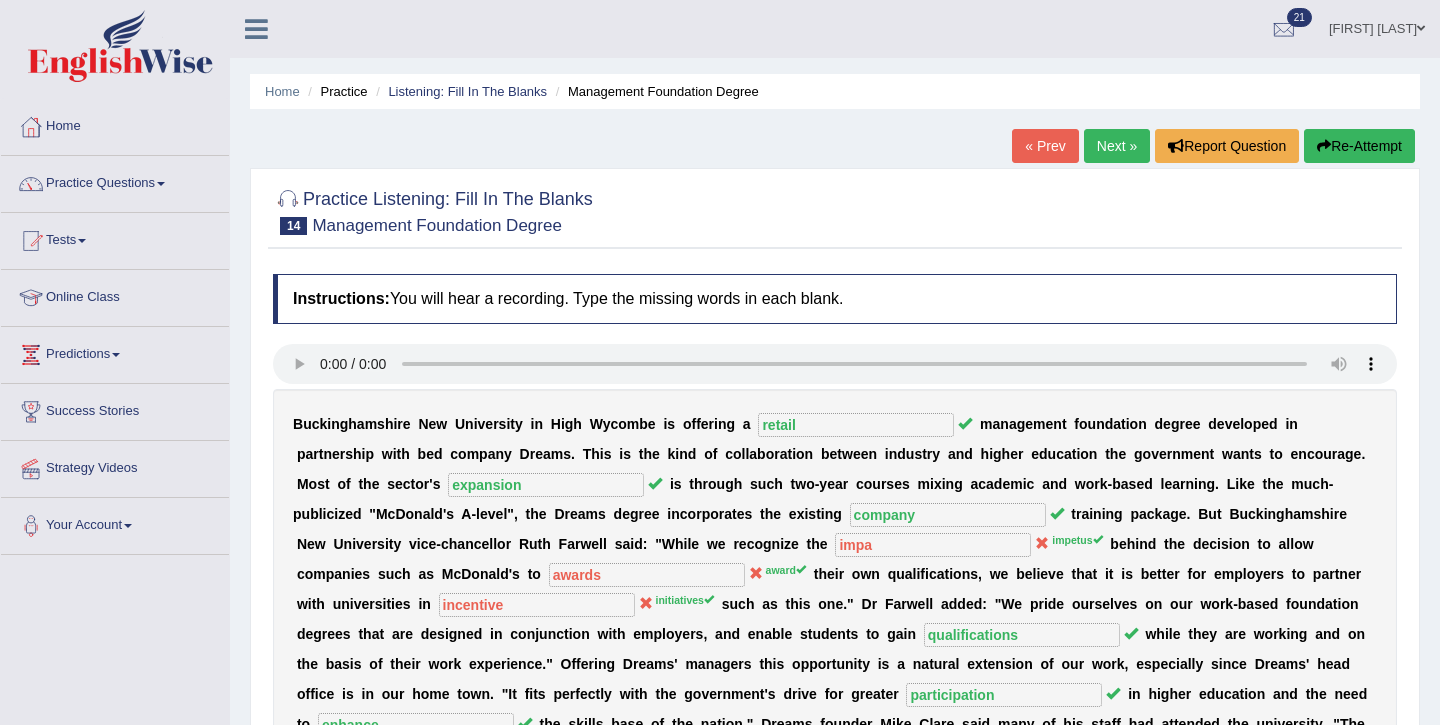 click on "Next »" at bounding box center (1117, 146) 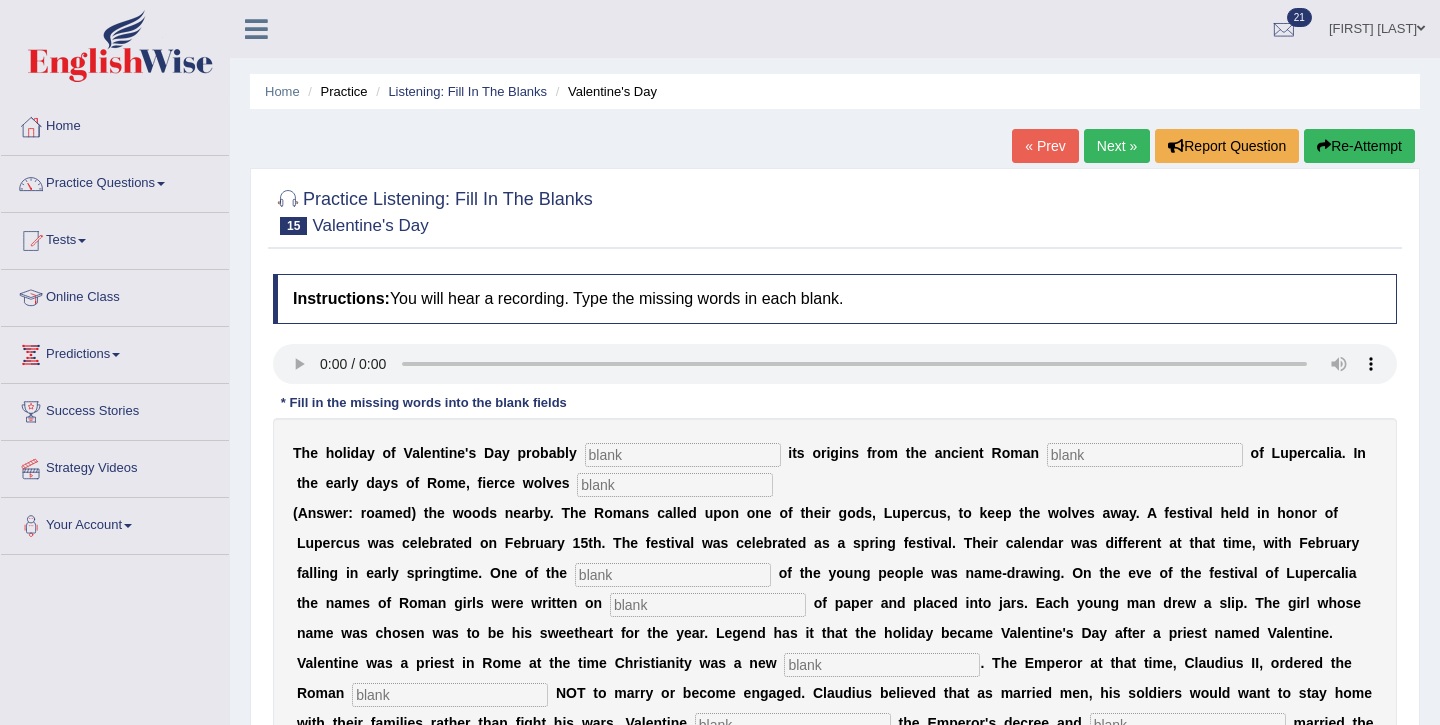 scroll, scrollTop: 126, scrollLeft: 0, axis: vertical 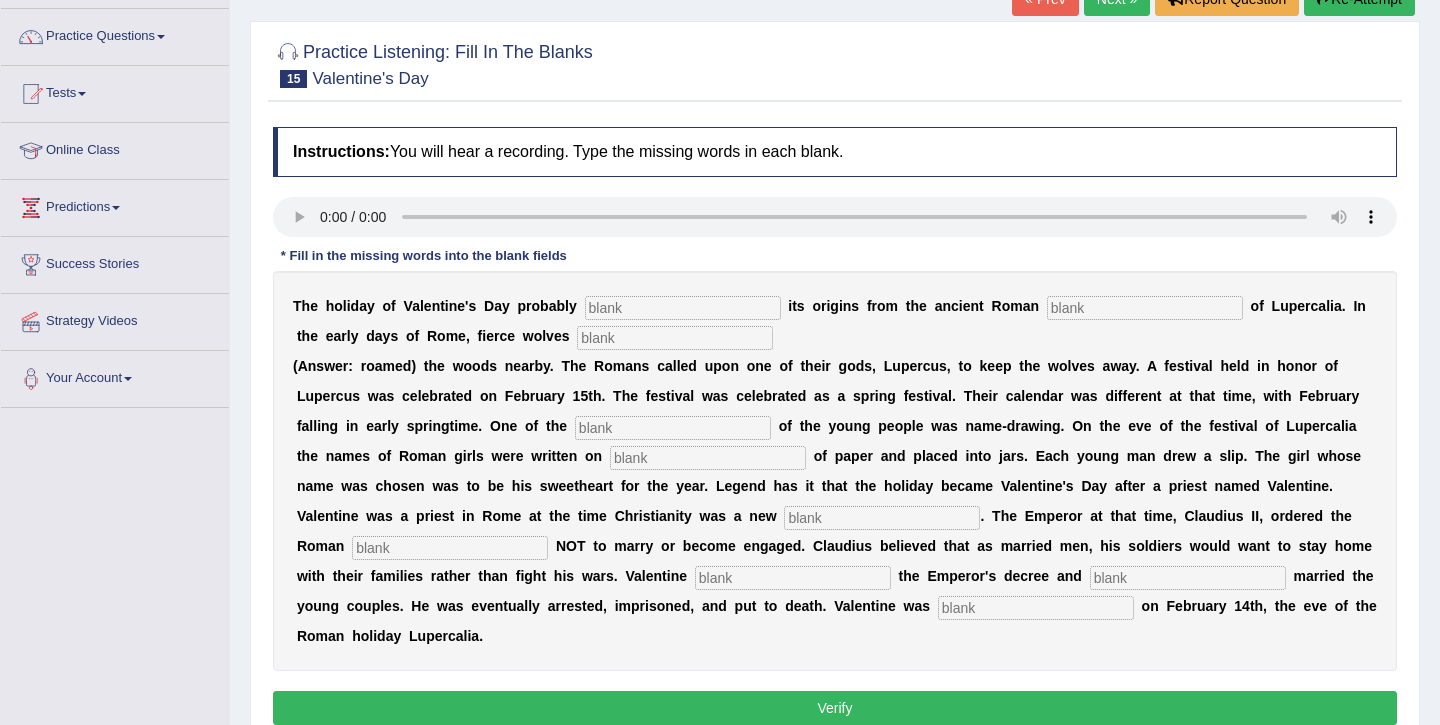click at bounding box center [683, 308] 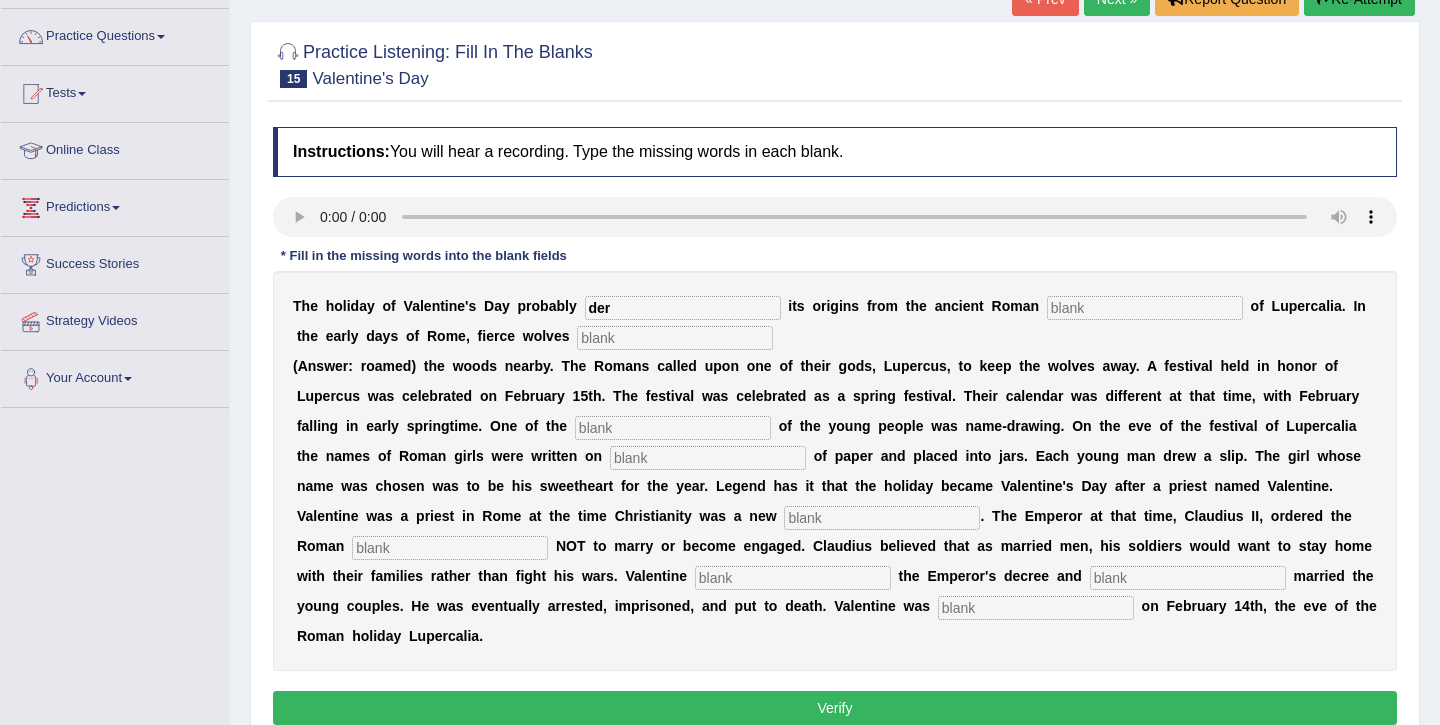 type on "der" 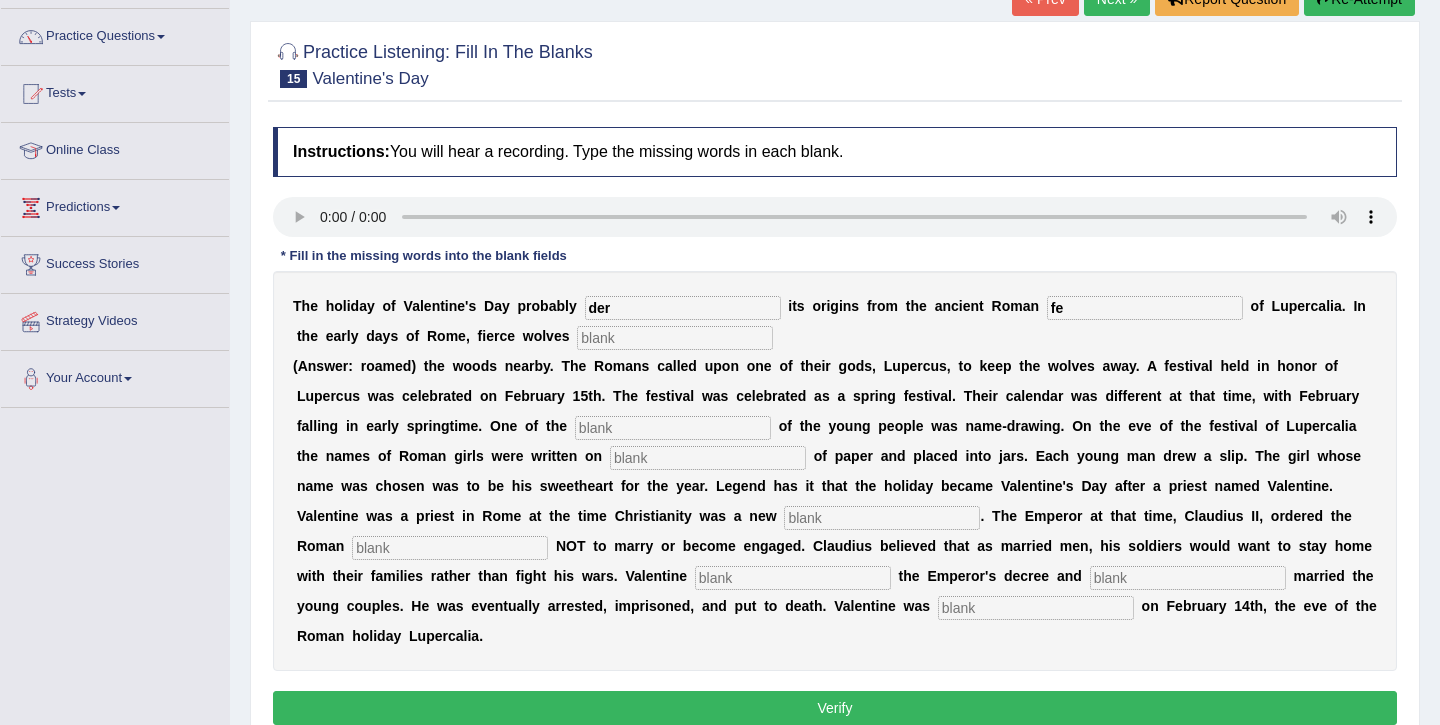 type on "fe" 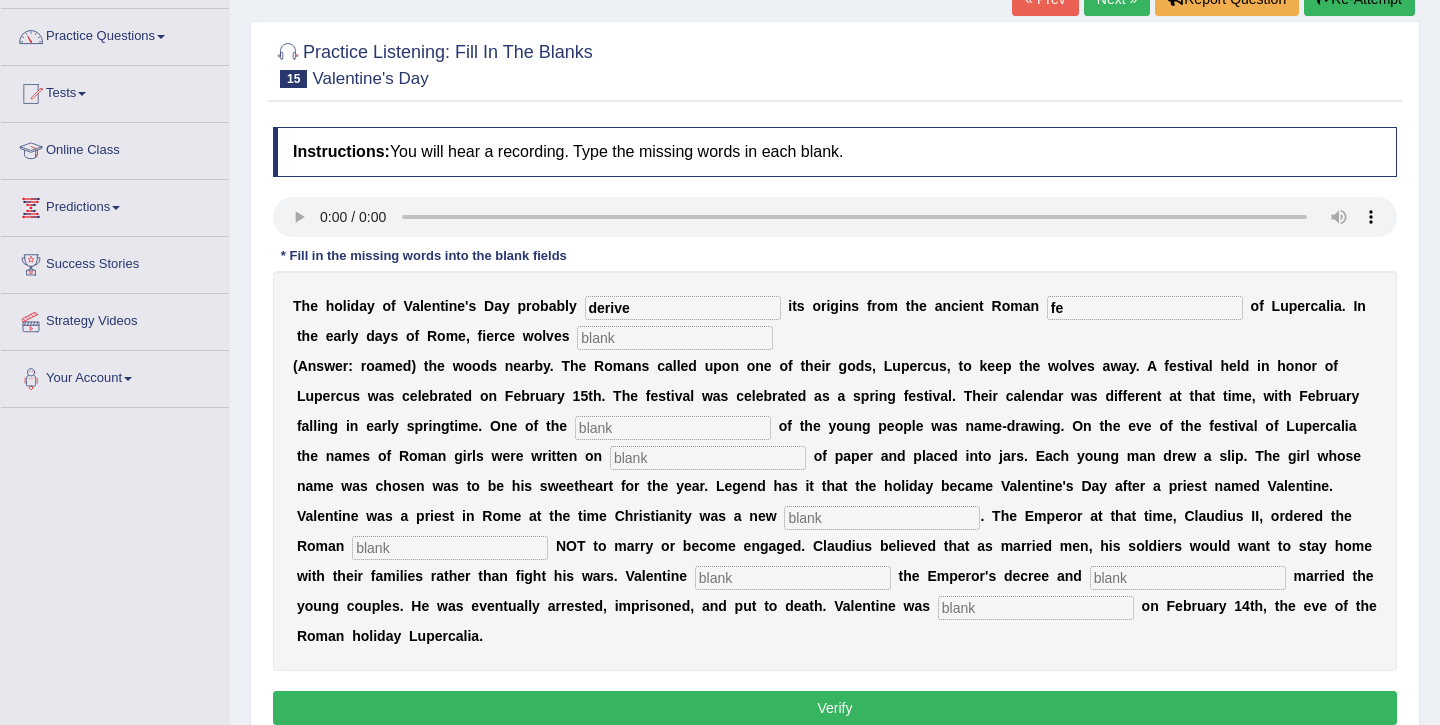 type on "derive" 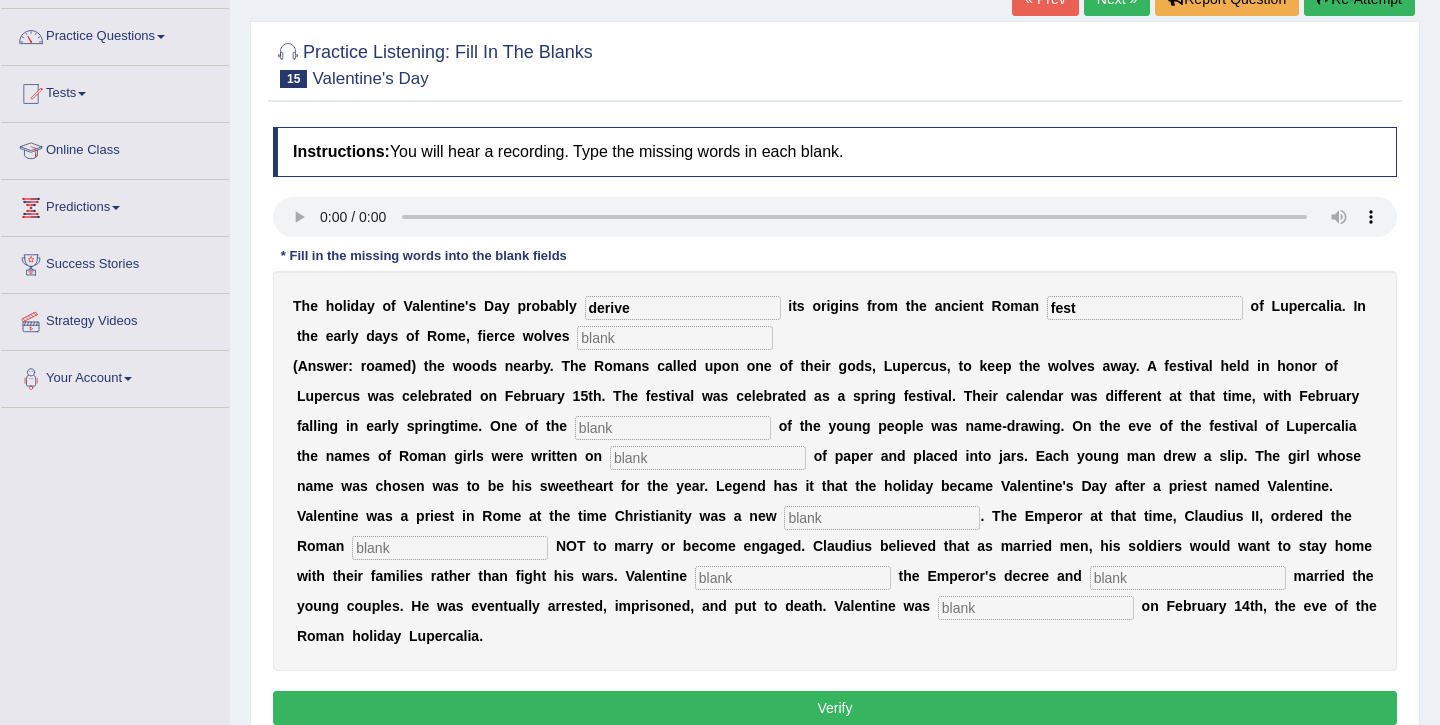 type on "fest" 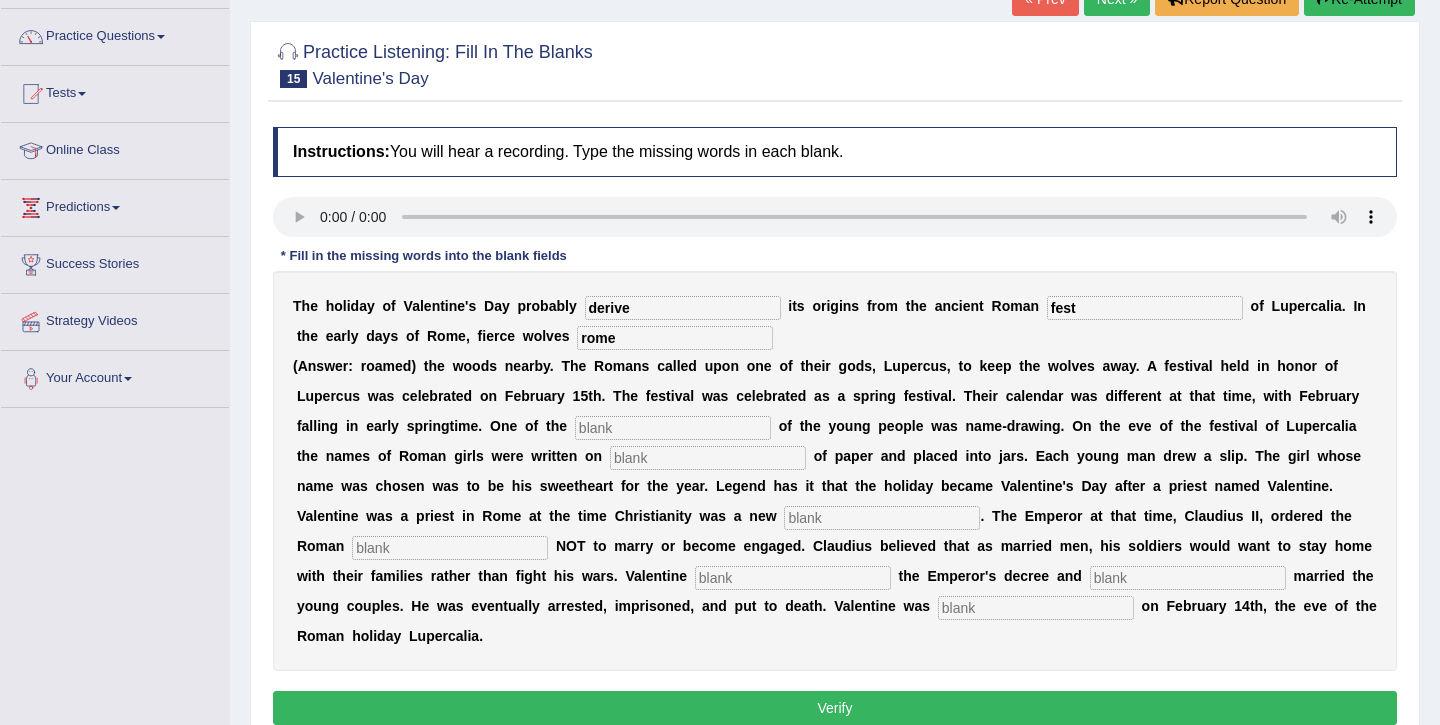 type on "rome" 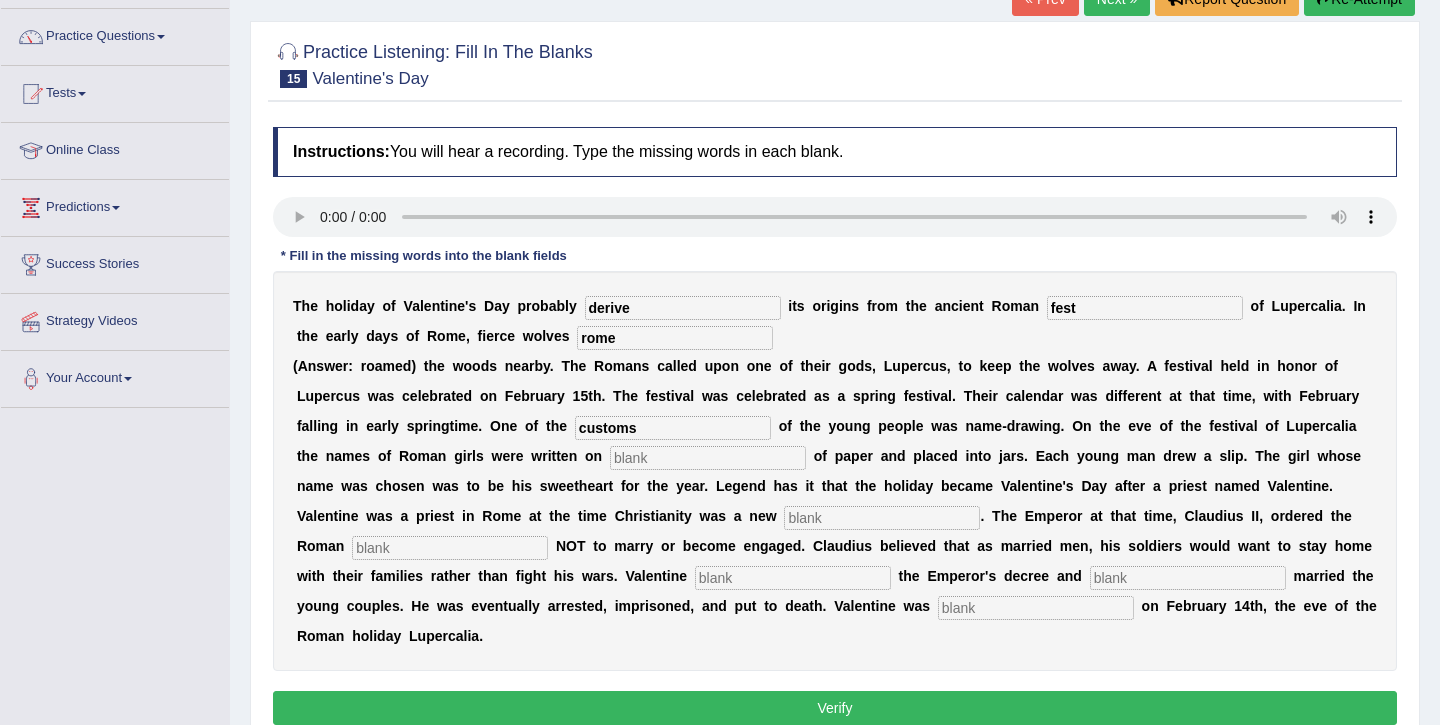 type on "customs" 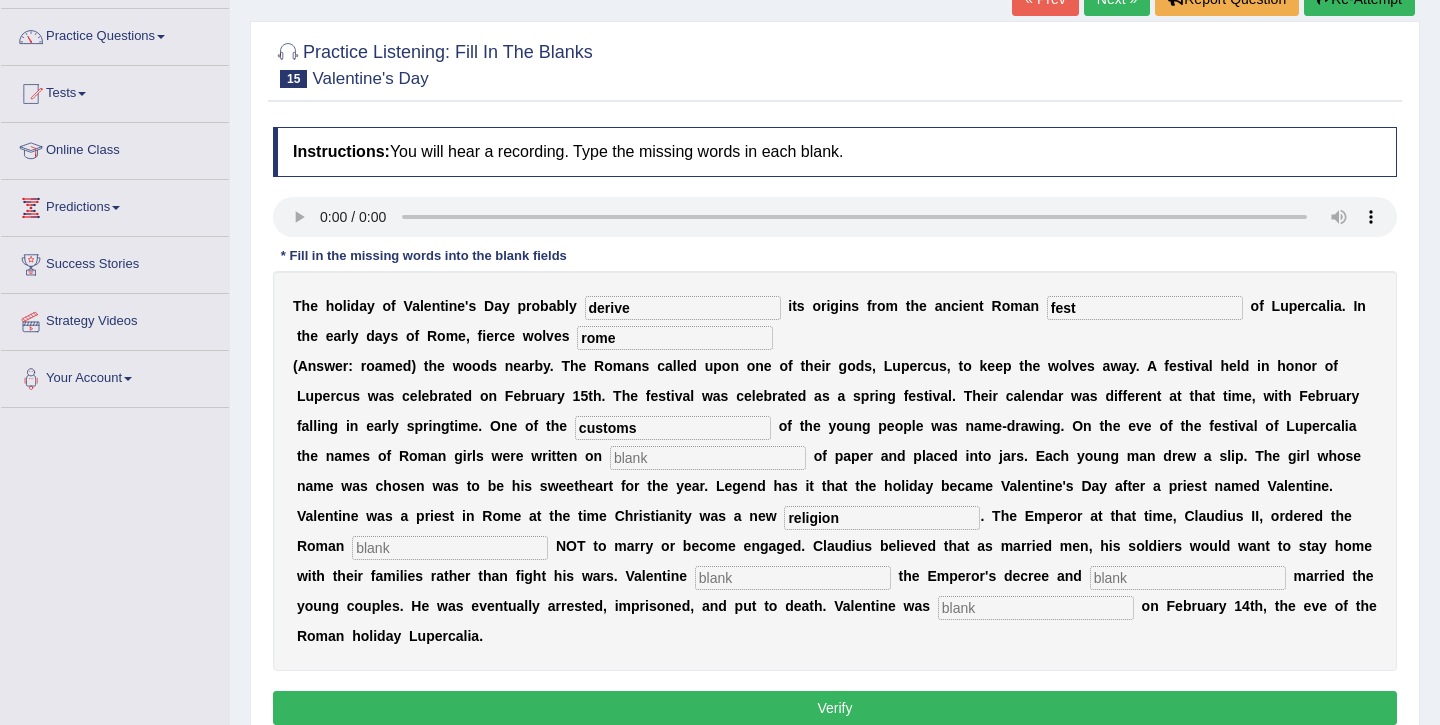 type on "religion" 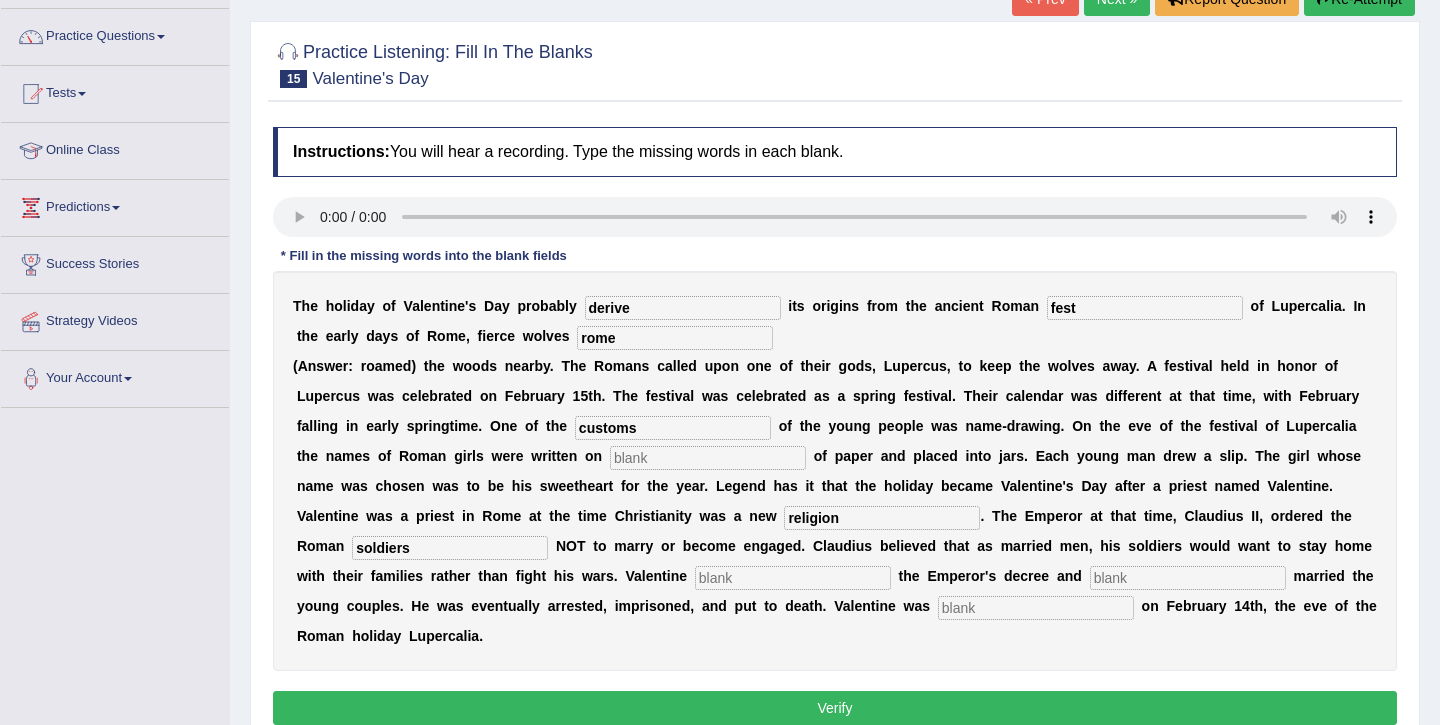 type on "soldiers" 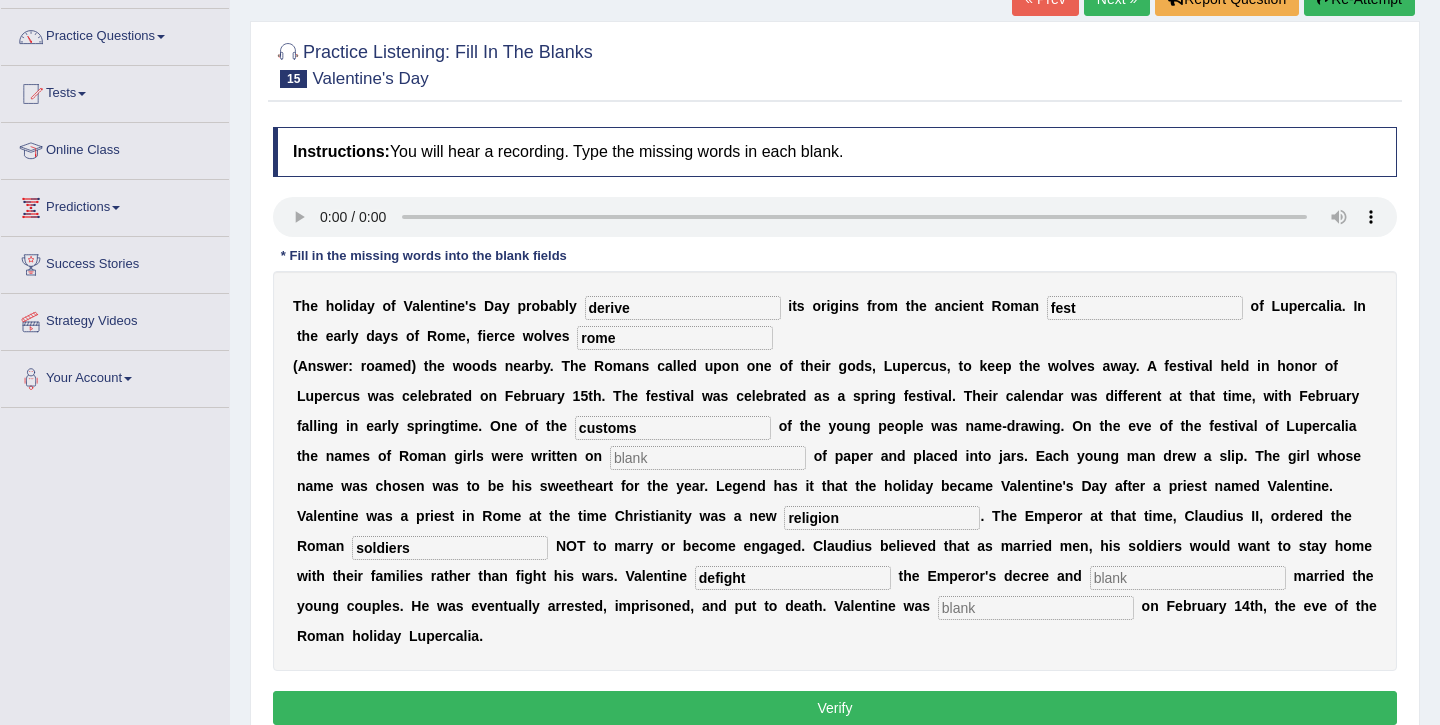 type on "defight" 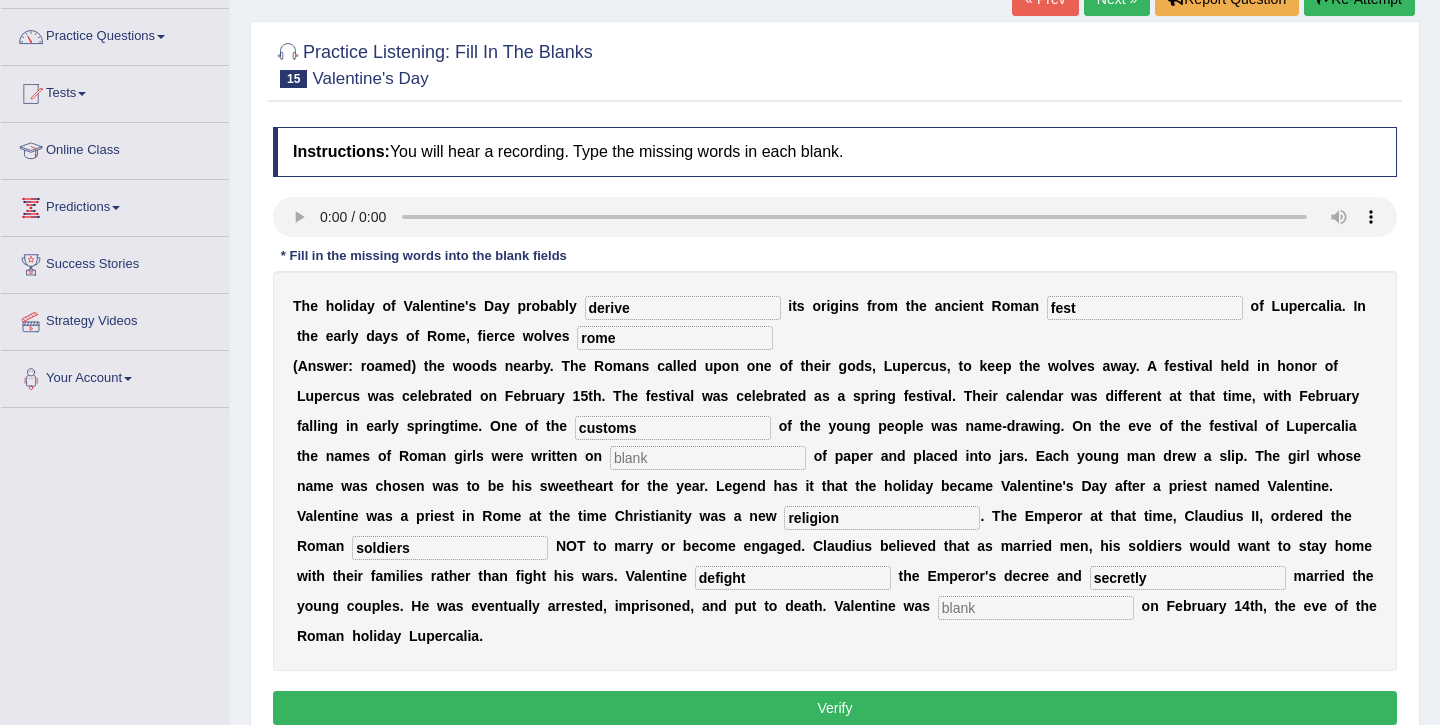 type on "secretly" 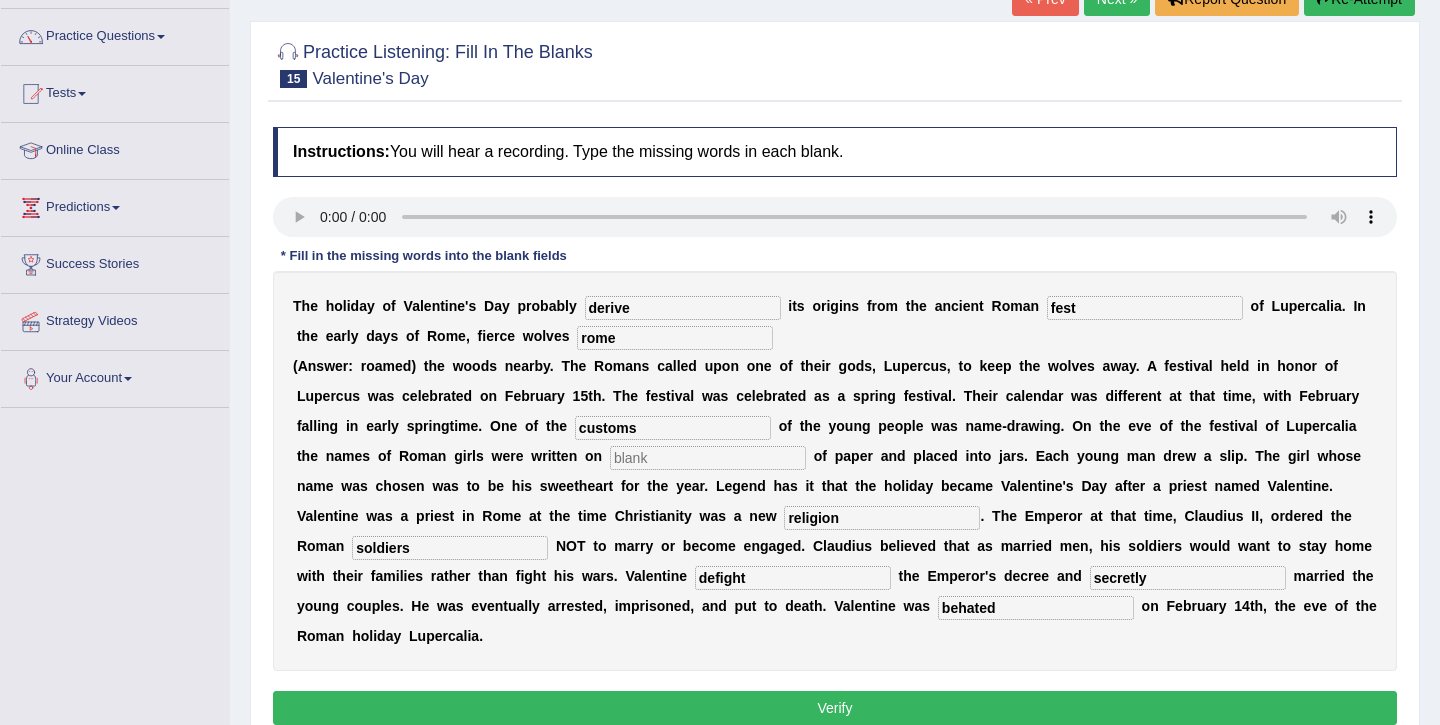 type on "behated" 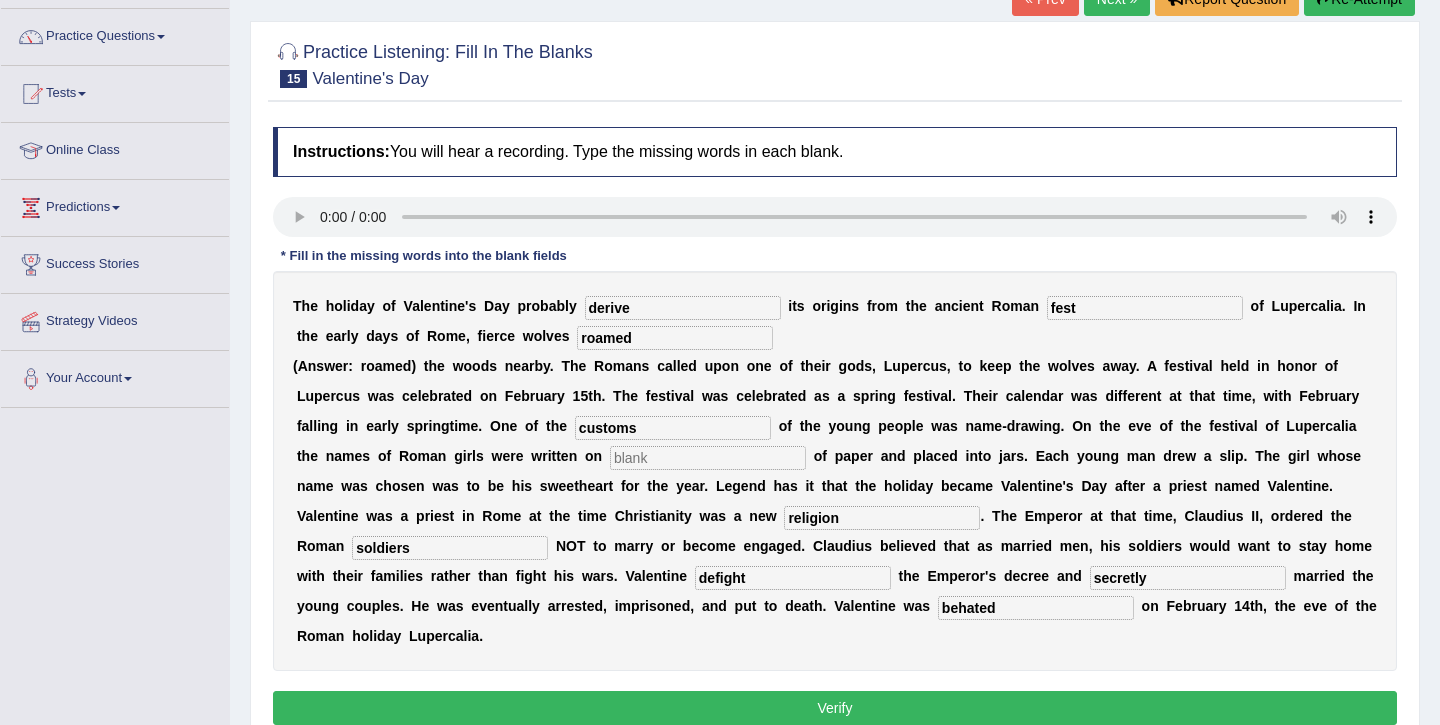 type on "roamed" 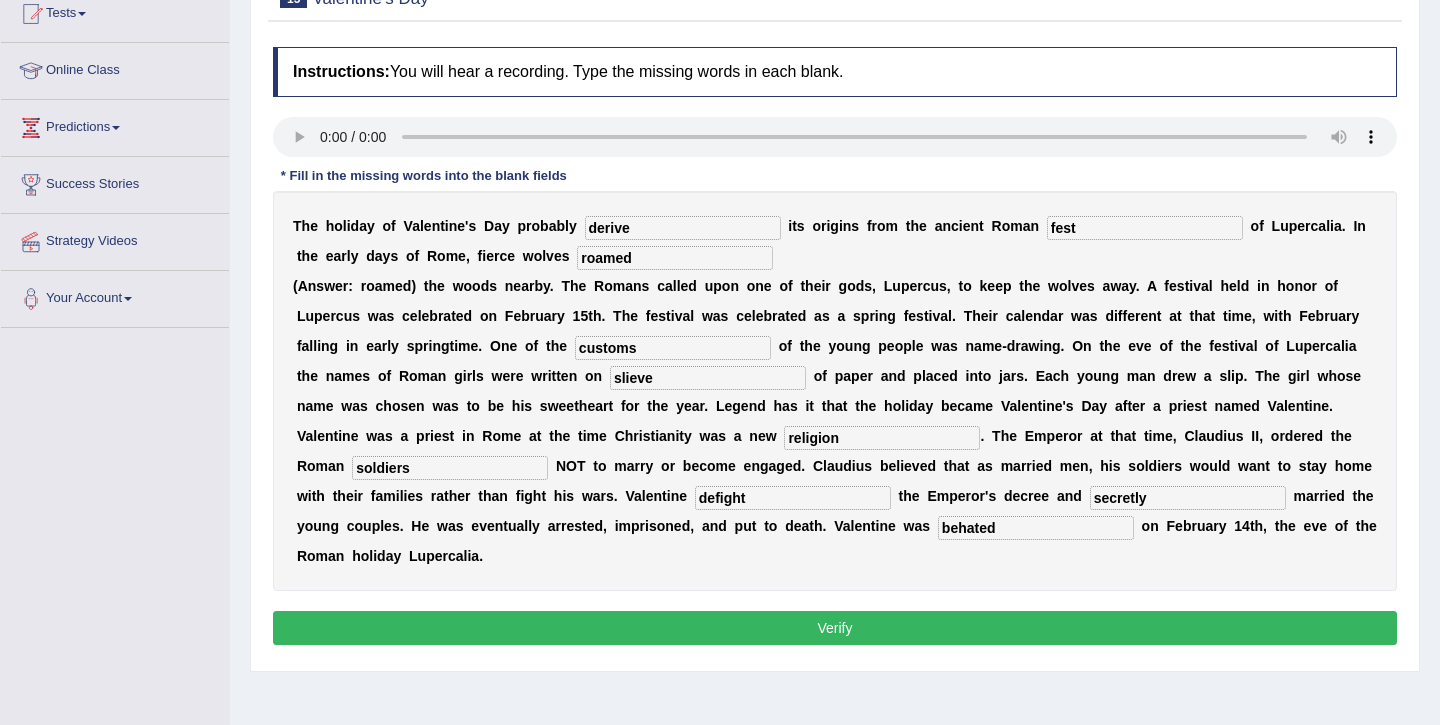 scroll, scrollTop: 242, scrollLeft: 0, axis: vertical 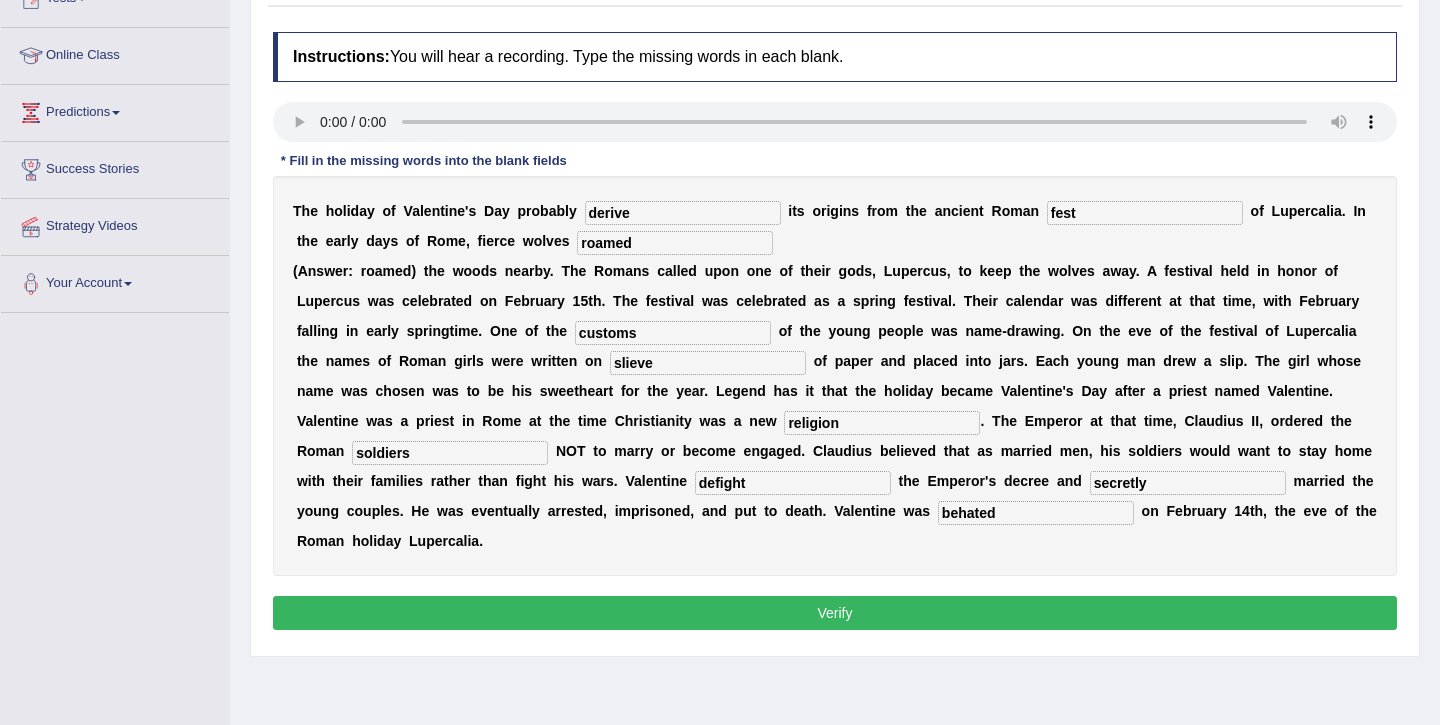 type on "slieve" 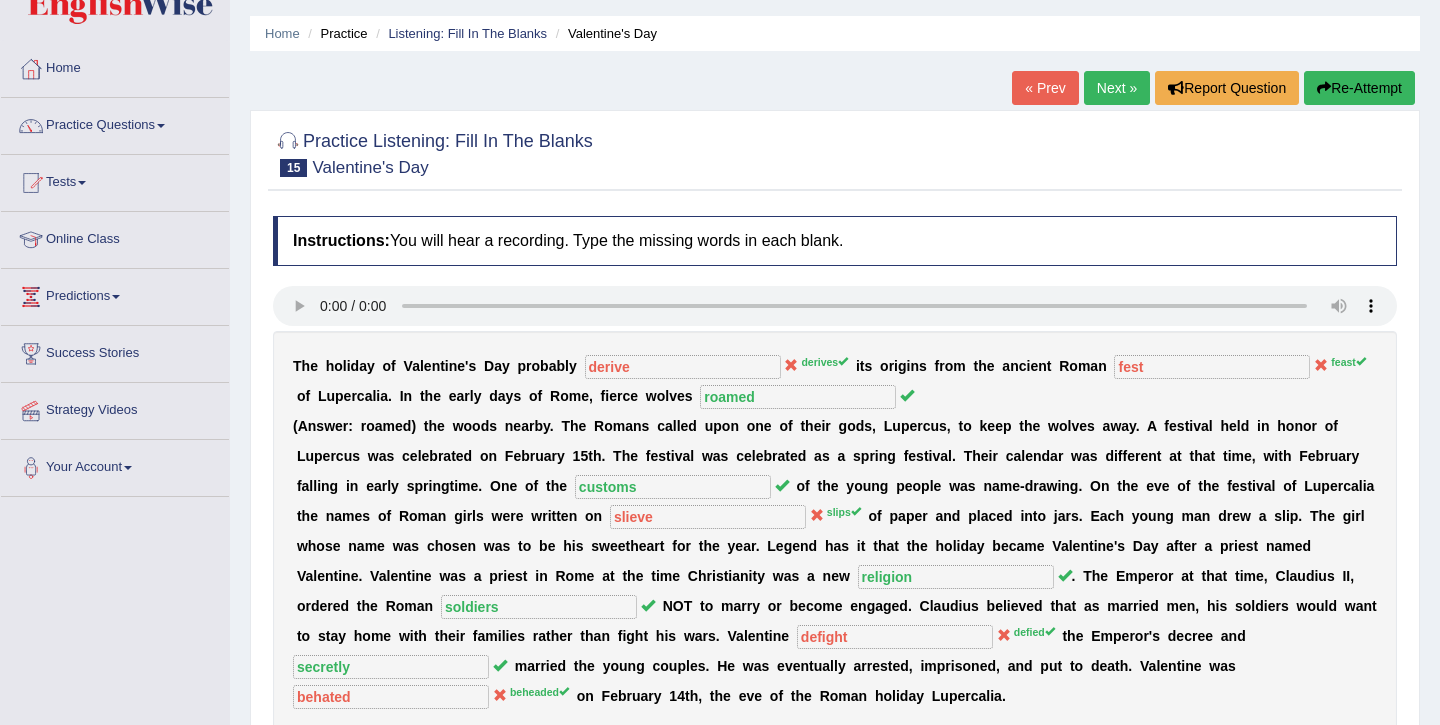 scroll, scrollTop: 0, scrollLeft: 0, axis: both 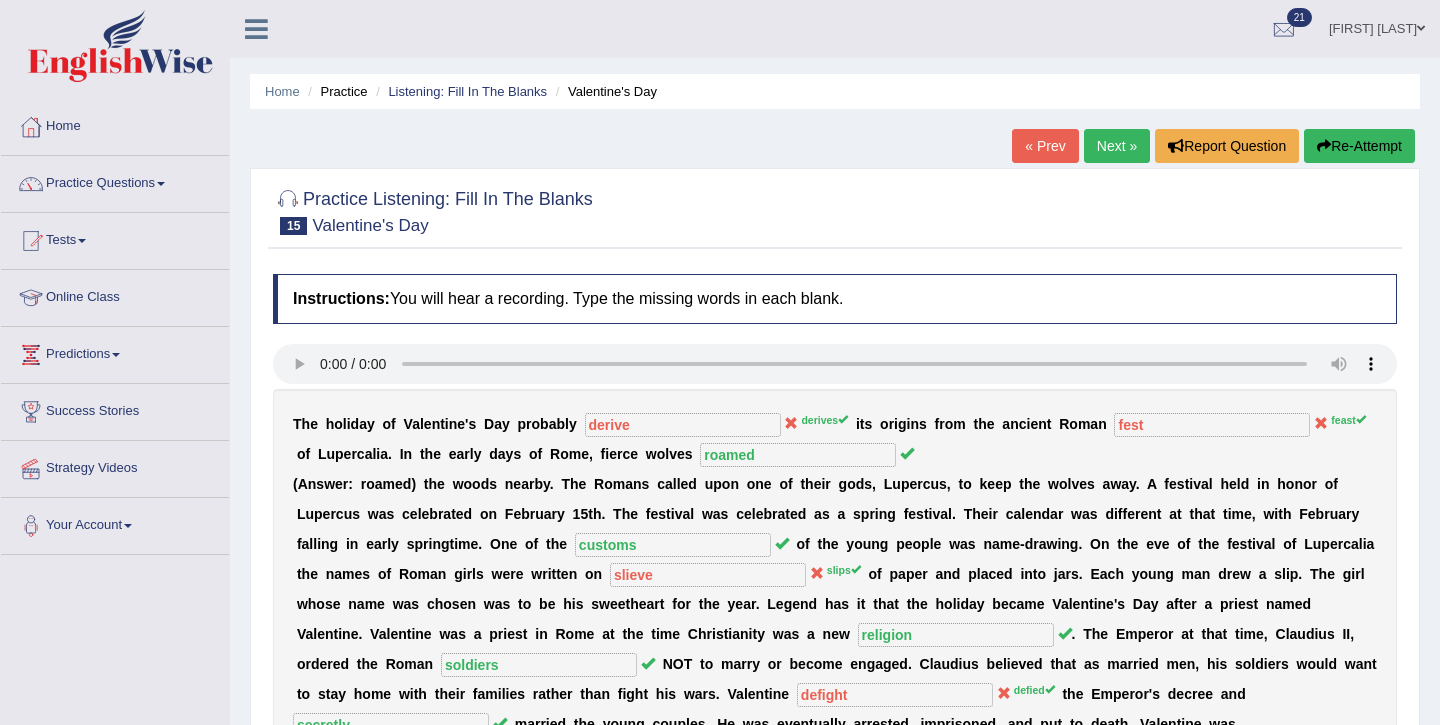 click on "Re-Attempt" at bounding box center (1359, 146) 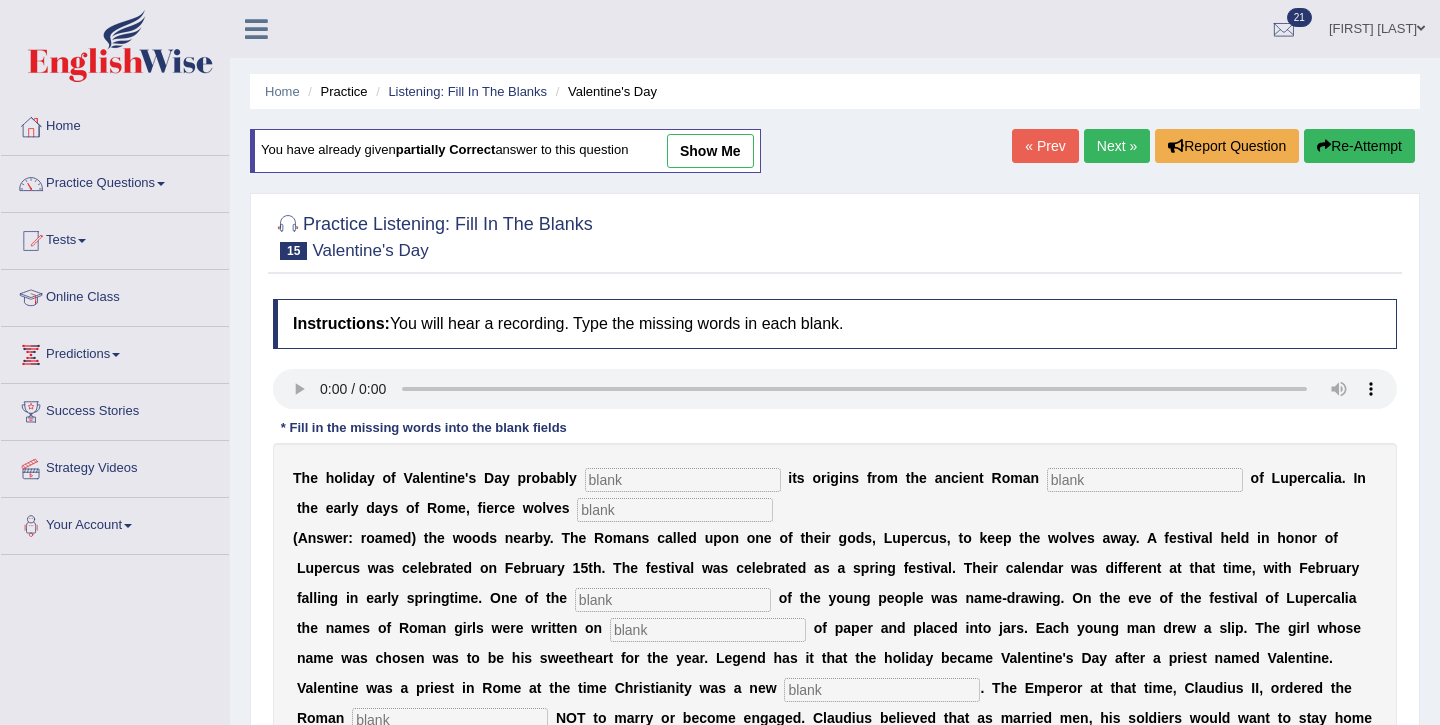 scroll, scrollTop: 0, scrollLeft: 0, axis: both 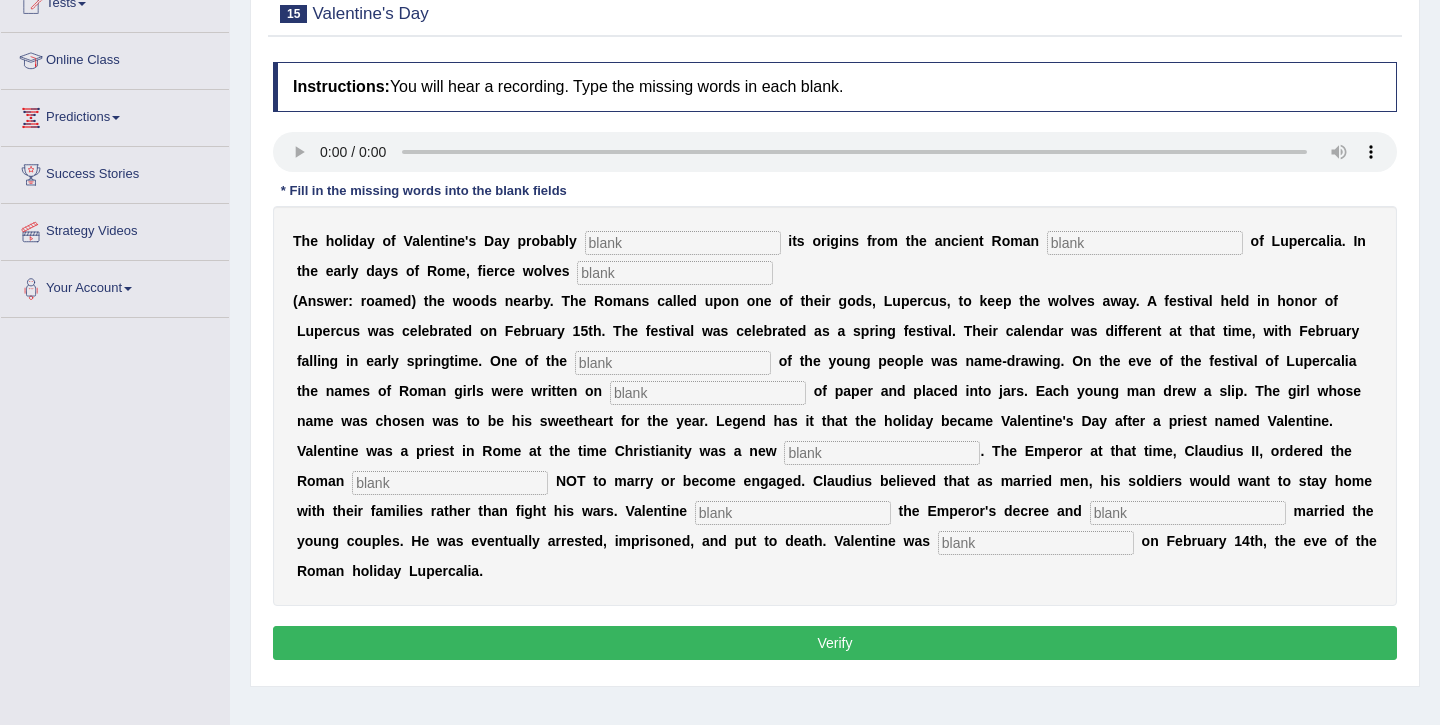 click at bounding box center (683, 243) 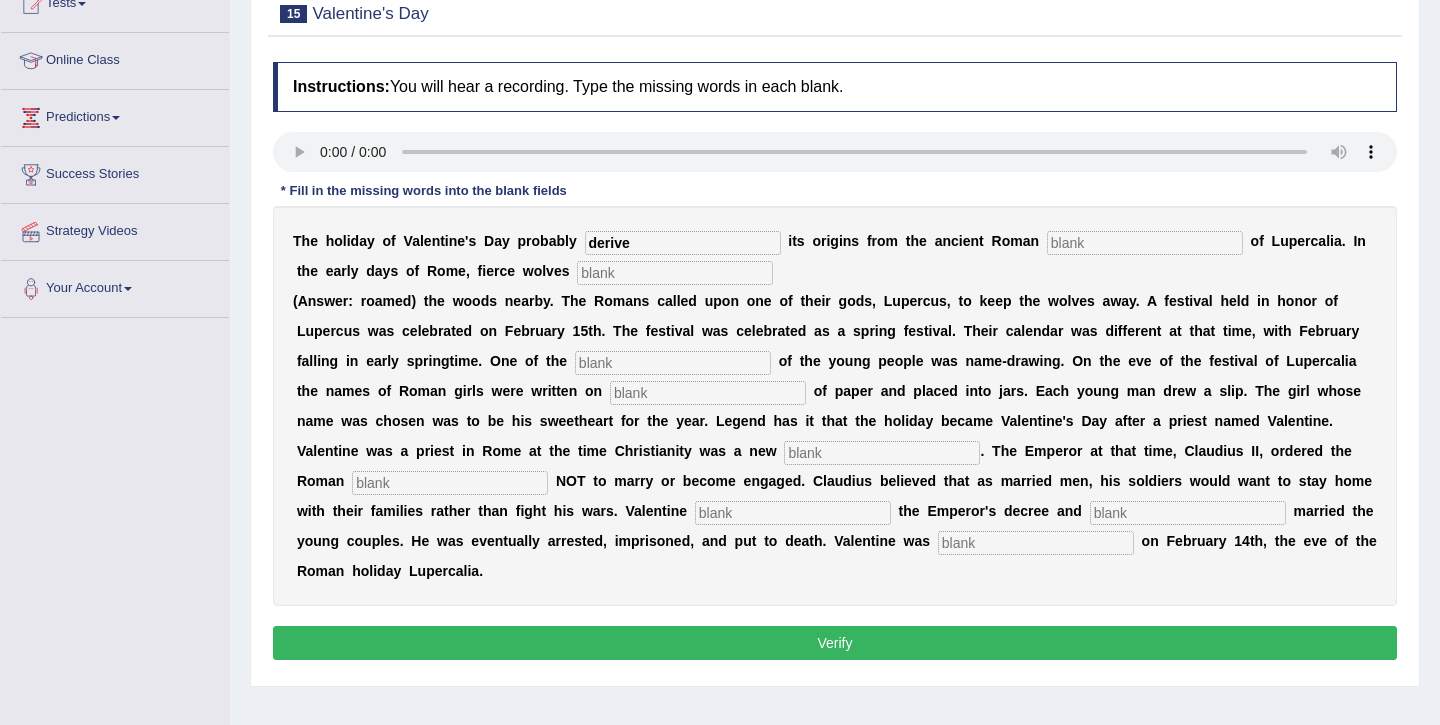 type on "derive" 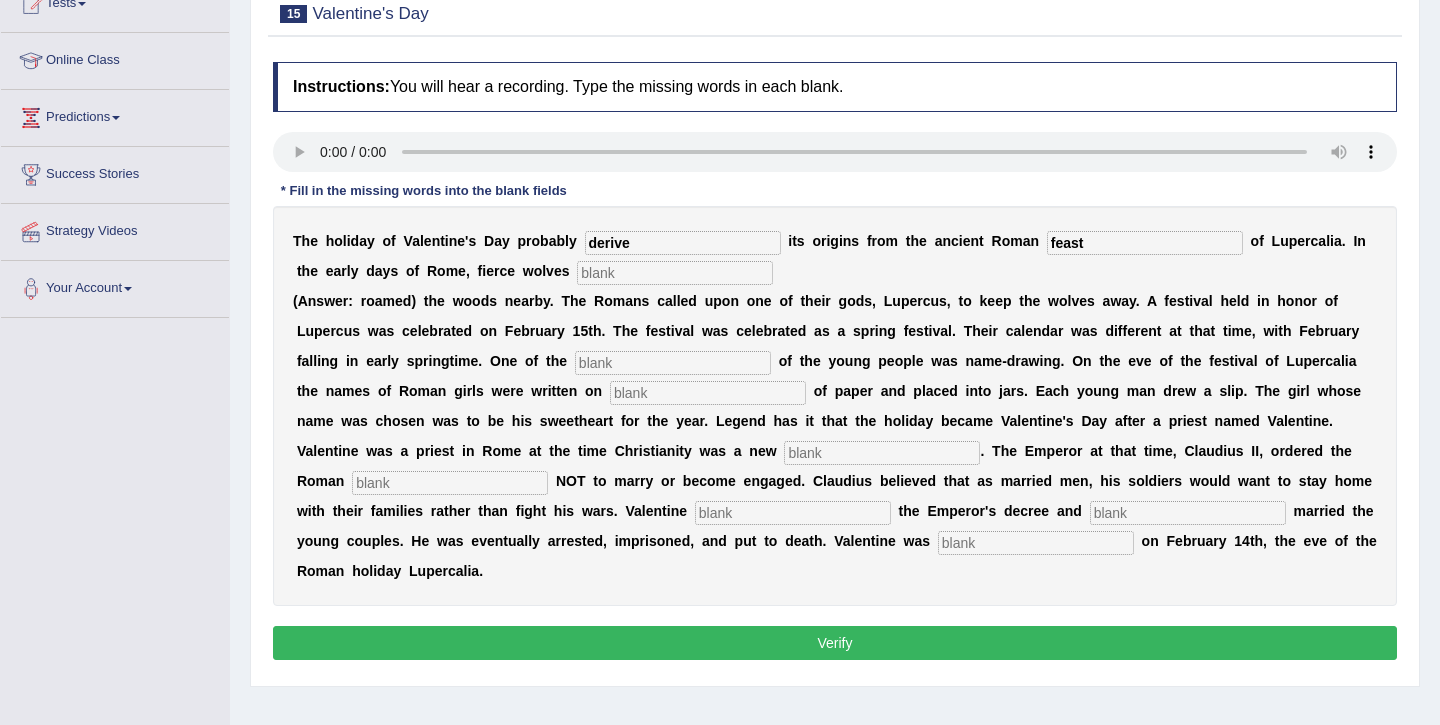 type on "feast" 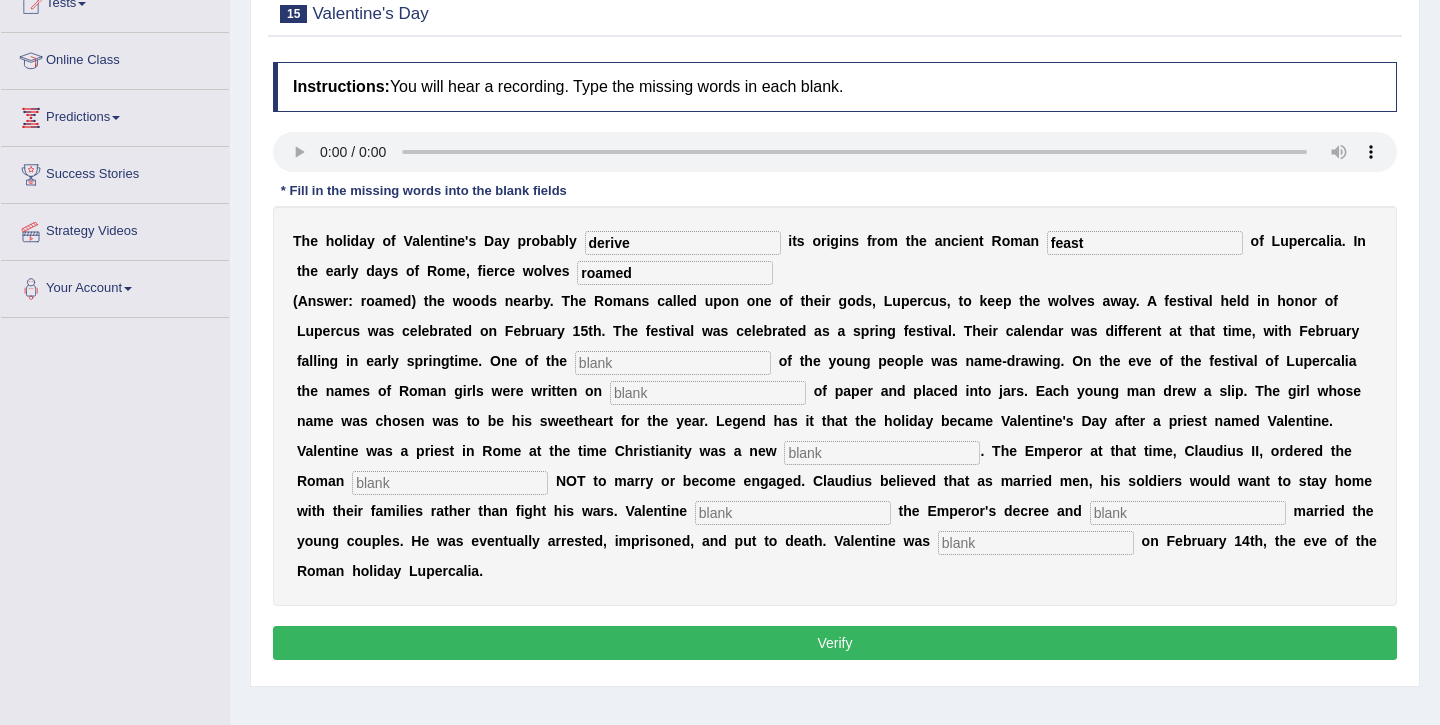 type on "roamed" 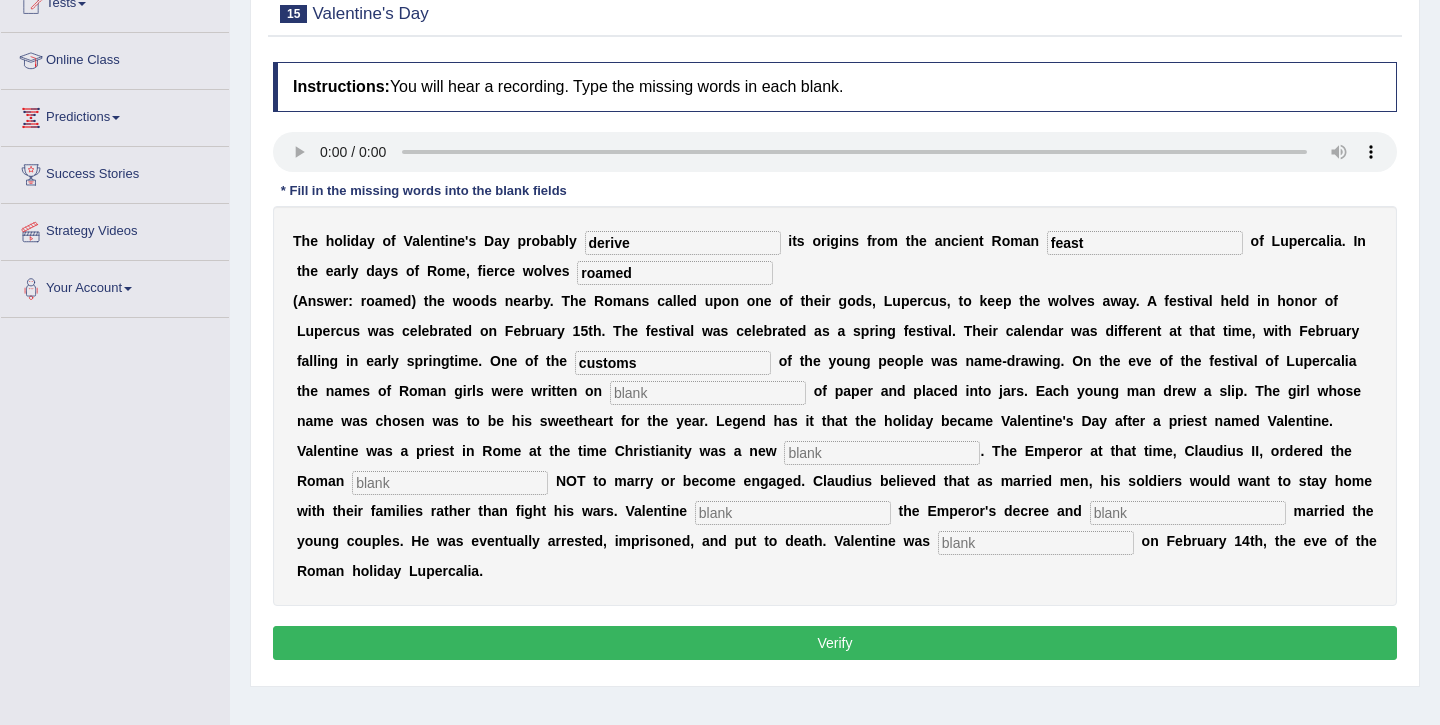 type on "customs" 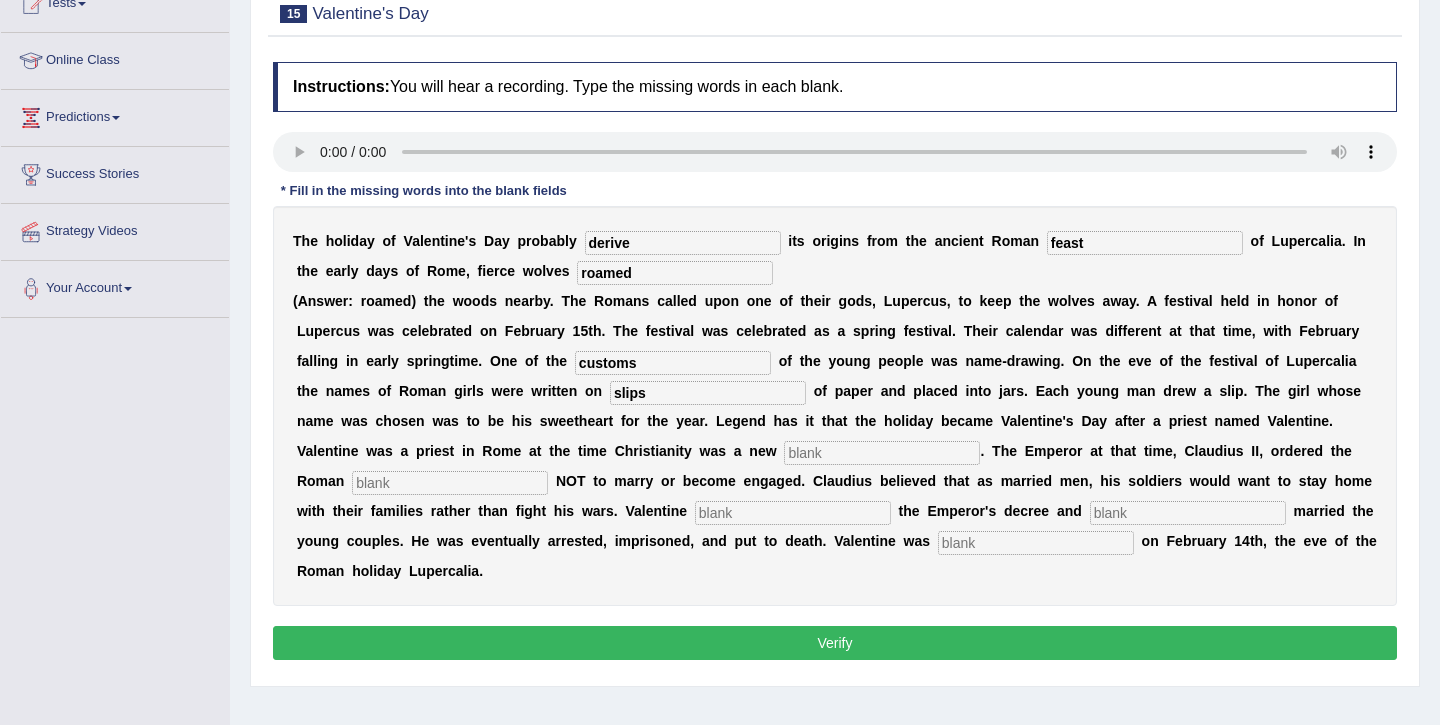 type on "slips" 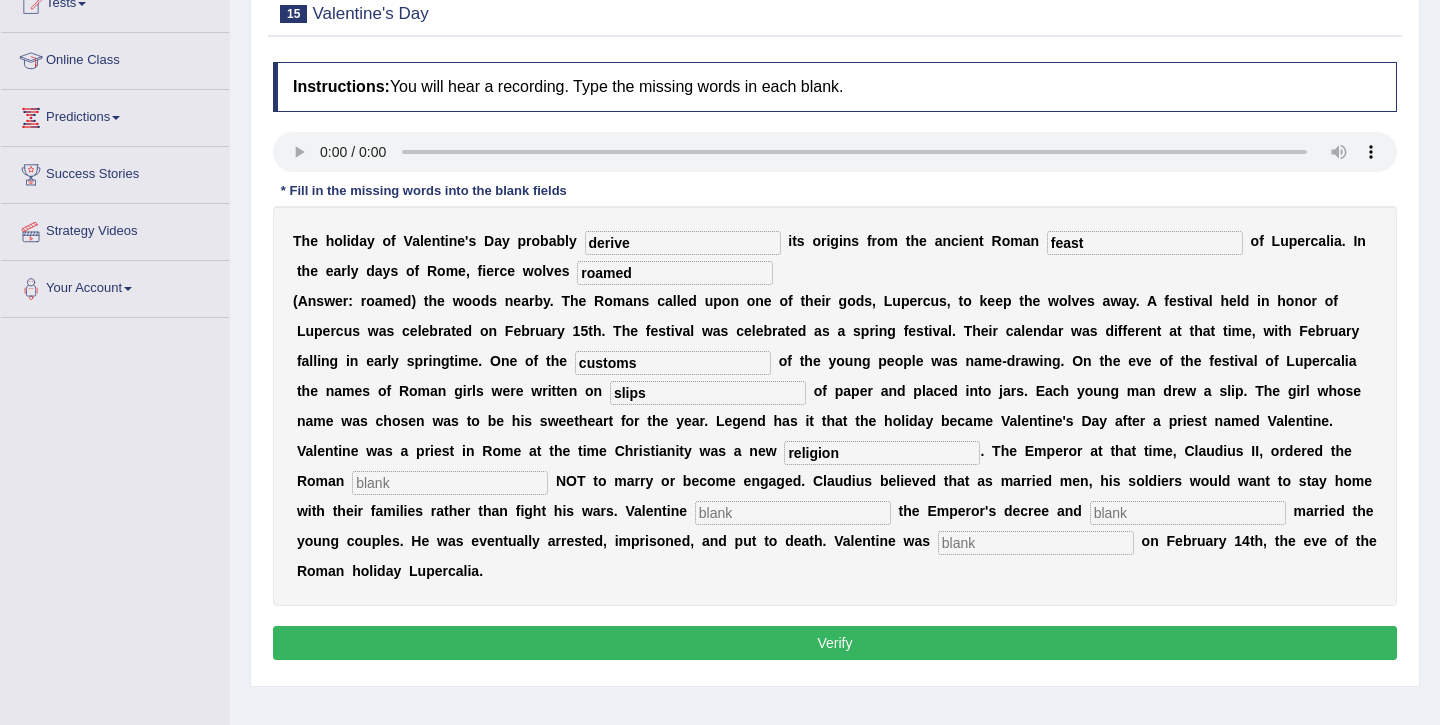 type on "religion" 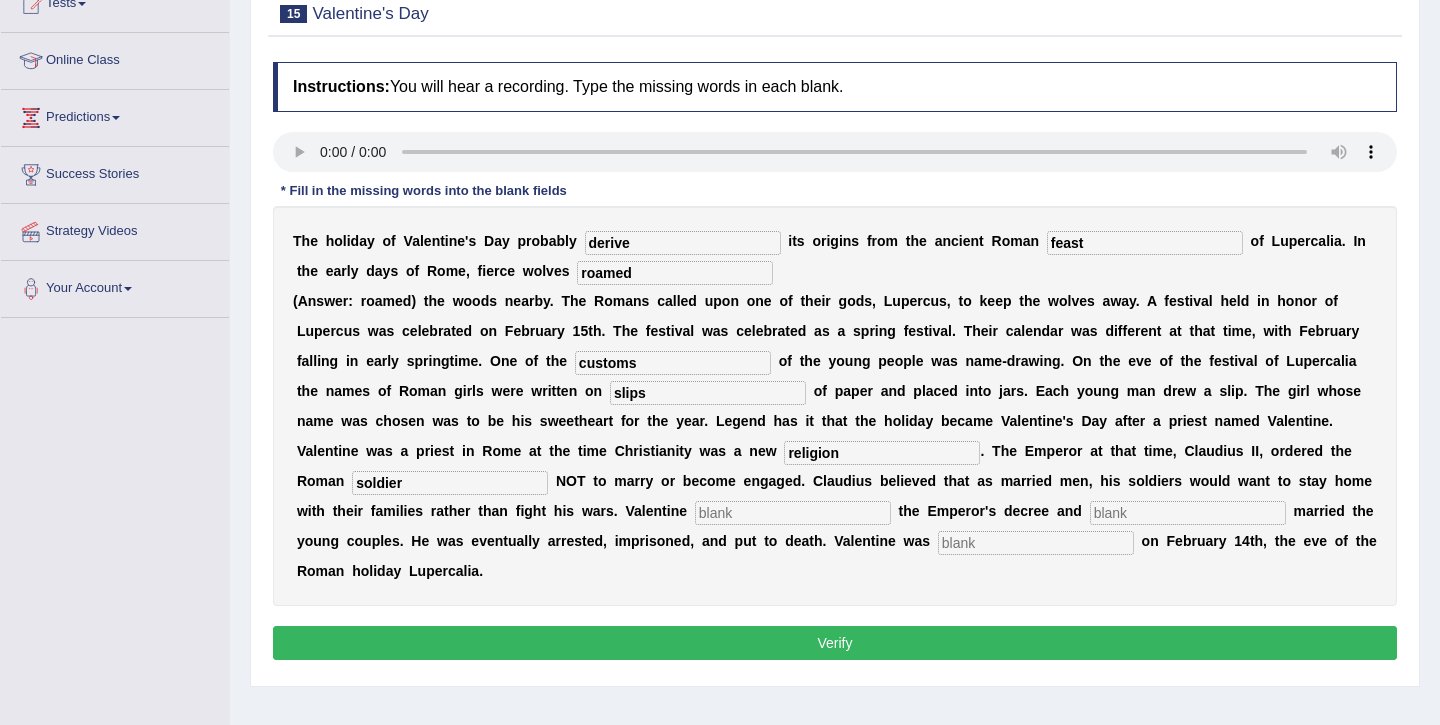 type on "soldier" 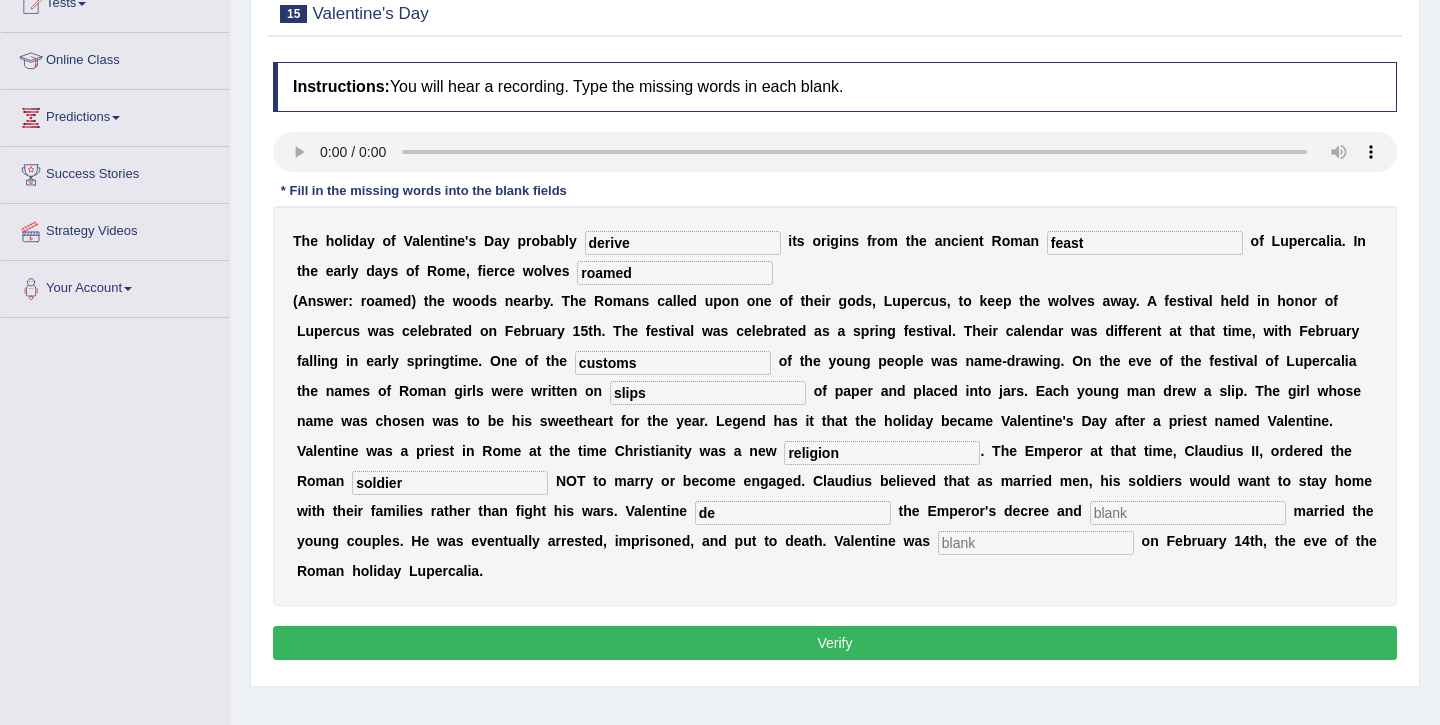 type on "de" 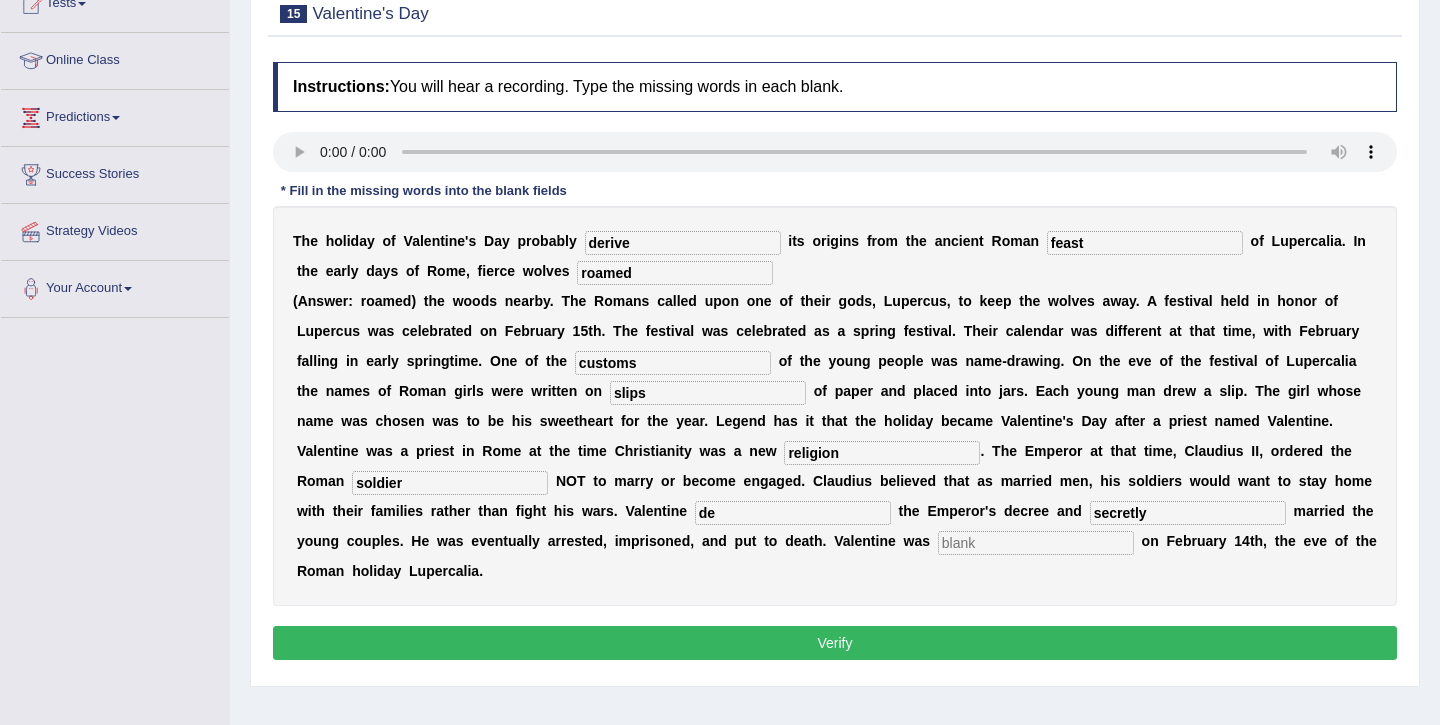 type on "secretly" 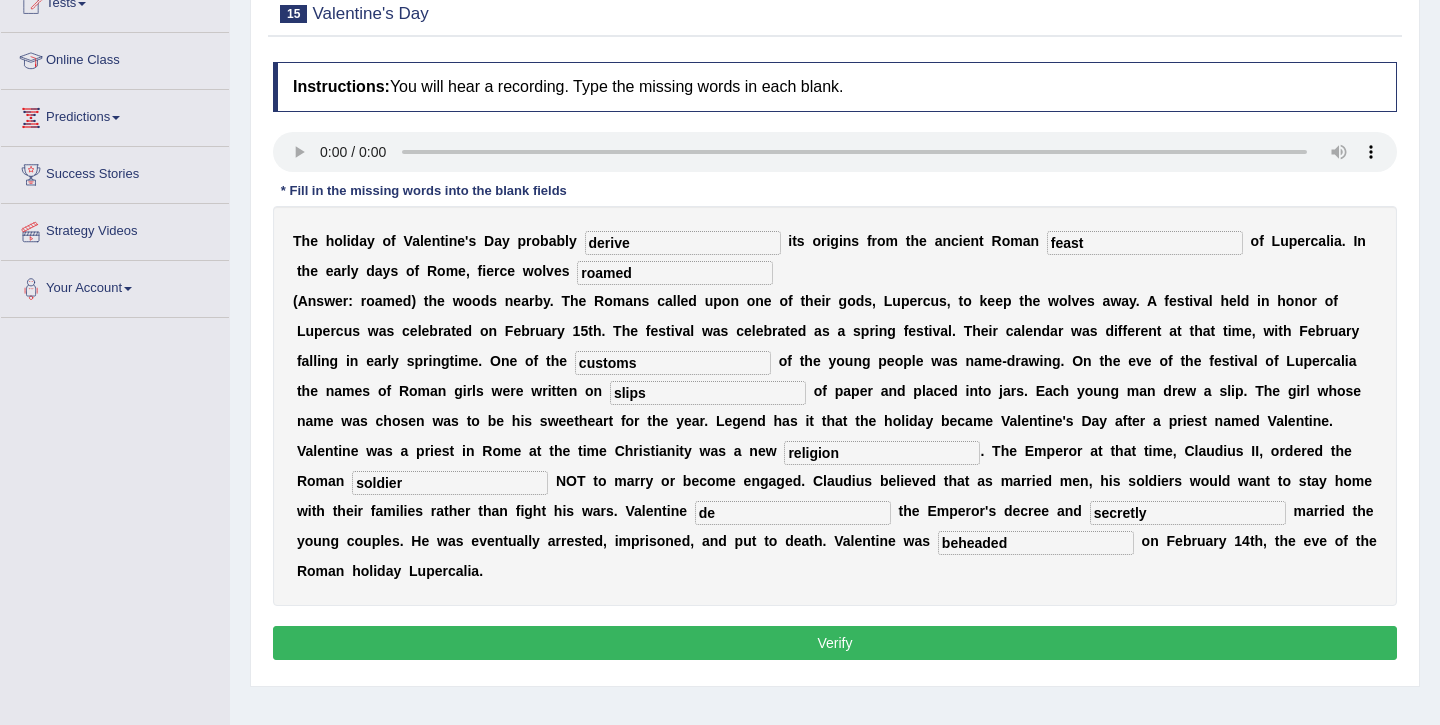type on "beheaded" 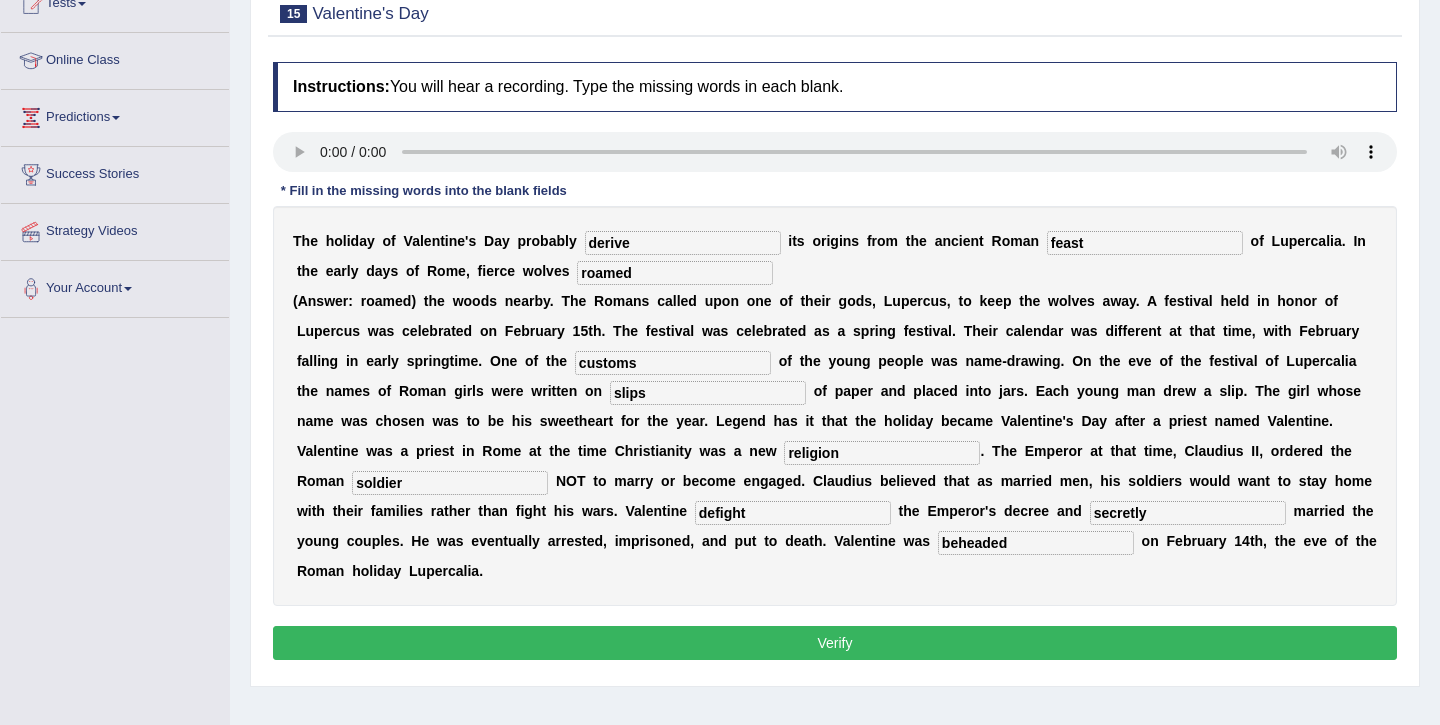 type on "defight" 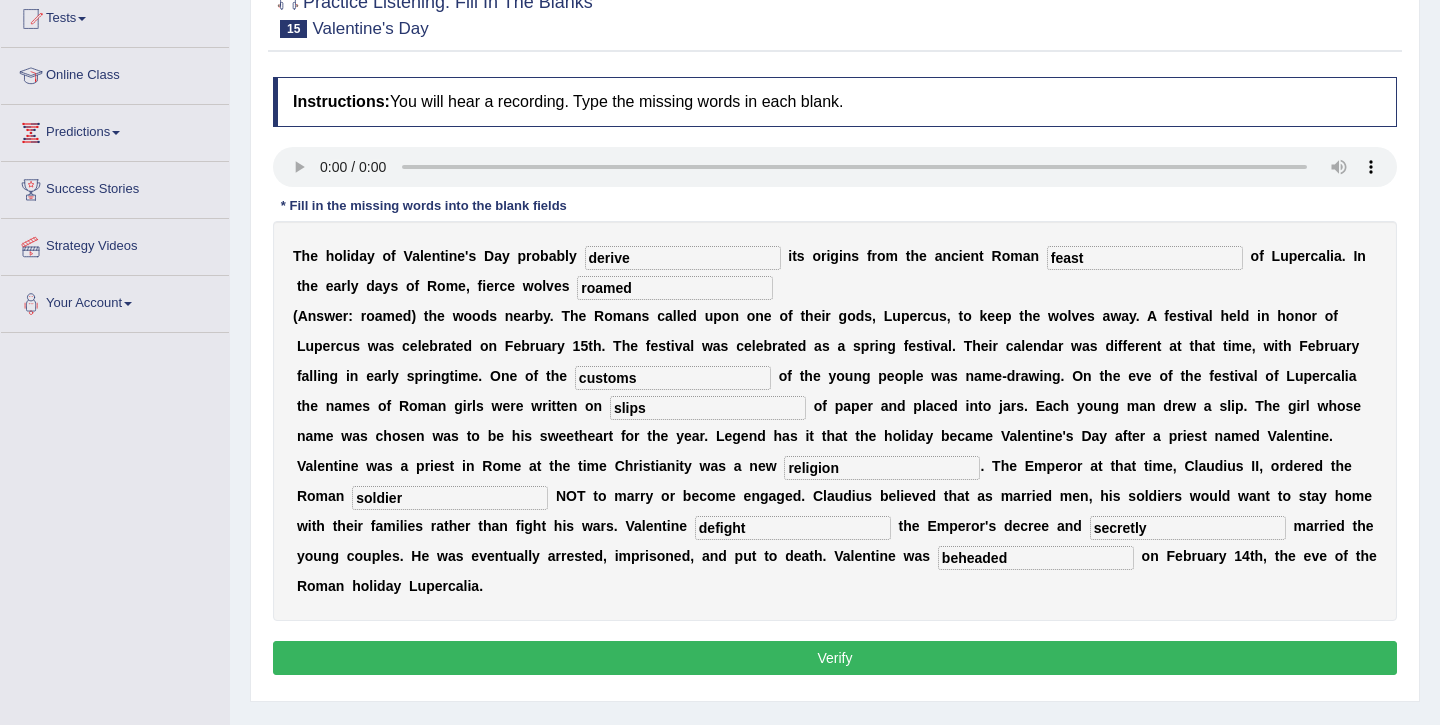 scroll, scrollTop: 224, scrollLeft: 0, axis: vertical 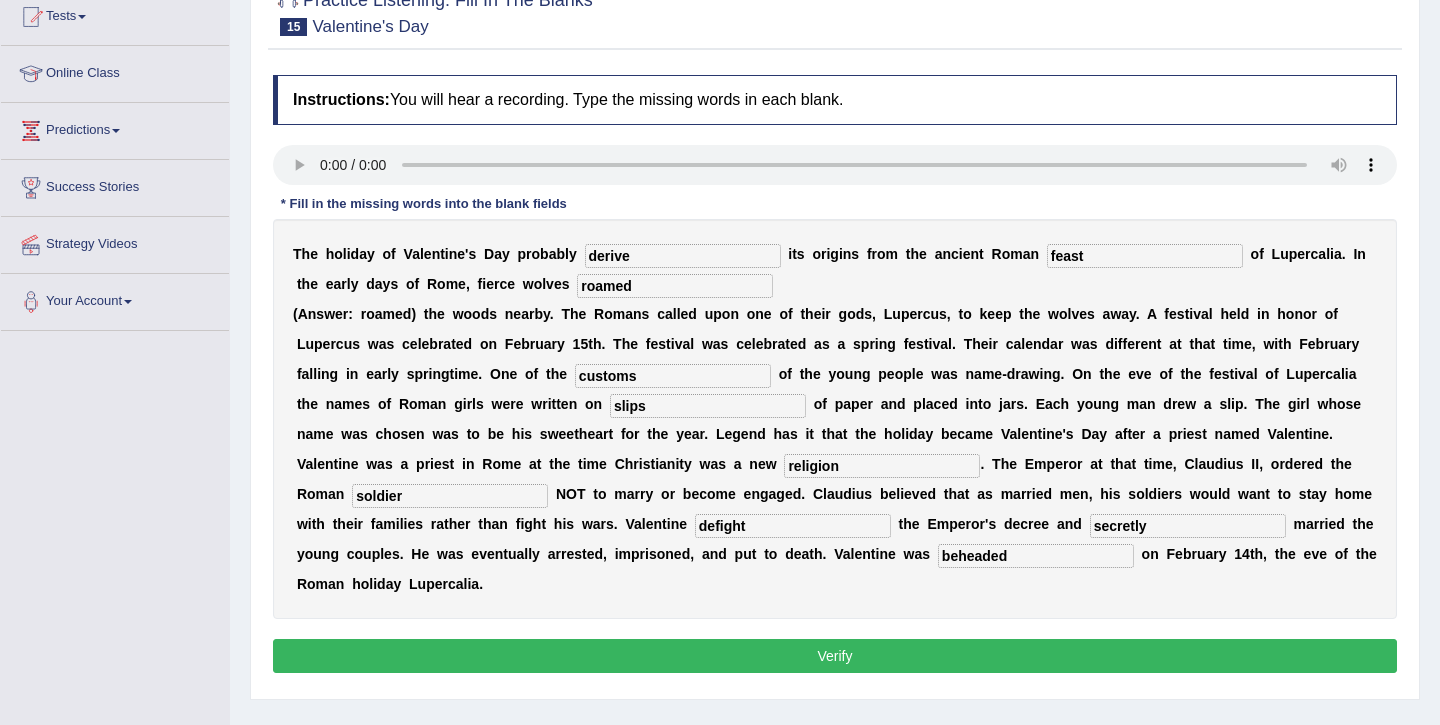 click on "Verify" at bounding box center (835, 656) 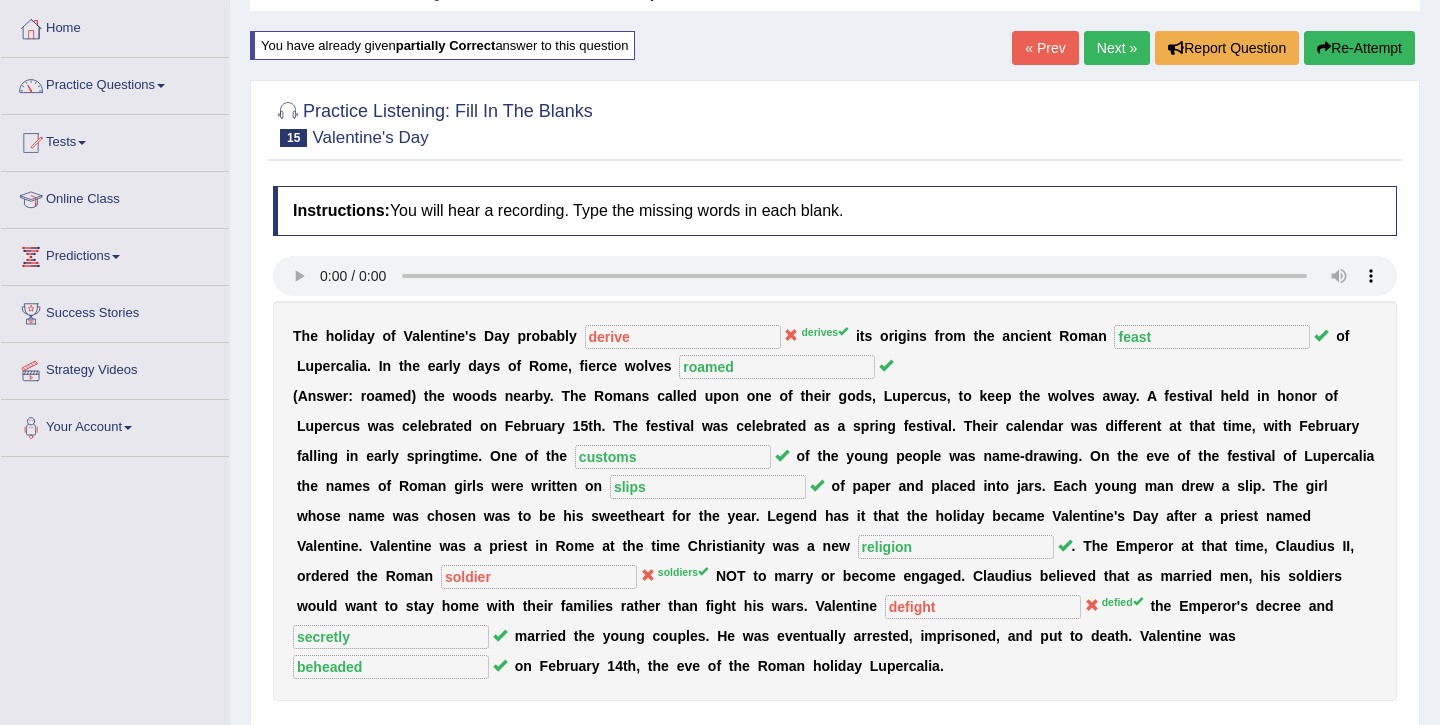 scroll, scrollTop: 90, scrollLeft: 0, axis: vertical 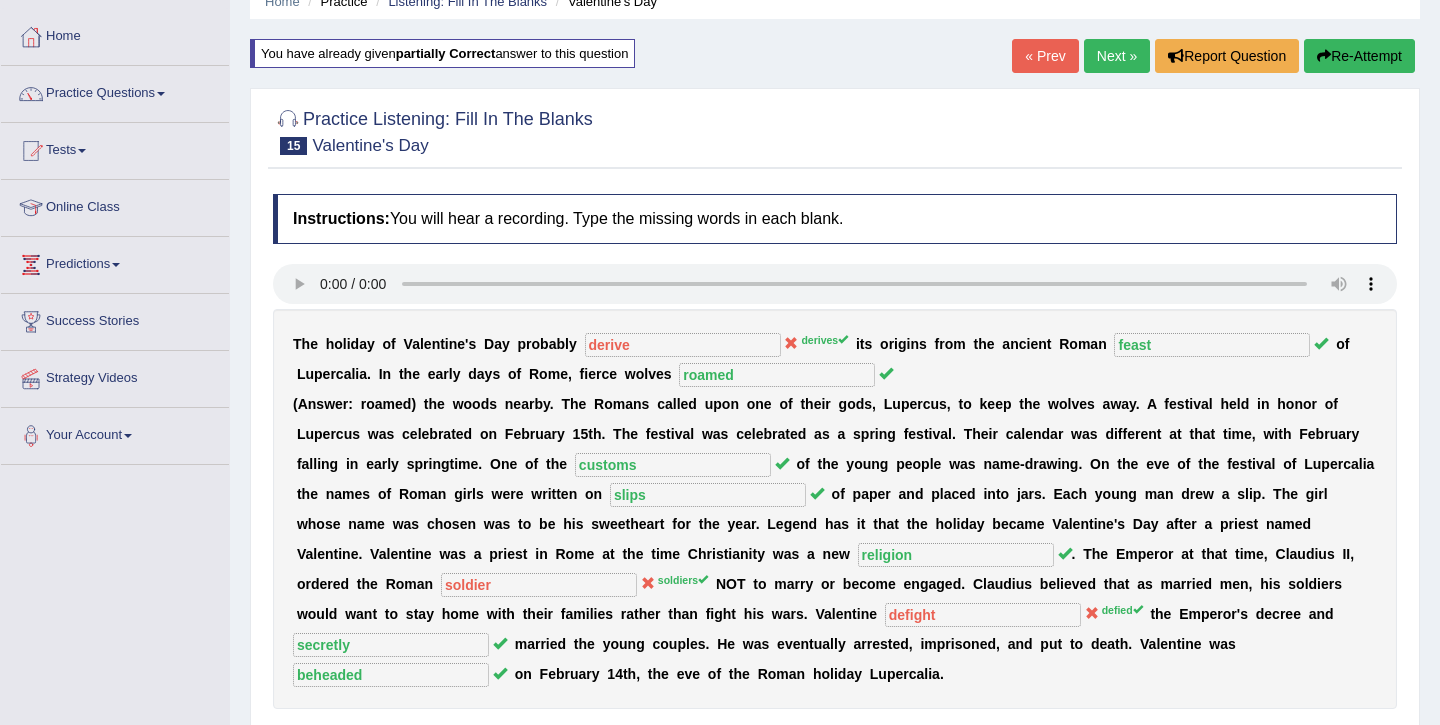 click on "Next »" at bounding box center (1117, 56) 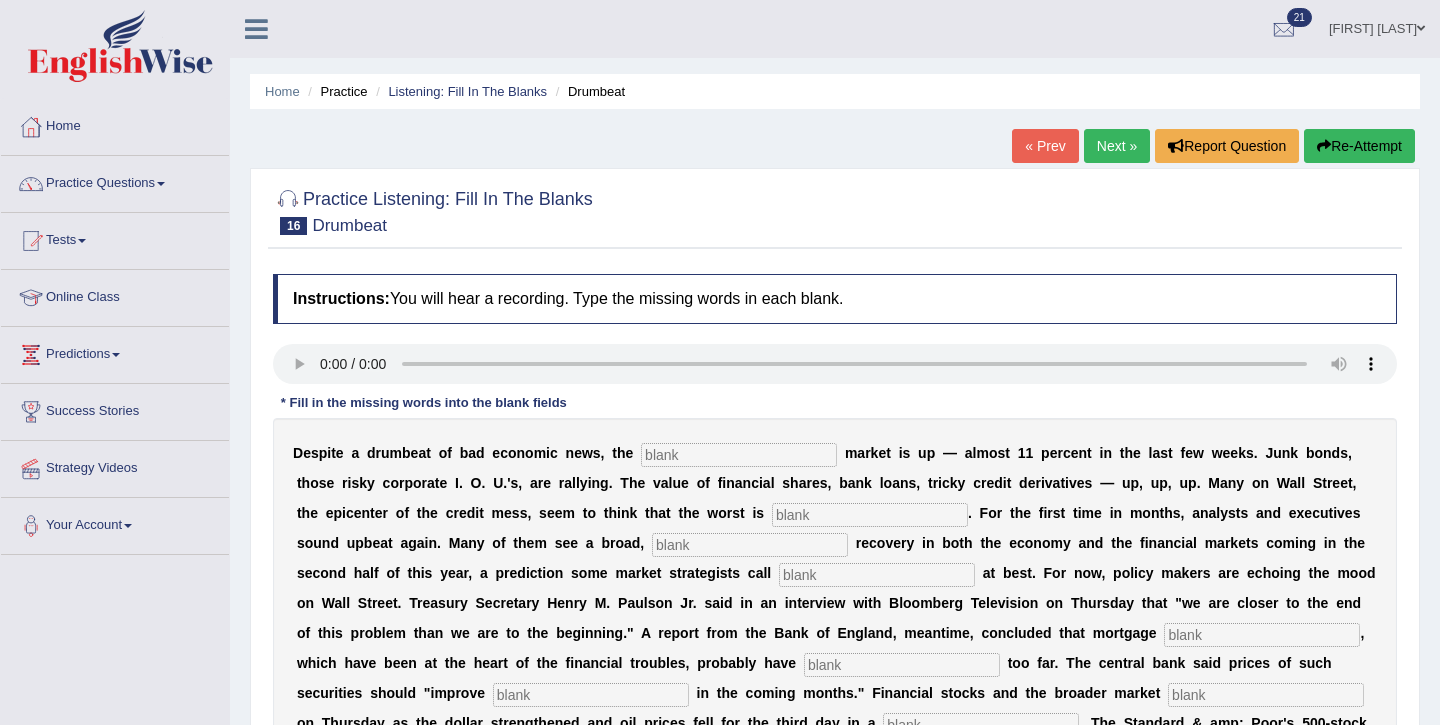 scroll, scrollTop: 0, scrollLeft: 0, axis: both 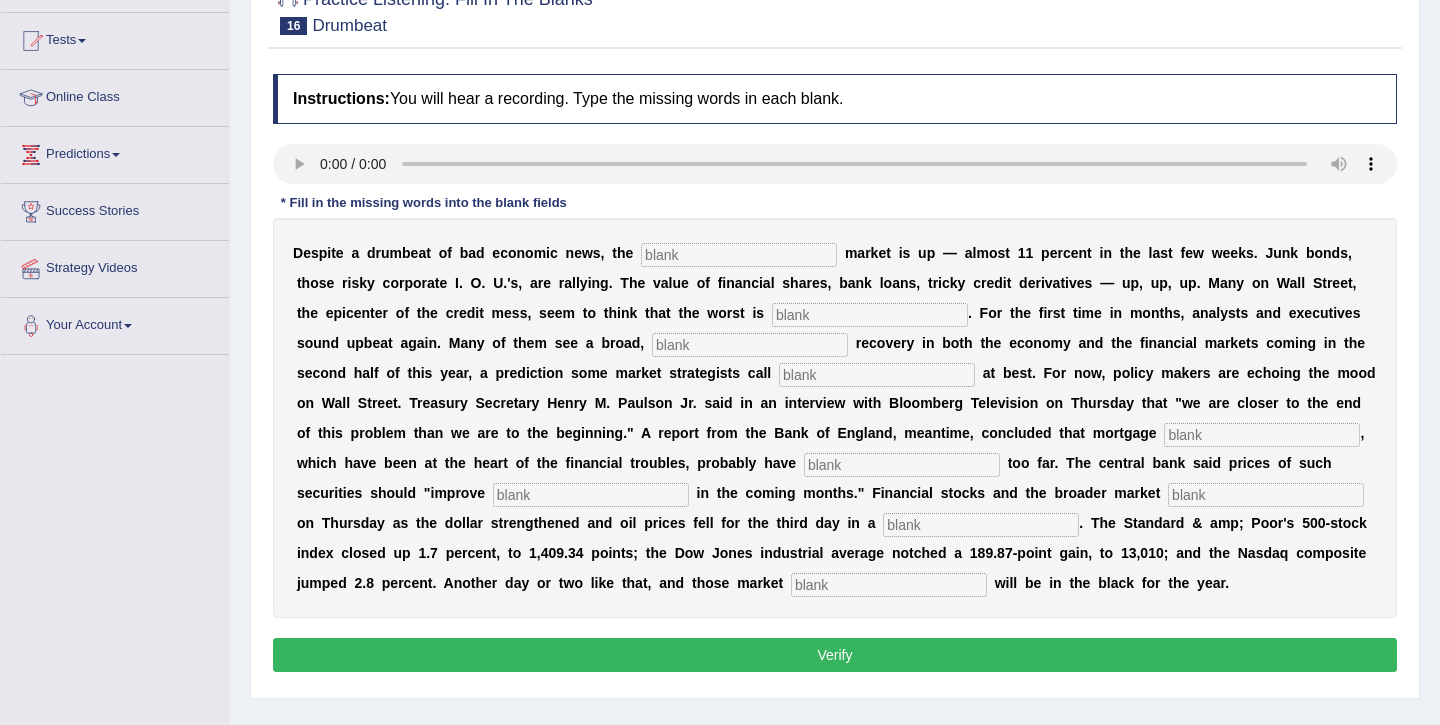 click at bounding box center (739, 255) 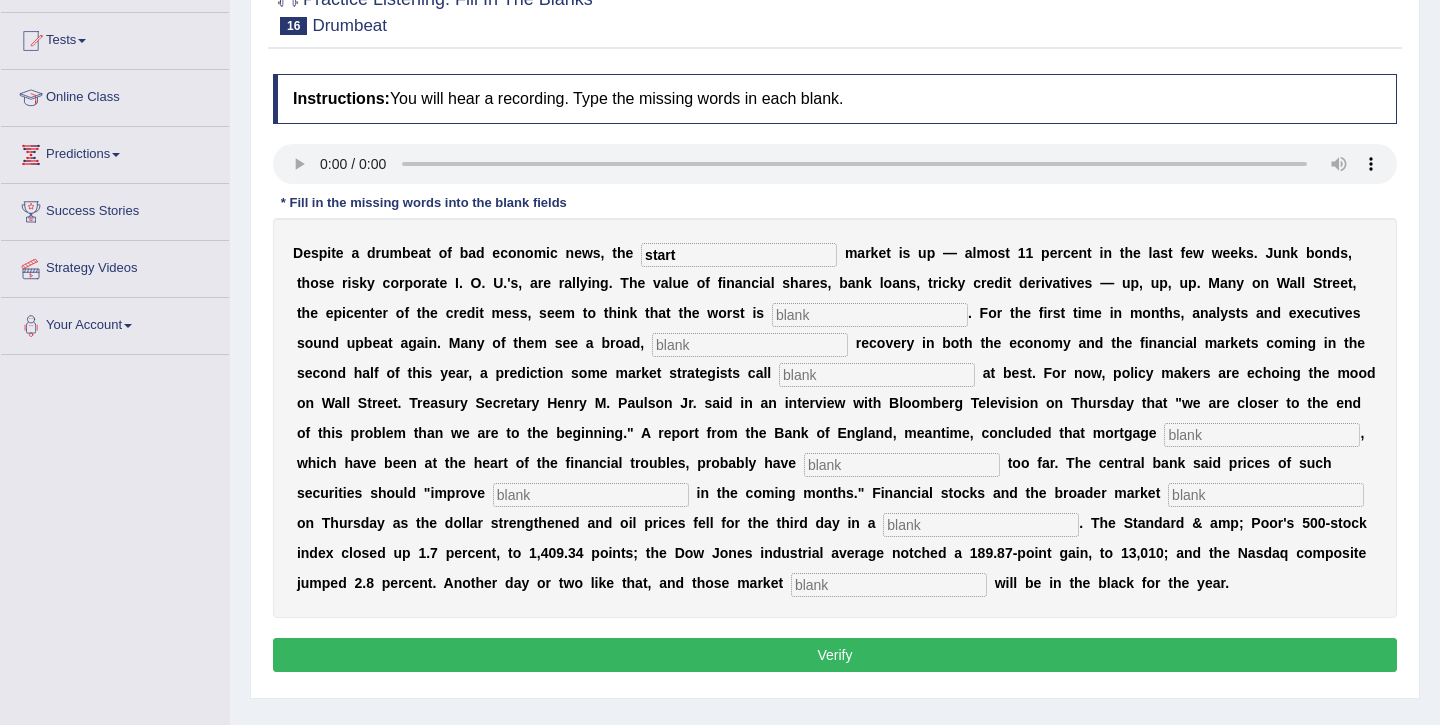 type on "start" 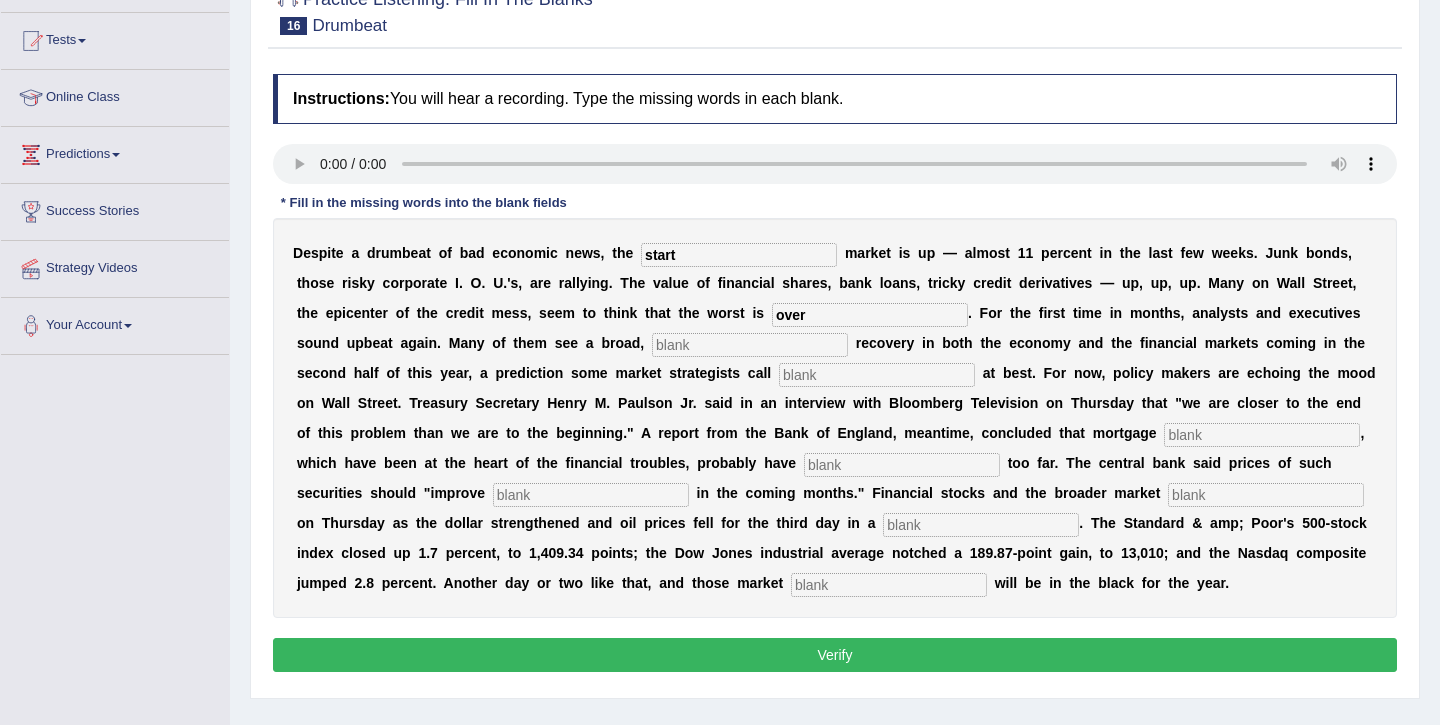 type on "over" 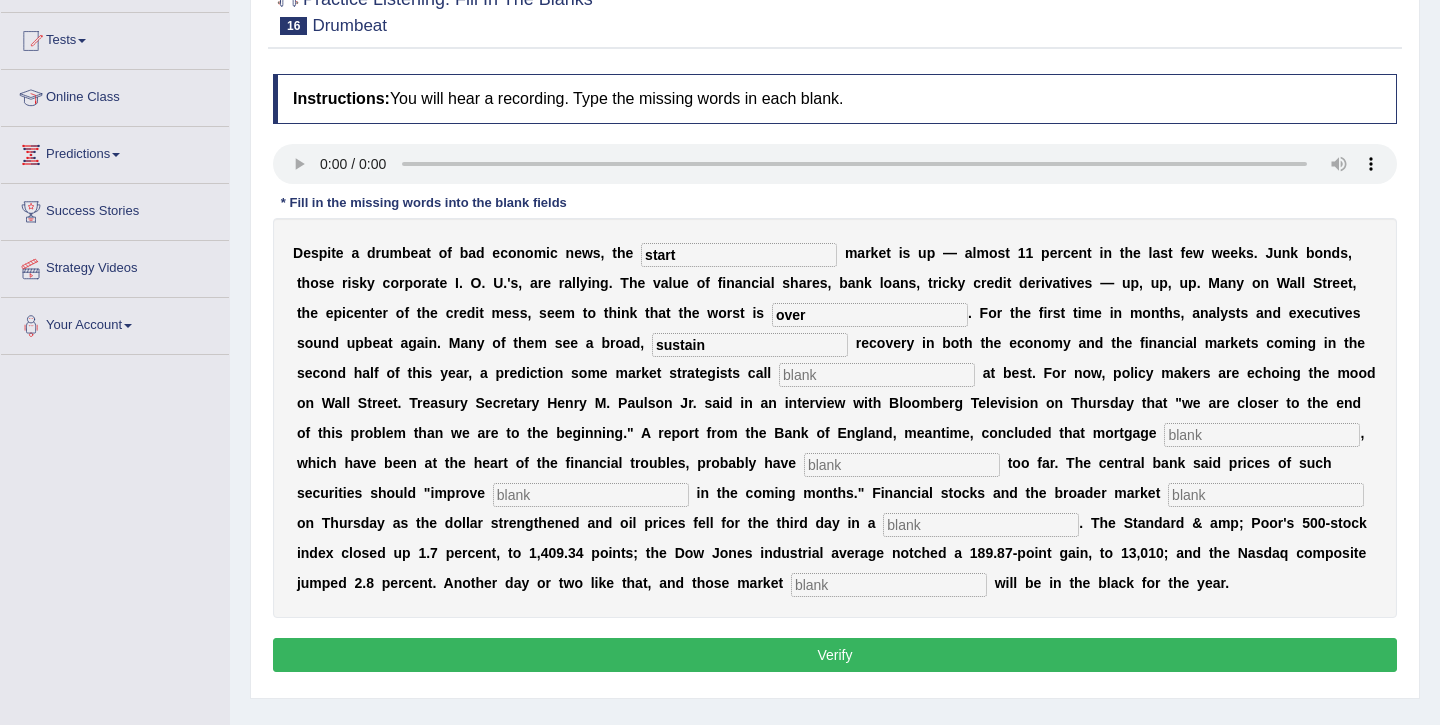 type on "sustain" 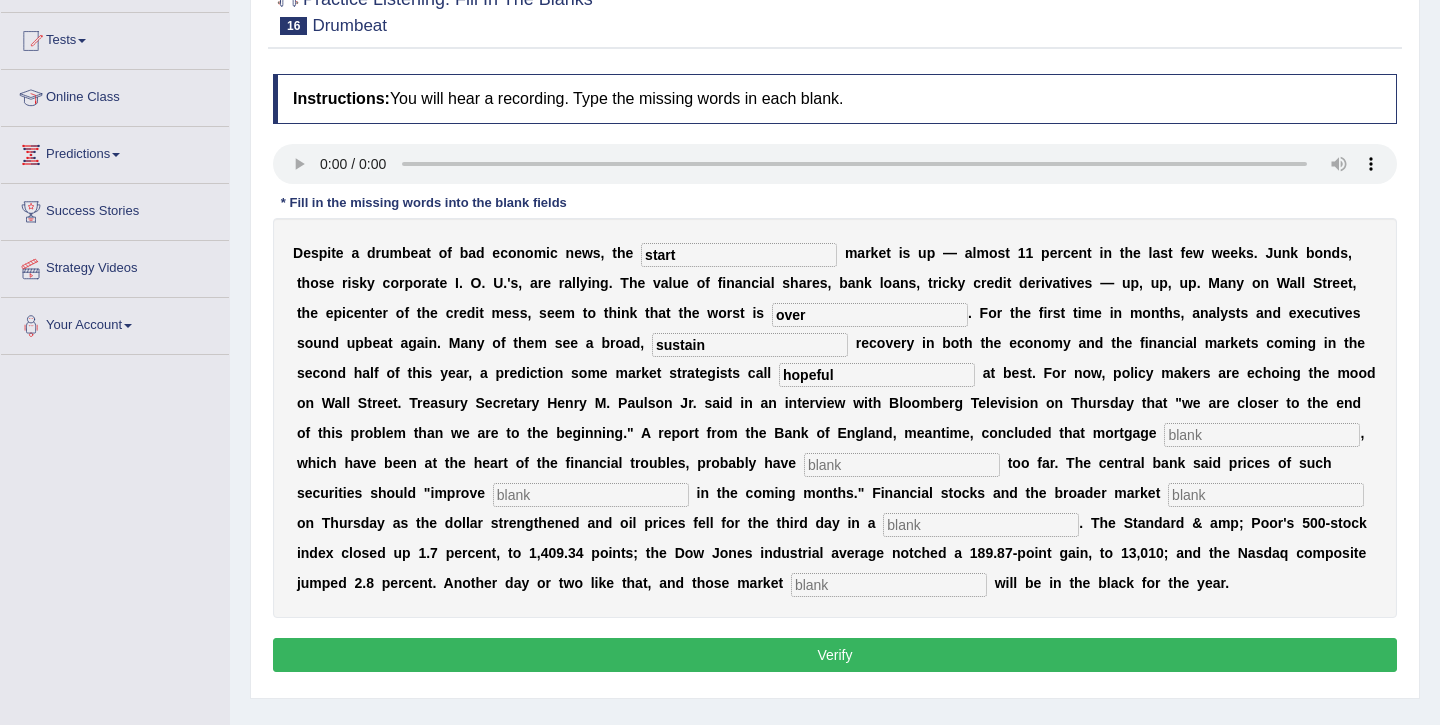 type on "hopeful" 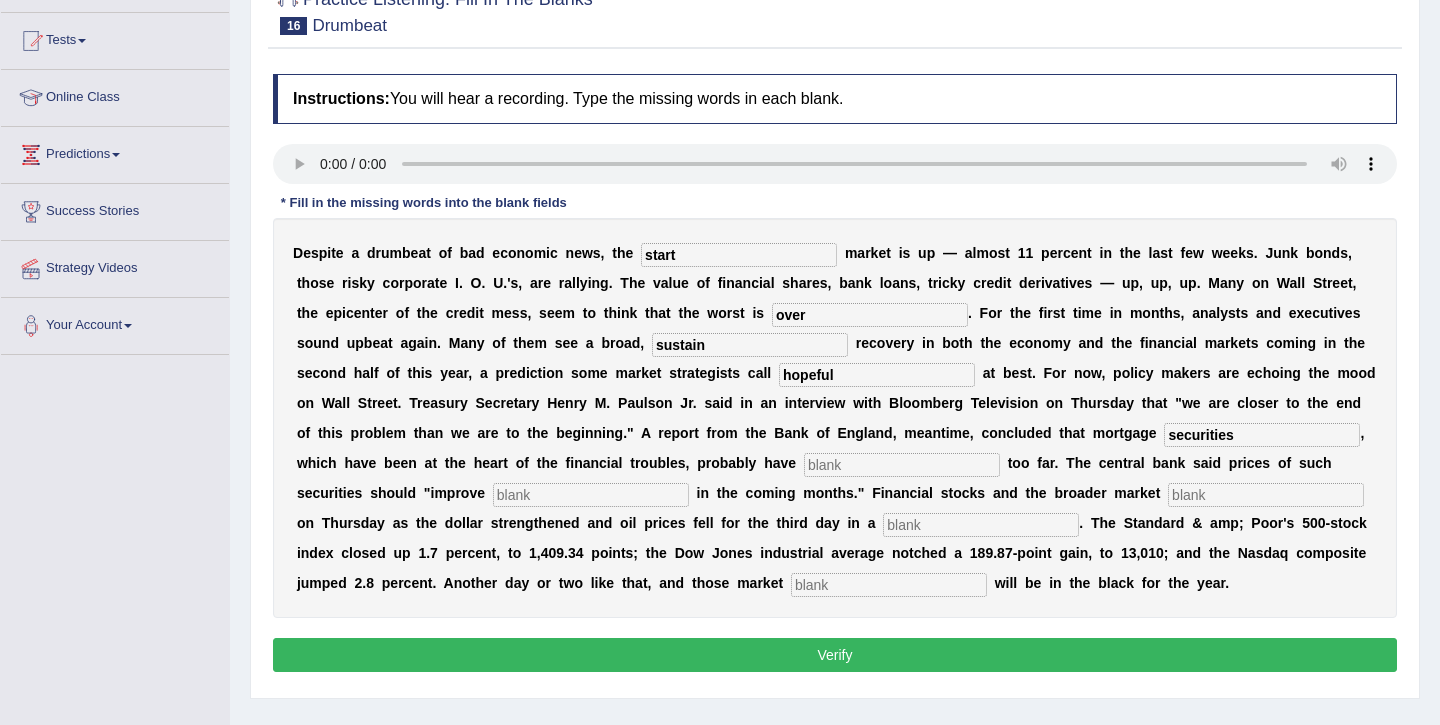 type on "securities" 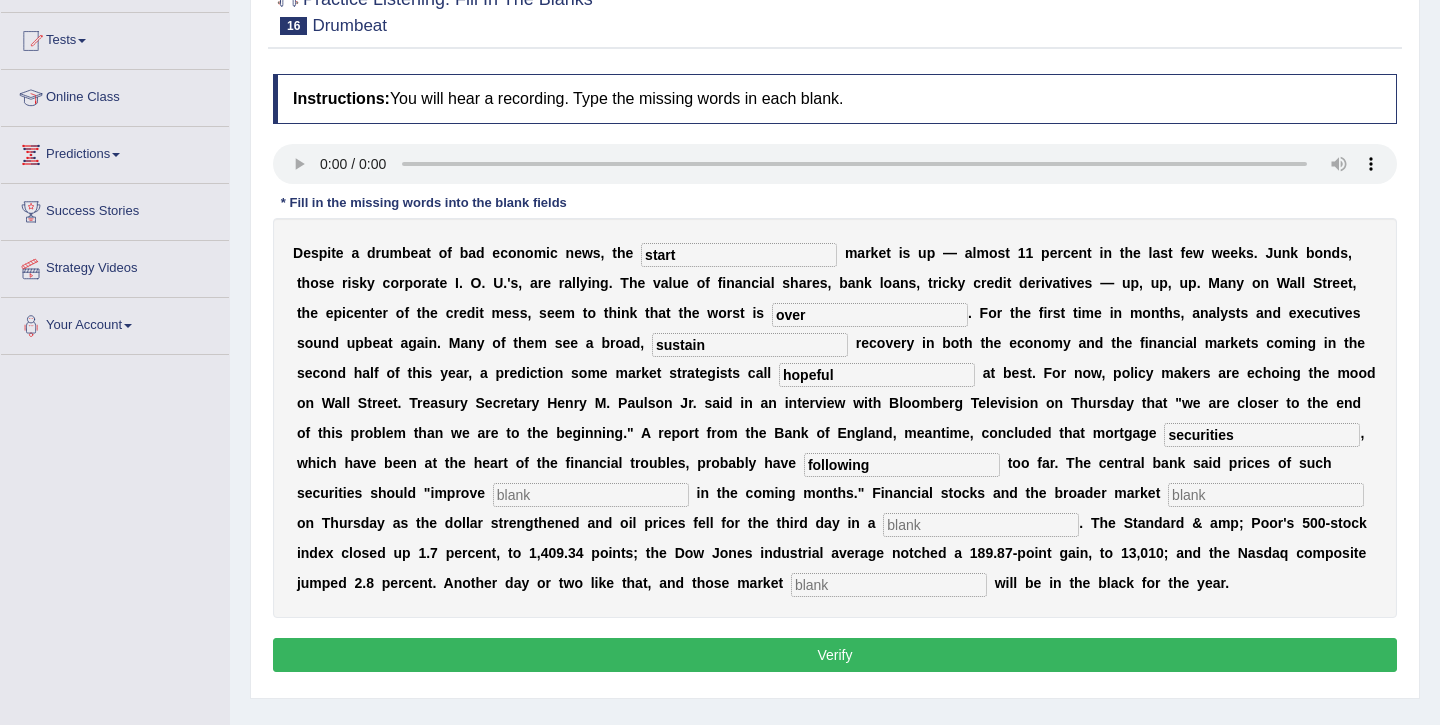 type on "following" 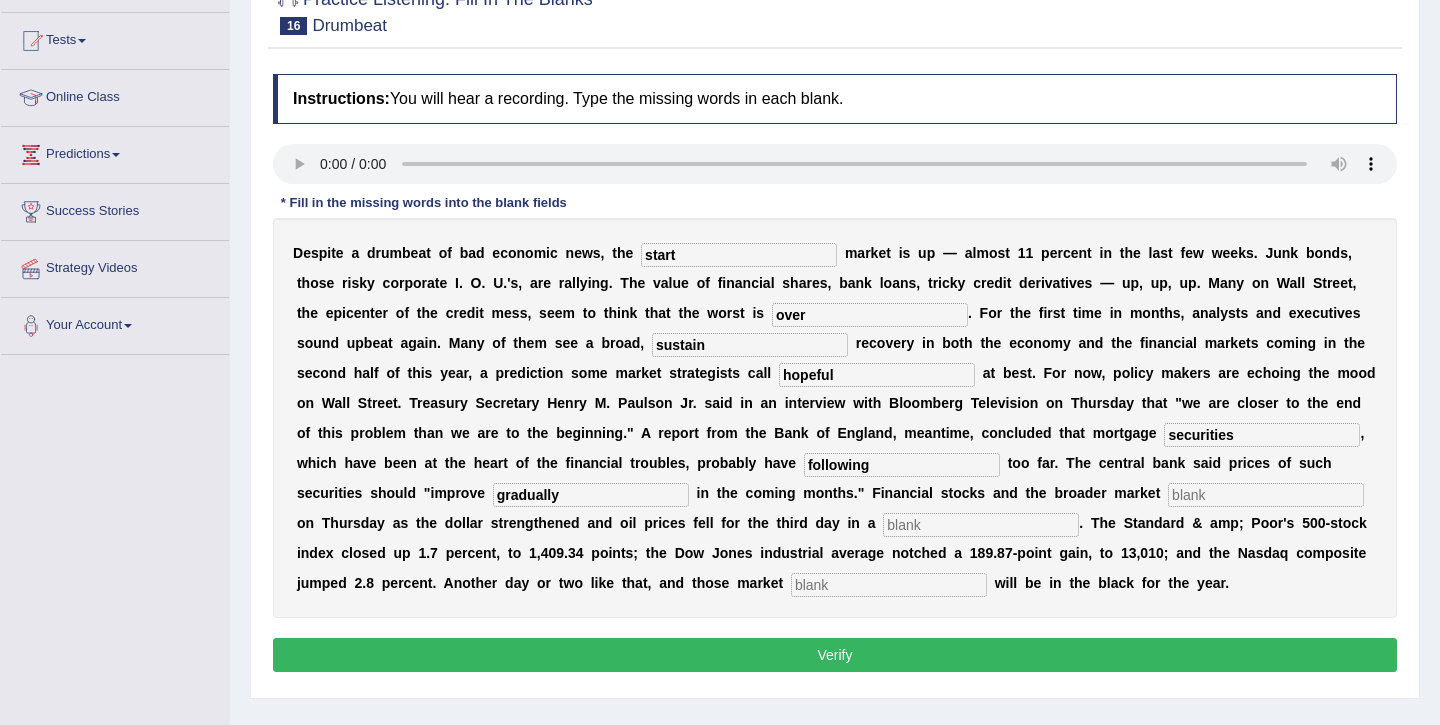 type on "gradually" 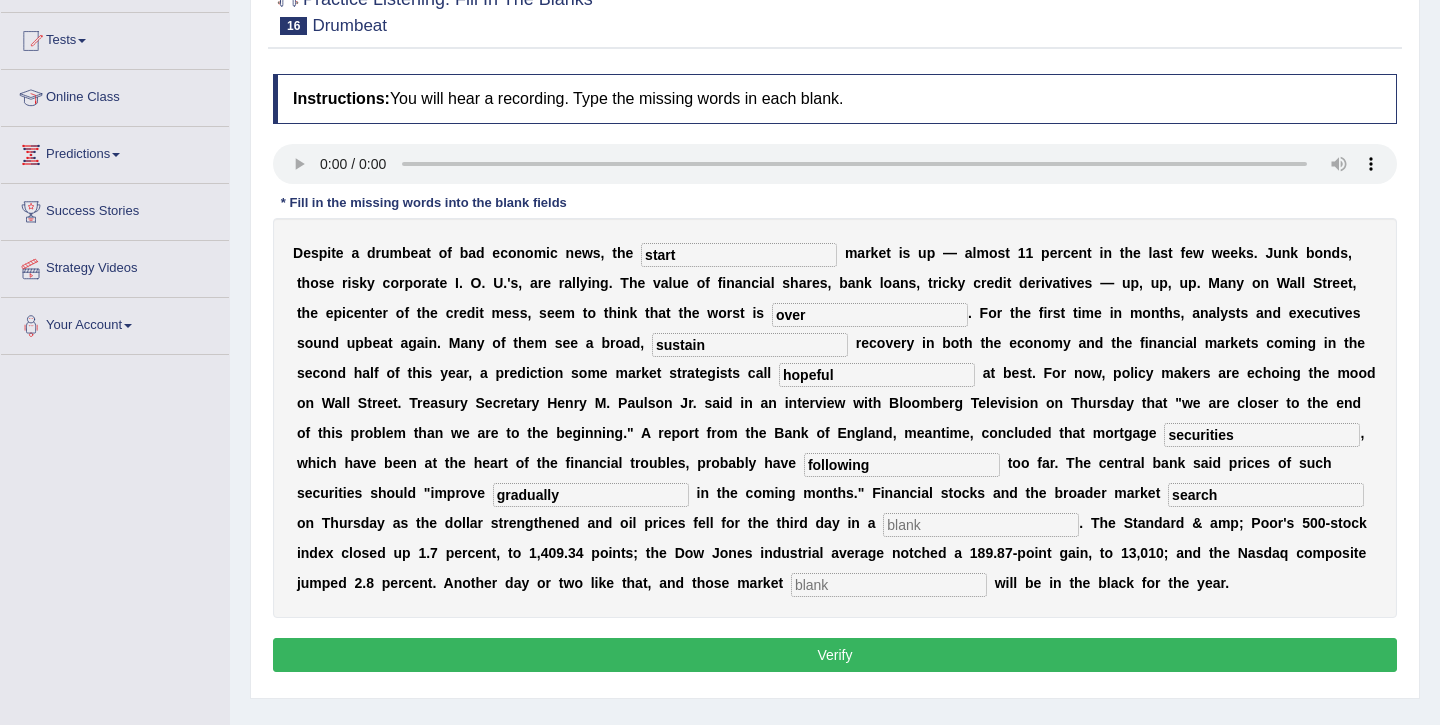 type on "search" 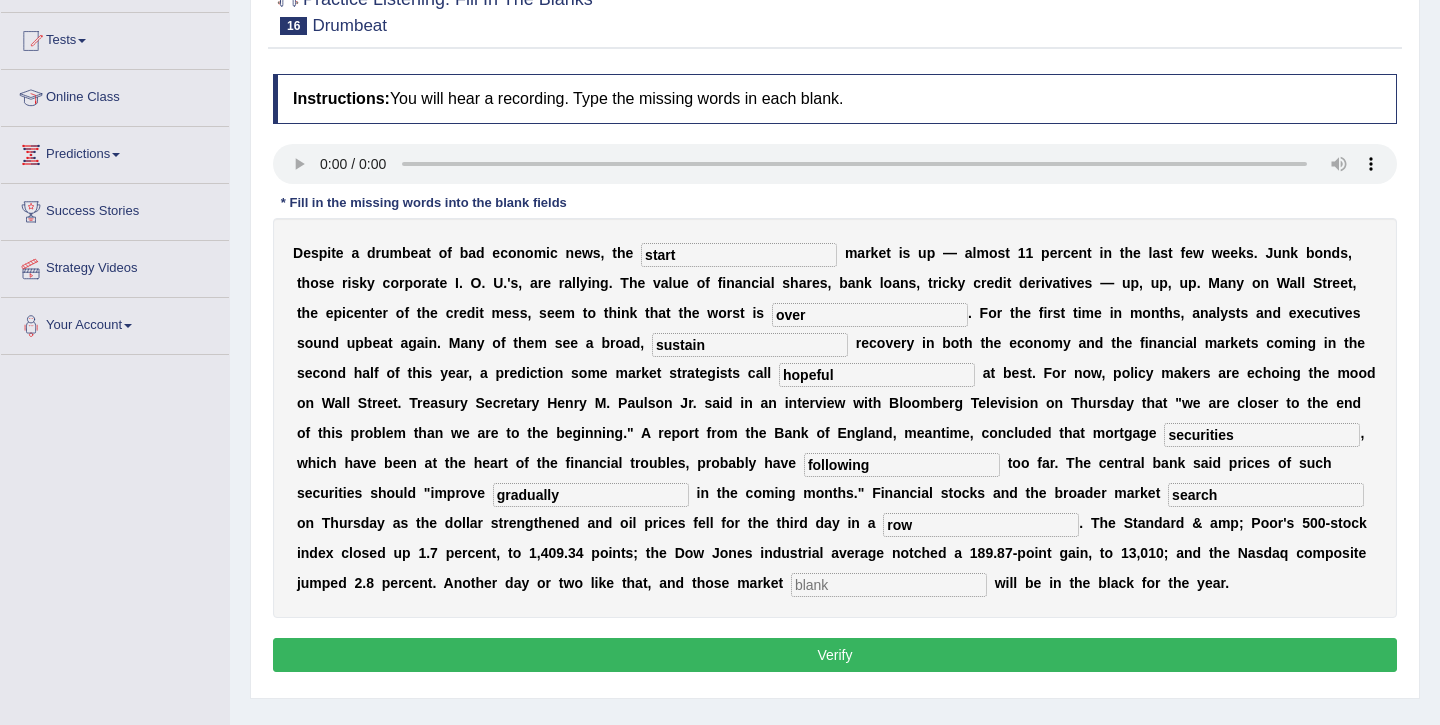 type on "row" 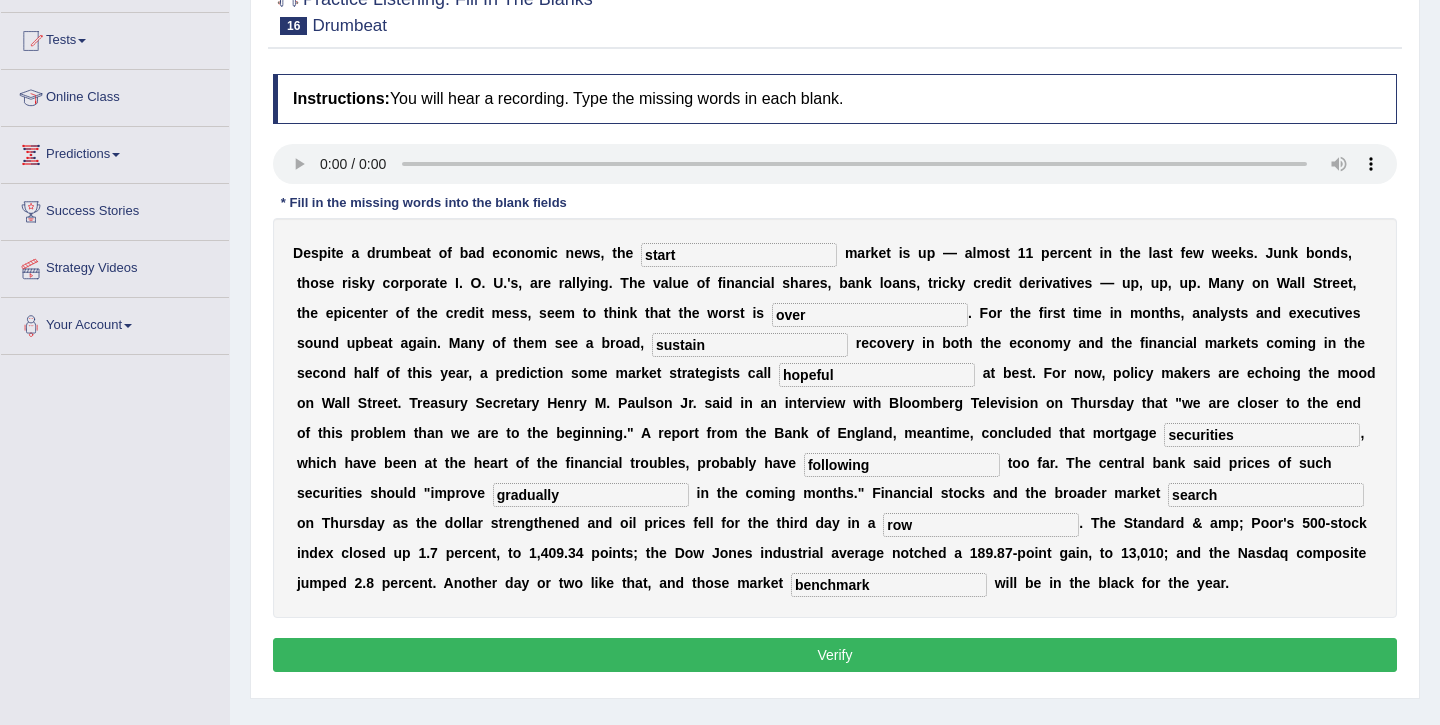 type on "benchmark" 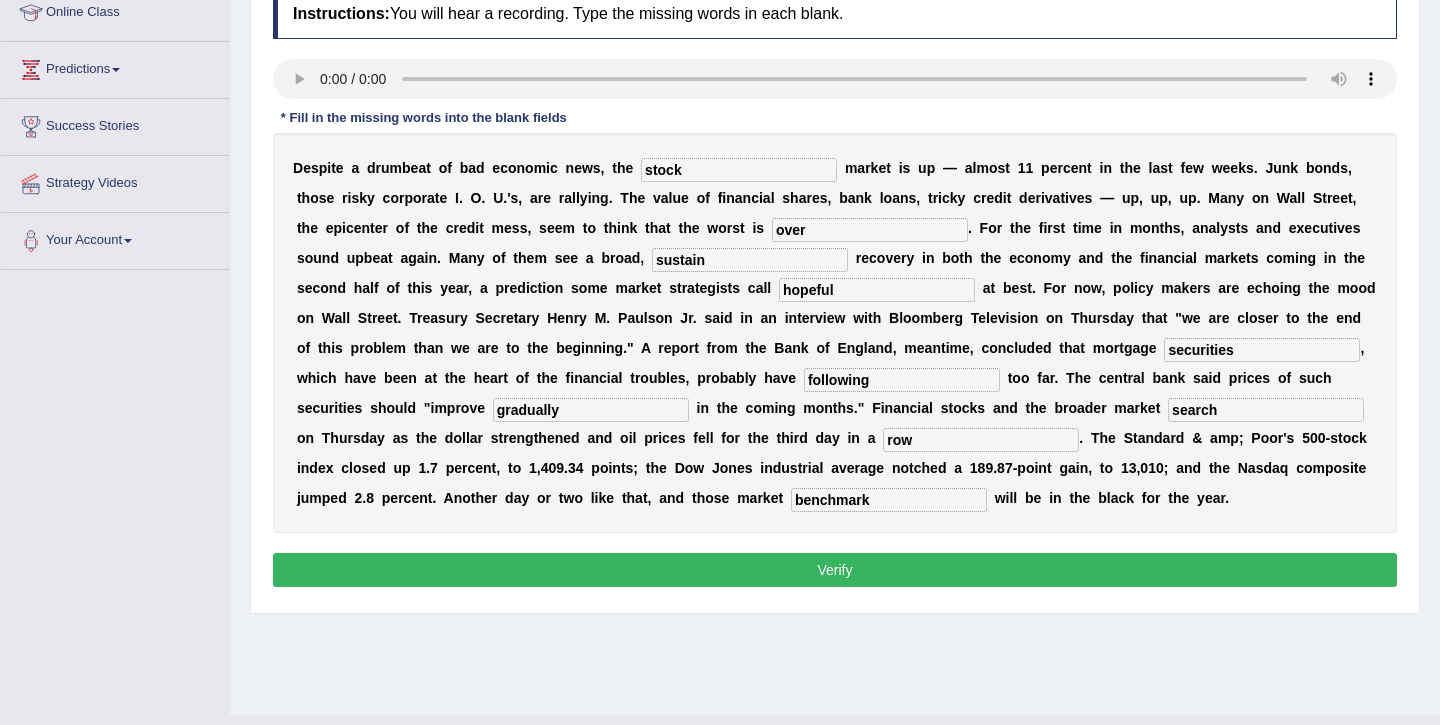 scroll, scrollTop: 286, scrollLeft: 0, axis: vertical 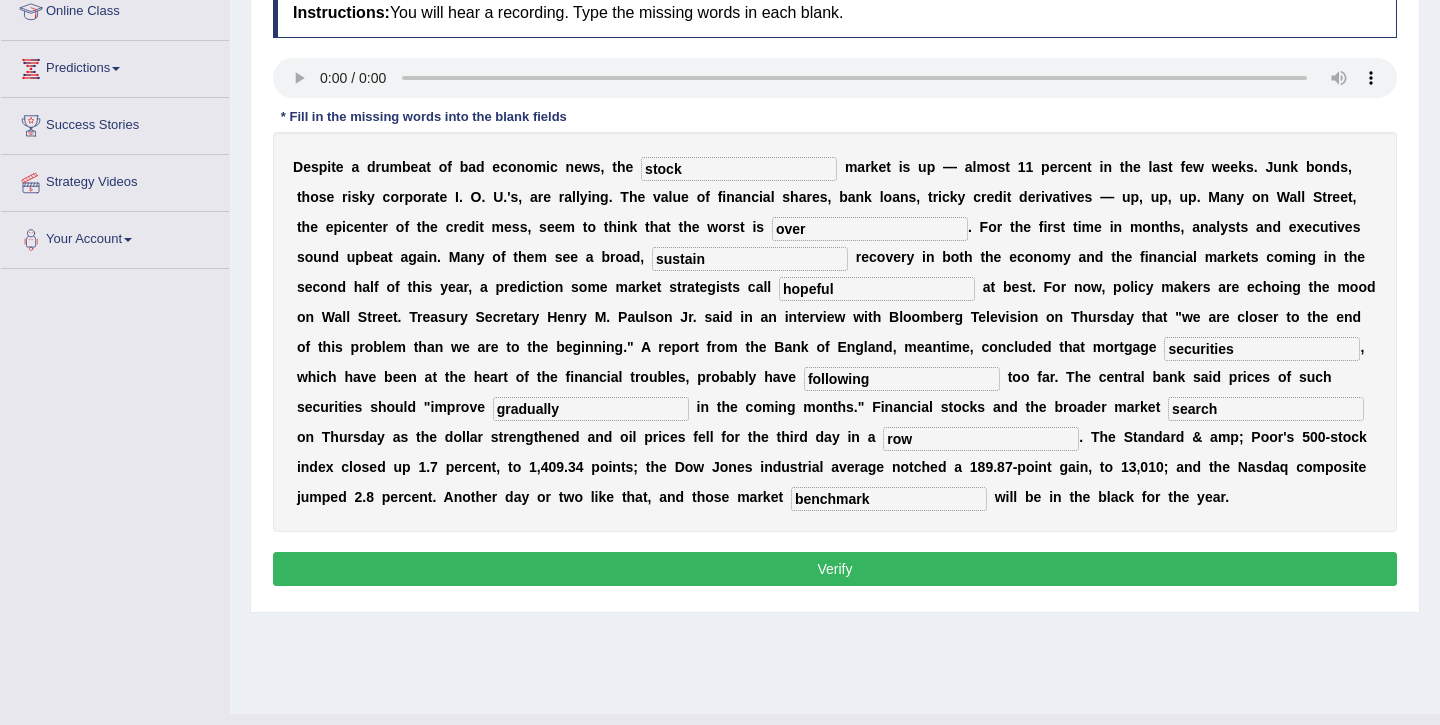 type on "stock" 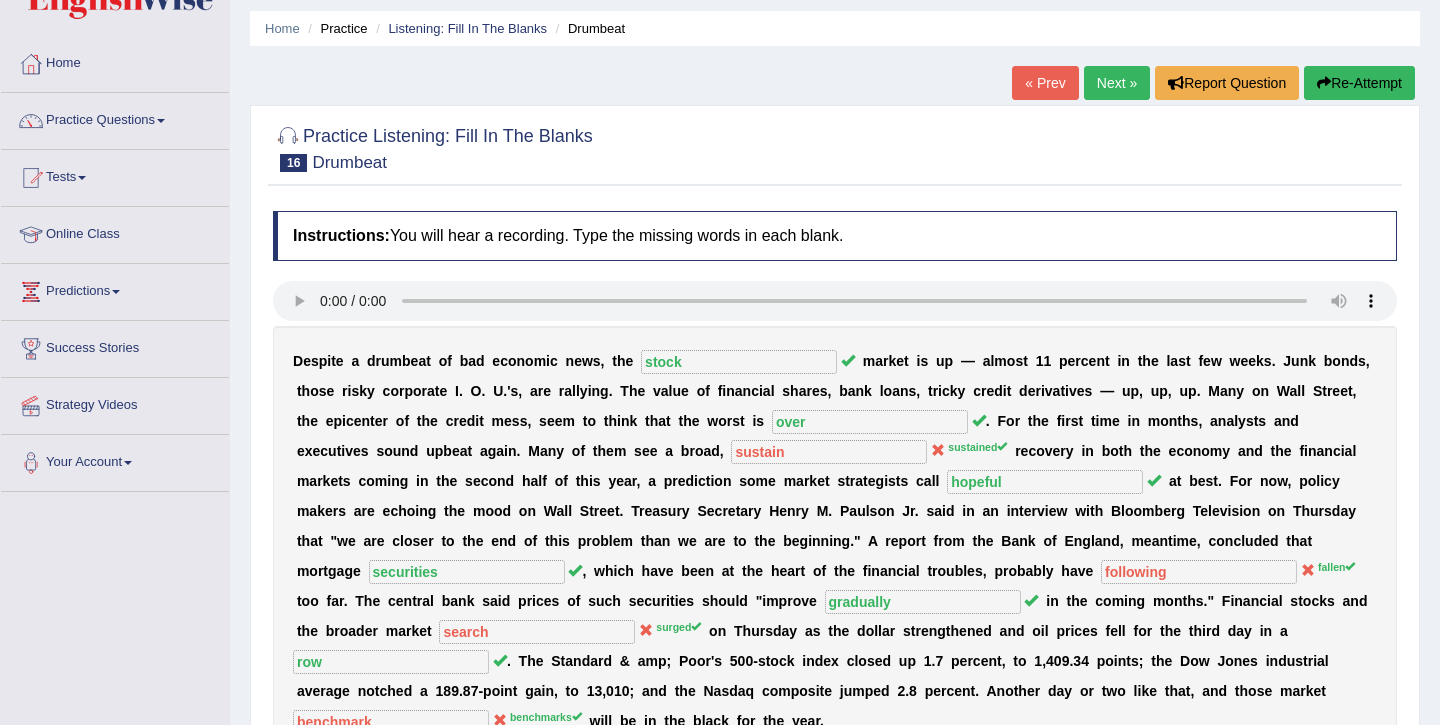 scroll, scrollTop: 0, scrollLeft: 0, axis: both 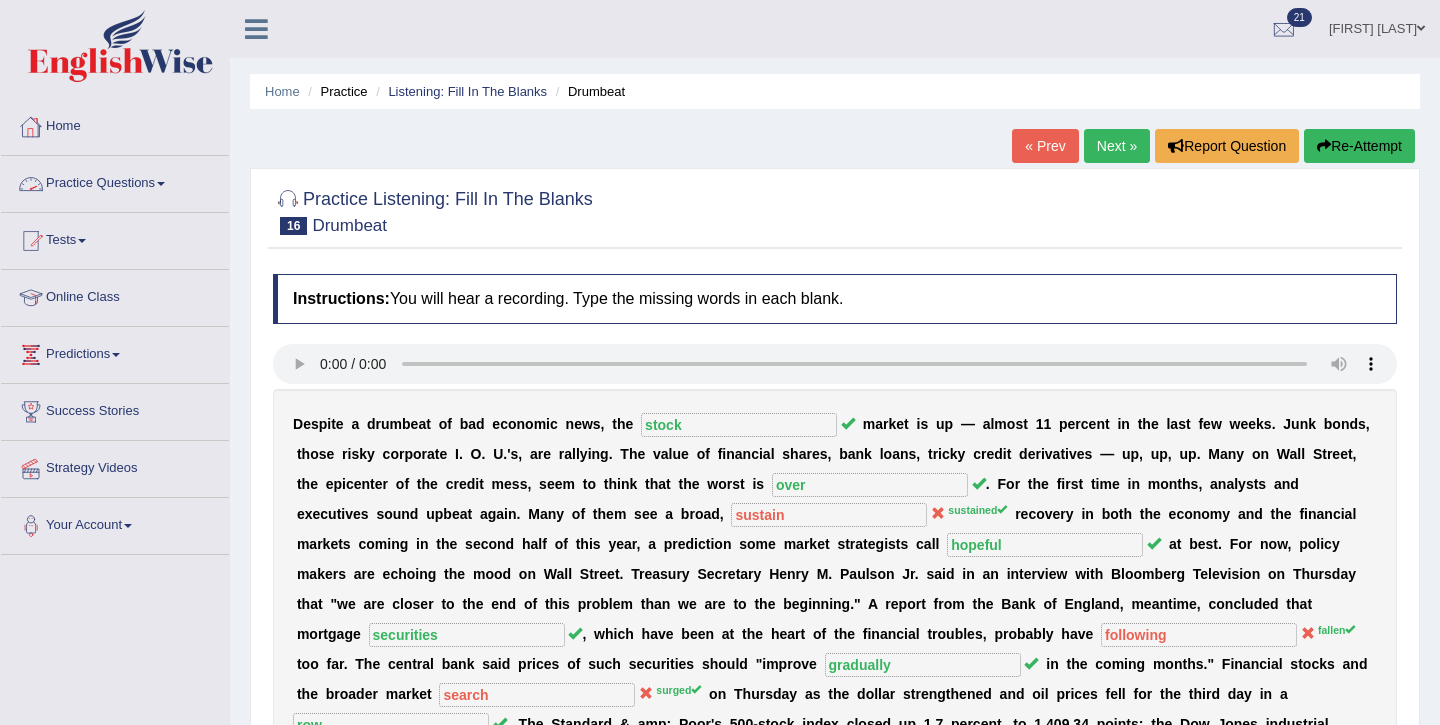 click on "Practice Questions" at bounding box center (115, 181) 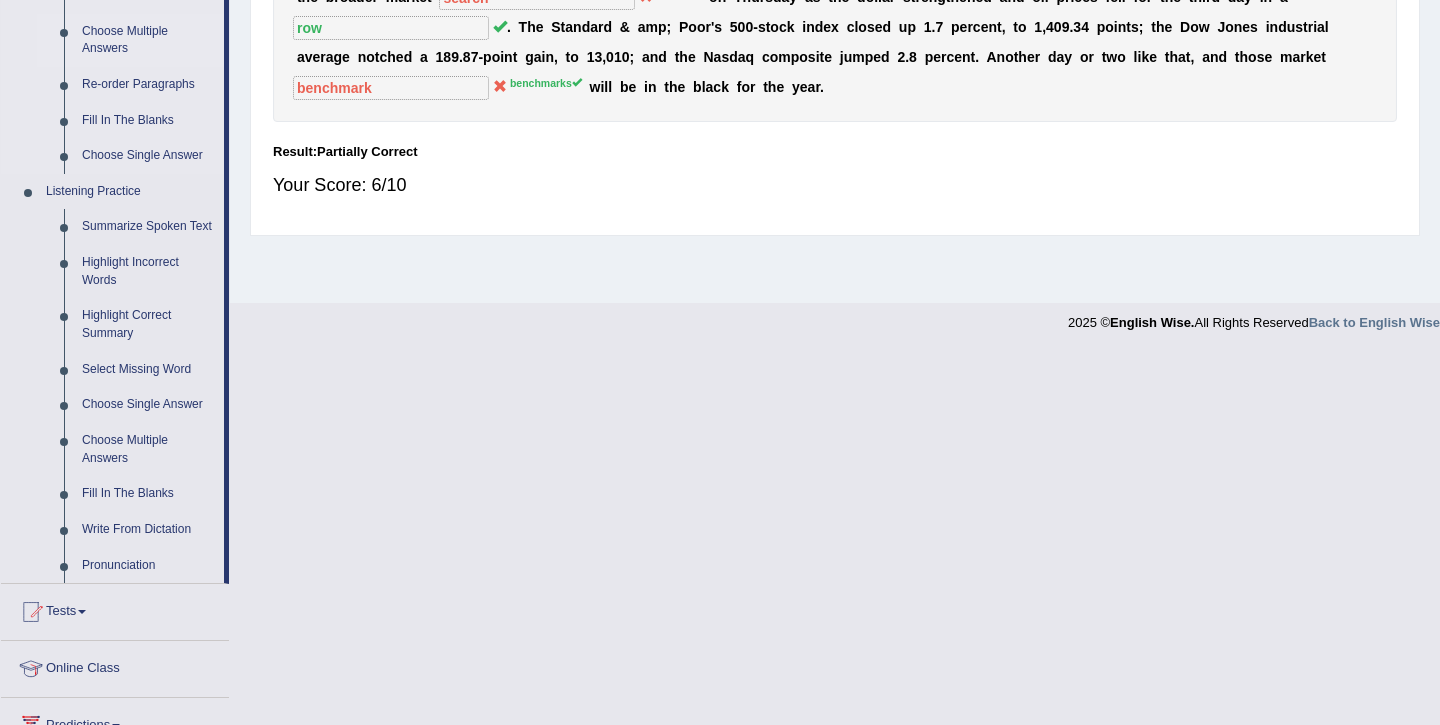 scroll, scrollTop: 705, scrollLeft: 0, axis: vertical 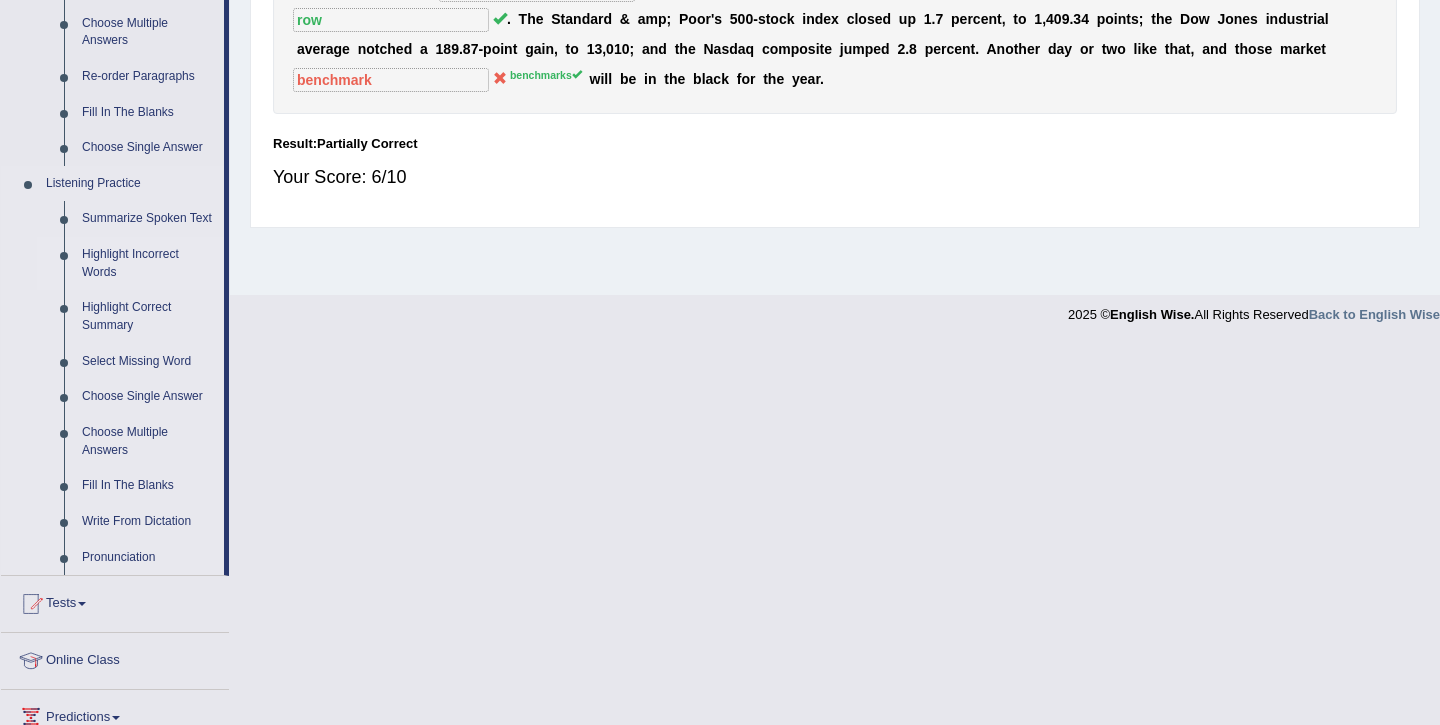 click on "Highlight Incorrect Words" at bounding box center [148, 263] 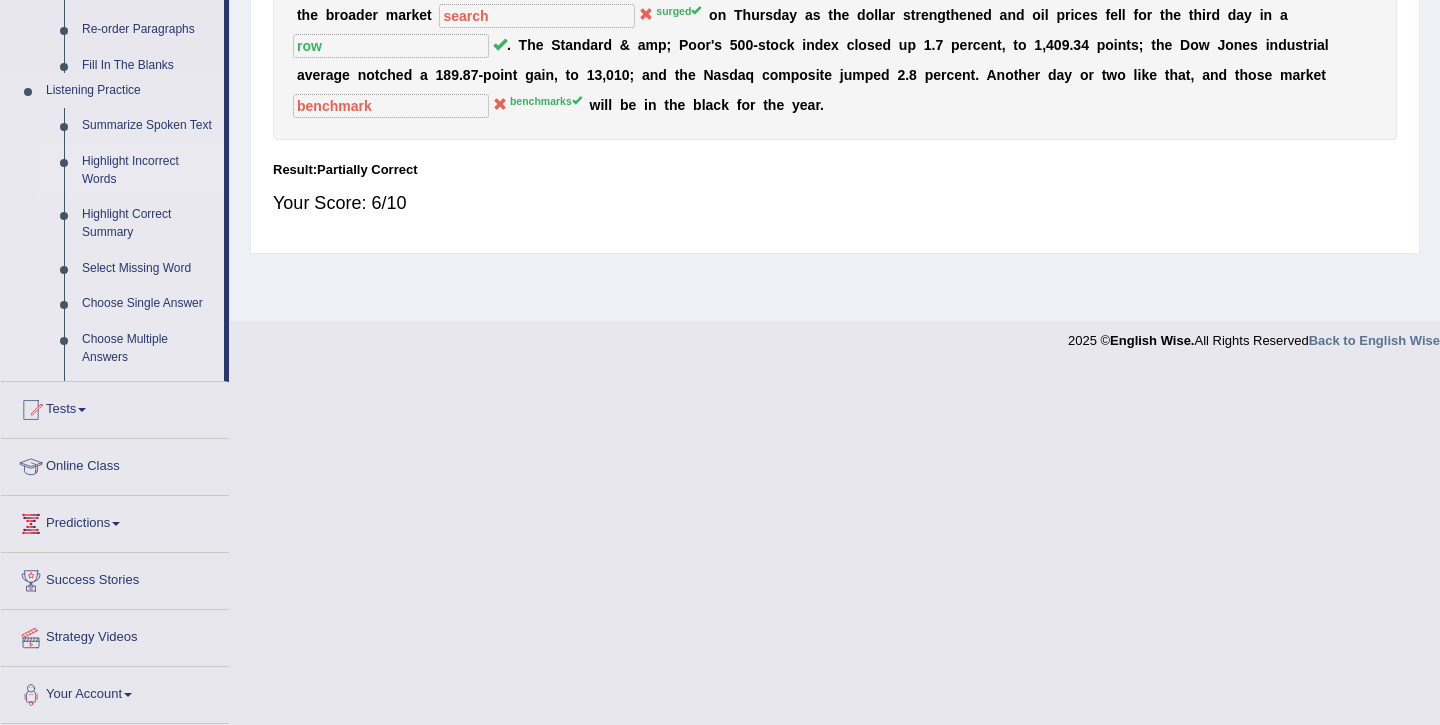 scroll, scrollTop: 325, scrollLeft: 0, axis: vertical 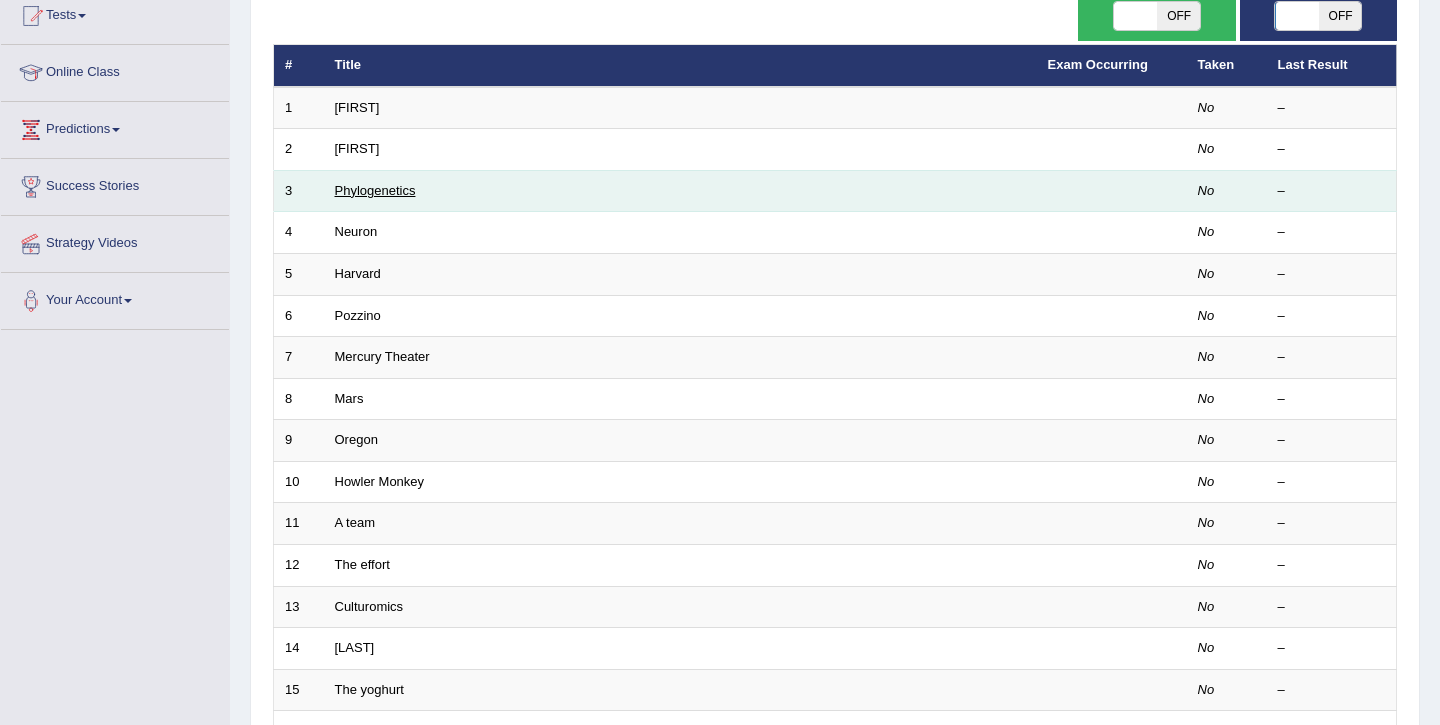 click on "Phylogenetics" at bounding box center [375, 190] 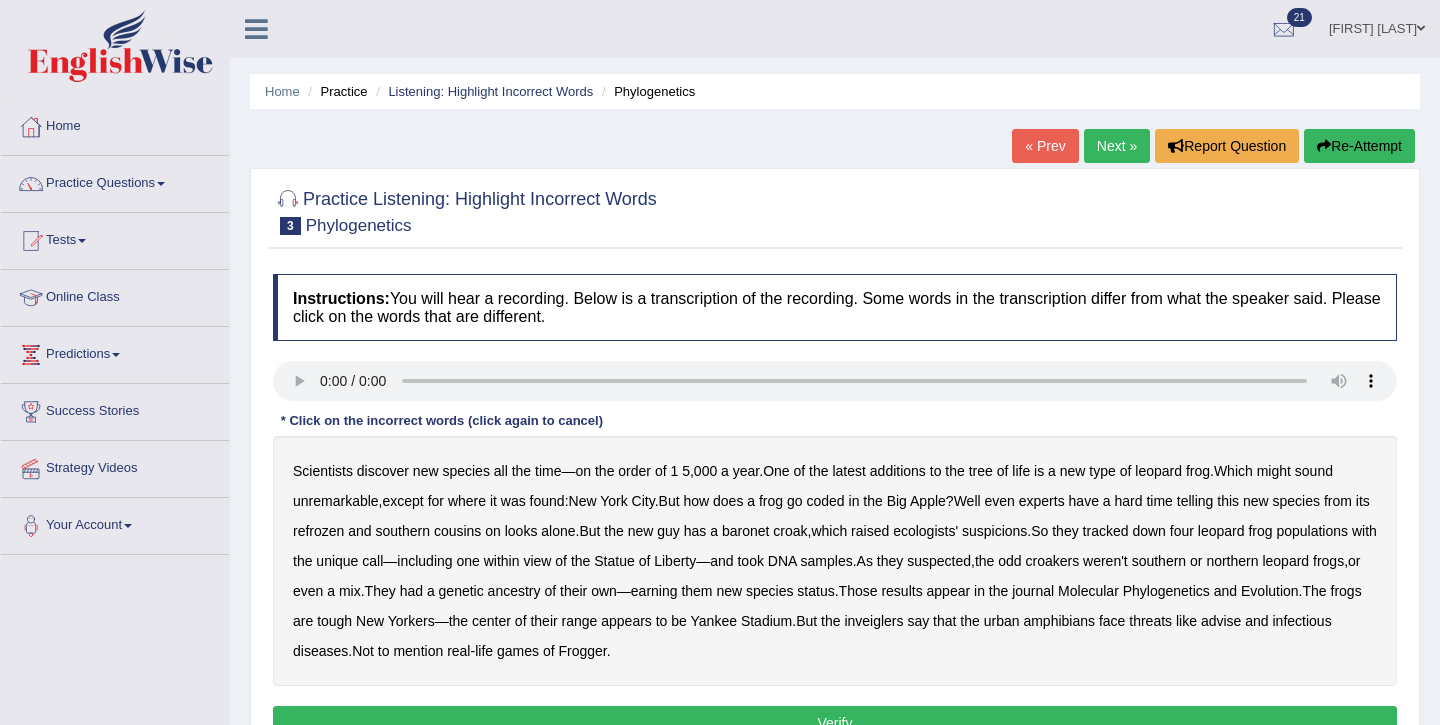 scroll, scrollTop: 0, scrollLeft: 0, axis: both 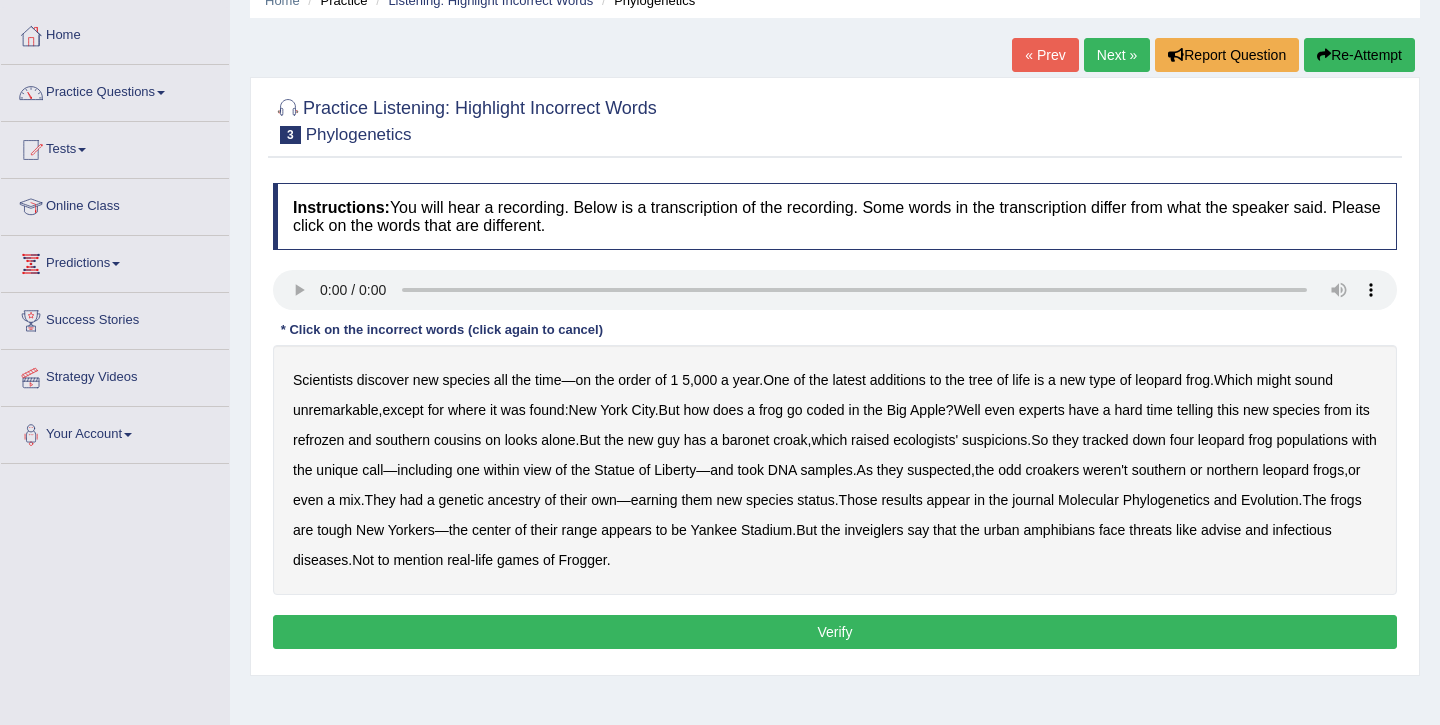 click on "Instructions:  You will hear a recording. Below is a transcription of the recording. Some words in the transcription differ from what the speaker said. Please click on the words that are different.
Transcript: * Click on the incorrect words (click again to cancel) Scientists   discover   new   species   all   the   time — on   the   order   of   1   5 , 000   a   year .  One   of   the   latest   additions   to   the   tree   of   life   is   a   new   type   of   leopard   frog .  Which   might   sound   unremarkable ,  except   for   where   it   was   found :  [CITY] .  But   how   does   a   frog   go   coded   in   the   Big   Apple ?  Well   even   experts   have   a   hard   time   telling   this   new   species   from   its   refrozen   and   southern   cousins   on   looks   alone .  But   the   new   guy   has   a   baronet   croak ,  which   raised   ecologists'   suspicions .  So   they   tracked   down   four   leopard   frog   populations   with   the   unique   call" at bounding box center (835, 419) 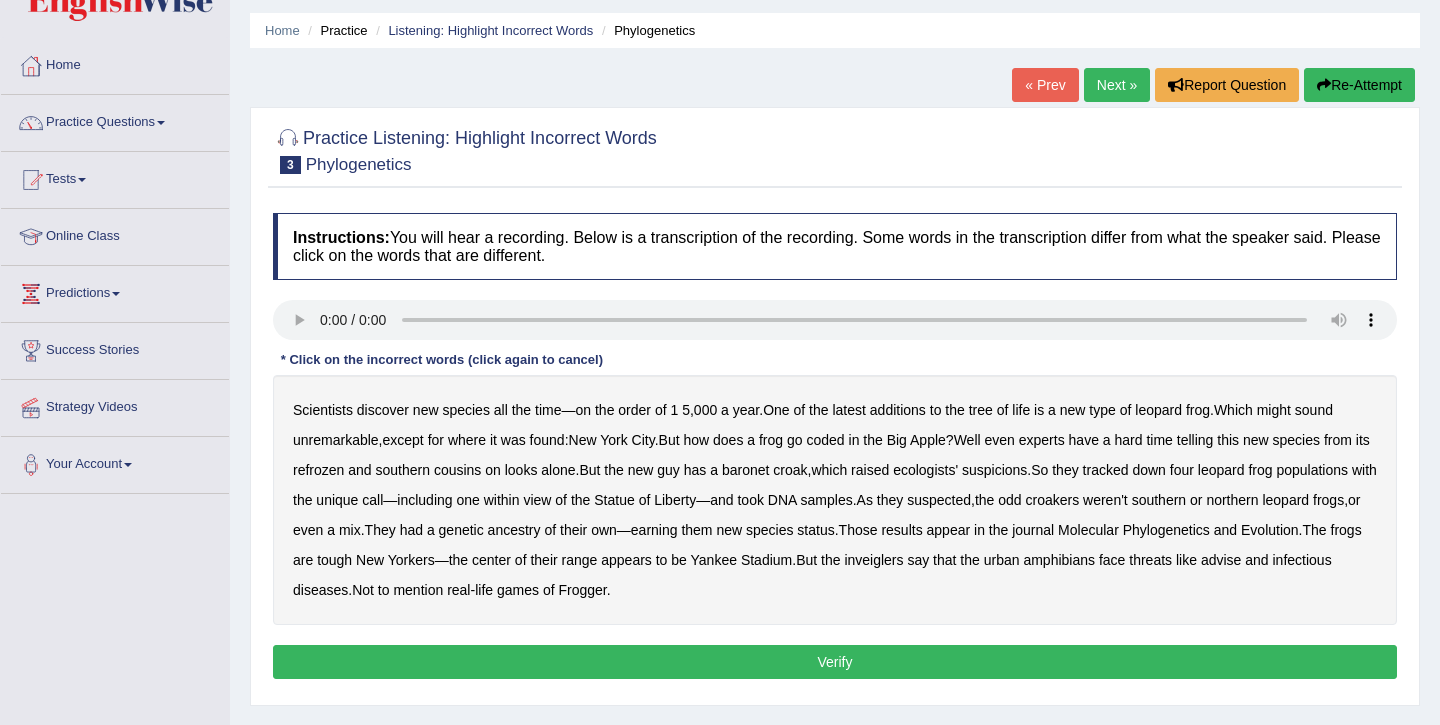 scroll, scrollTop: 60, scrollLeft: 0, axis: vertical 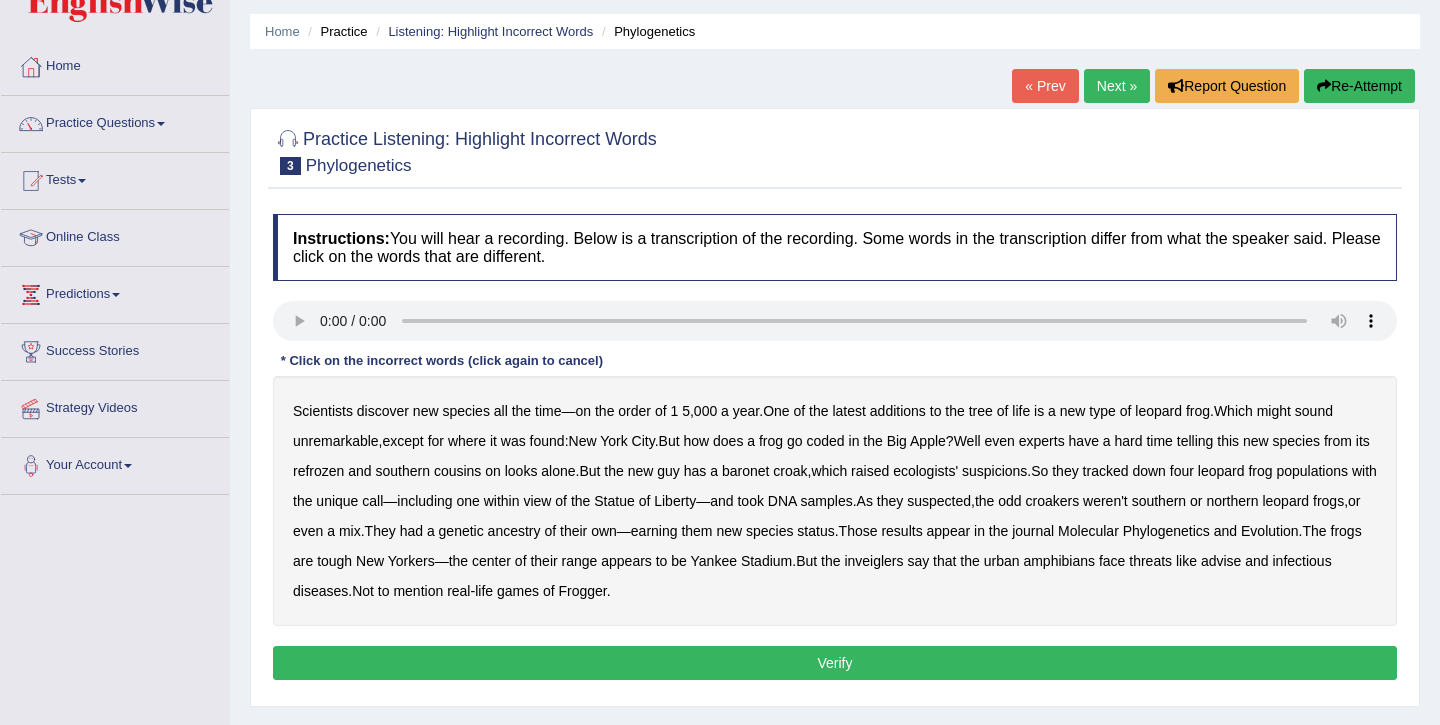 click on "coded" at bounding box center (825, 441) 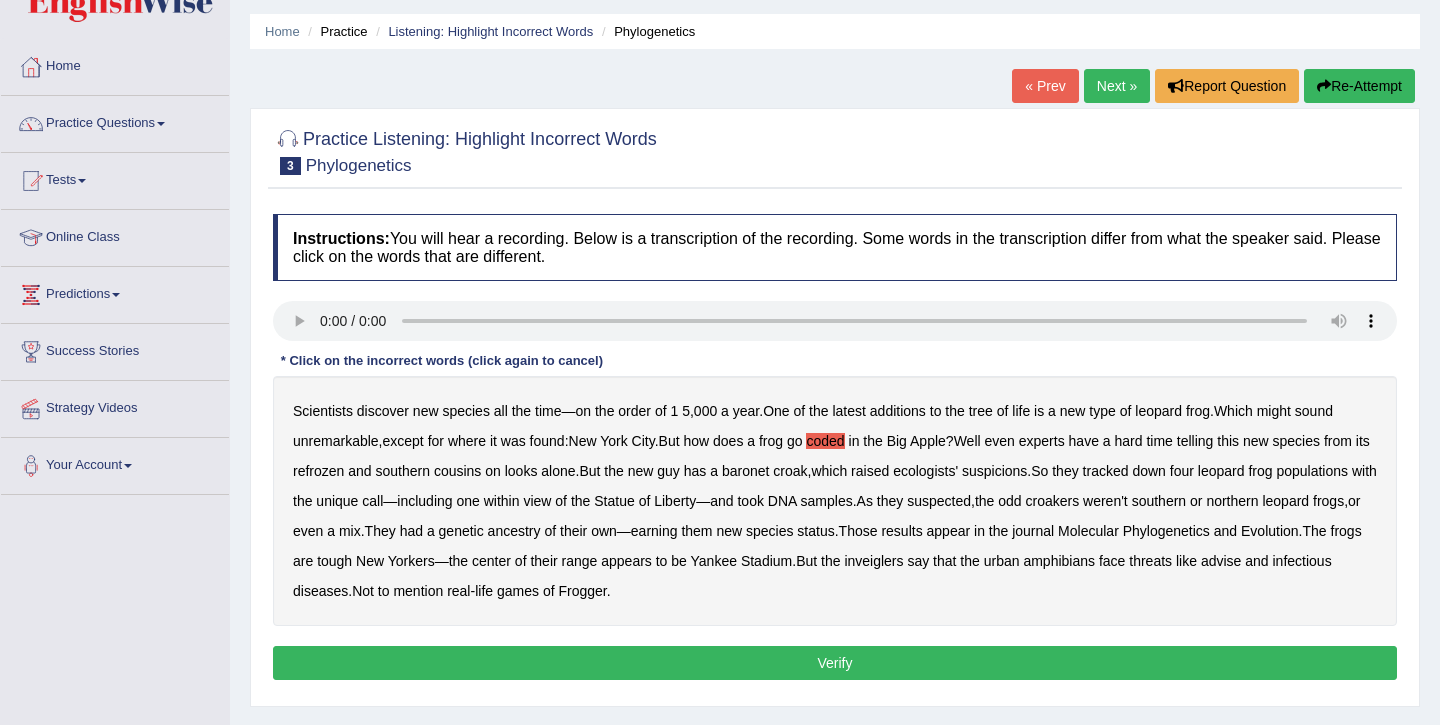 click on "baronet" at bounding box center (745, 471) 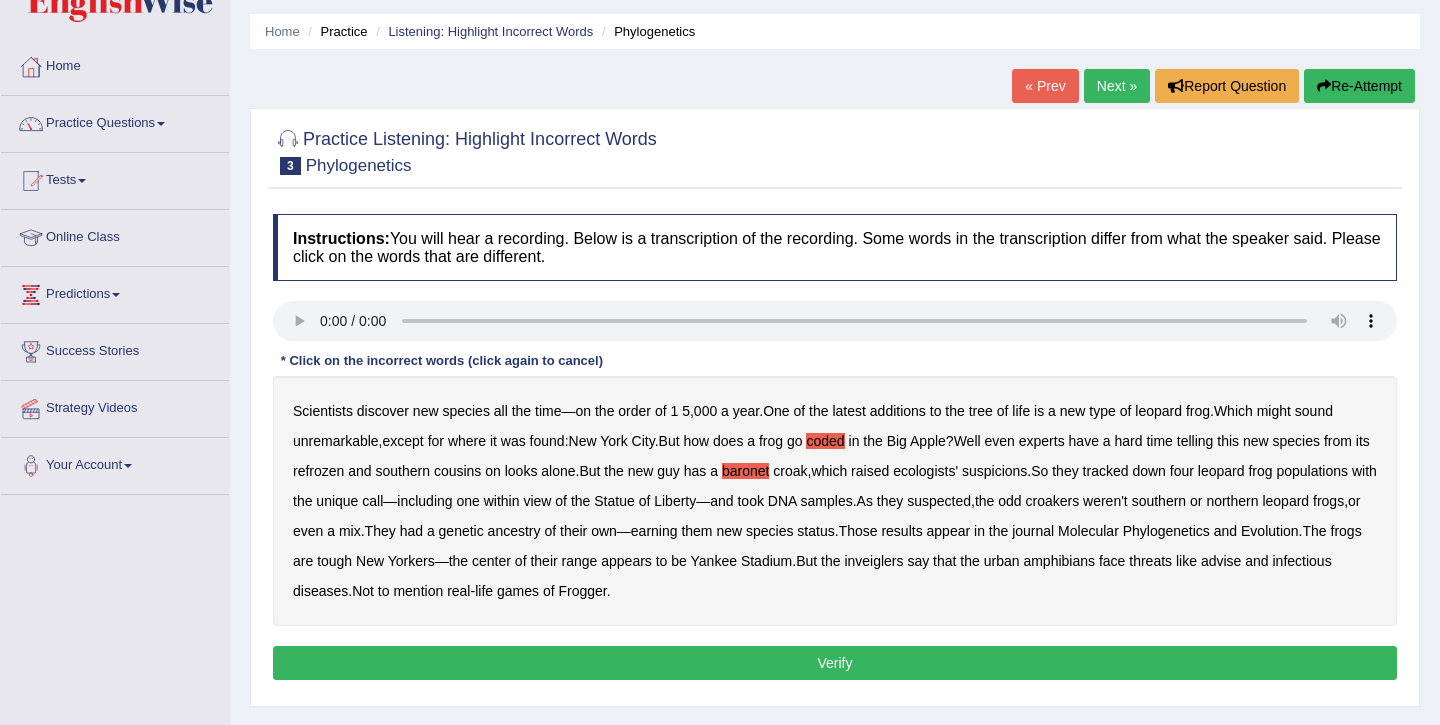 click on "advise" at bounding box center (1221, 561) 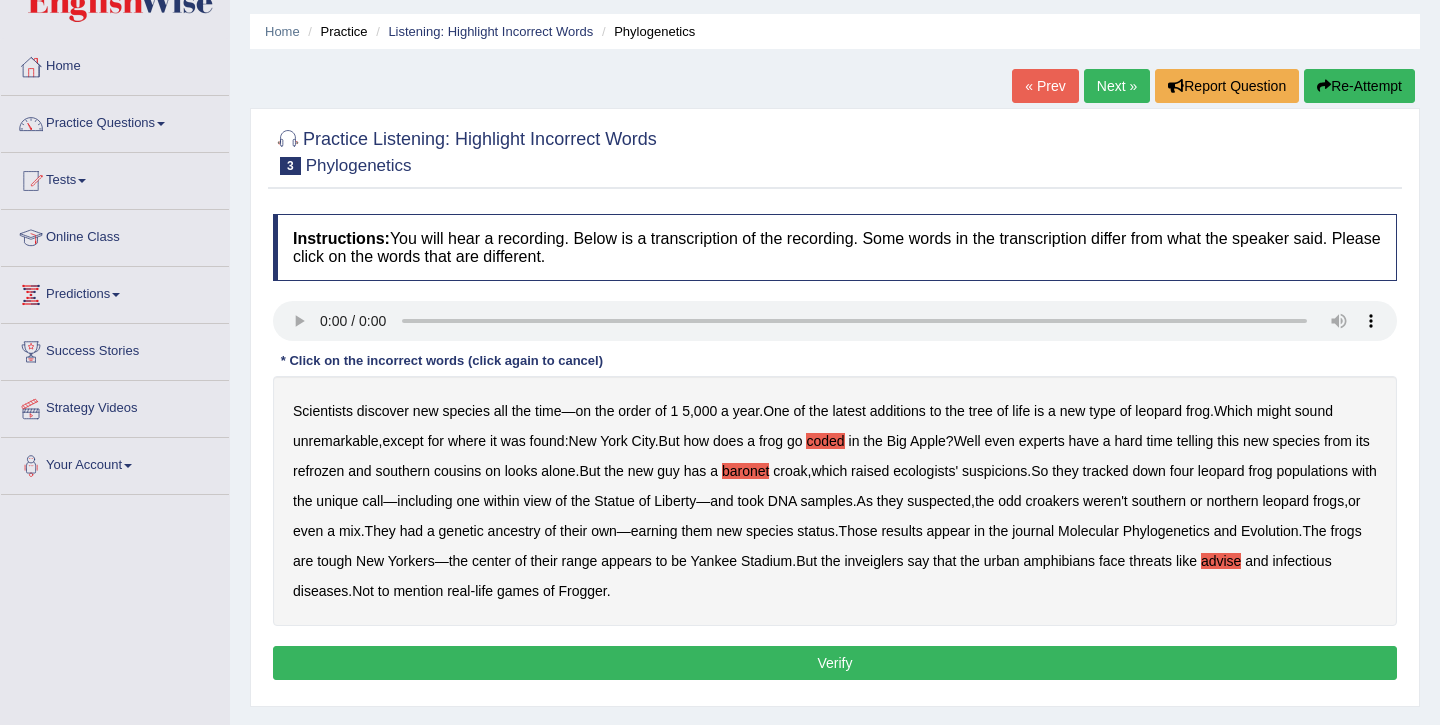scroll, scrollTop: 64, scrollLeft: 0, axis: vertical 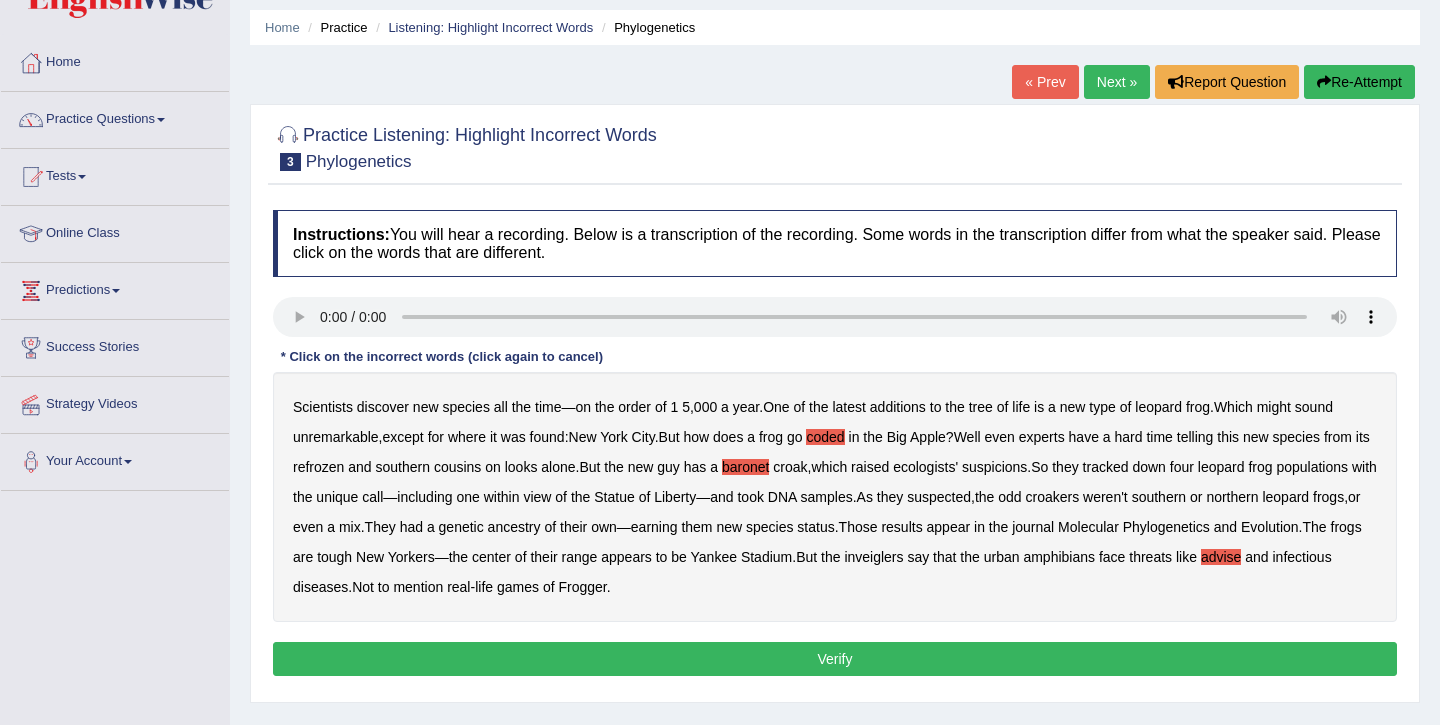 click on "Verify" at bounding box center [835, 659] 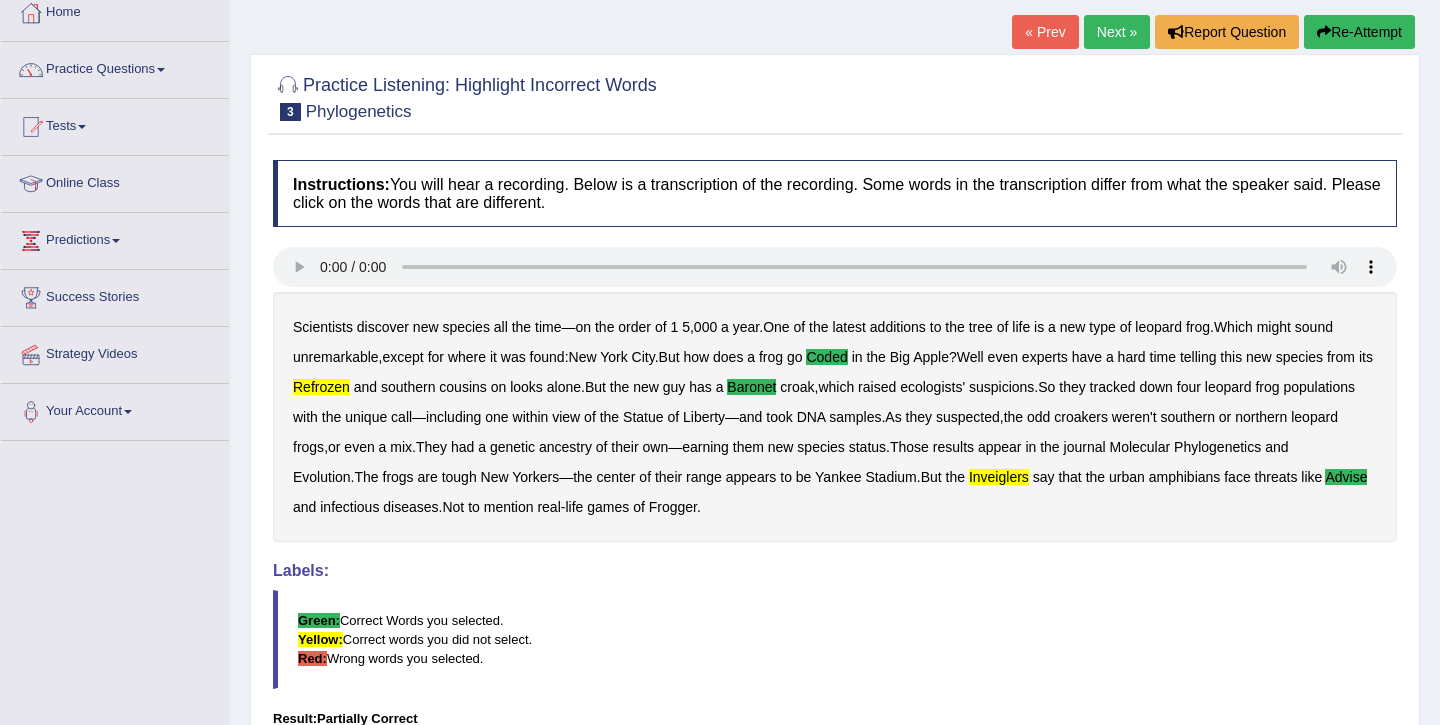scroll, scrollTop: 42, scrollLeft: 0, axis: vertical 